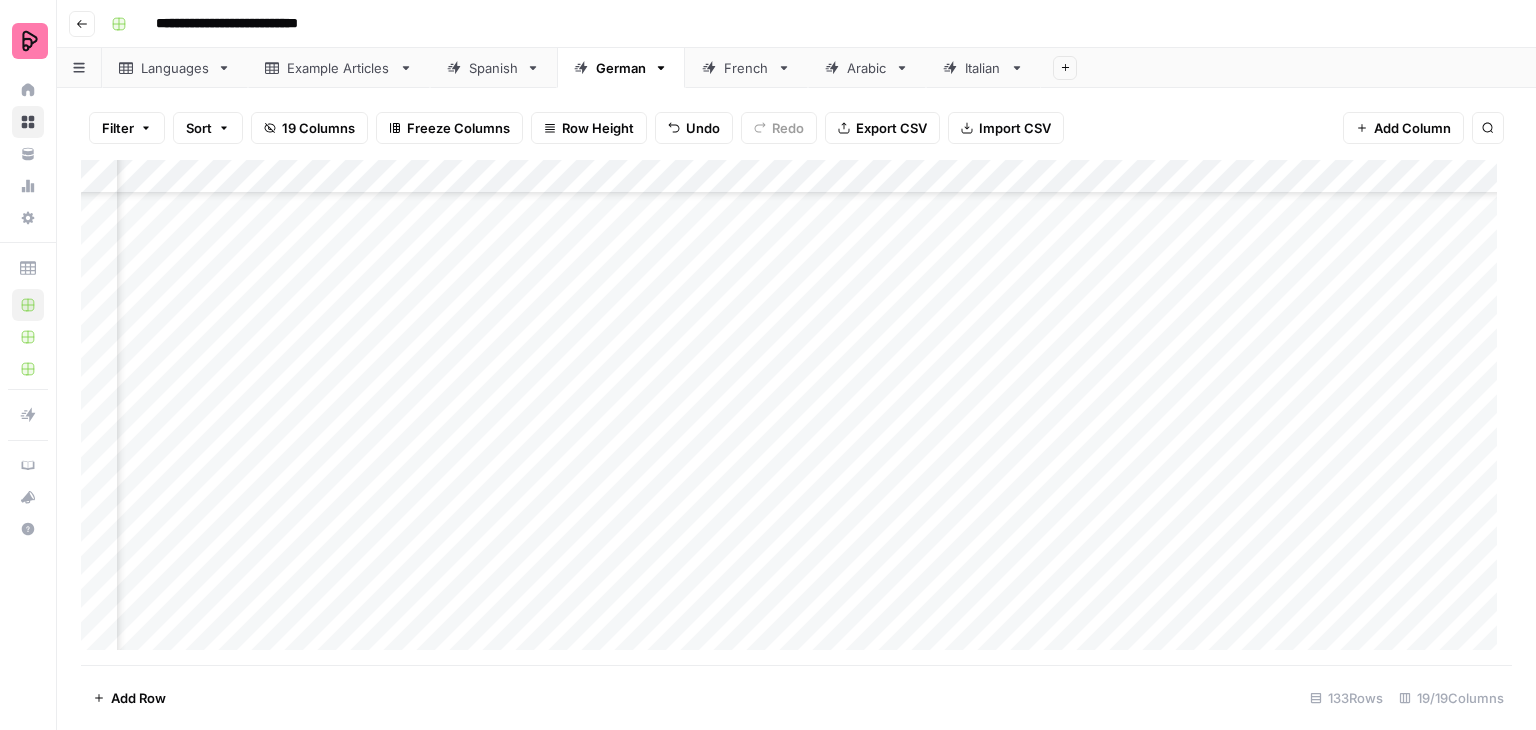 scroll, scrollTop: 0, scrollLeft: 0, axis: both 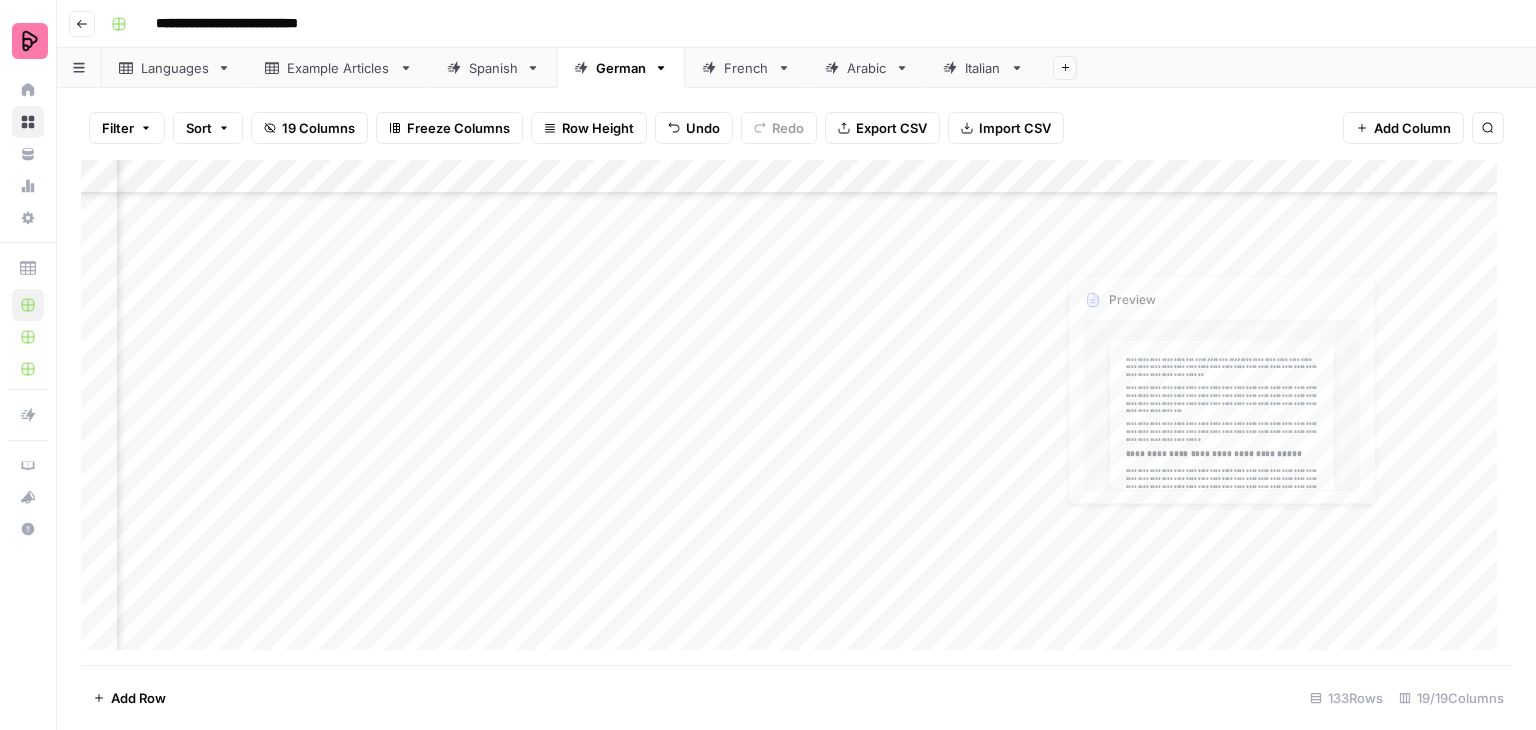 click on "Add Column" at bounding box center [796, 412] 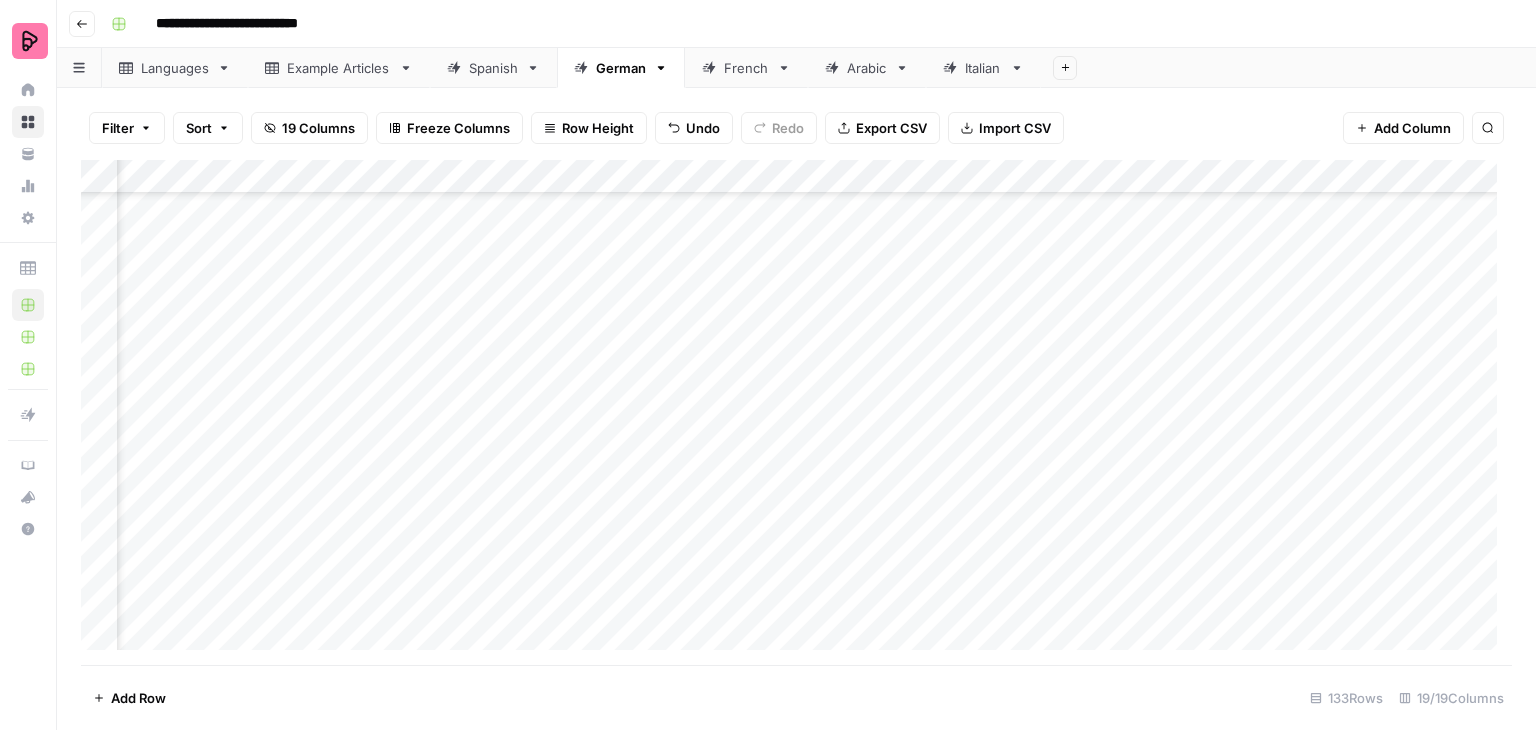 click on "Add Column" at bounding box center (796, 412) 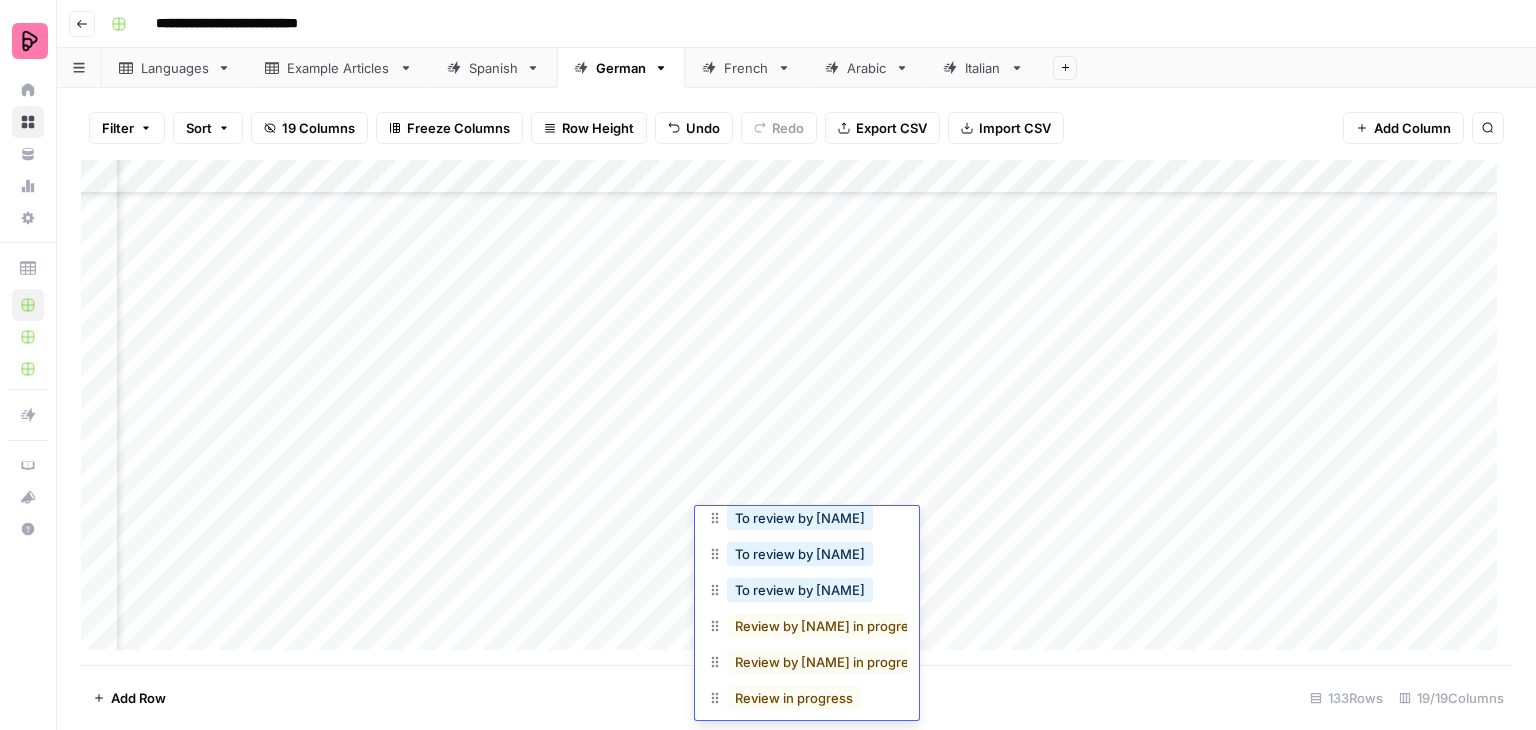 scroll, scrollTop: 138, scrollLeft: 0, axis: vertical 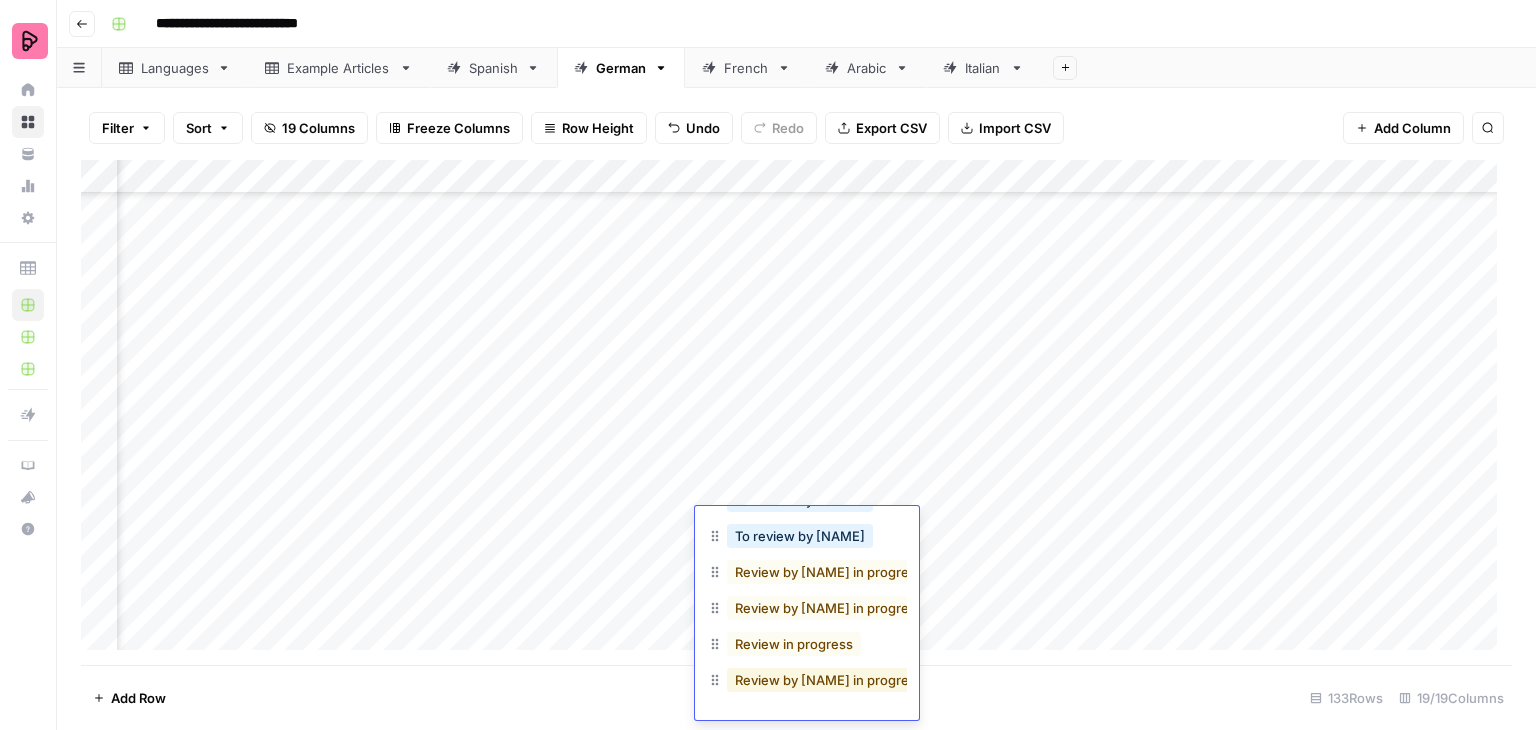 click on "Review by [NAME] in progress" at bounding box center [829, 680] 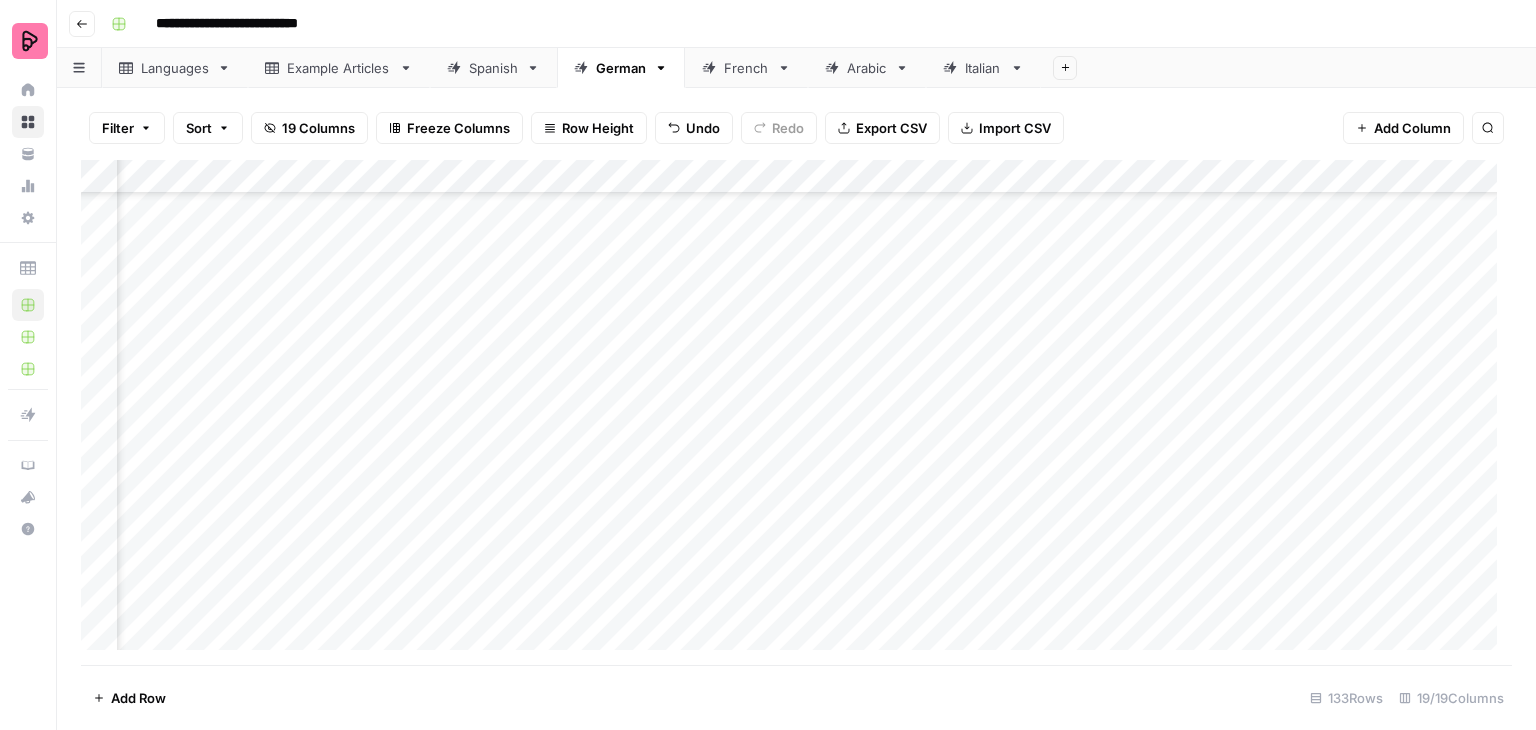 click on "Add Column" at bounding box center [796, 412] 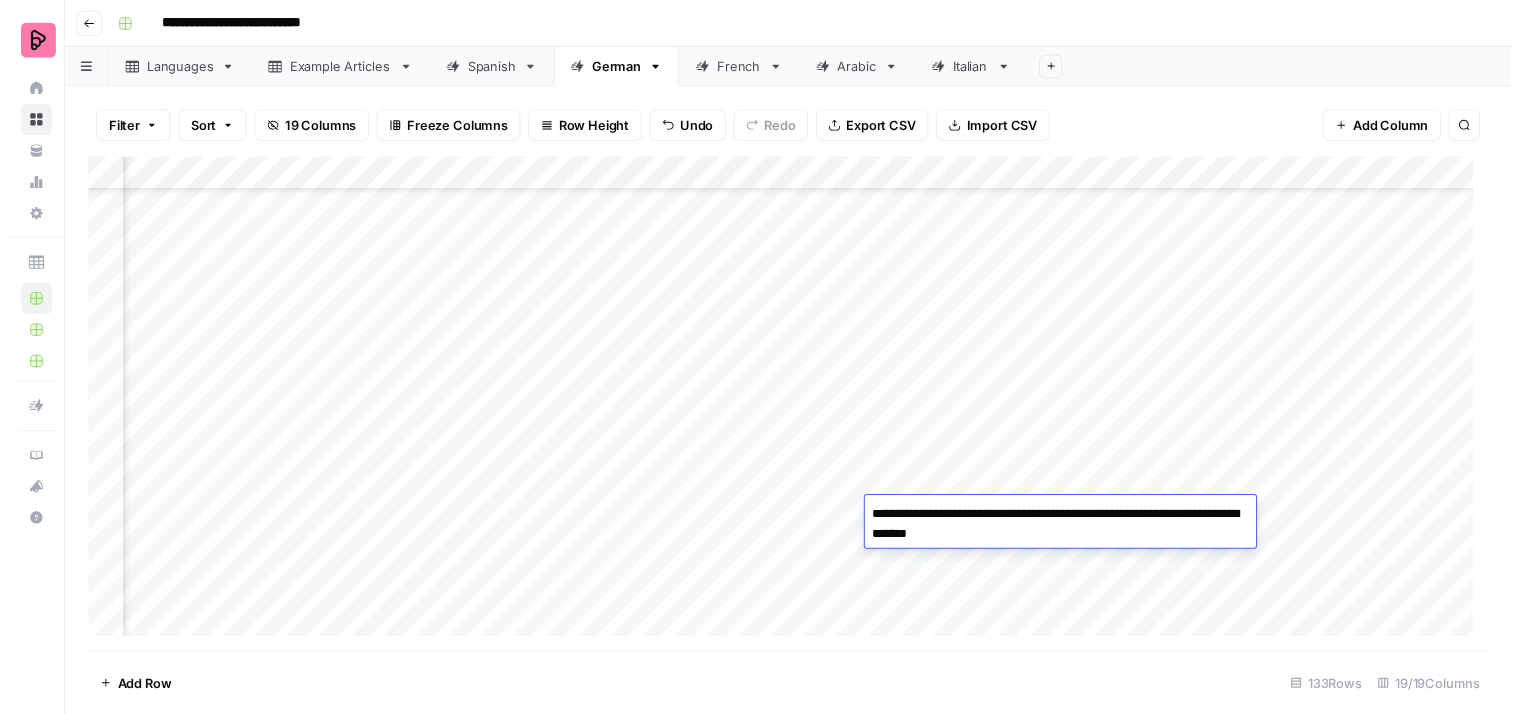 scroll, scrollTop: 3998, scrollLeft: 650, axis: both 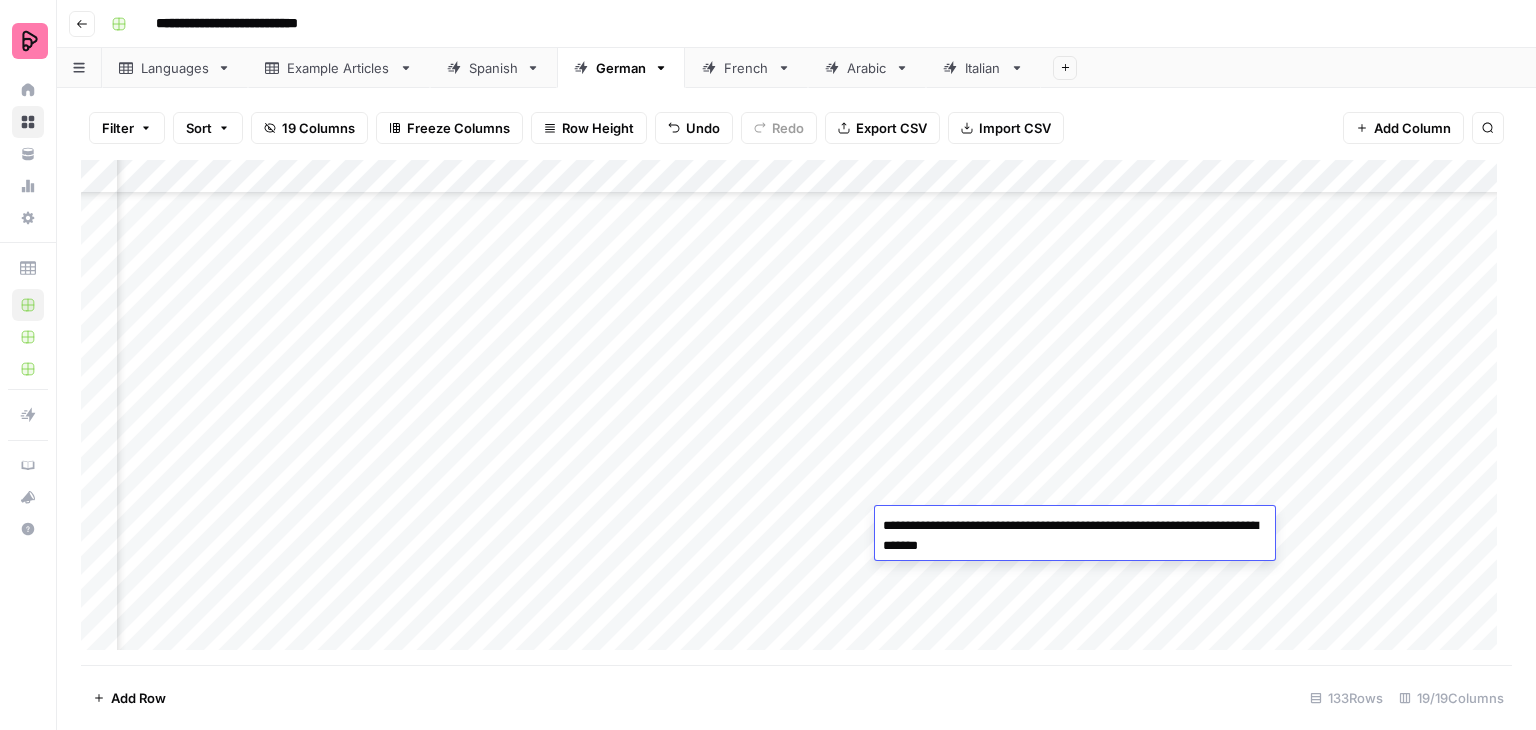 drag, startPoint x: 1145, startPoint y: 549, endPoint x: 967, endPoint y: 549, distance: 178 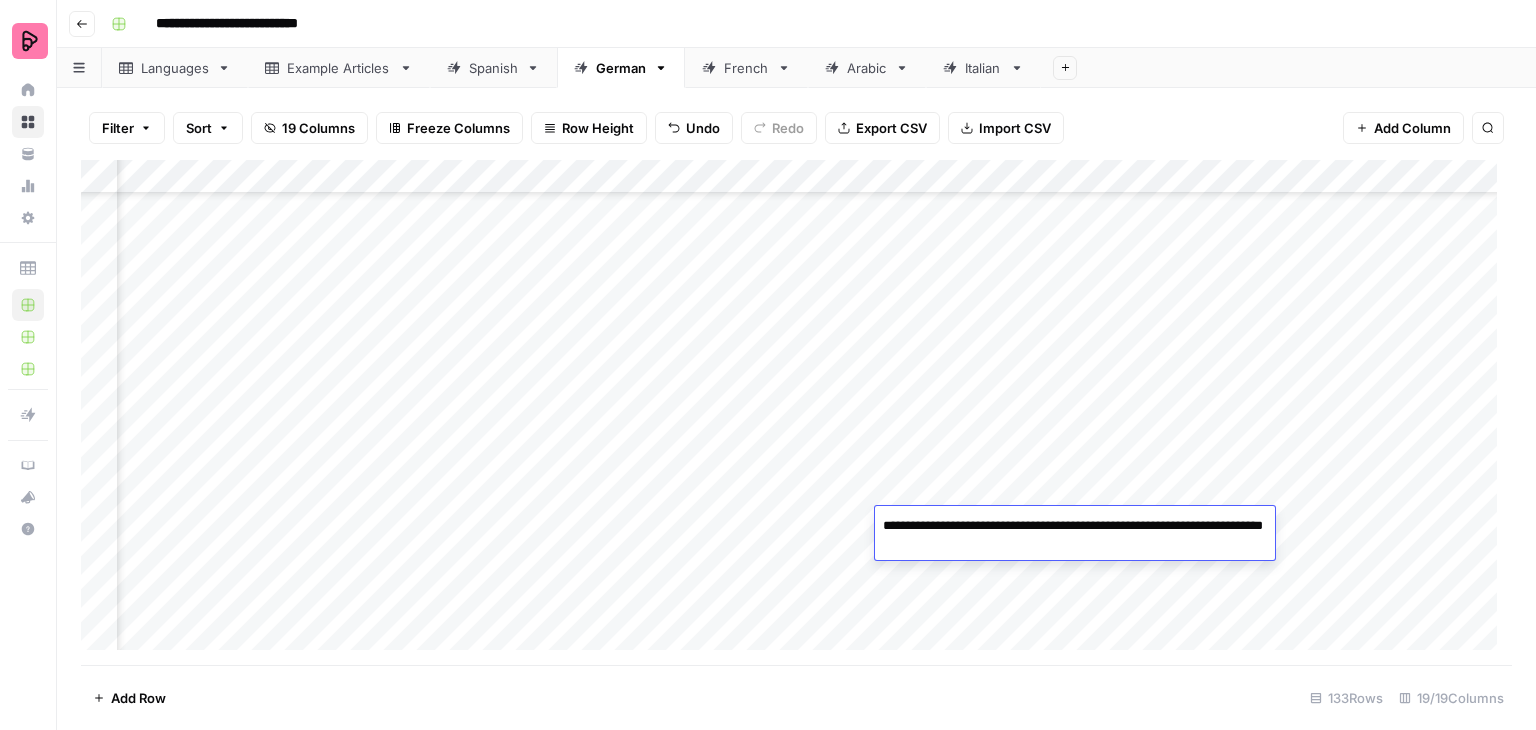 type on "**********" 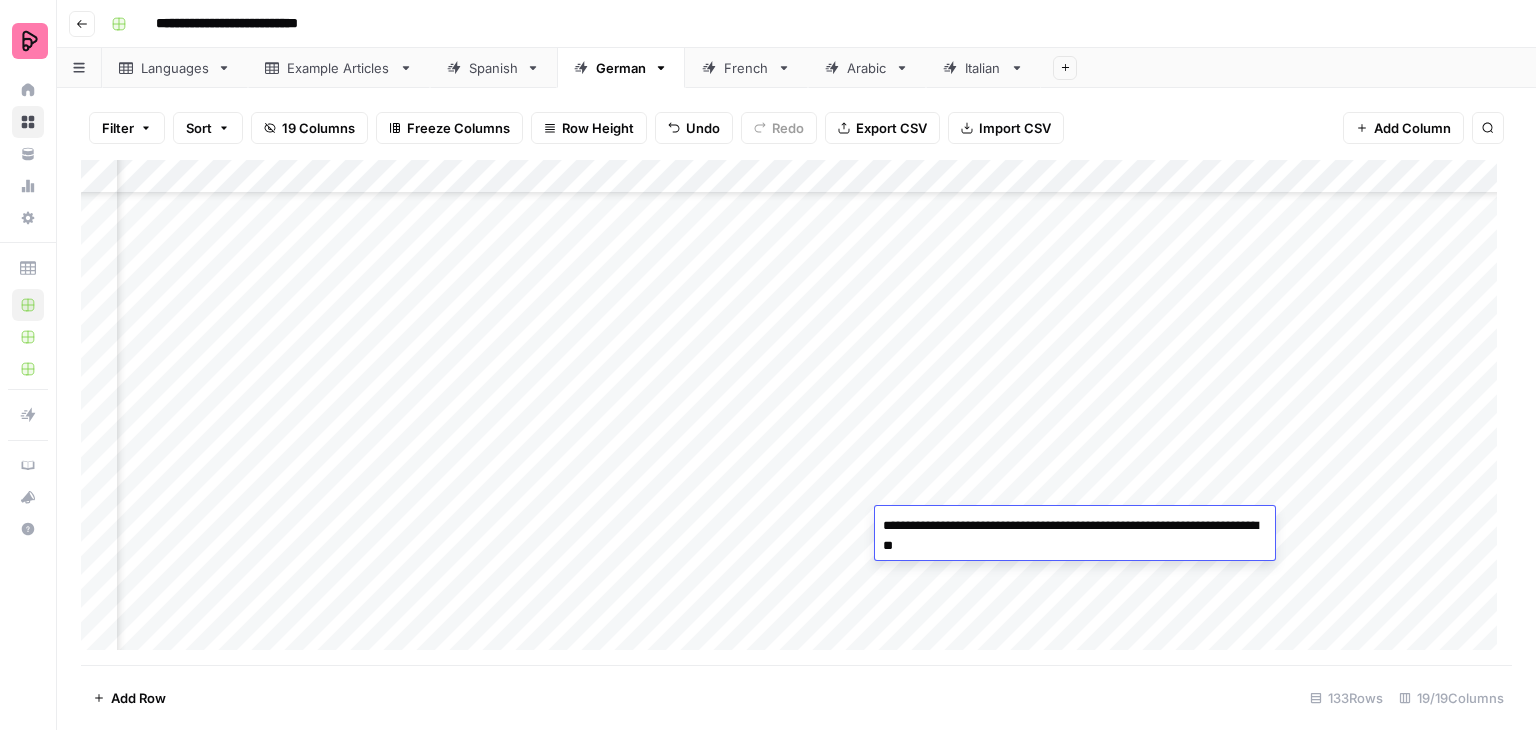 click on "Add Column" at bounding box center (796, 412) 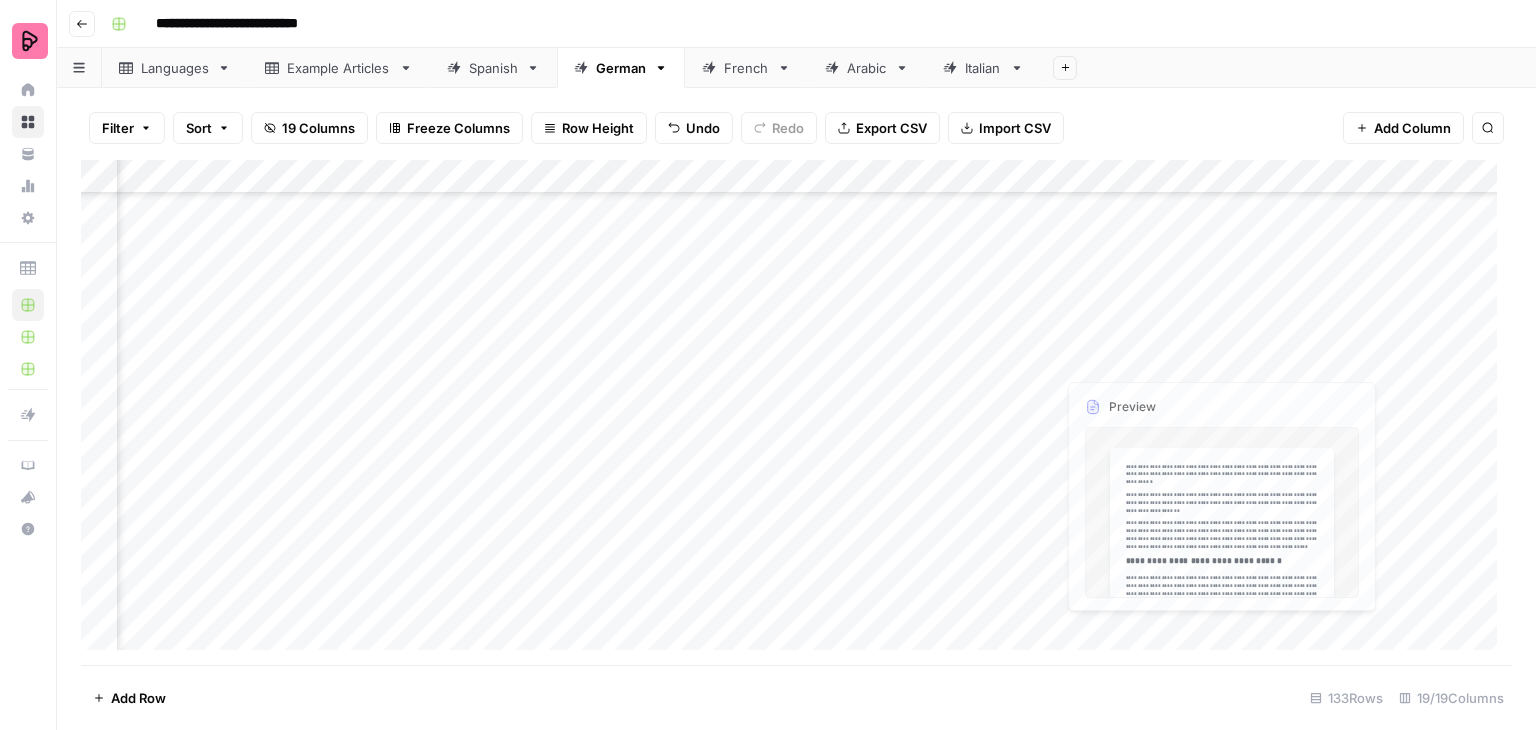 click on "Add Column" at bounding box center (796, 412) 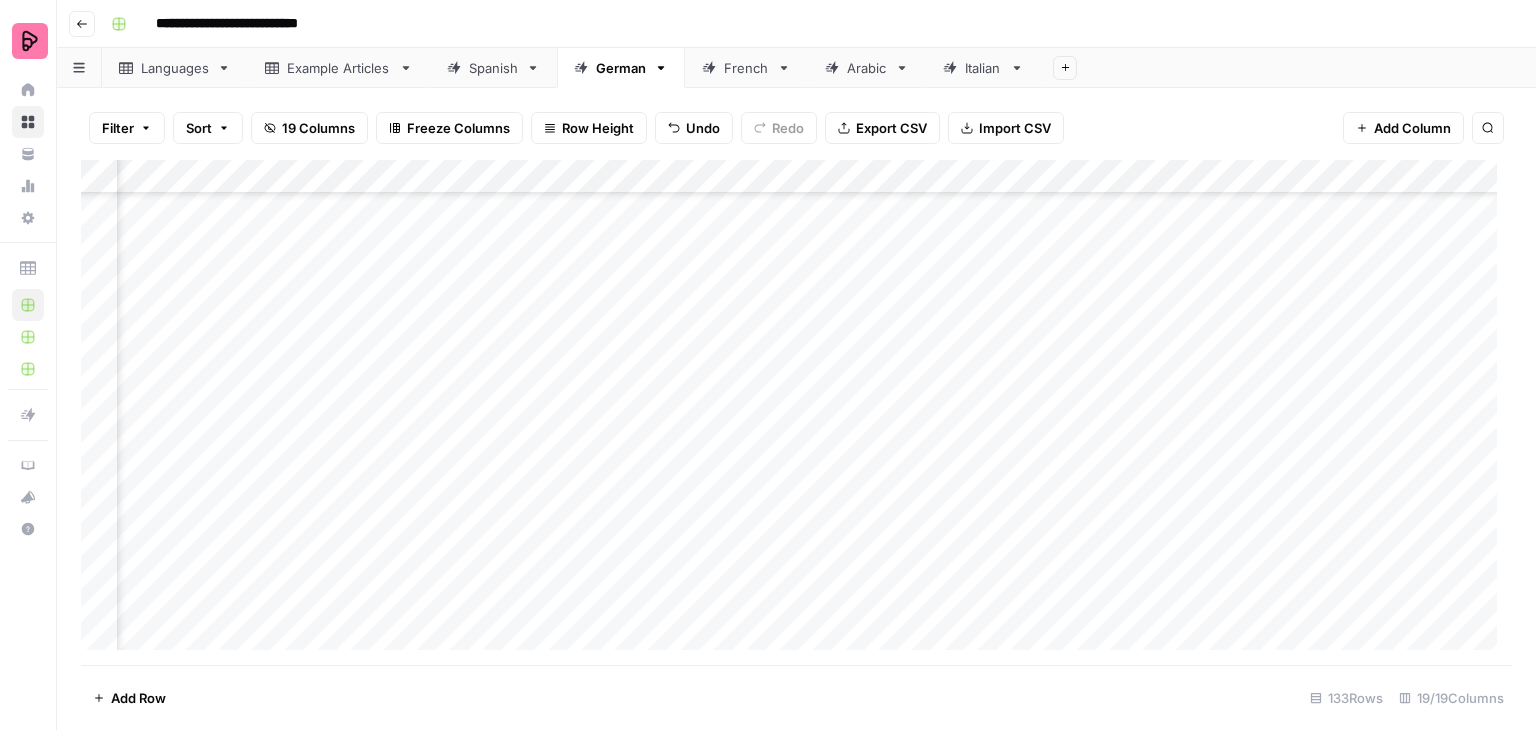 click on "Add Column" at bounding box center [796, 412] 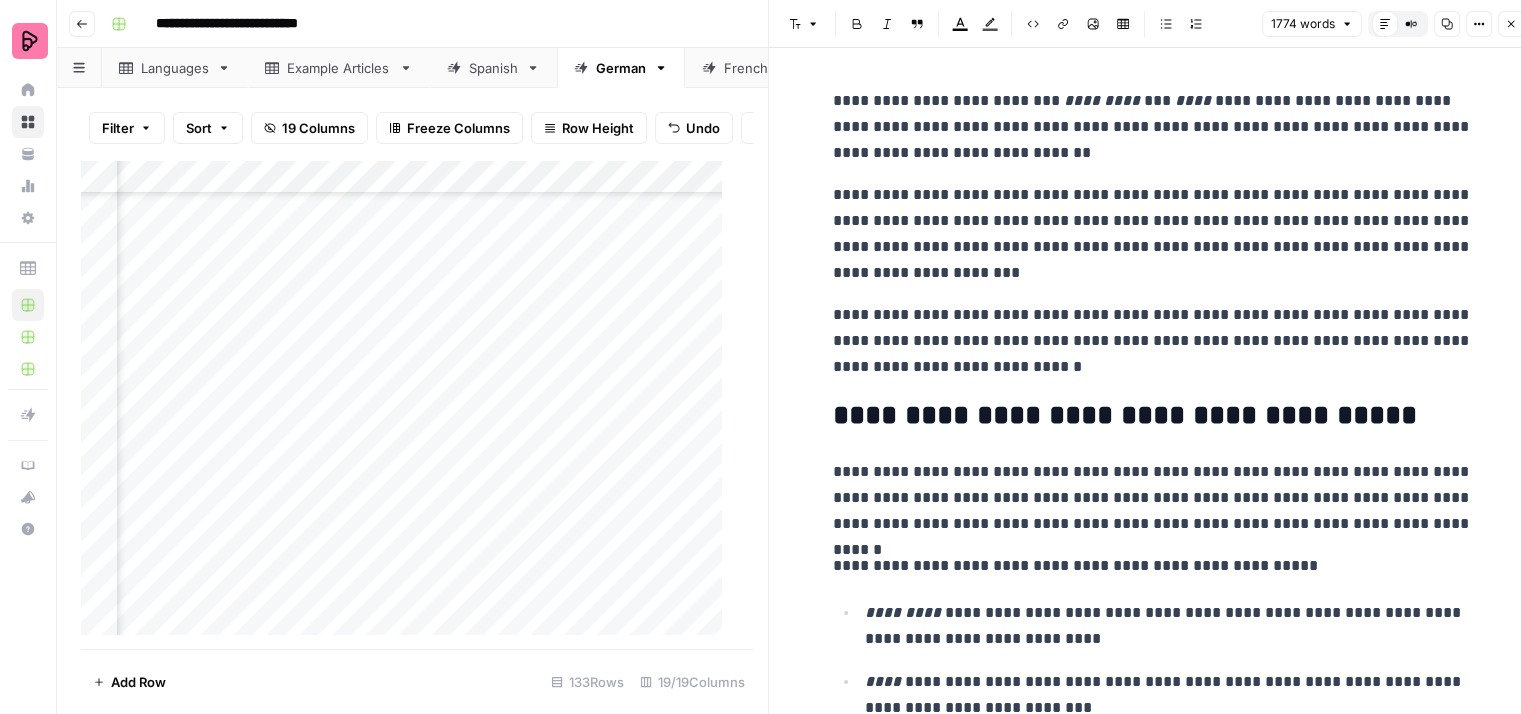 click on "**********" at bounding box center [1153, 127] 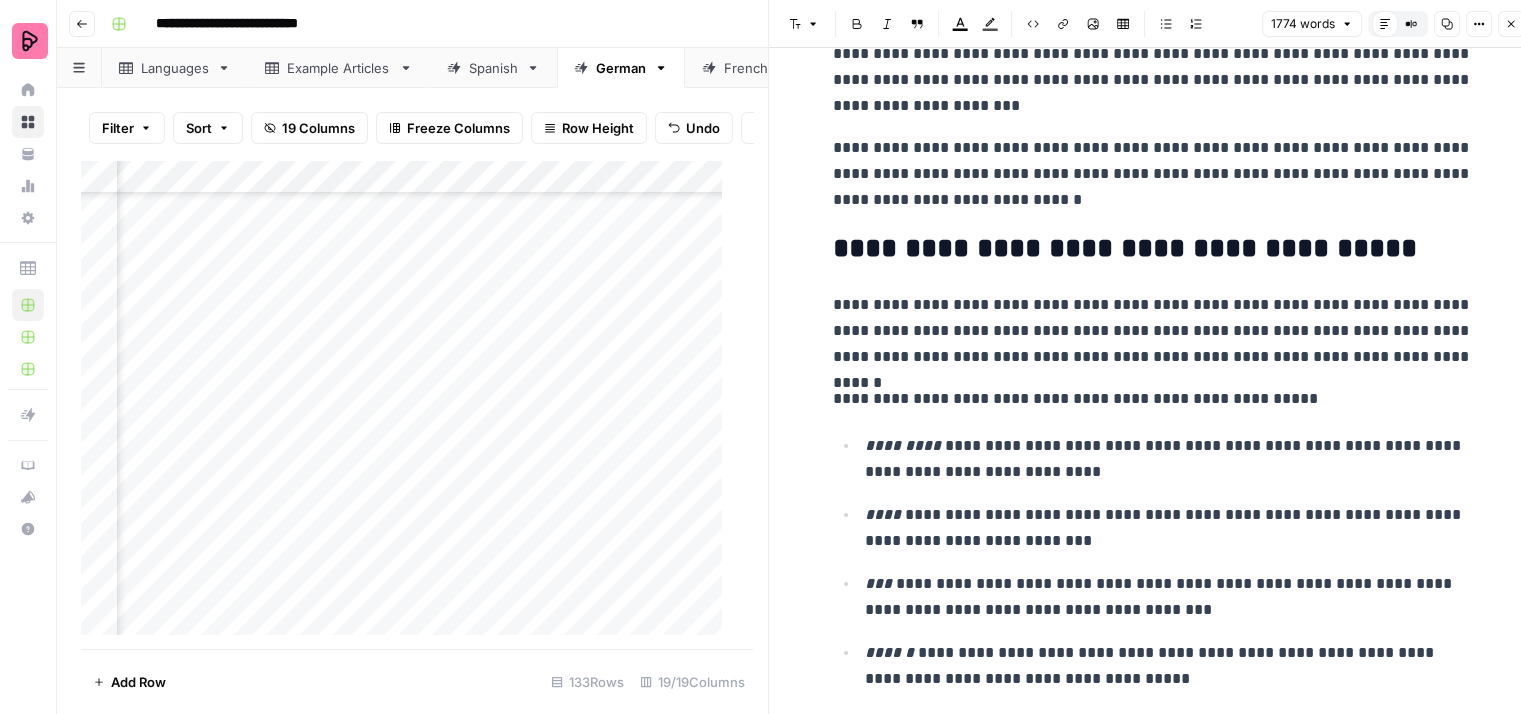 scroll, scrollTop: 400, scrollLeft: 0, axis: vertical 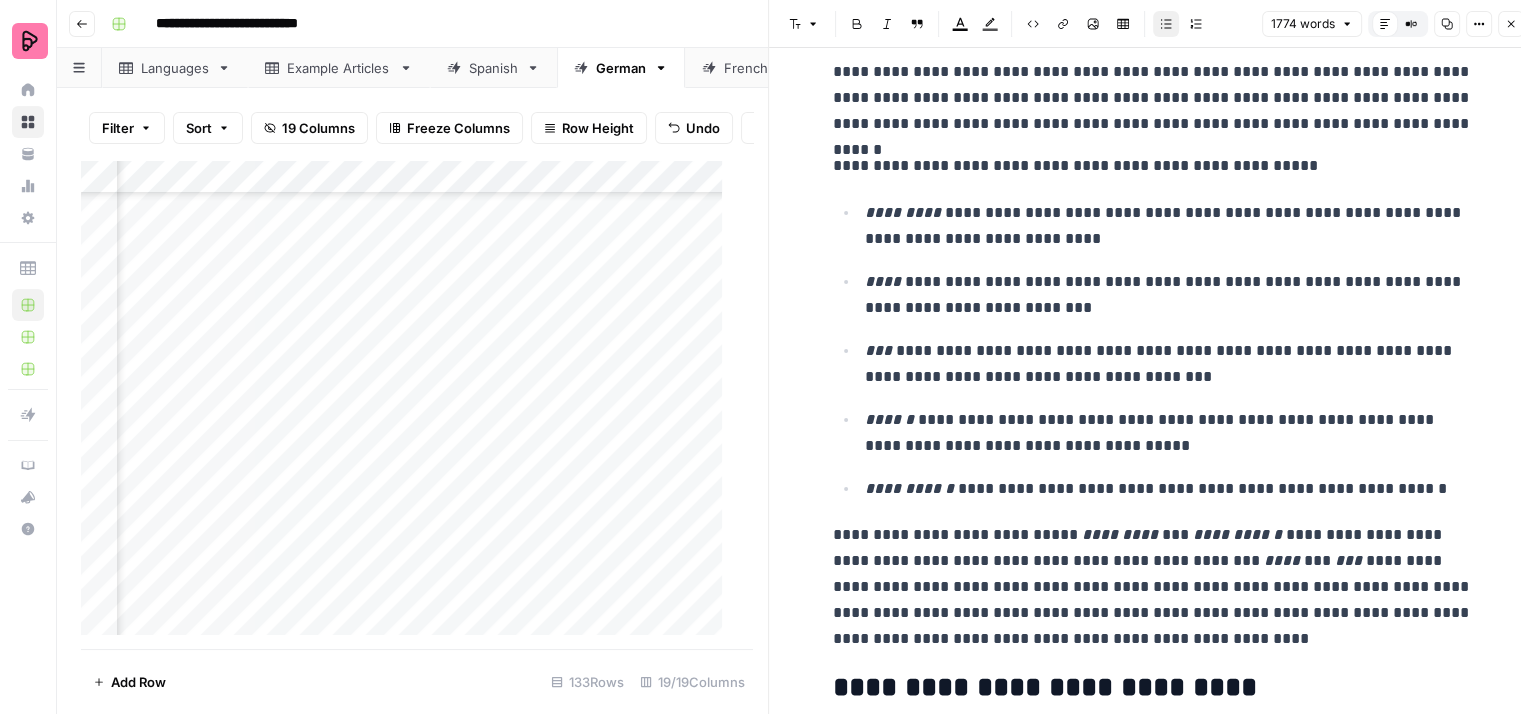 click on "**********" at bounding box center [1169, 226] 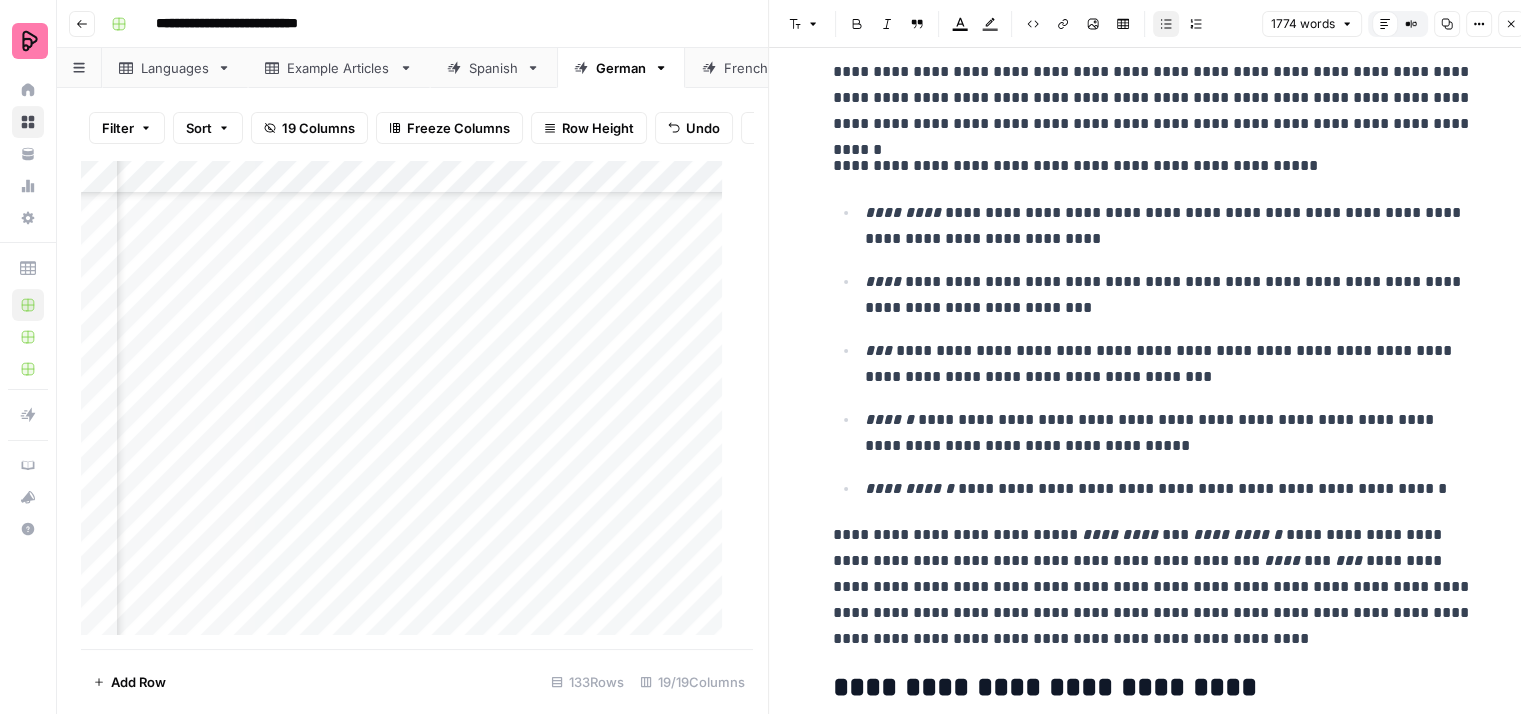 click on "**********" at bounding box center (1169, 226) 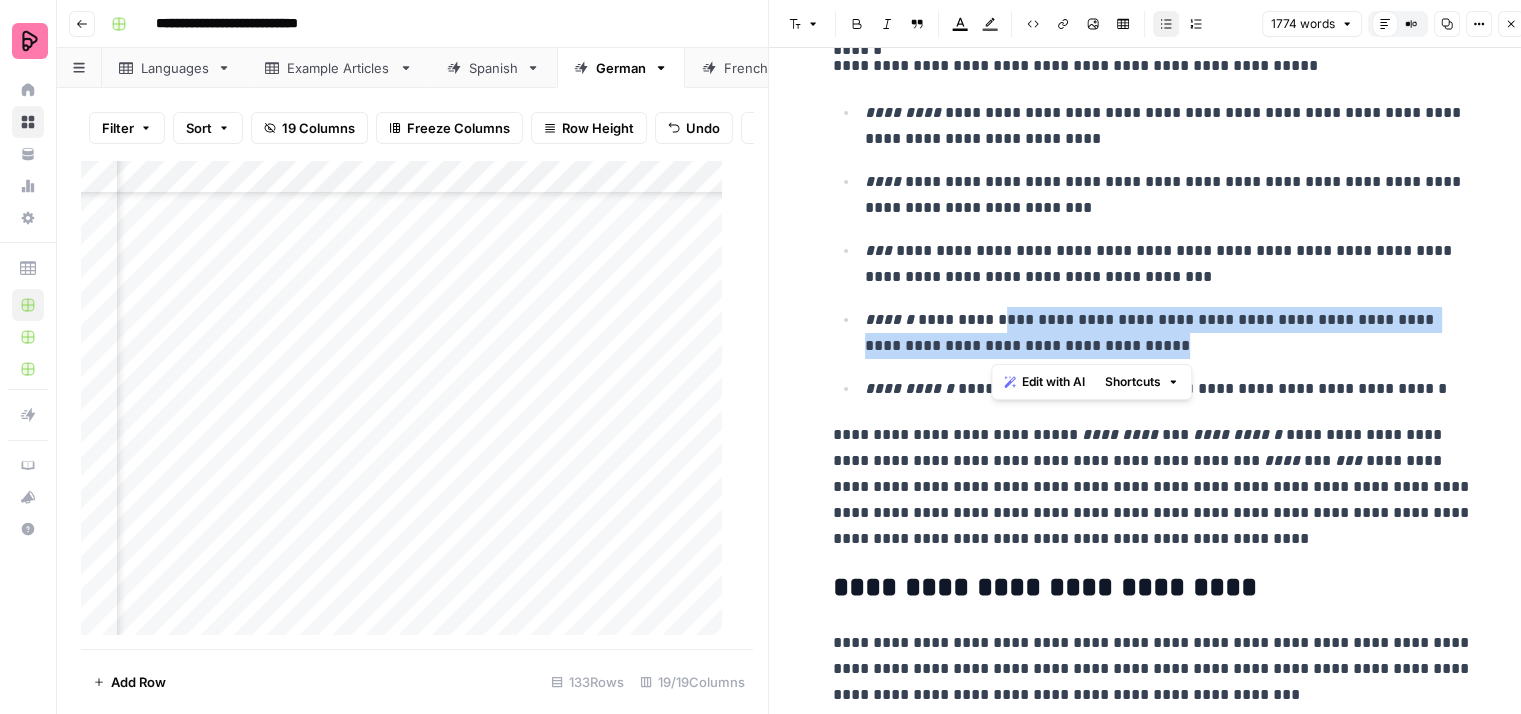 drag, startPoint x: 1130, startPoint y: 349, endPoint x: 995, endPoint y: 320, distance: 138.07968 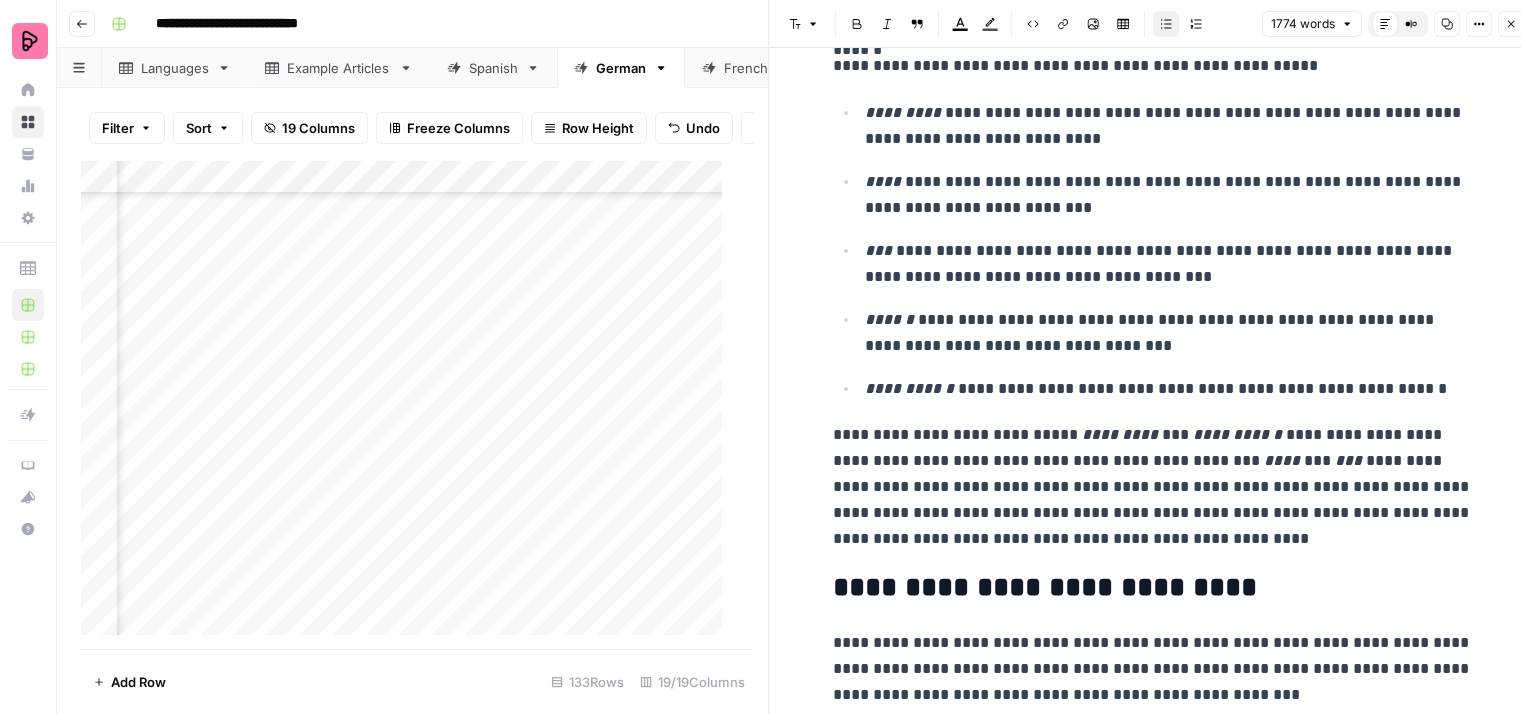 click on "**********" at bounding box center (1169, 333) 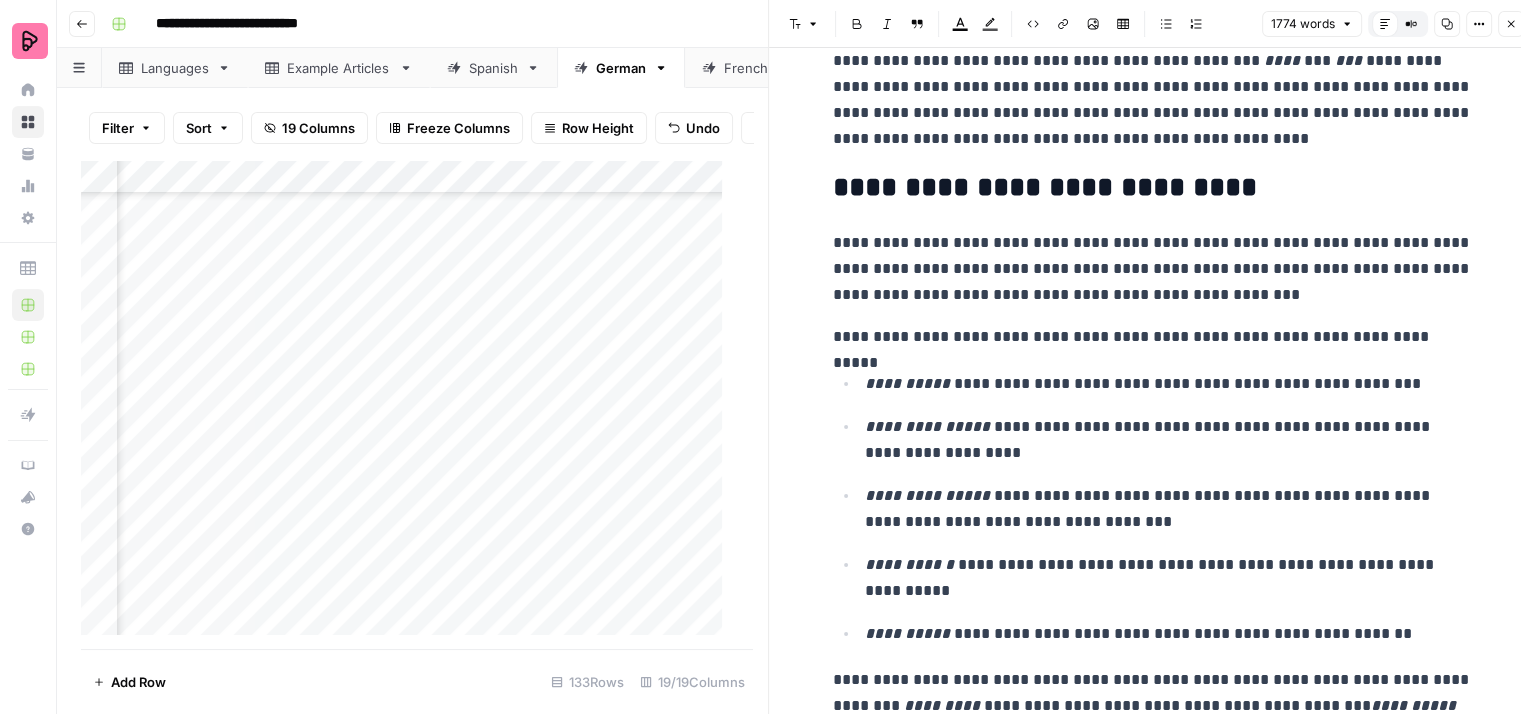 scroll, scrollTop: 1000, scrollLeft: 0, axis: vertical 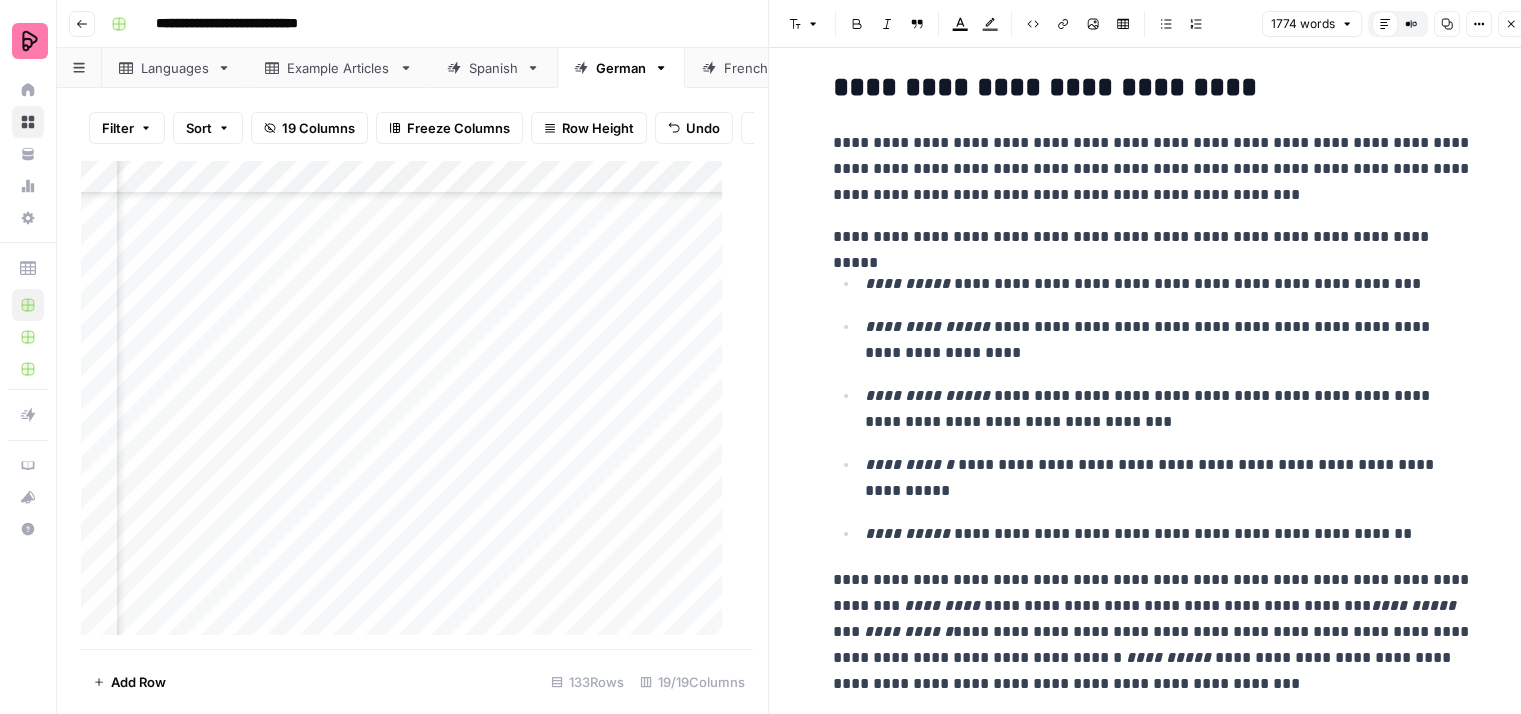 click on "**********" at bounding box center (1153, 237) 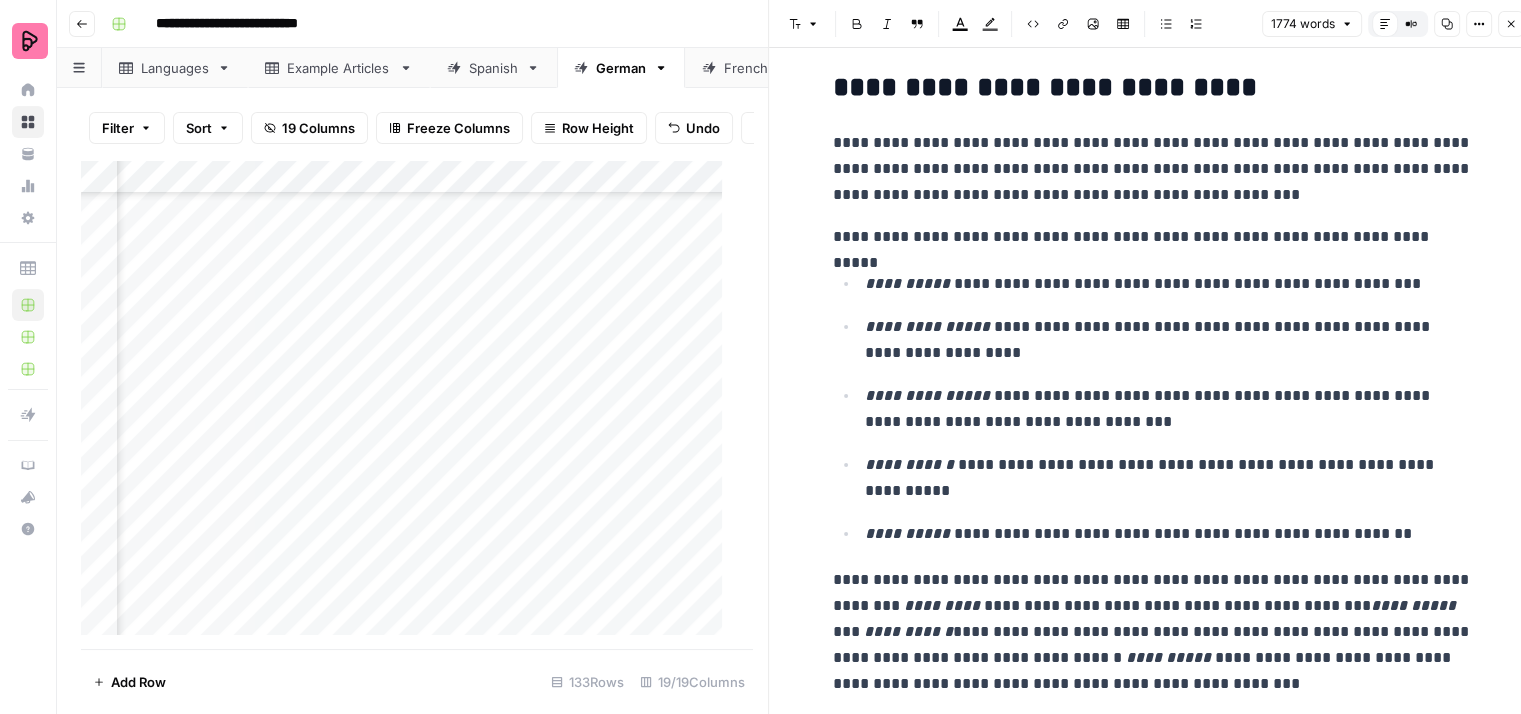 click on "**********" at bounding box center (1153, 169) 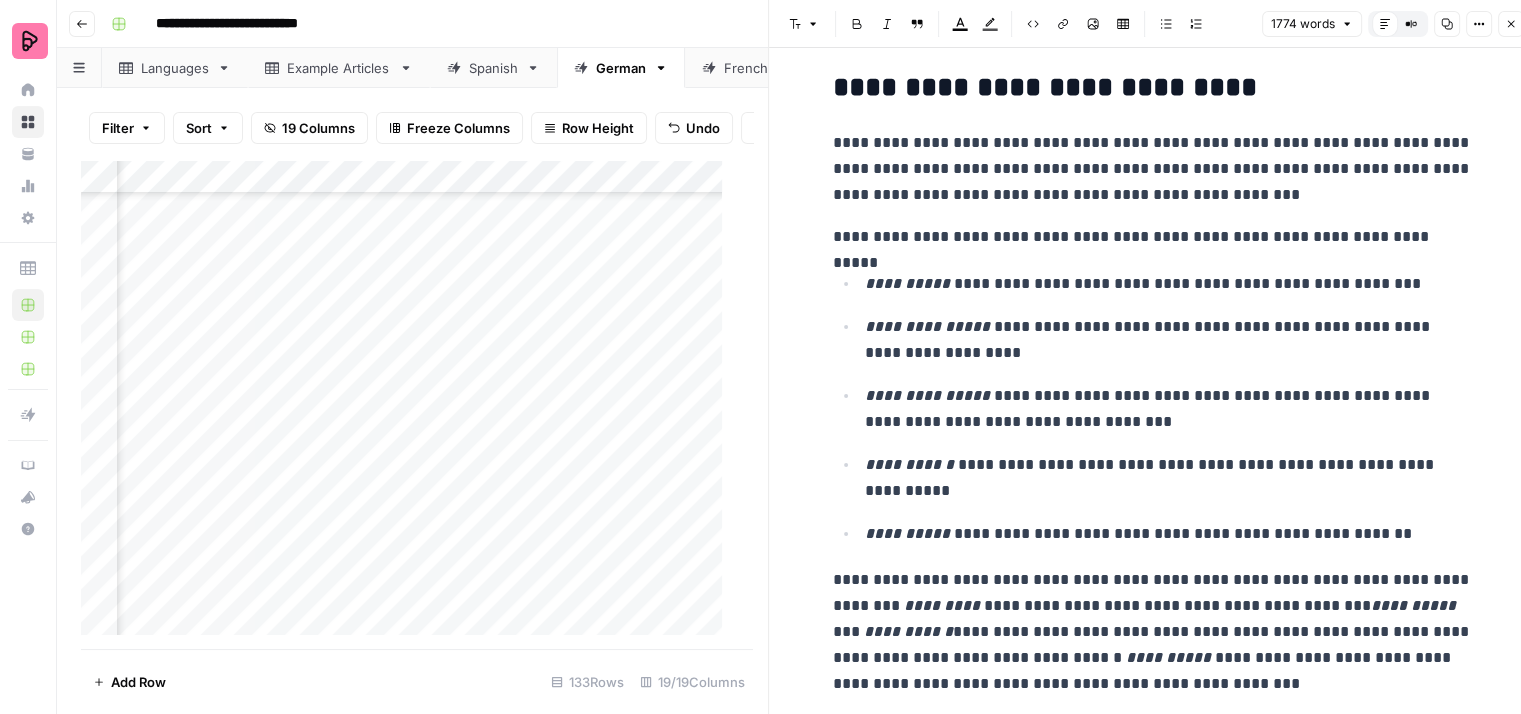 click on "**********" at bounding box center [1153, 169] 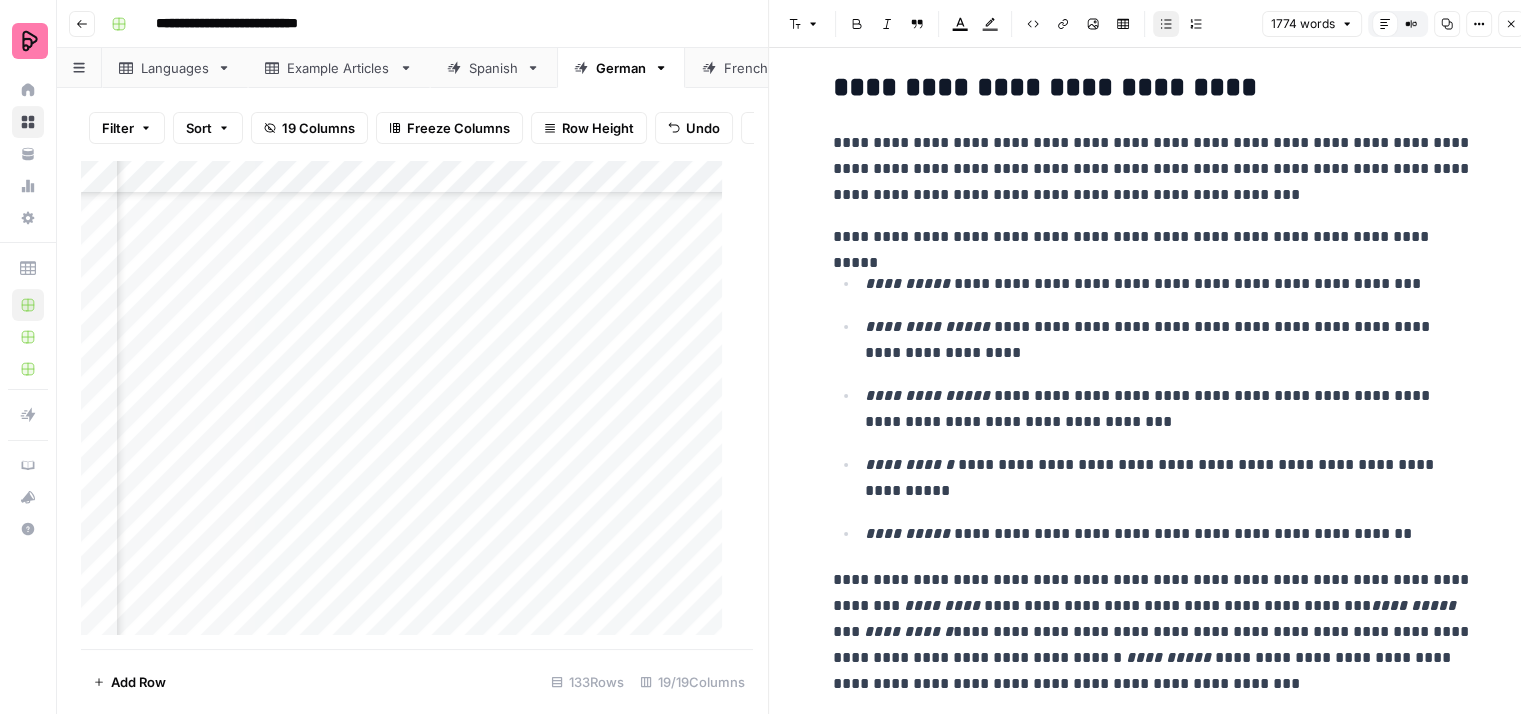 click on "**********" at bounding box center (1169, 284) 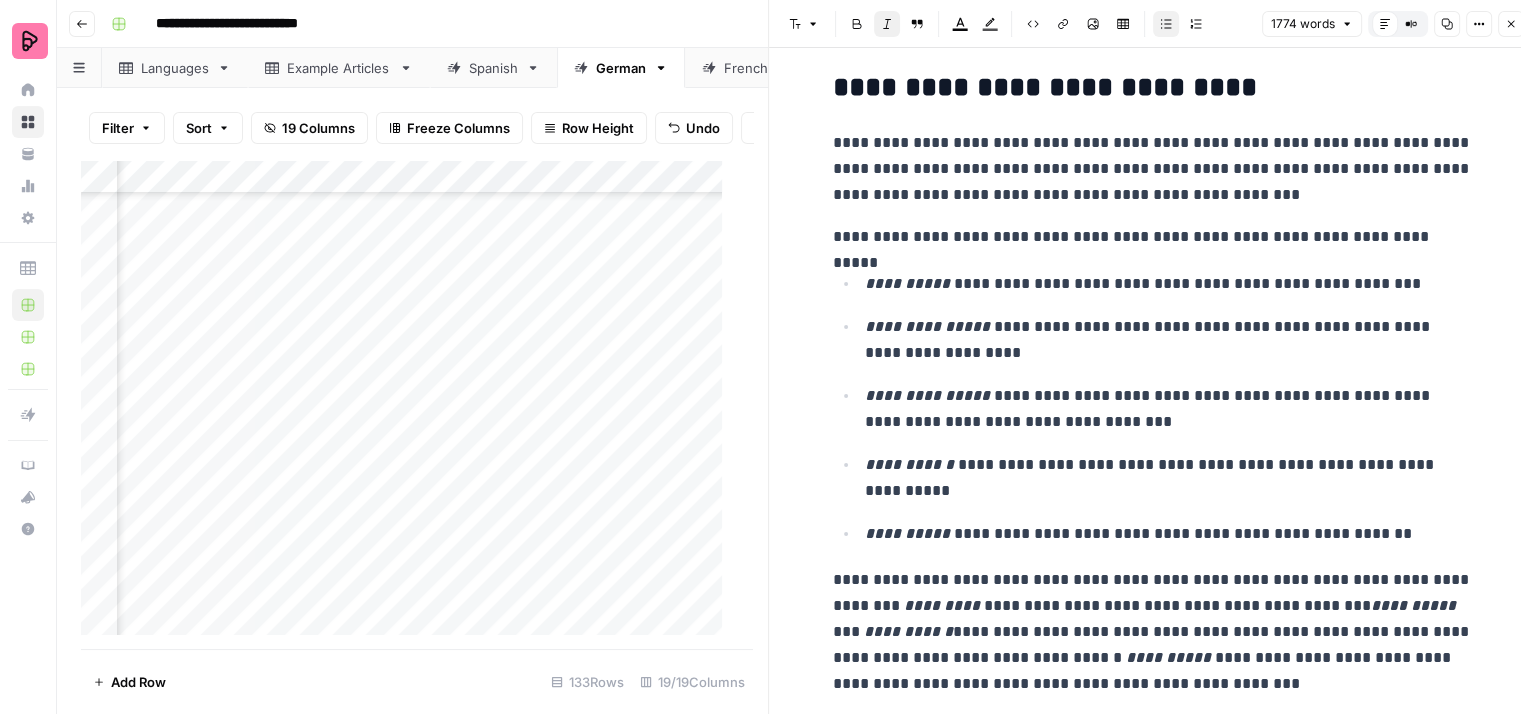click on "**********" at bounding box center [1153, 408] 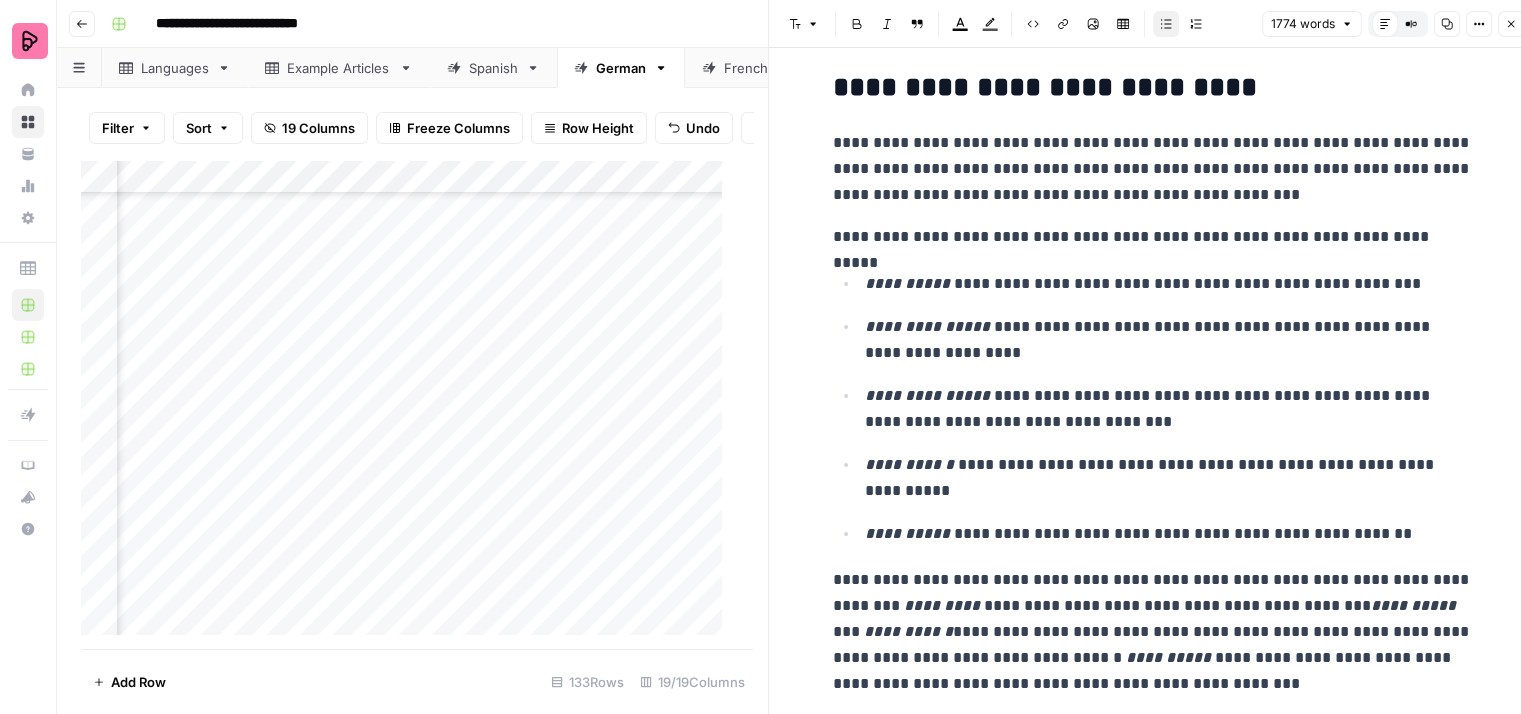 click on "**********" at bounding box center [1169, 340] 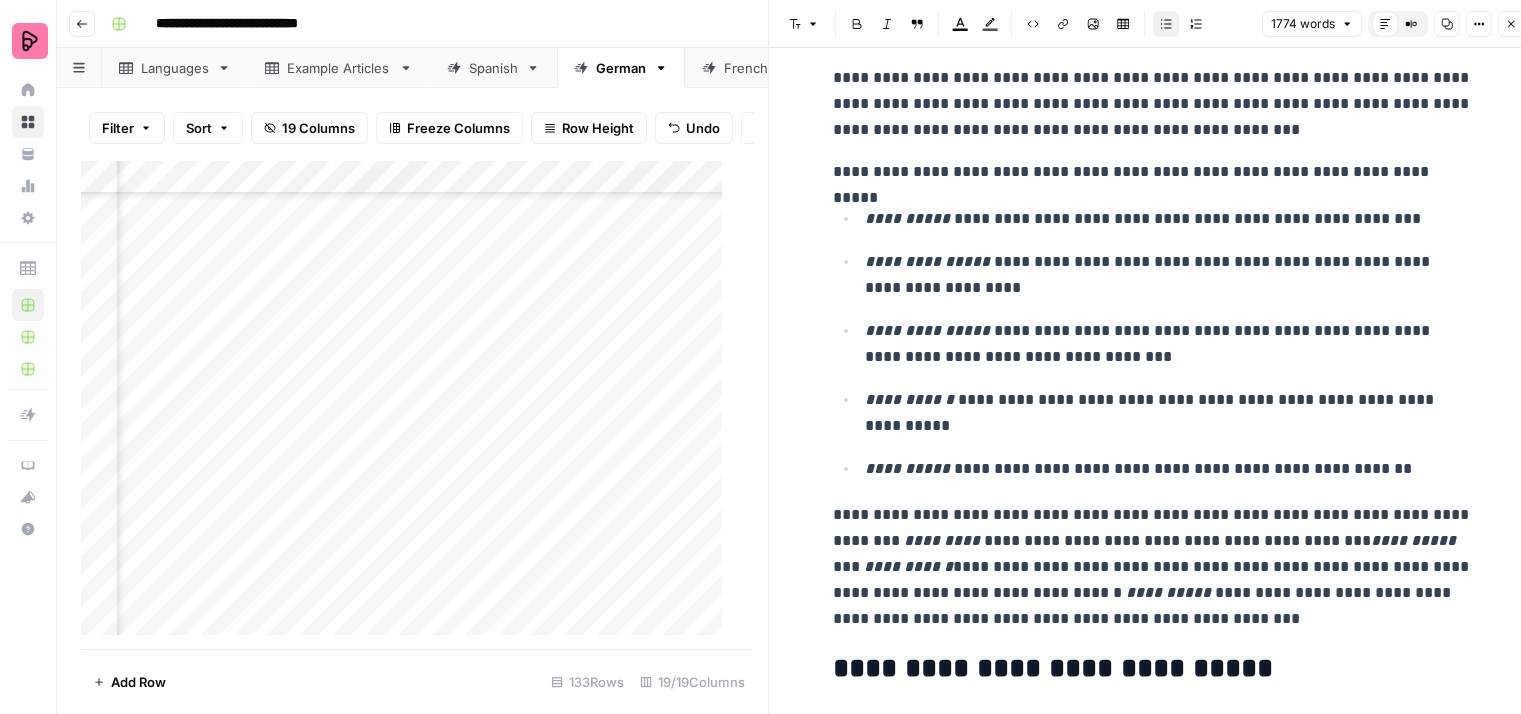 scroll, scrollTop: 1100, scrollLeft: 0, axis: vertical 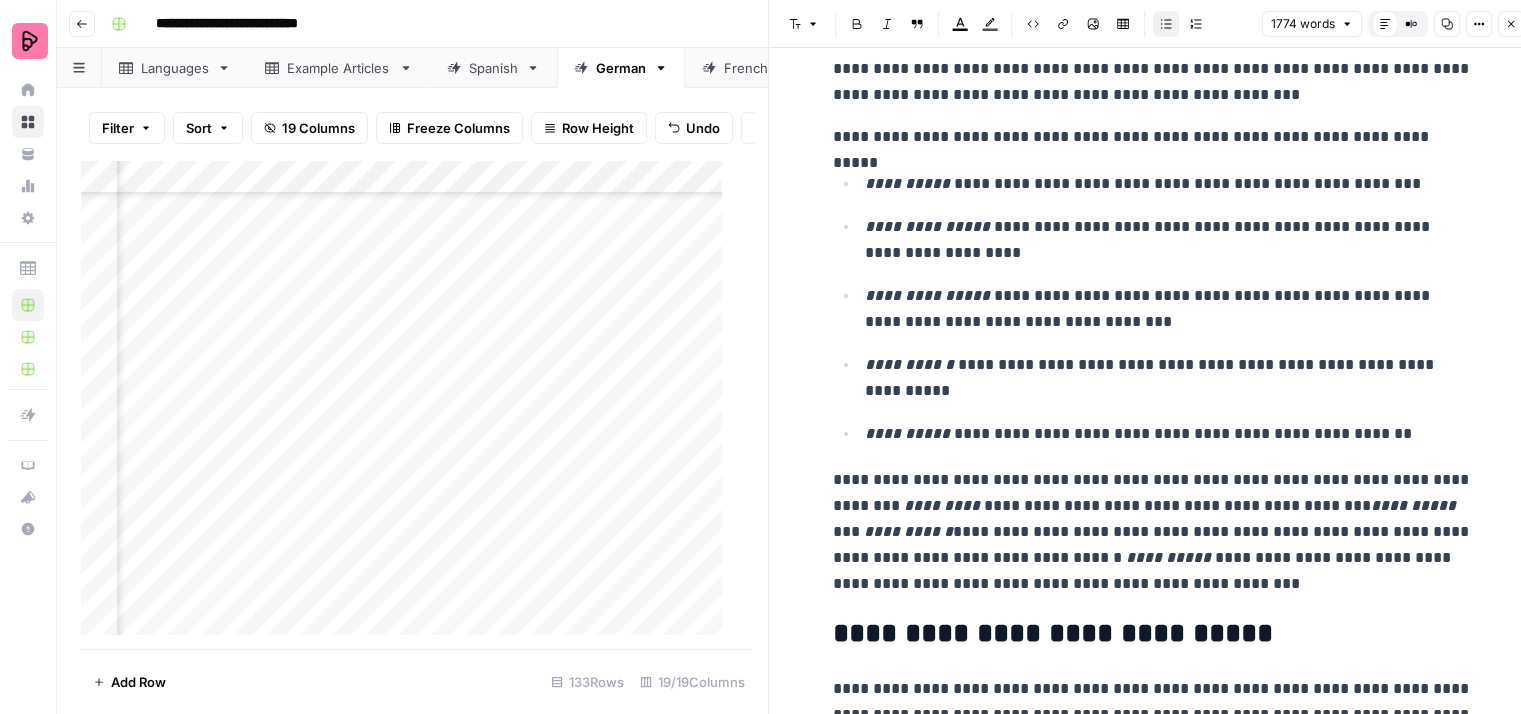 click on "**********" at bounding box center (1169, 378) 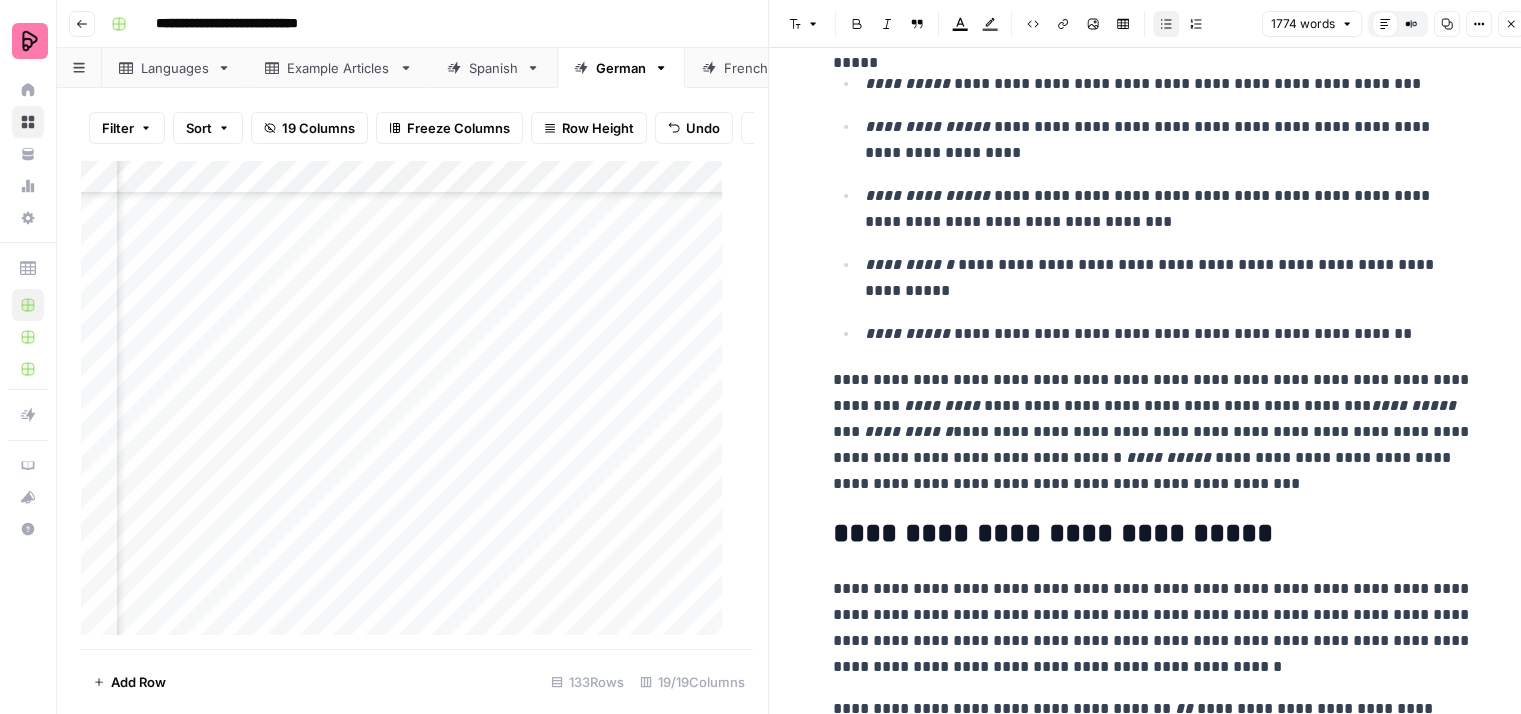 click on "**********" at bounding box center (1153, 432) 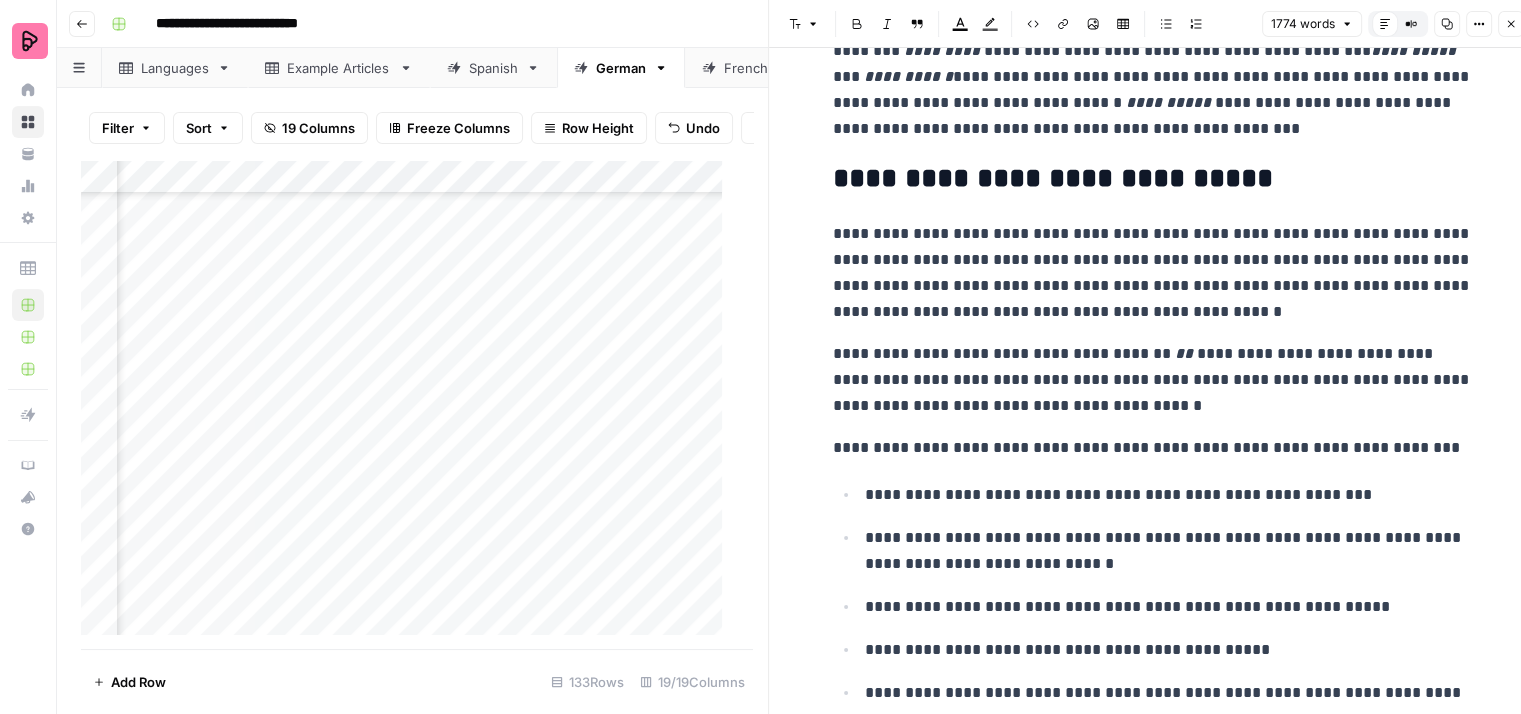 scroll, scrollTop: 1600, scrollLeft: 0, axis: vertical 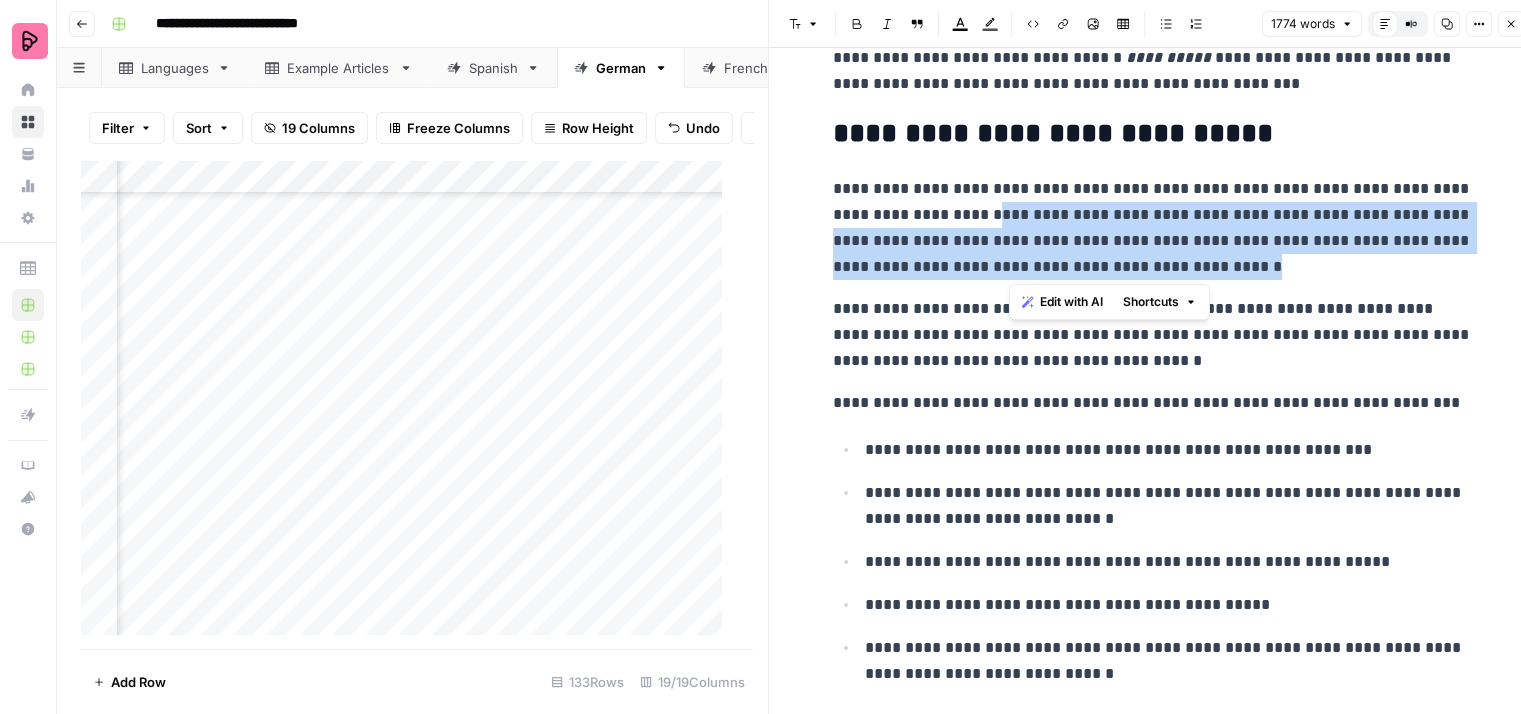 drag, startPoint x: 1331, startPoint y: 268, endPoint x: 1004, endPoint y: 216, distance: 331.10873 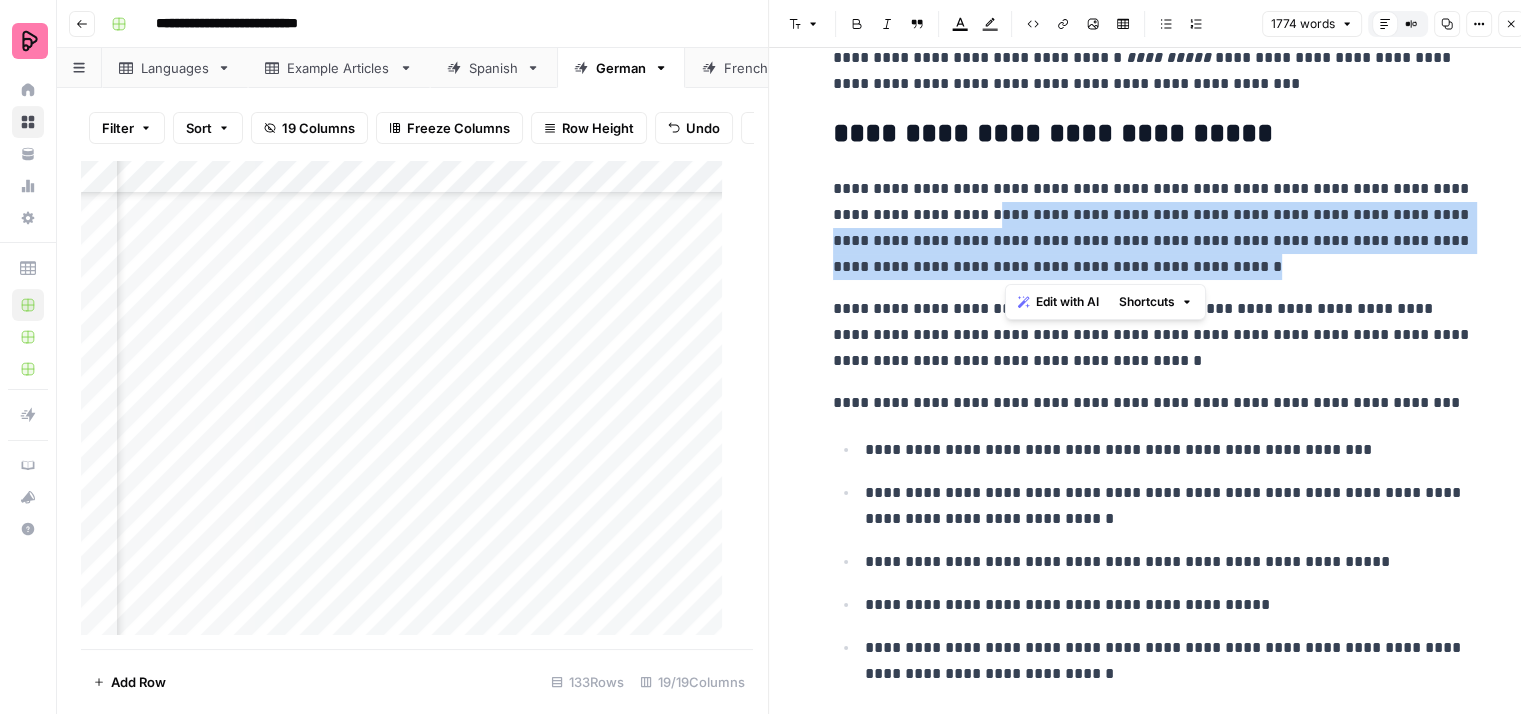 copy on "**********" 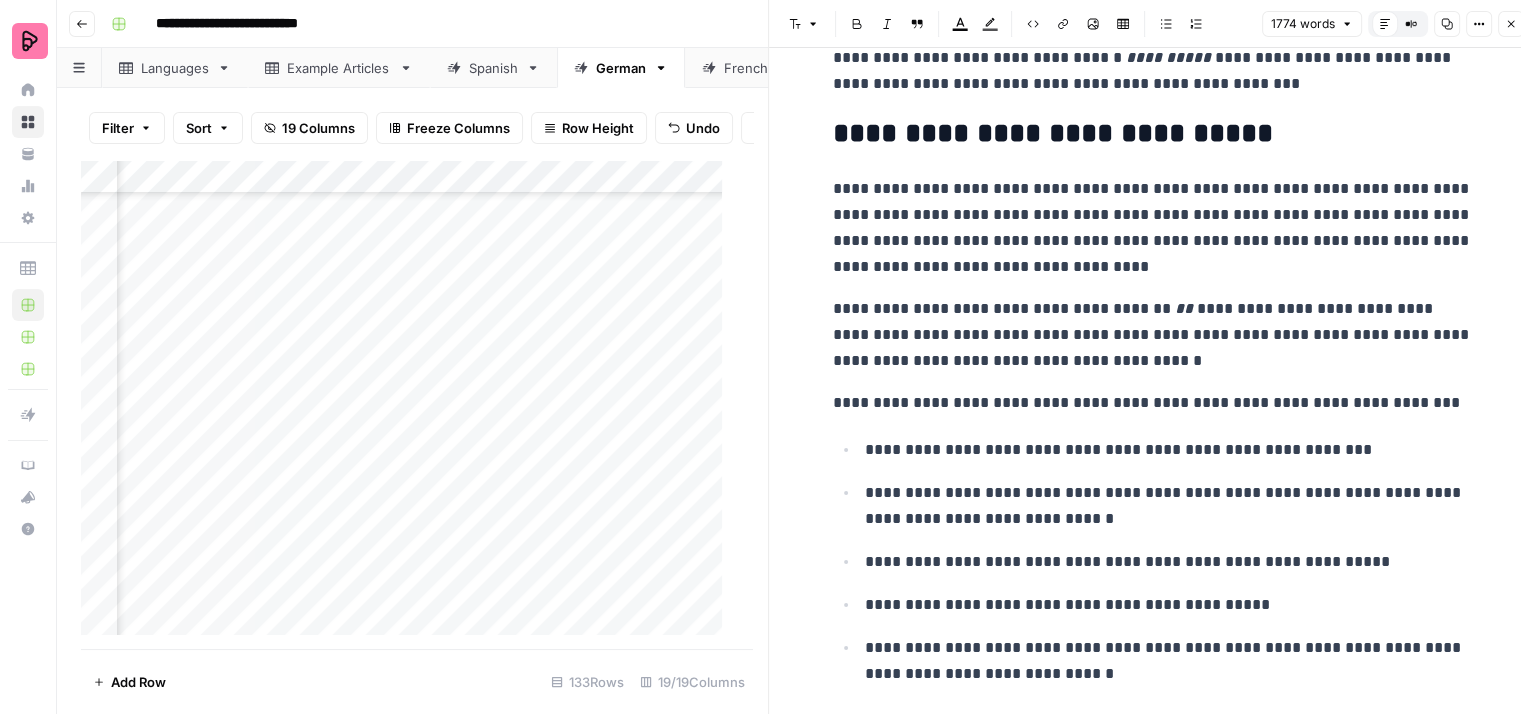 click on "**********" at bounding box center [1153, 228] 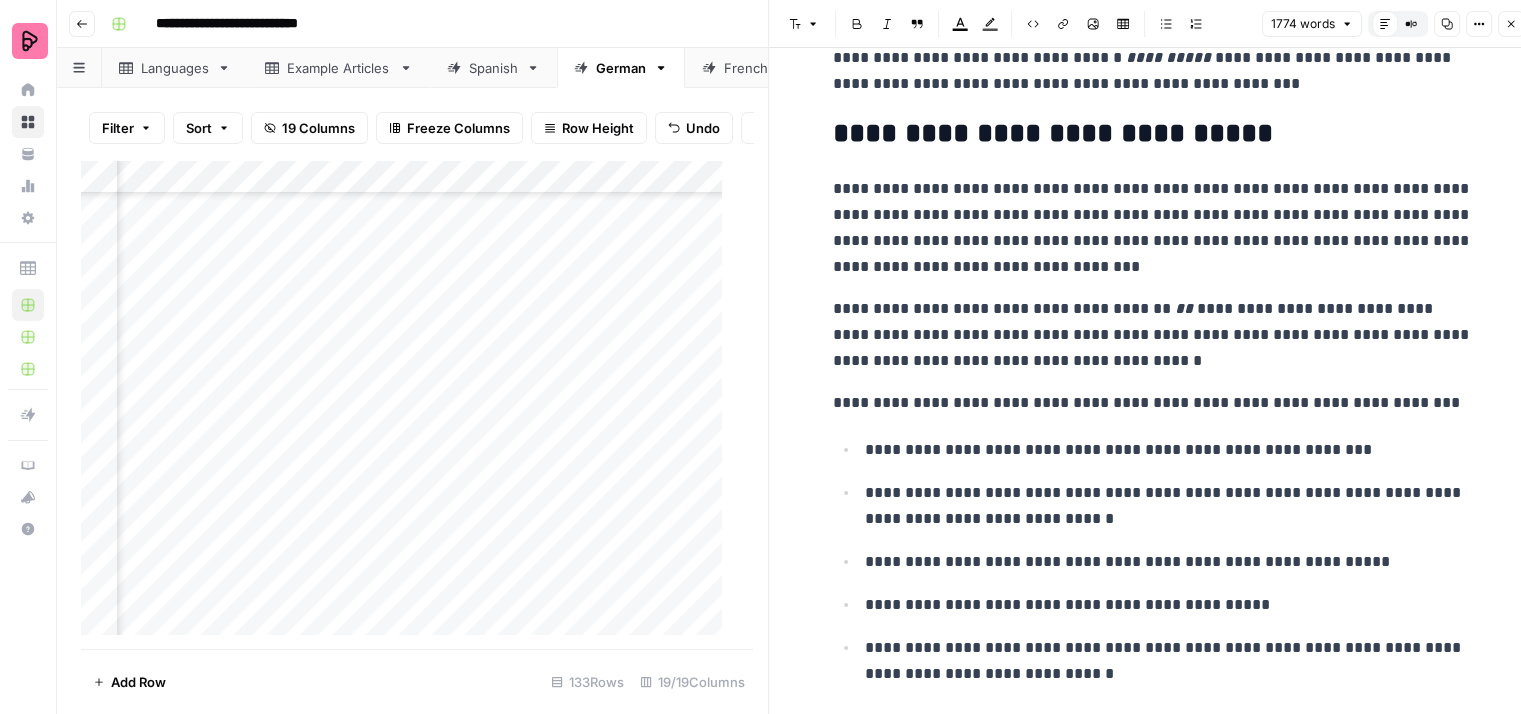 click on "**********" at bounding box center (1153, 228) 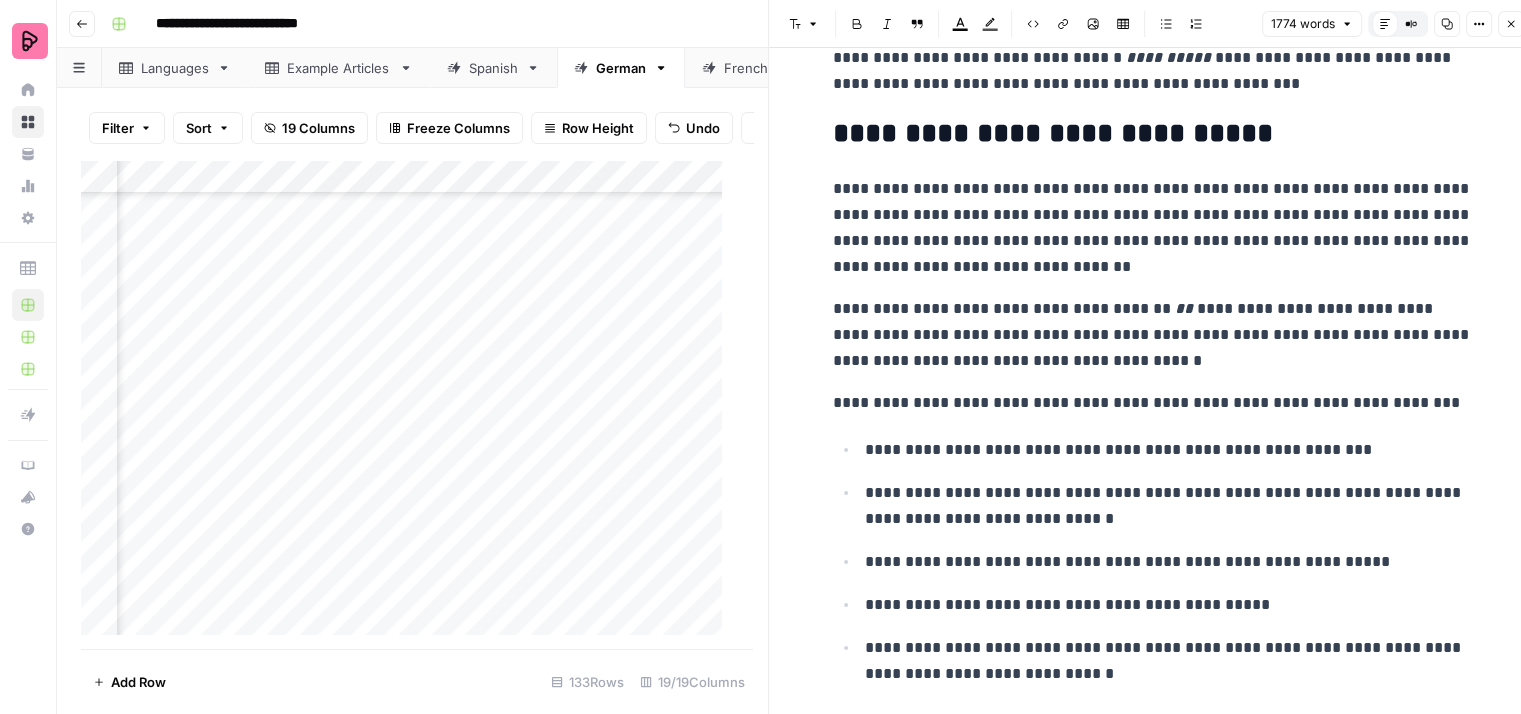 click on "**********" at bounding box center [1153, 228] 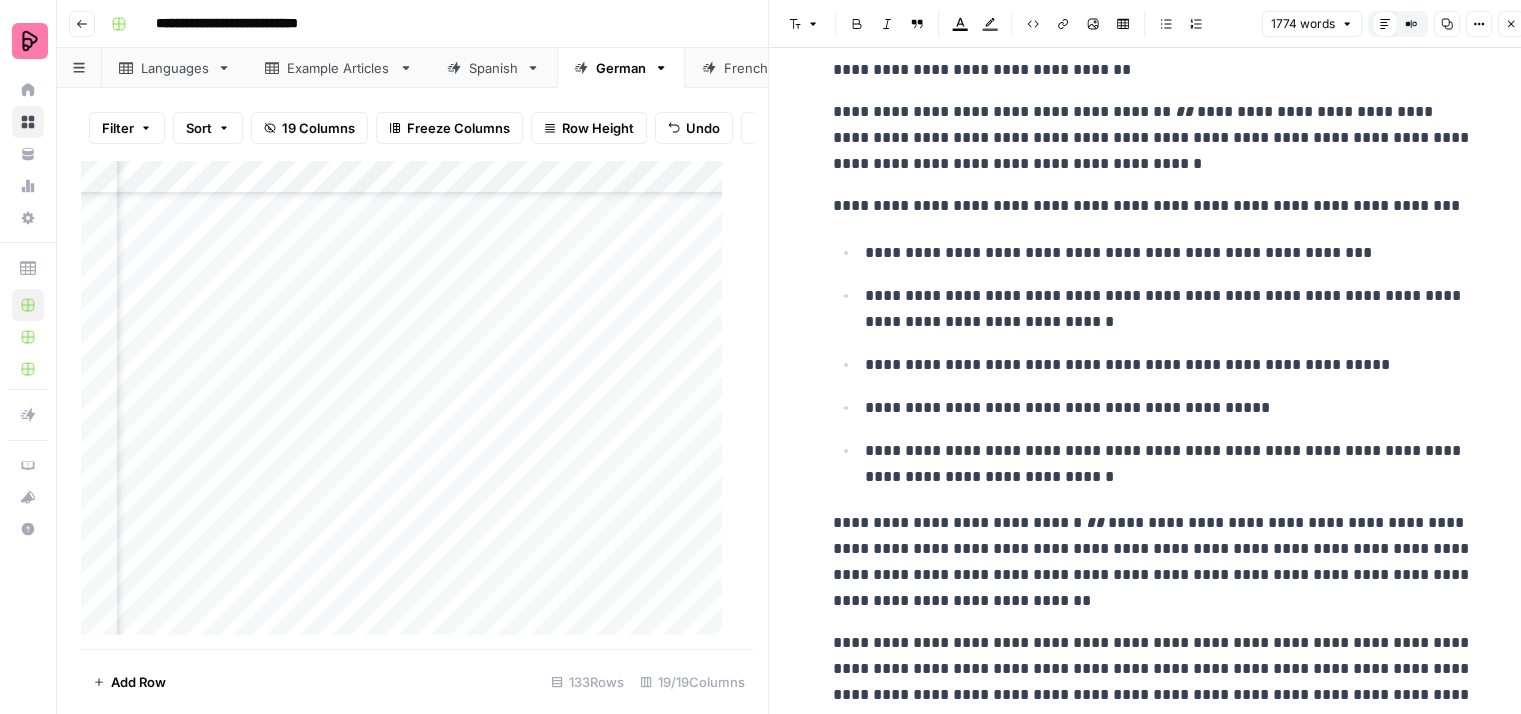 scroll, scrollTop: 1800, scrollLeft: 0, axis: vertical 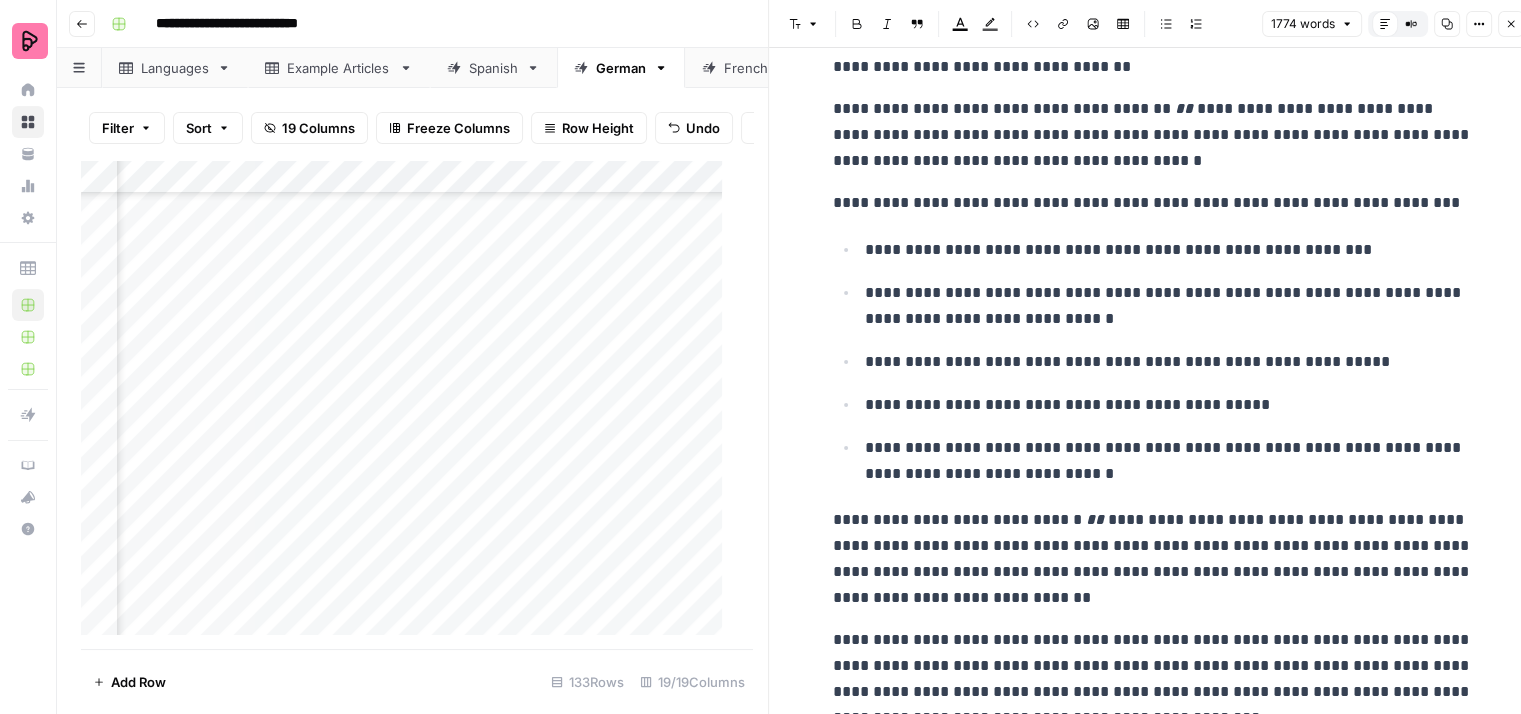 click on "**********" at bounding box center [1153, 203] 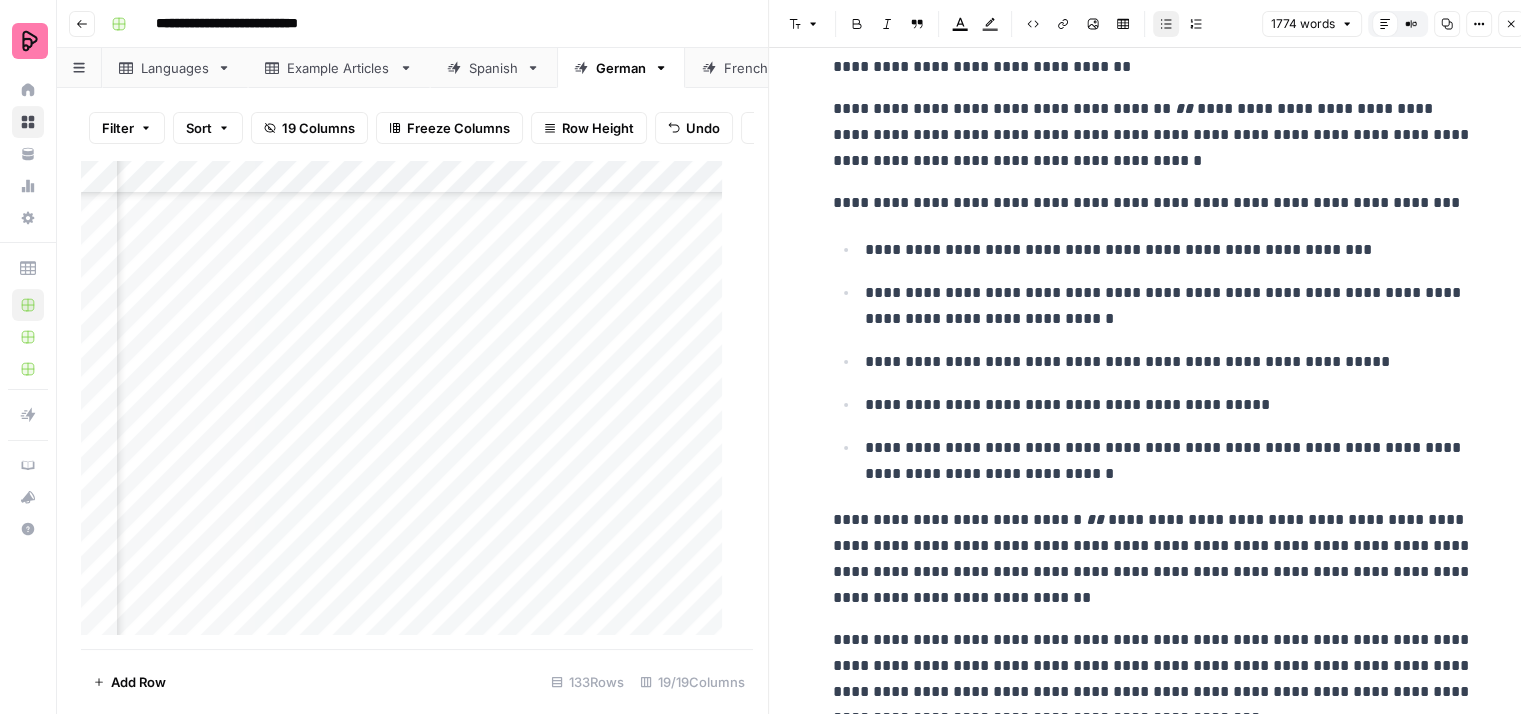 click on "**********" at bounding box center [1169, 306] 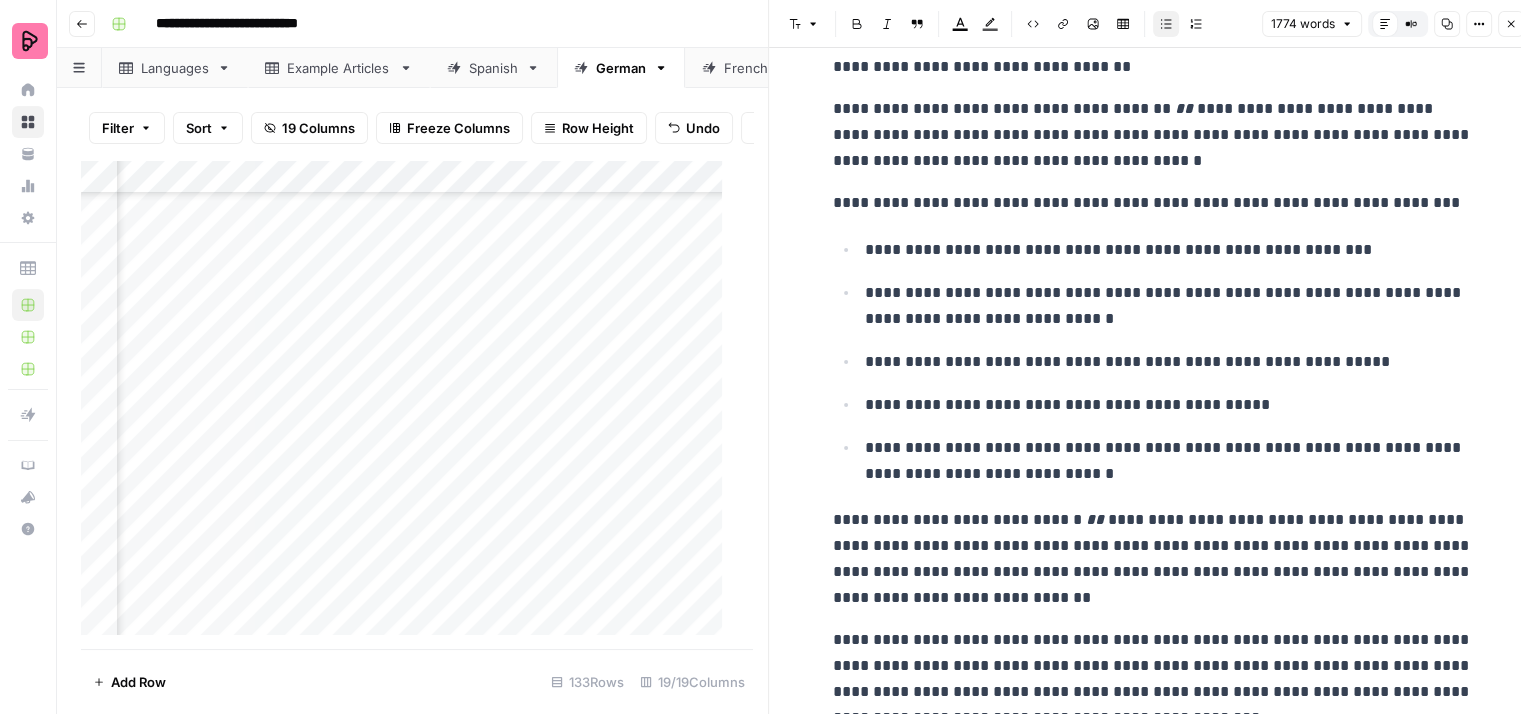 click on "**********" at bounding box center (1169, 306) 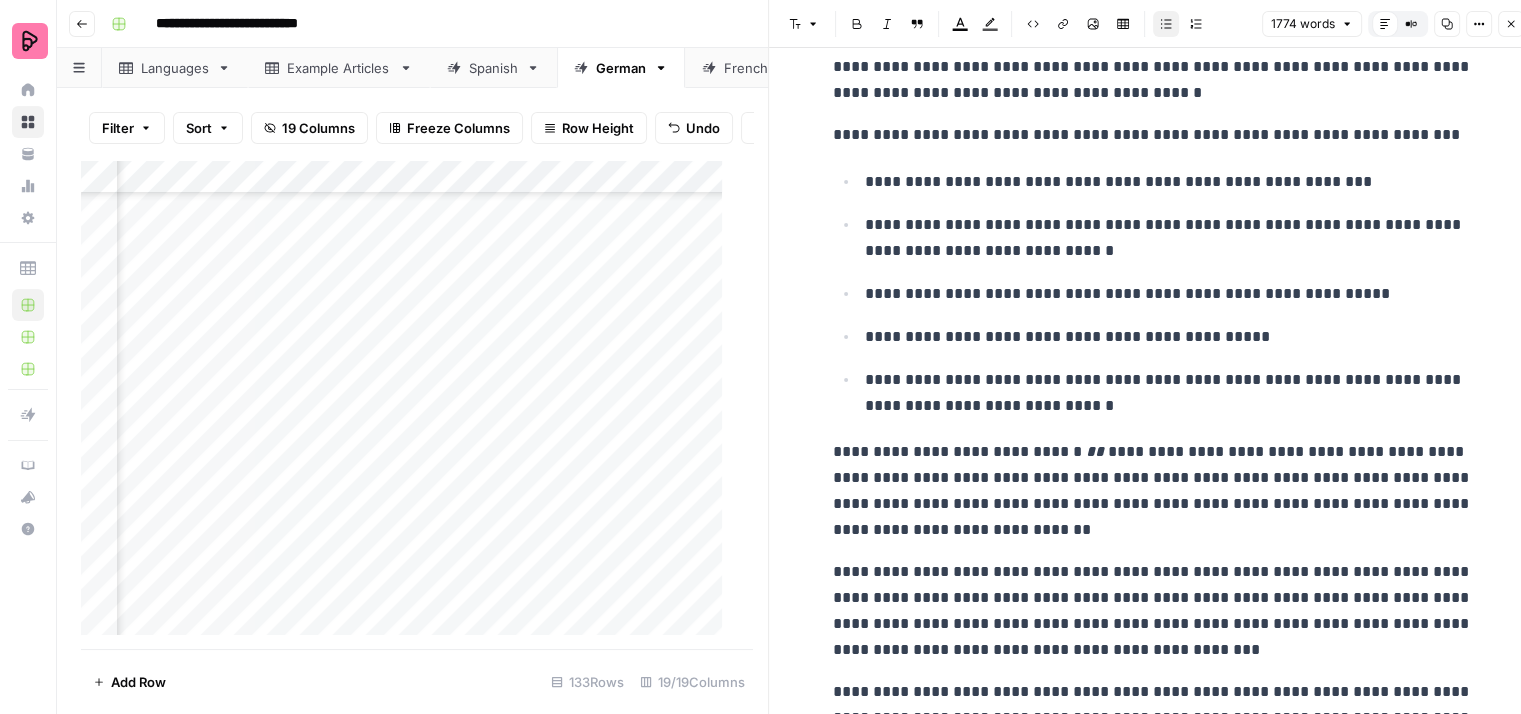 scroll, scrollTop: 1900, scrollLeft: 0, axis: vertical 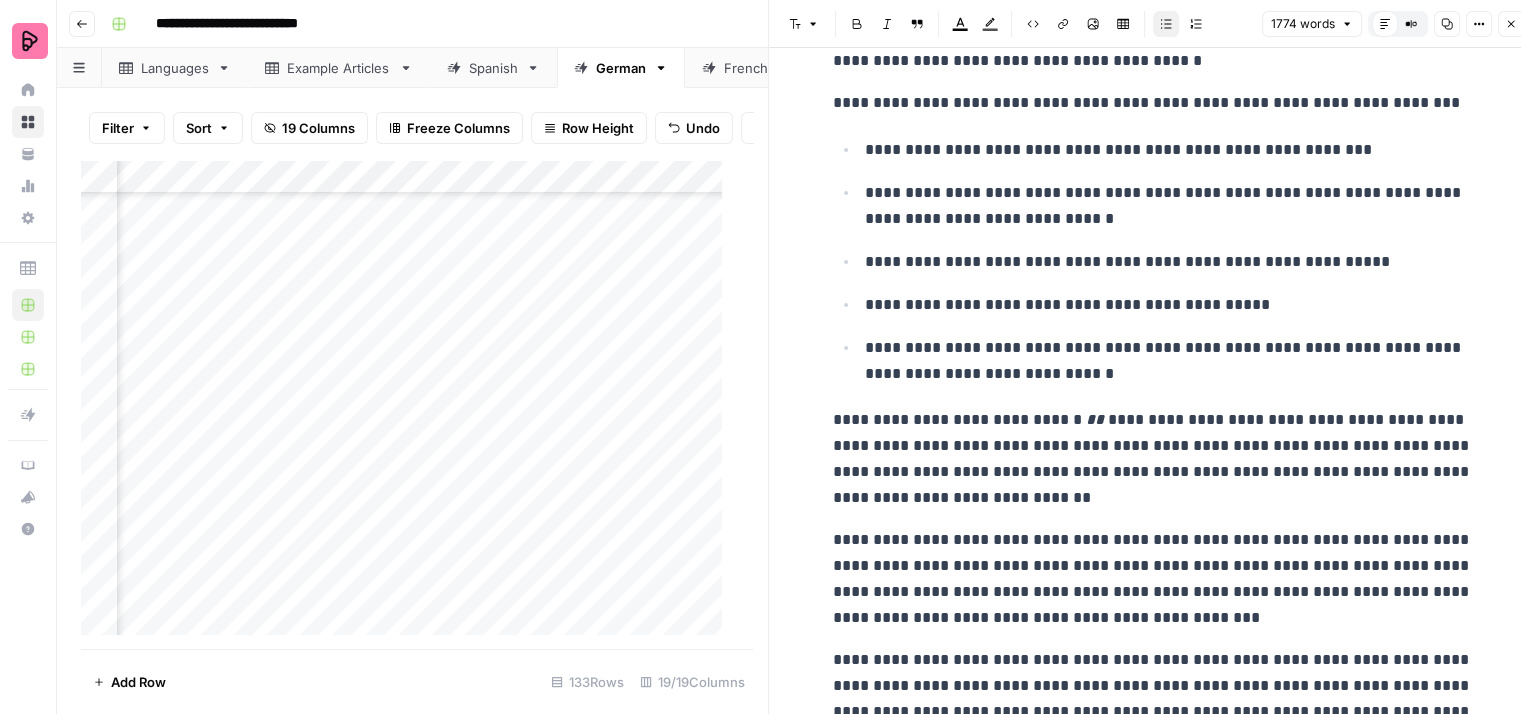 click on "**********" at bounding box center (1169, 361) 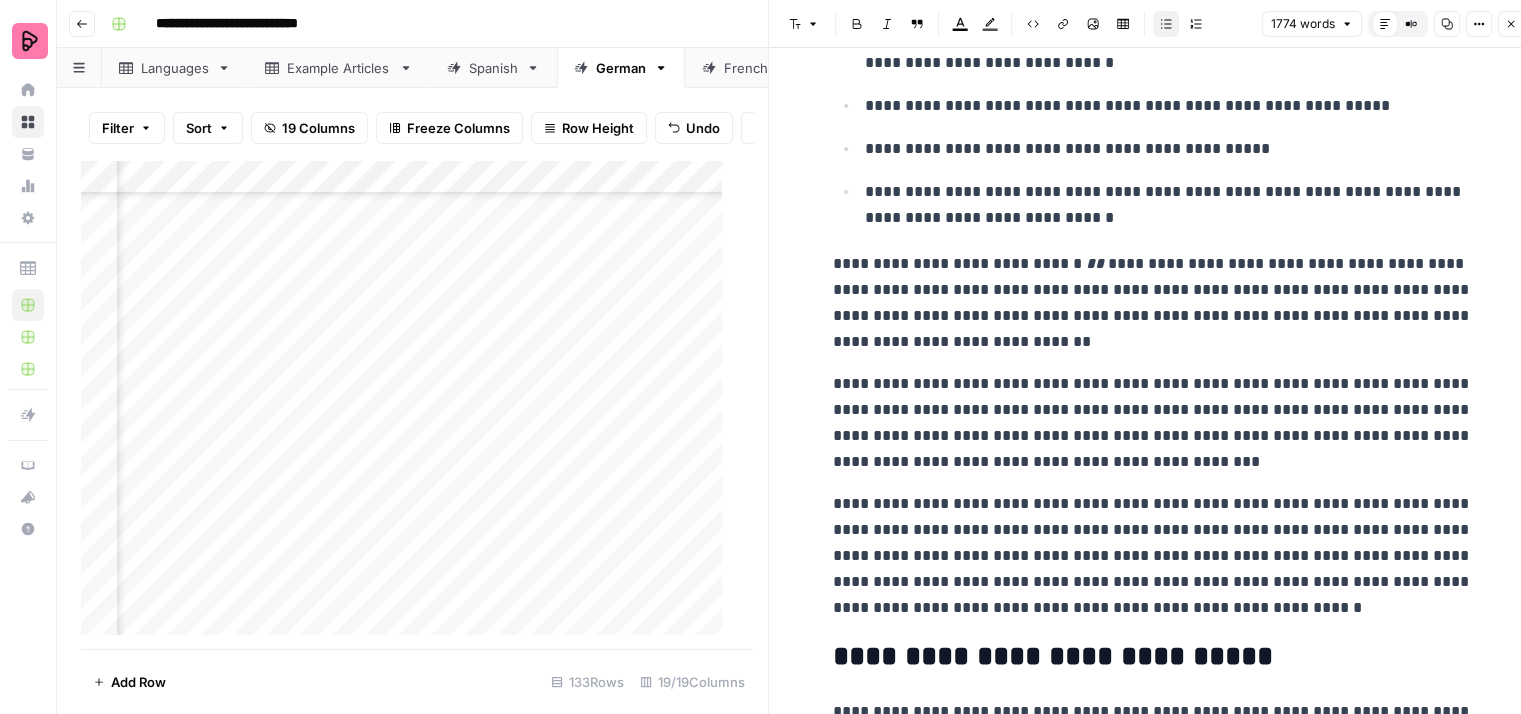scroll, scrollTop: 2100, scrollLeft: 0, axis: vertical 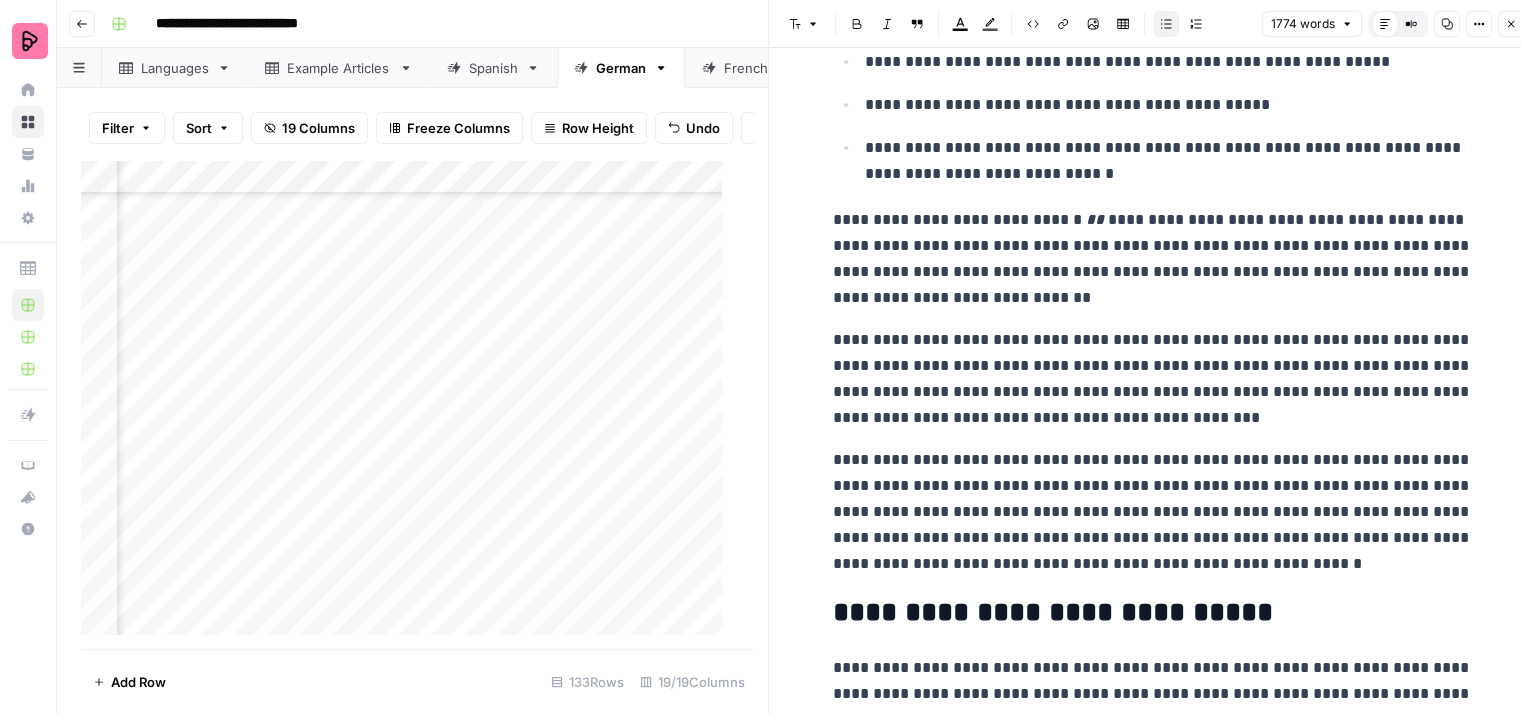 click on "**********" at bounding box center (1153, 259) 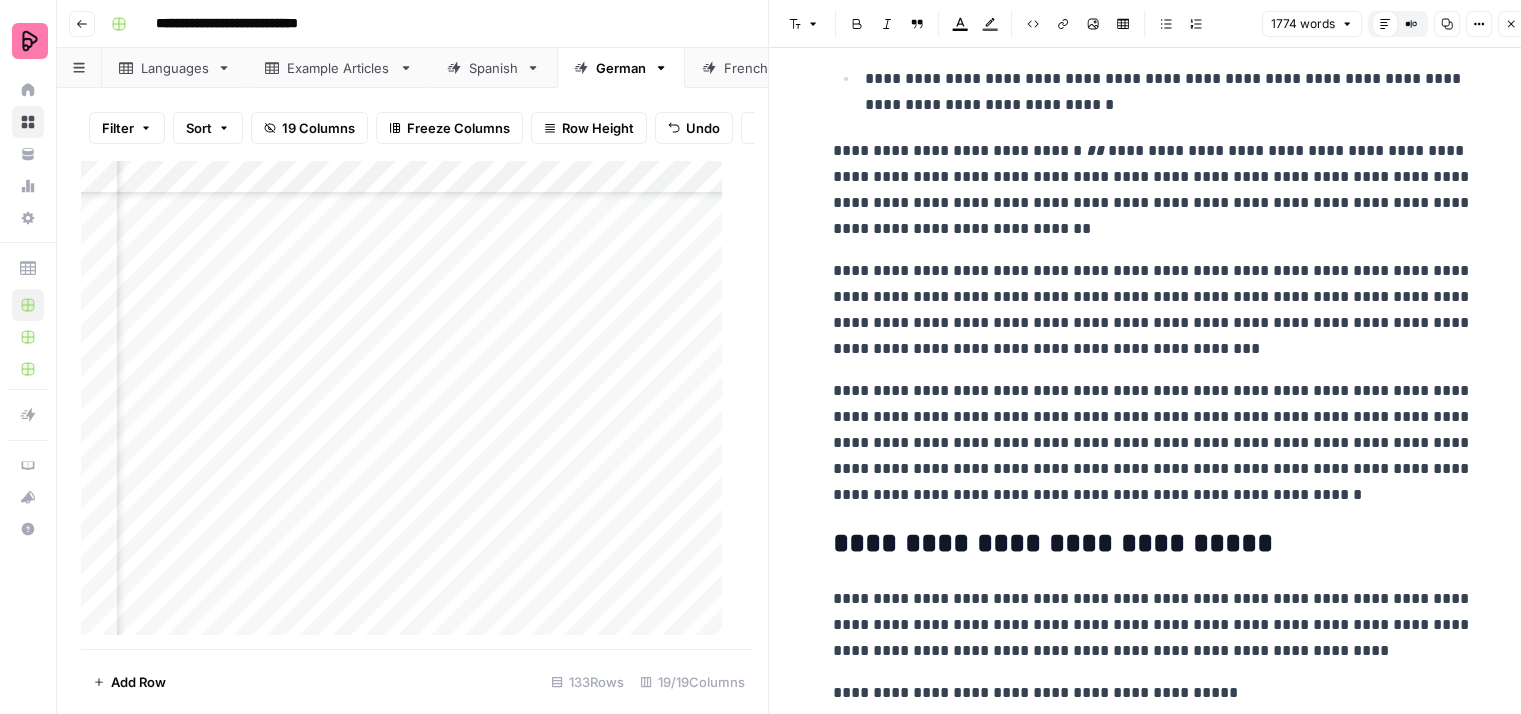 scroll, scrollTop: 2200, scrollLeft: 0, axis: vertical 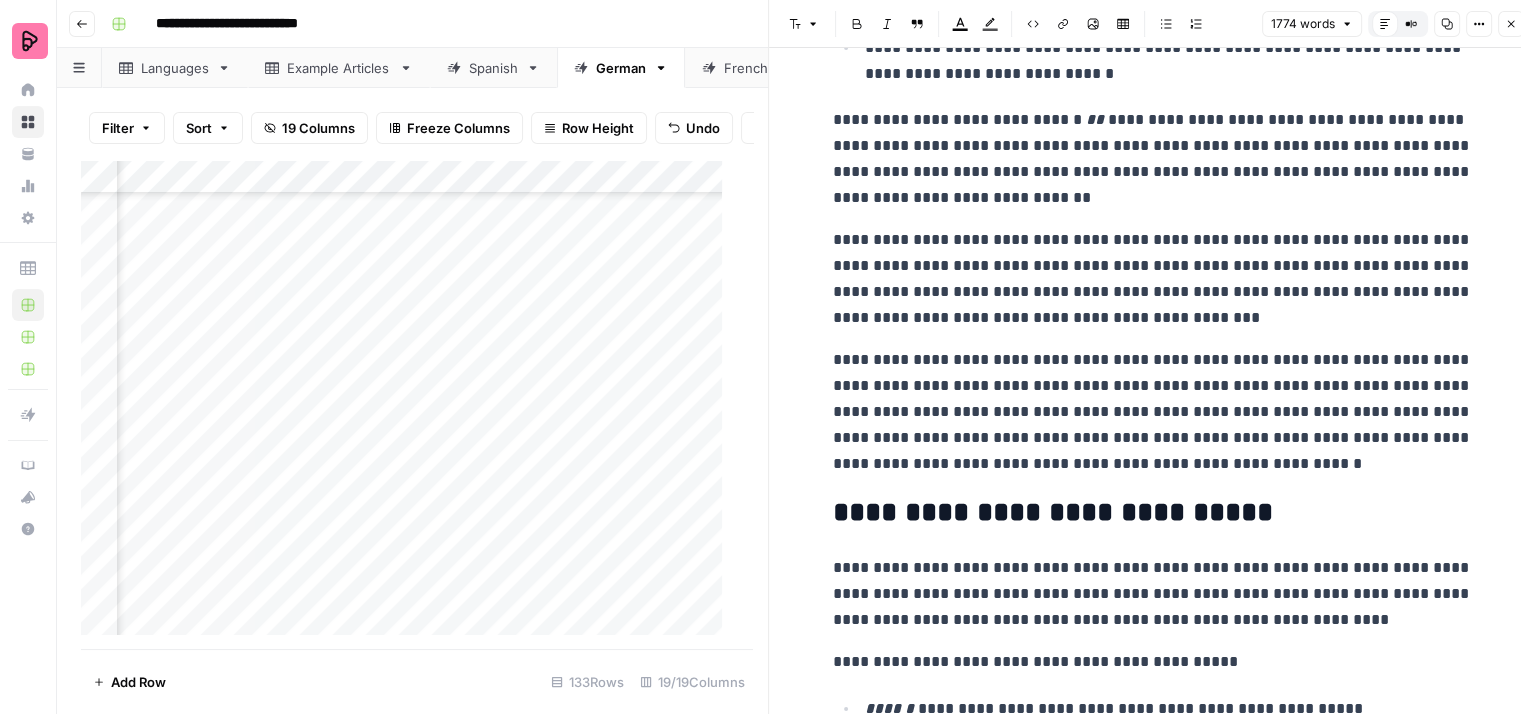click on "**********" at bounding box center (1153, 279) 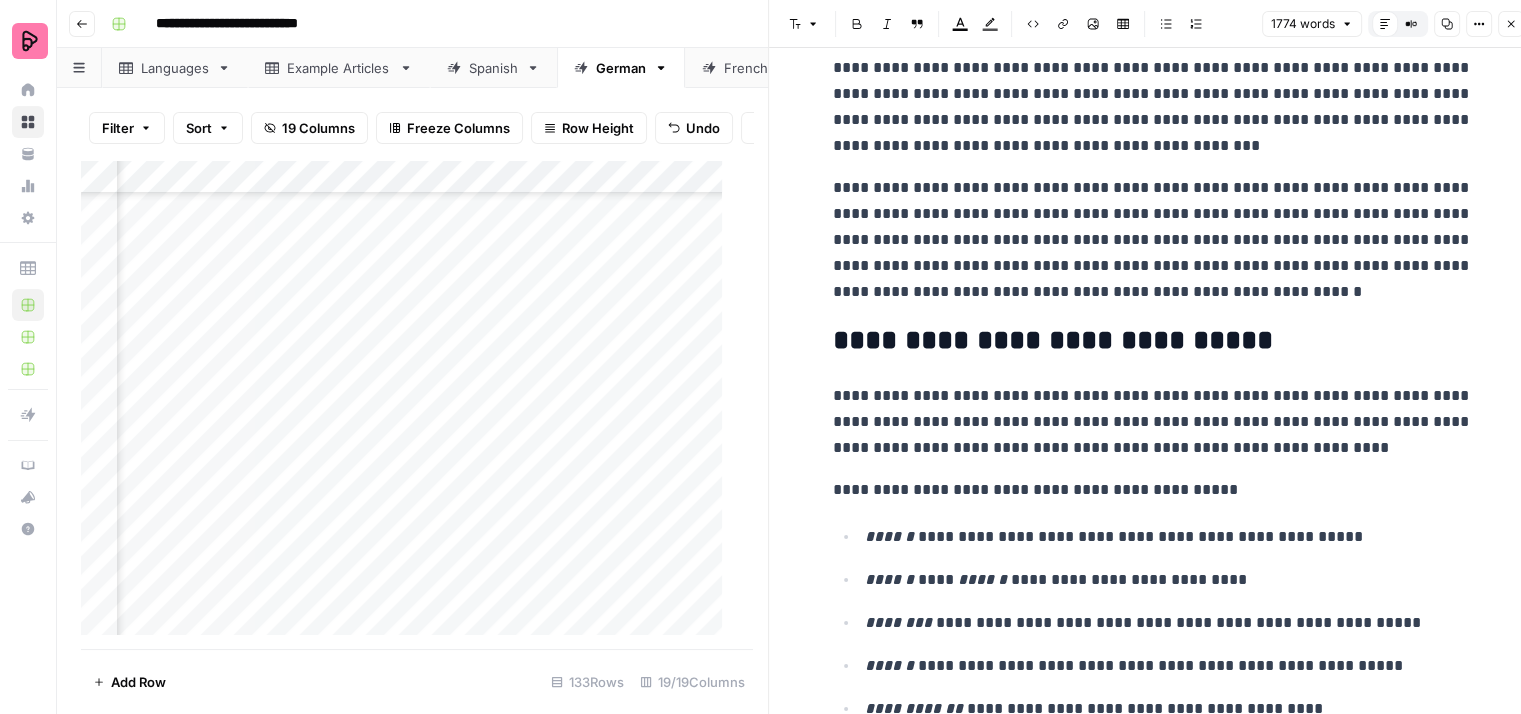 scroll, scrollTop: 2400, scrollLeft: 0, axis: vertical 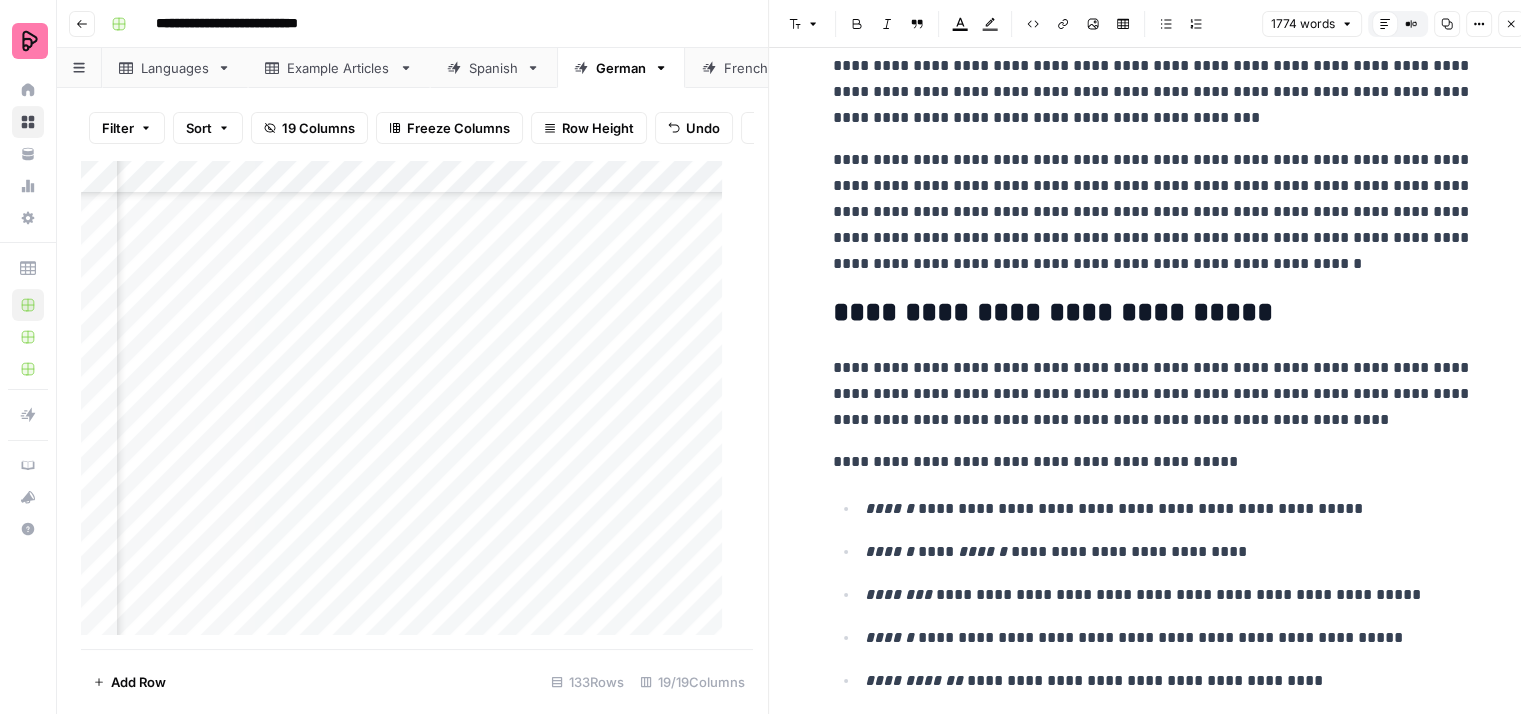 click on "**********" at bounding box center (1153, 212) 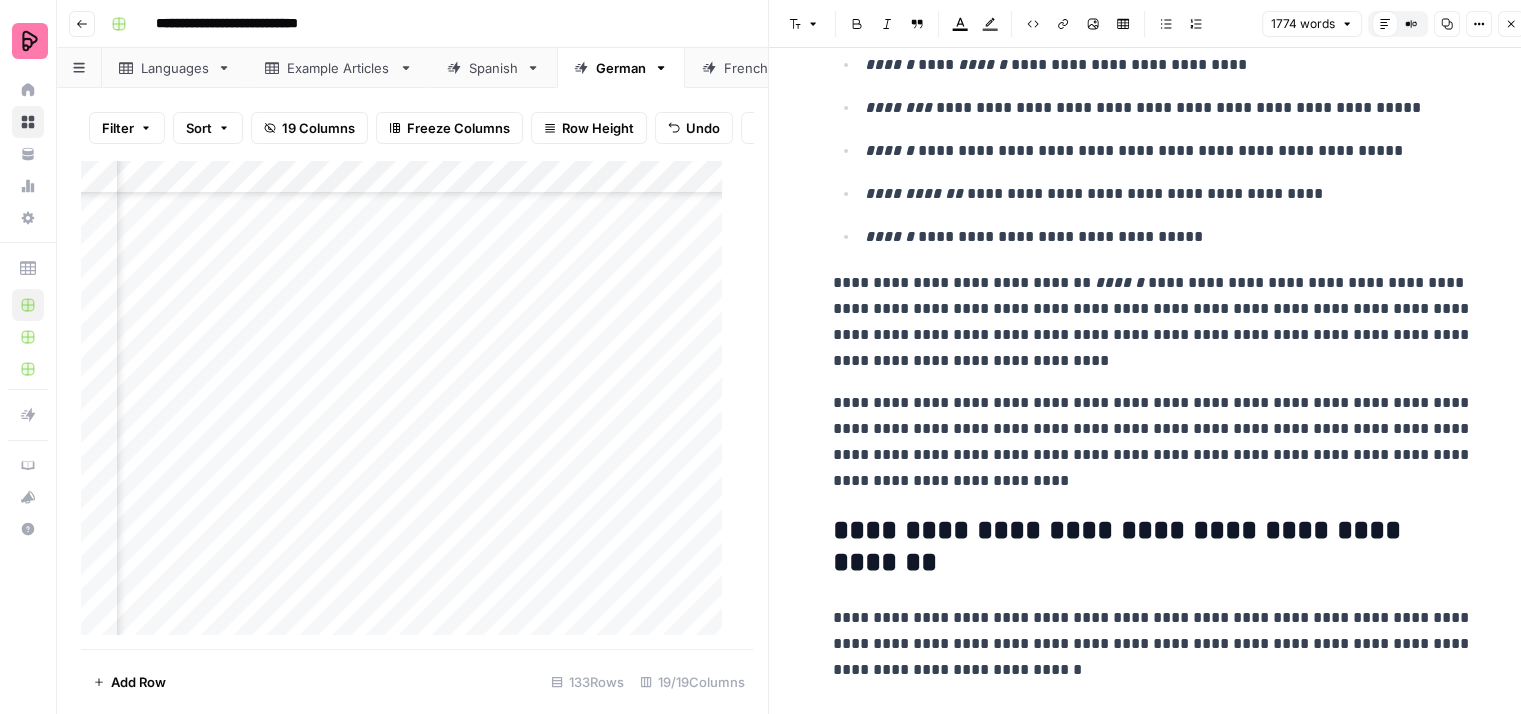 scroll, scrollTop: 2900, scrollLeft: 0, axis: vertical 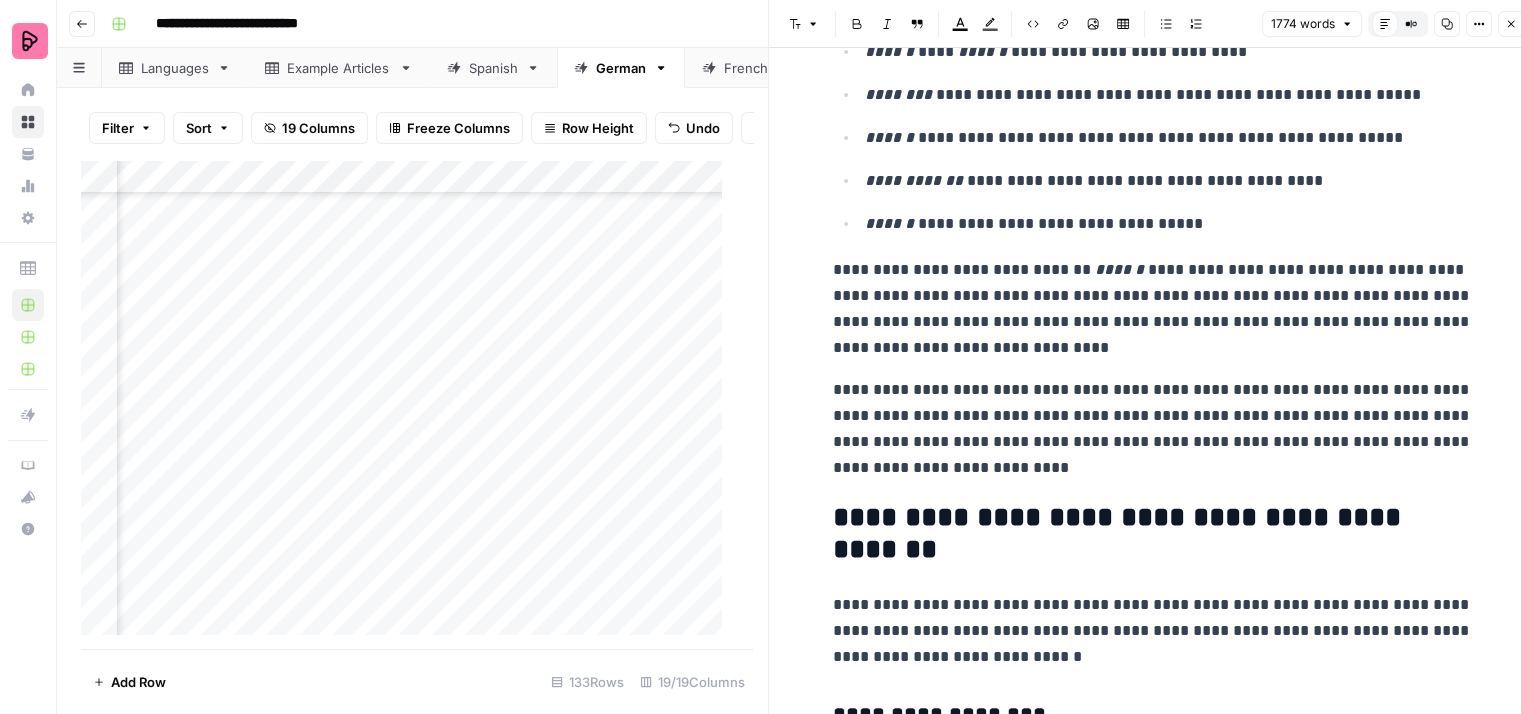 click on "**********" at bounding box center [1153, 309] 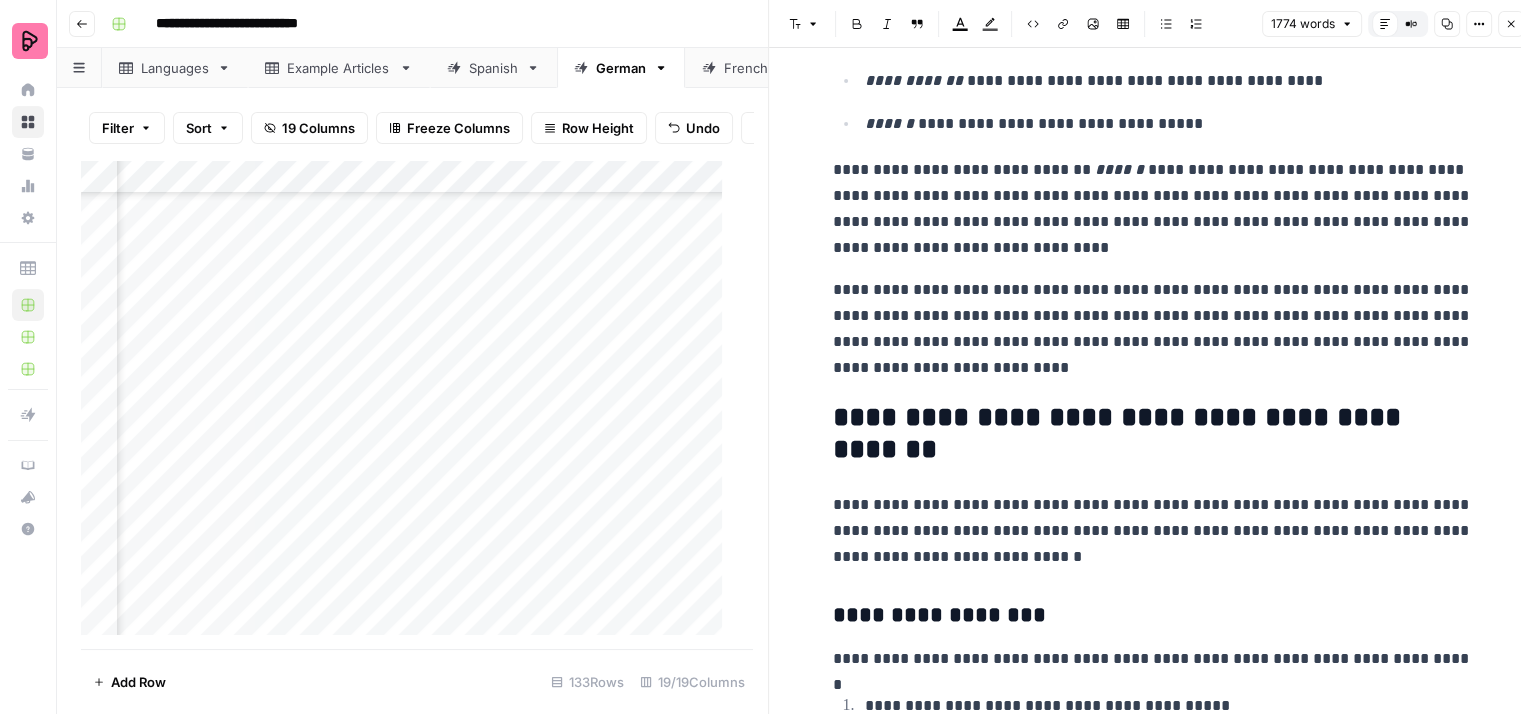 click on "**********" at bounding box center [1153, 329] 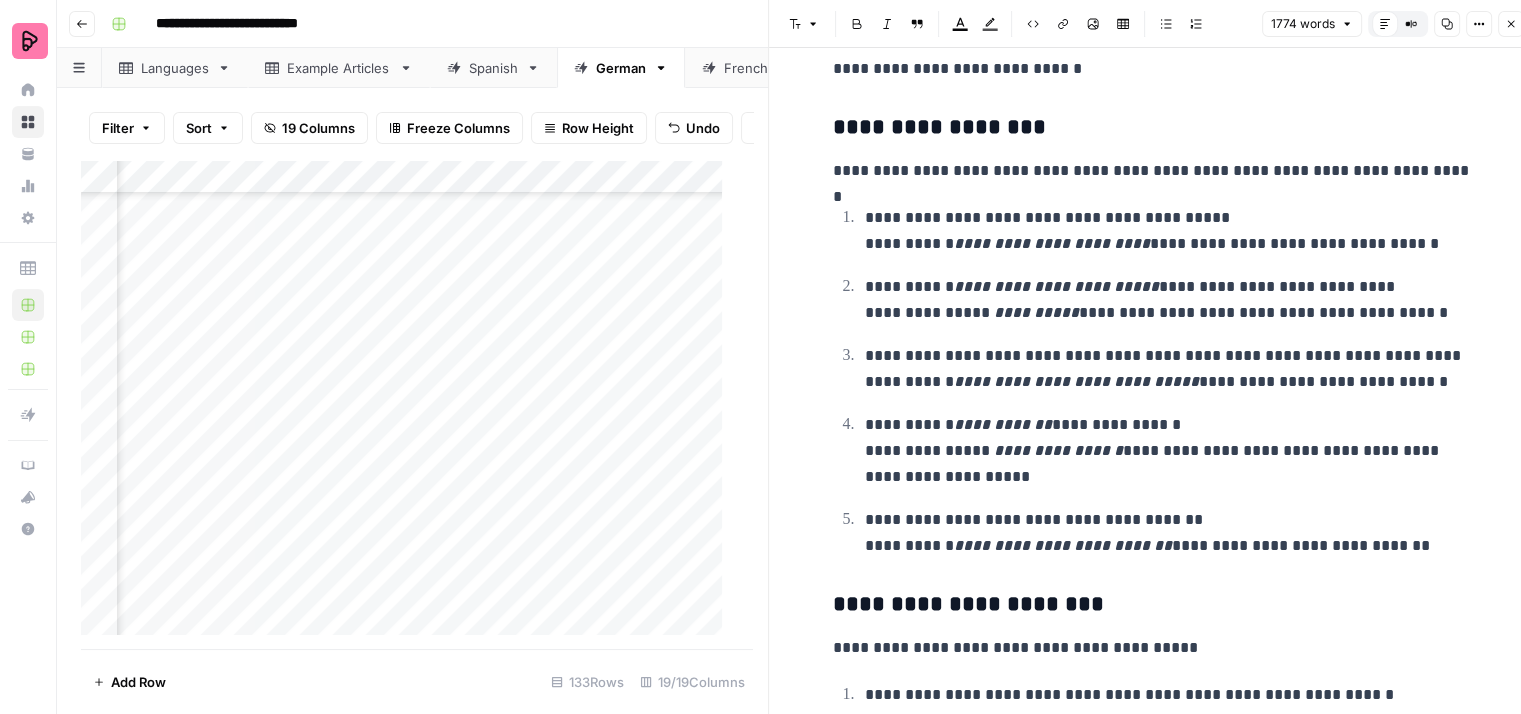 scroll, scrollTop: 3500, scrollLeft: 0, axis: vertical 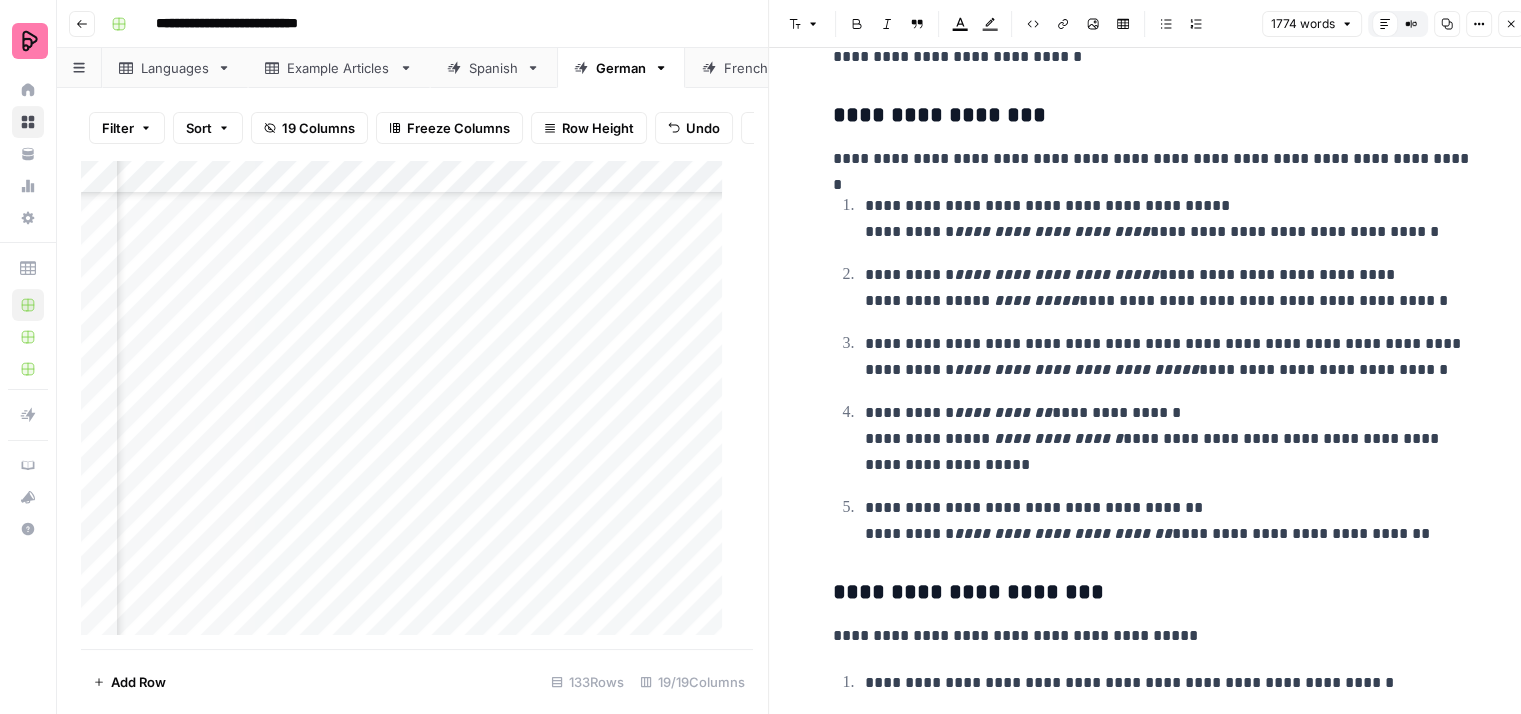 click on "**********" at bounding box center (1153, 698) 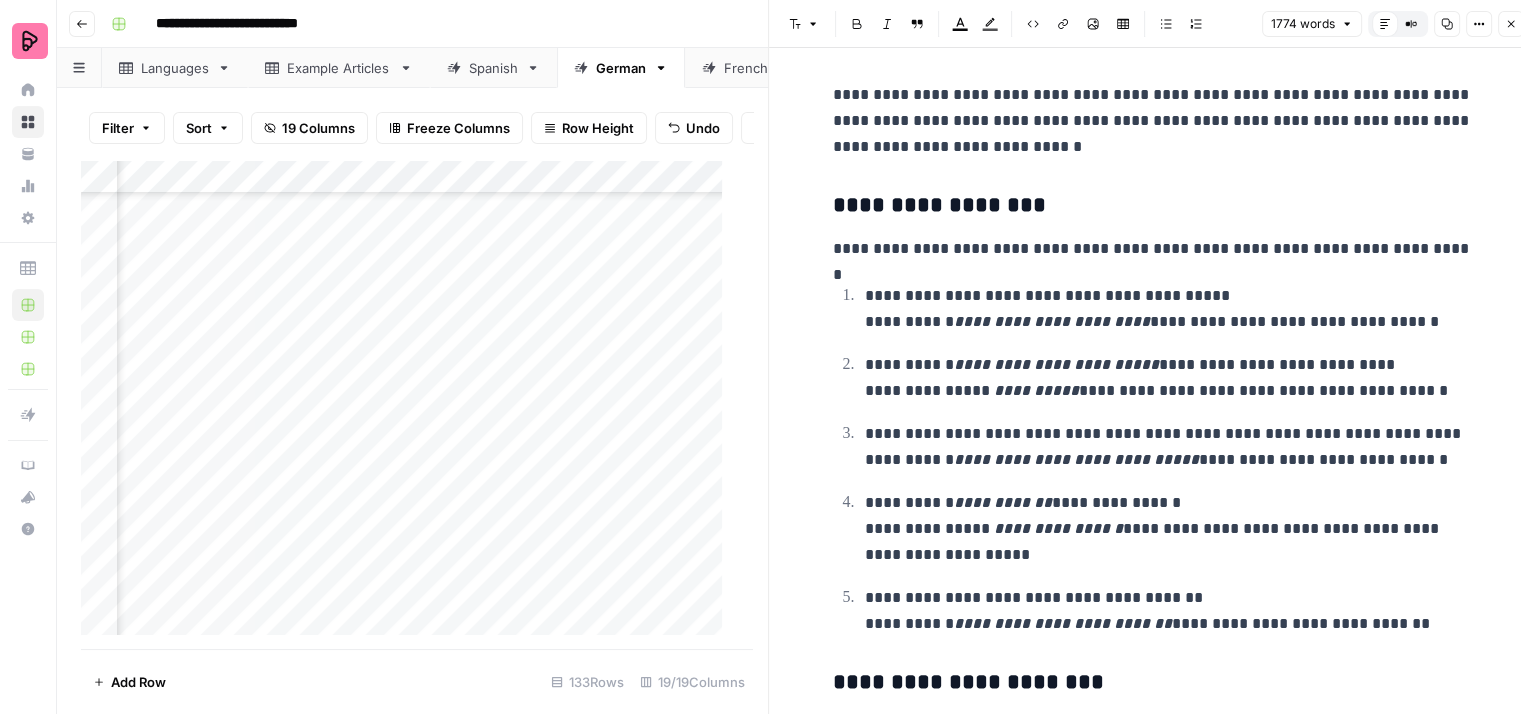 scroll, scrollTop: 3400, scrollLeft: 0, axis: vertical 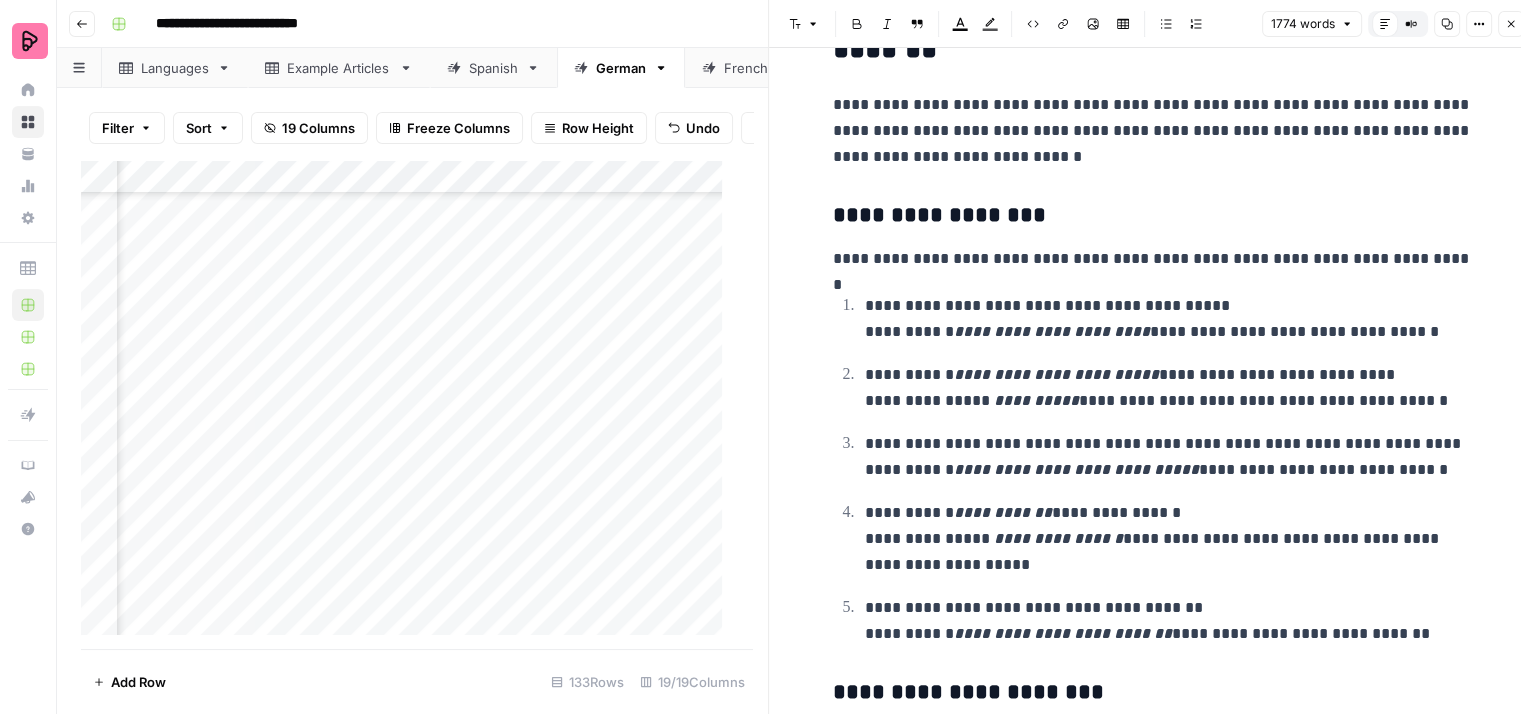 click on "**********" at bounding box center [1153, 131] 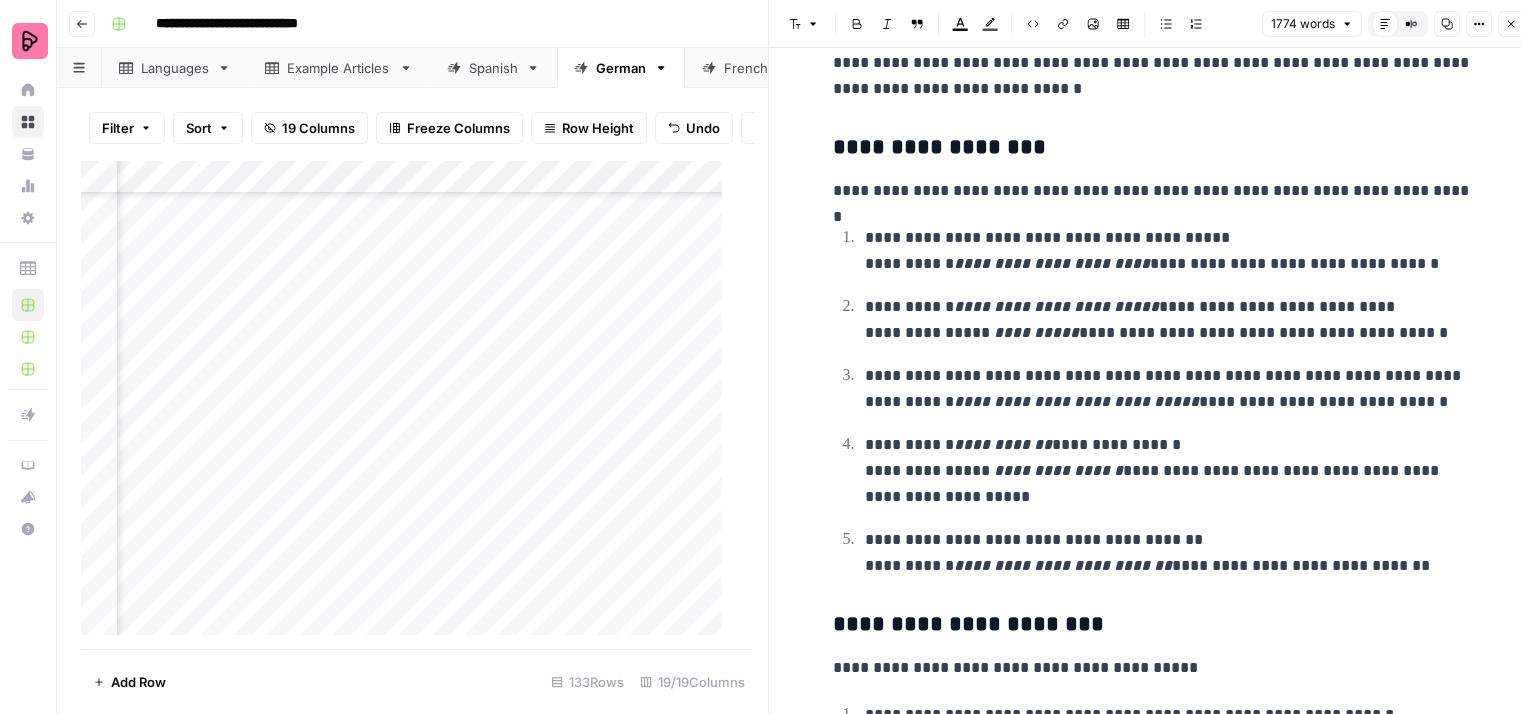 scroll, scrollTop: 3500, scrollLeft: 0, axis: vertical 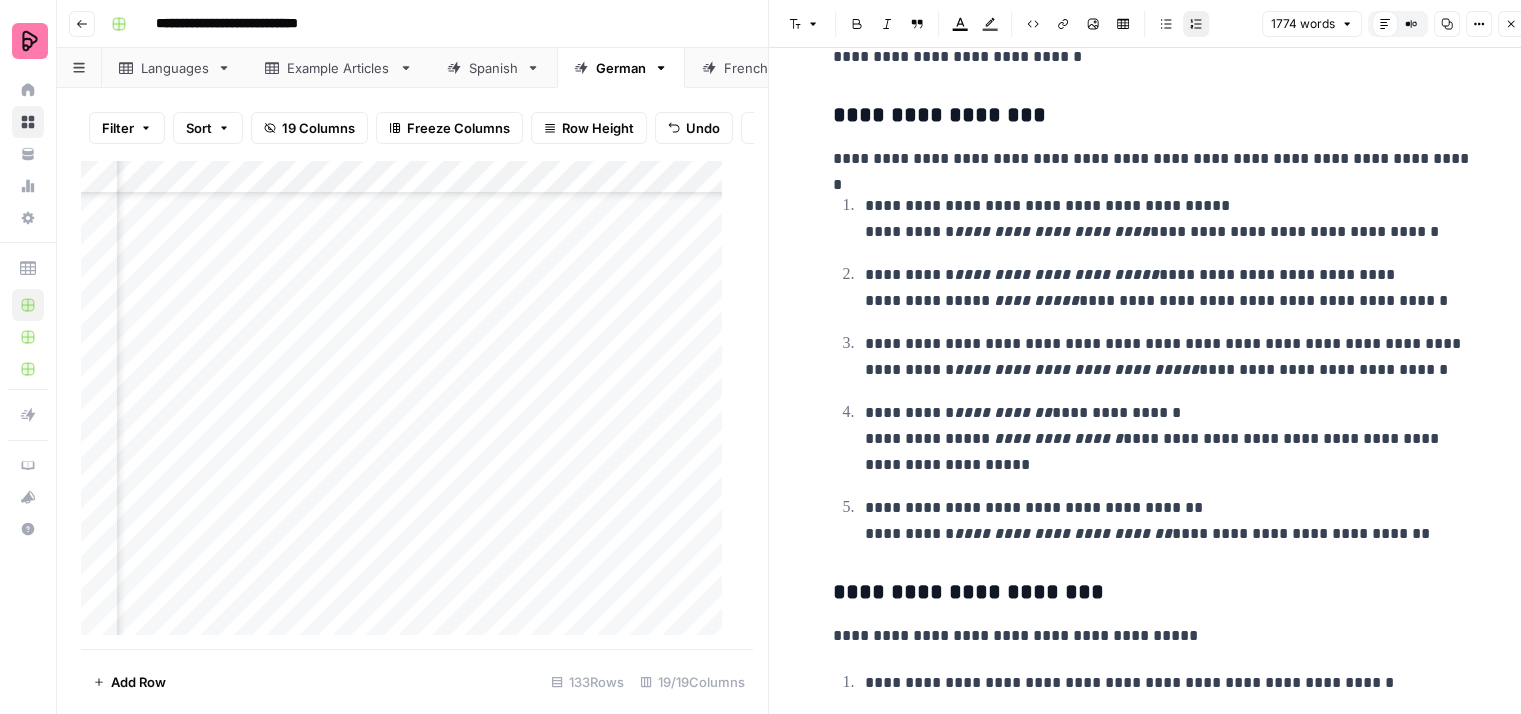 click on "**********" at bounding box center [1169, 219] 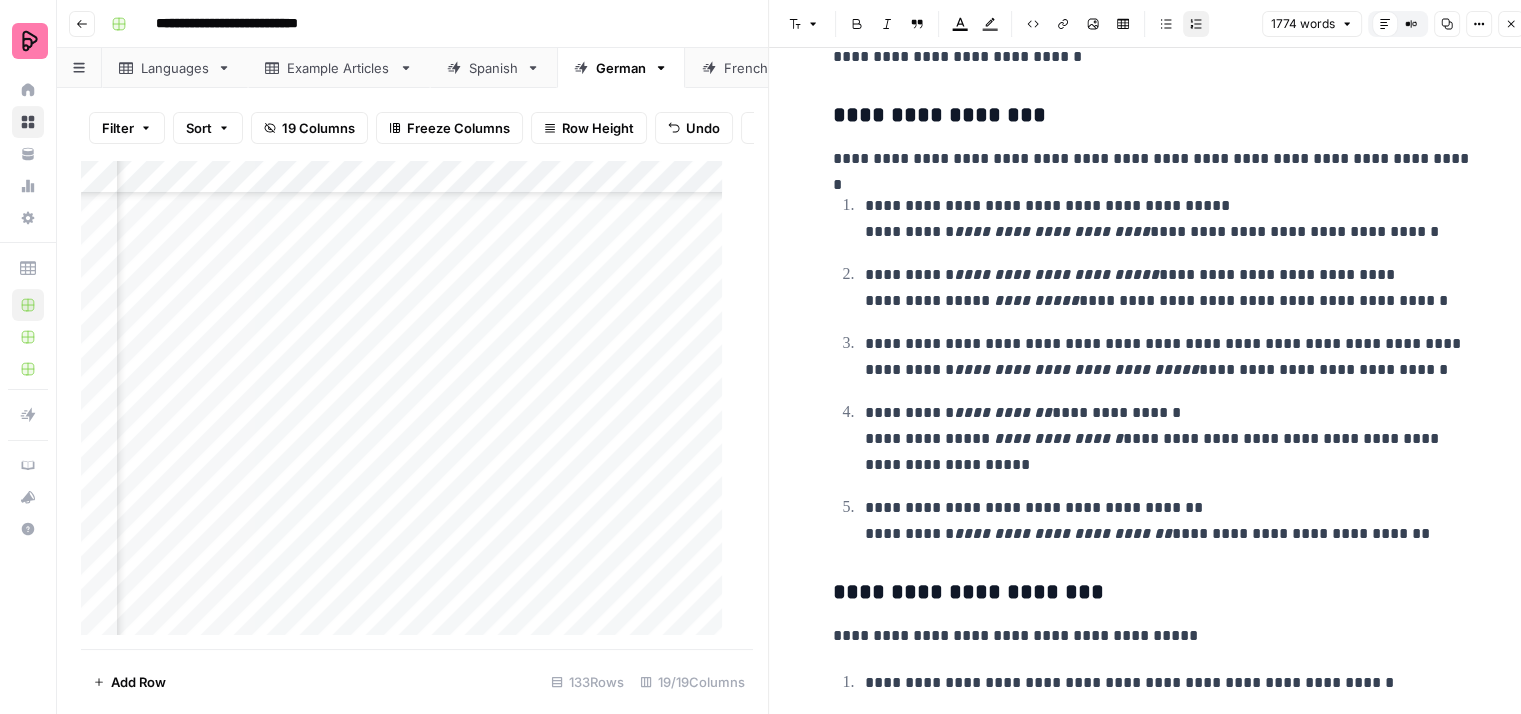click on "**********" at bounding box center [1169, 288] 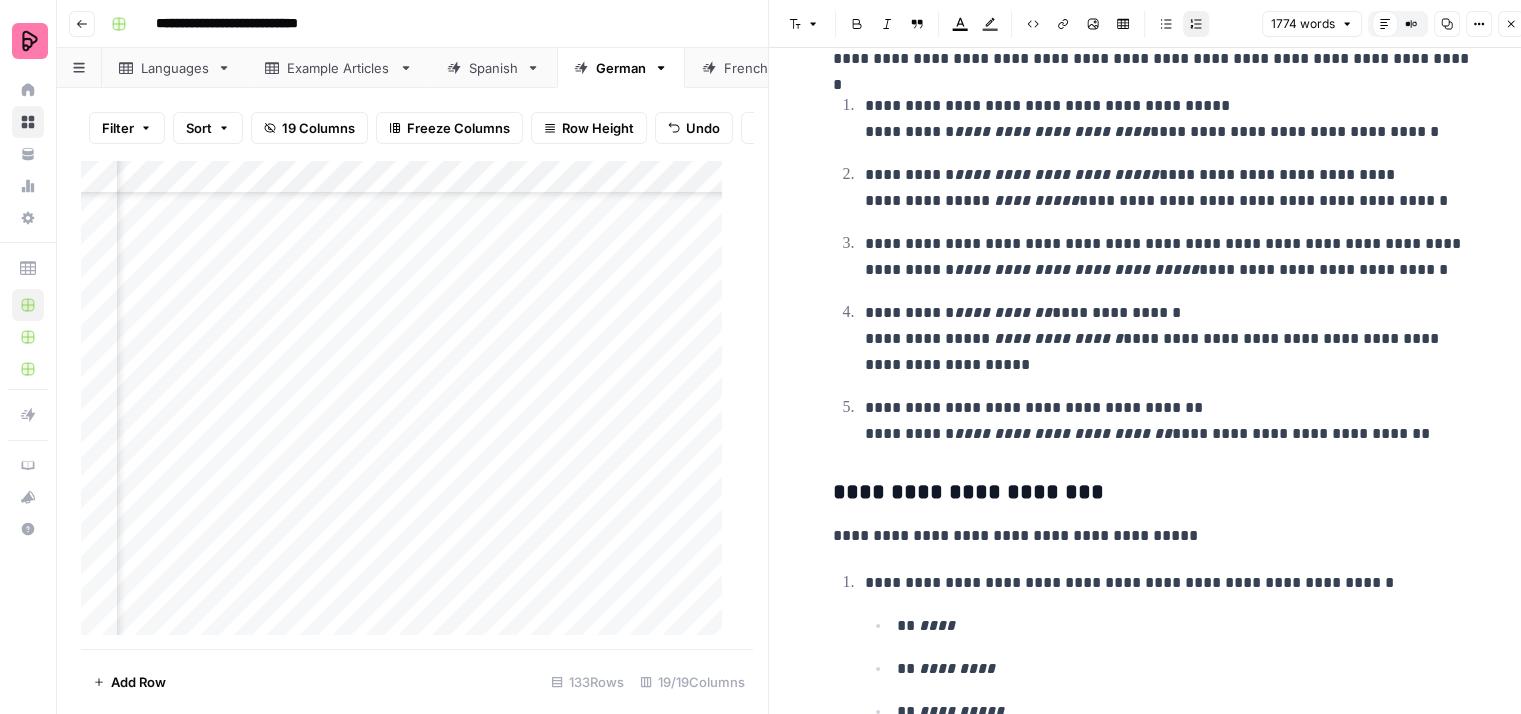 click on "**********" at bounding box center (1169, 339) 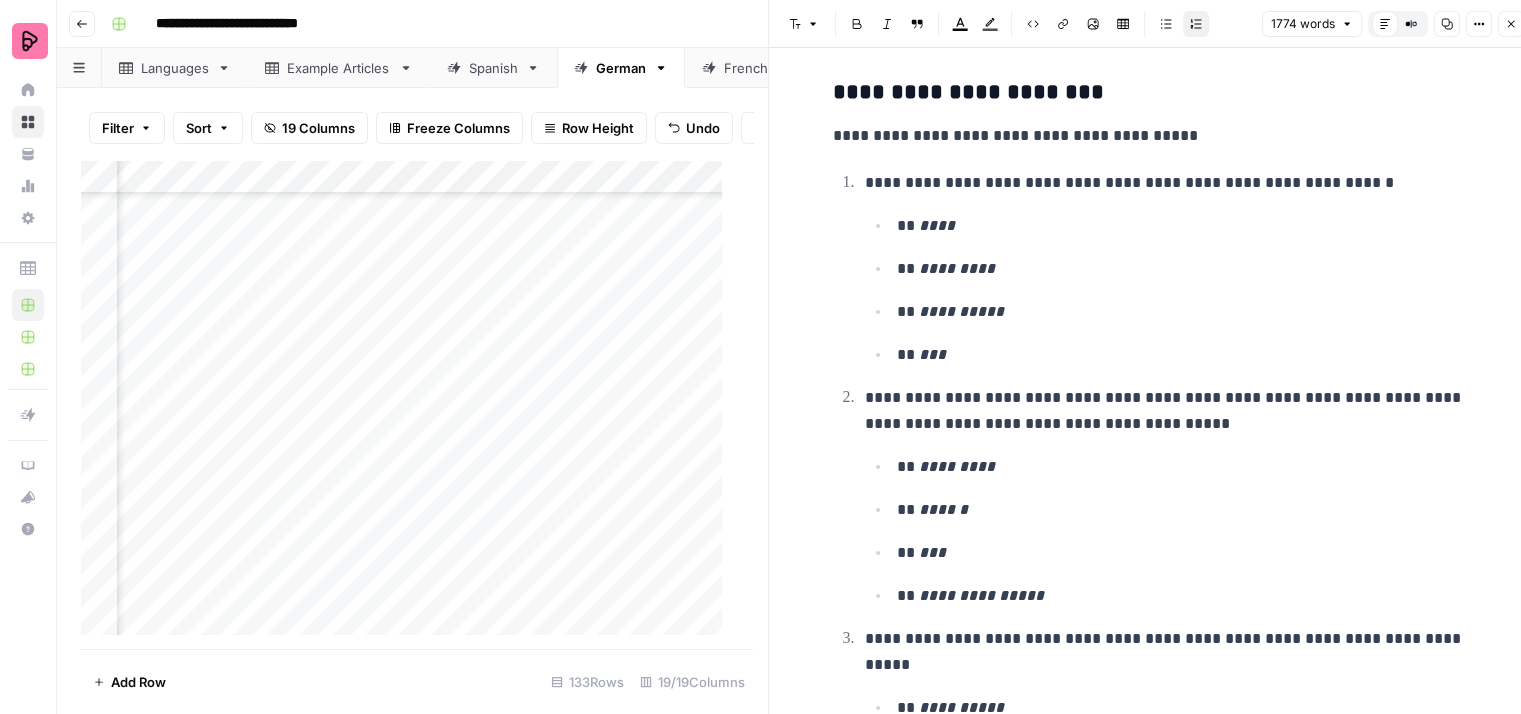 scroll, scrollTop: 4100, scrollLeft: 0, axis: vertical 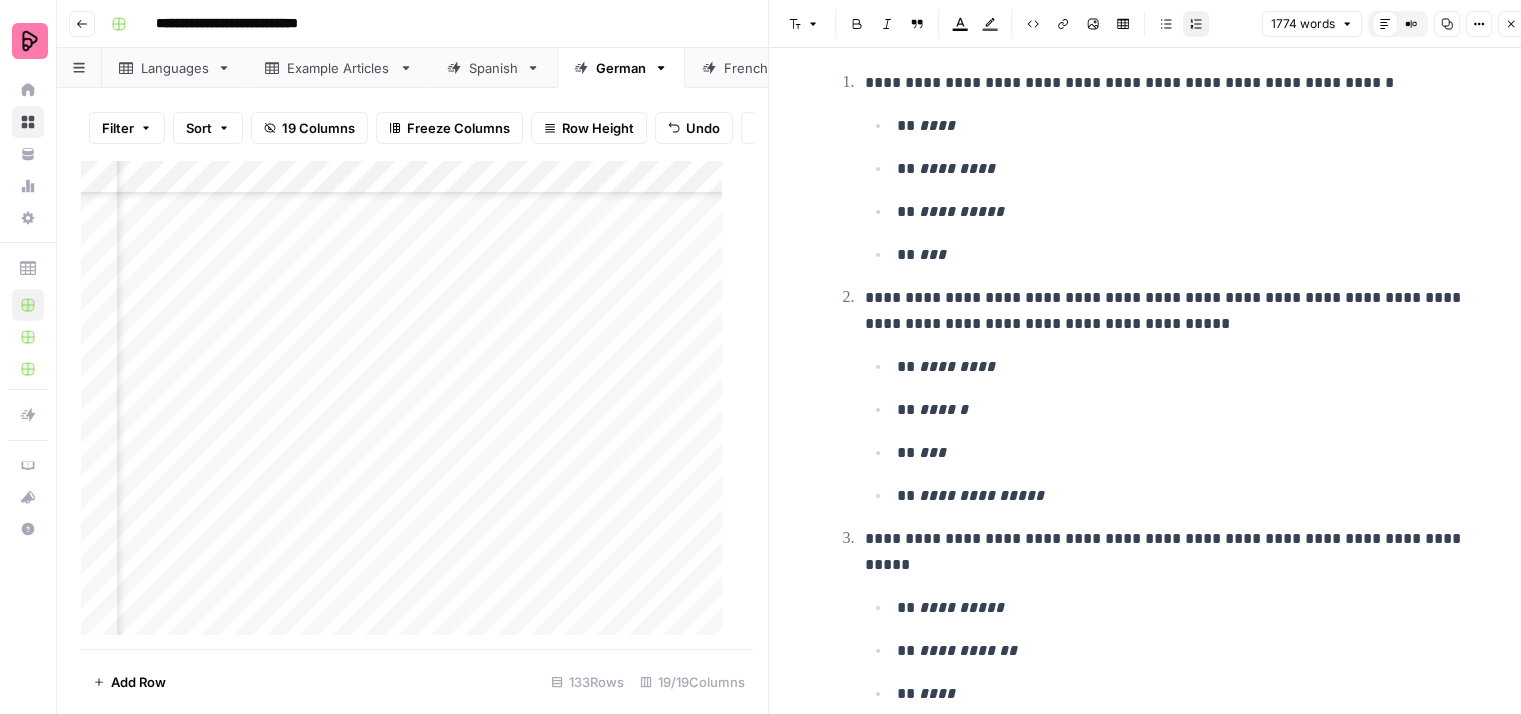 click on "**********" at bounding box center [1169, 311] 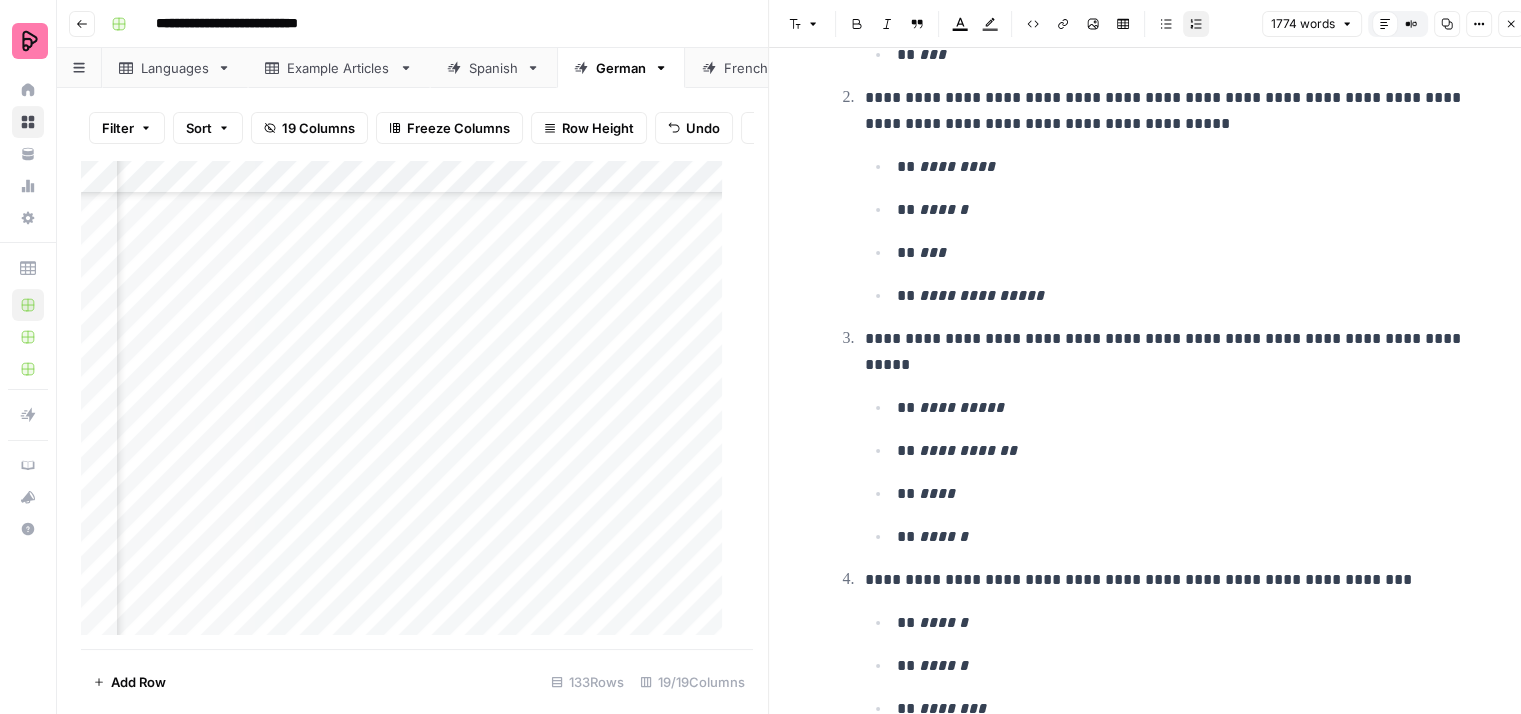 click on "**********" at bounding box center (1169, 352) 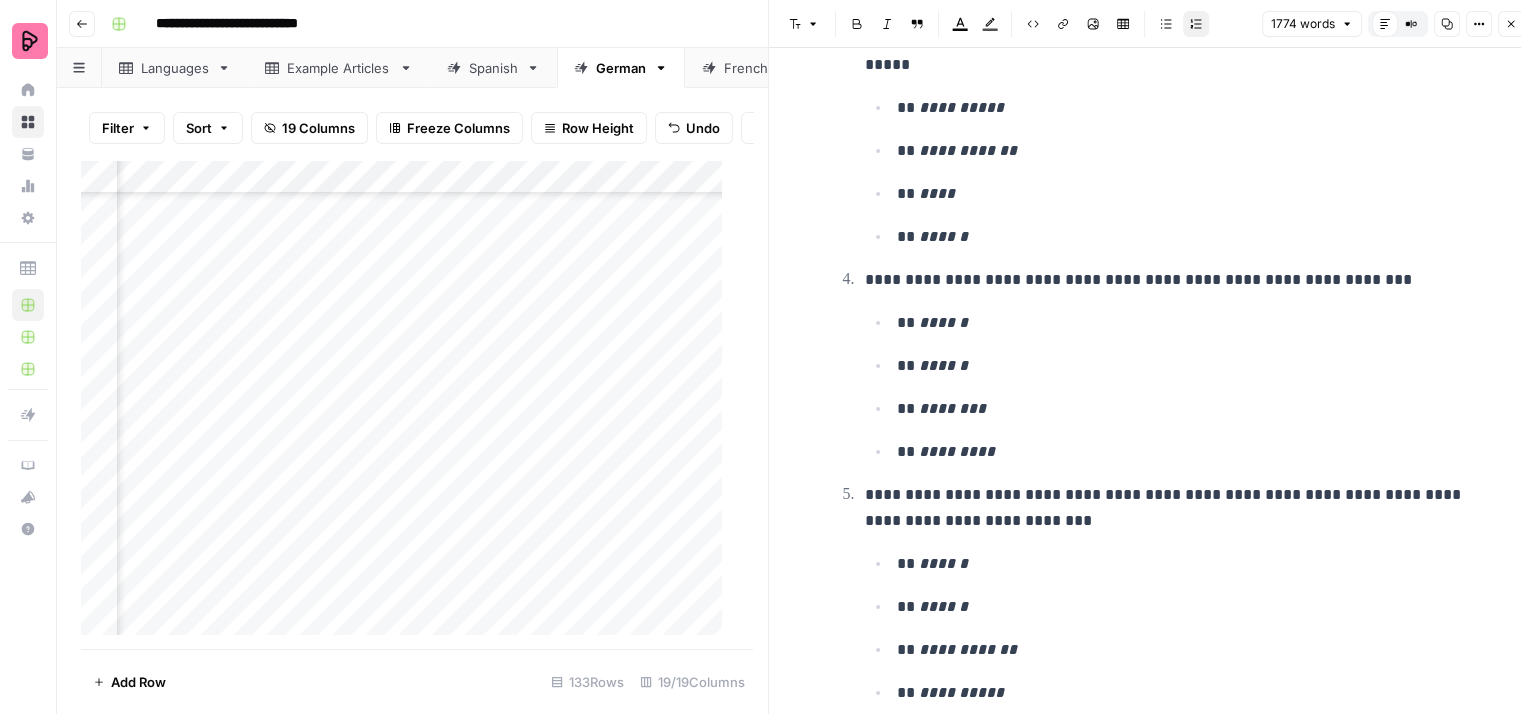 scroll, scrollTop: 4700, scrollLeft: 0, axis: vertical 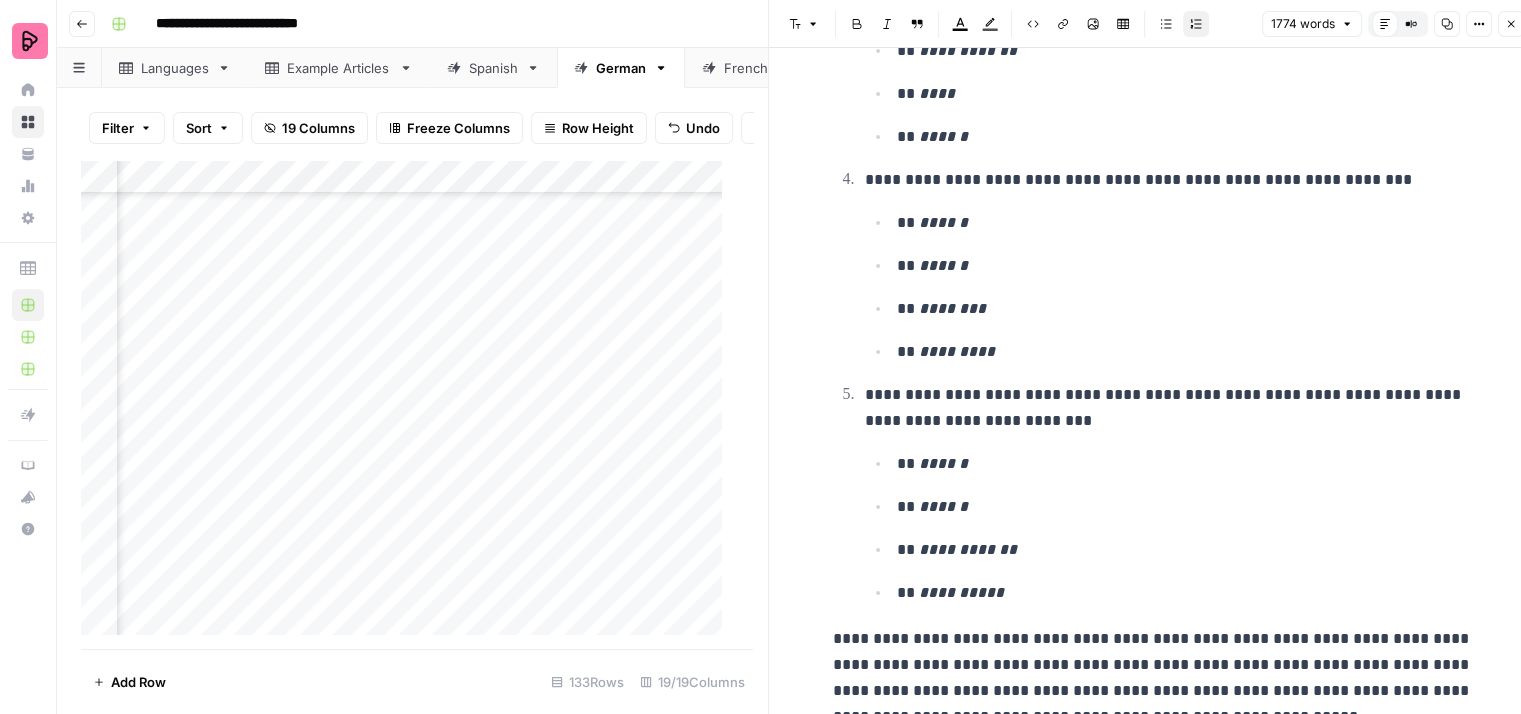 click on "**********" at bounding box center [1169, 408] 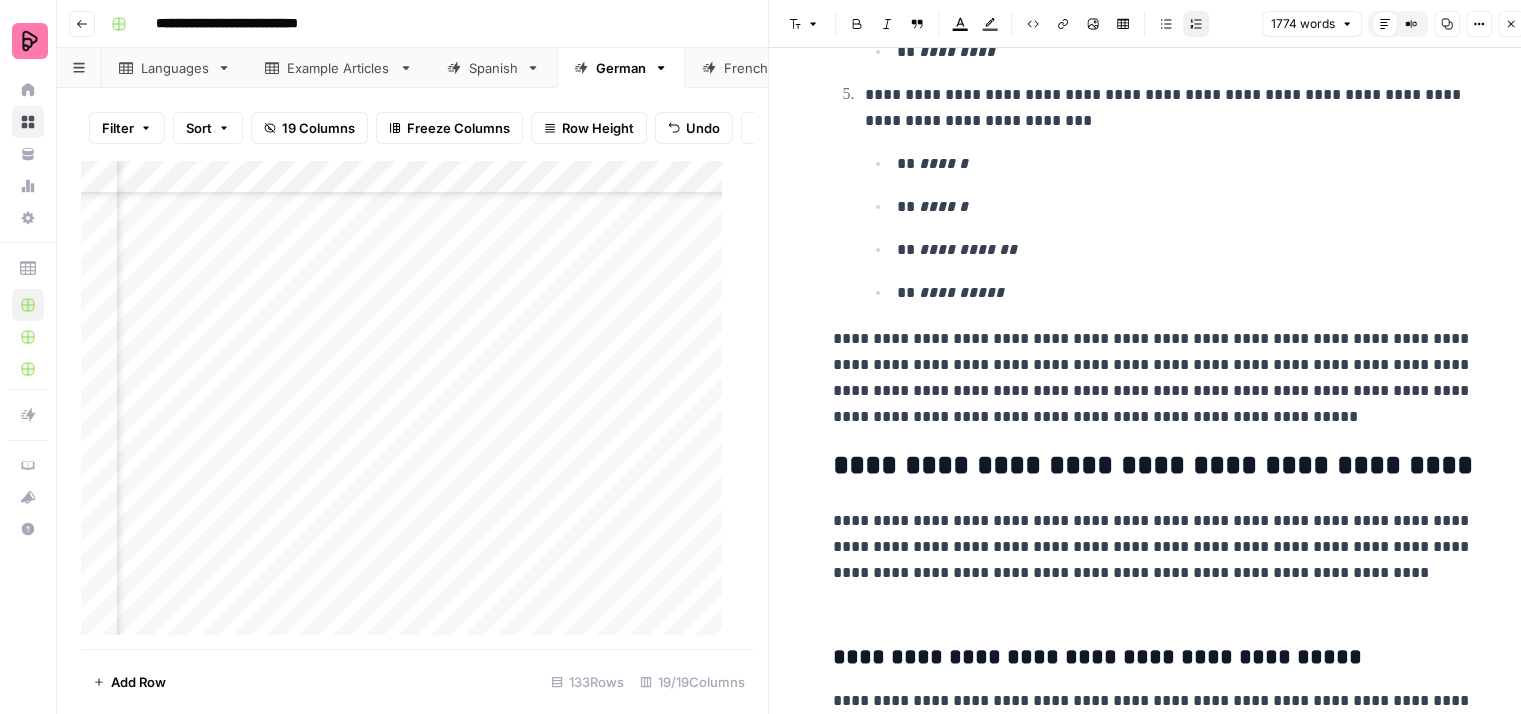 scroll, scrollTop: 5100, scrollLeft: 0, axis: vertical 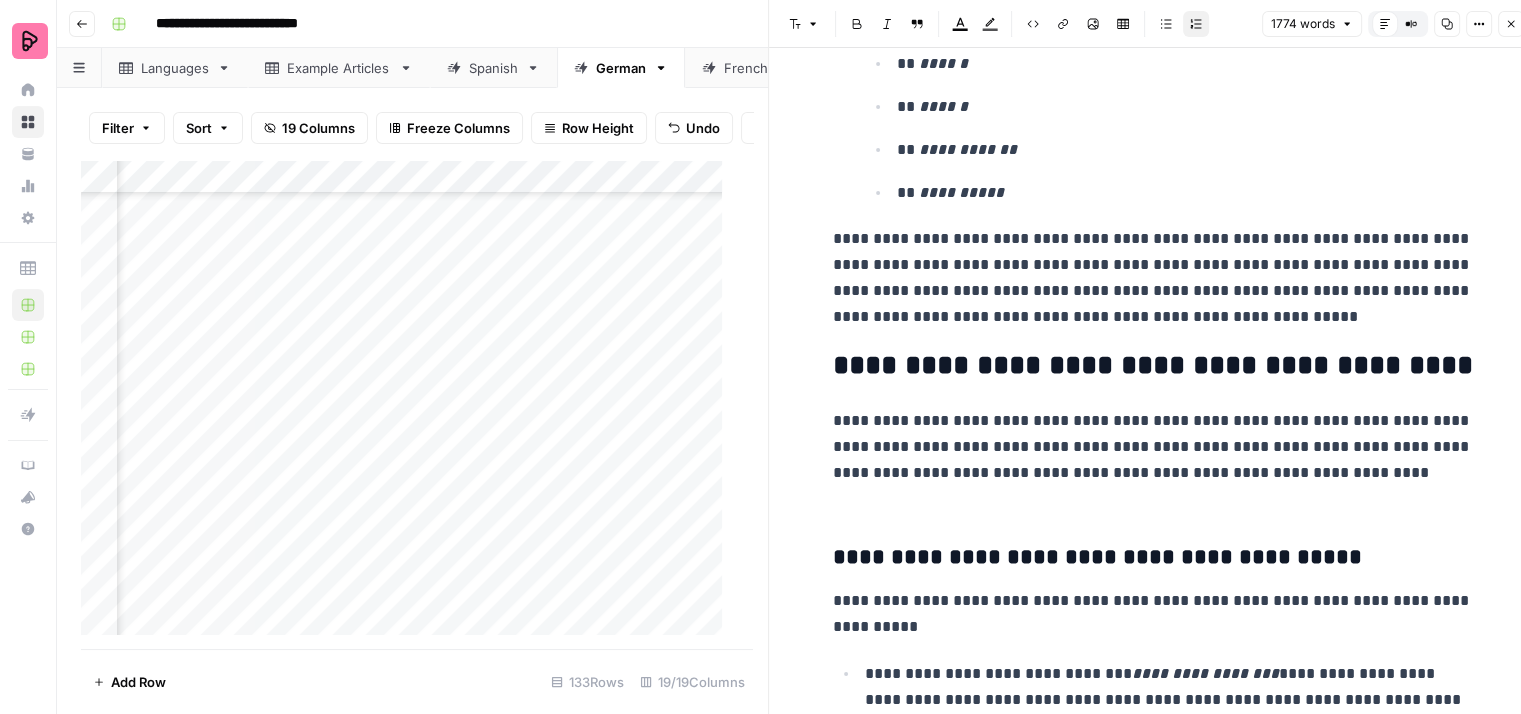 click on "**********" at bounding box center (1153, 278) 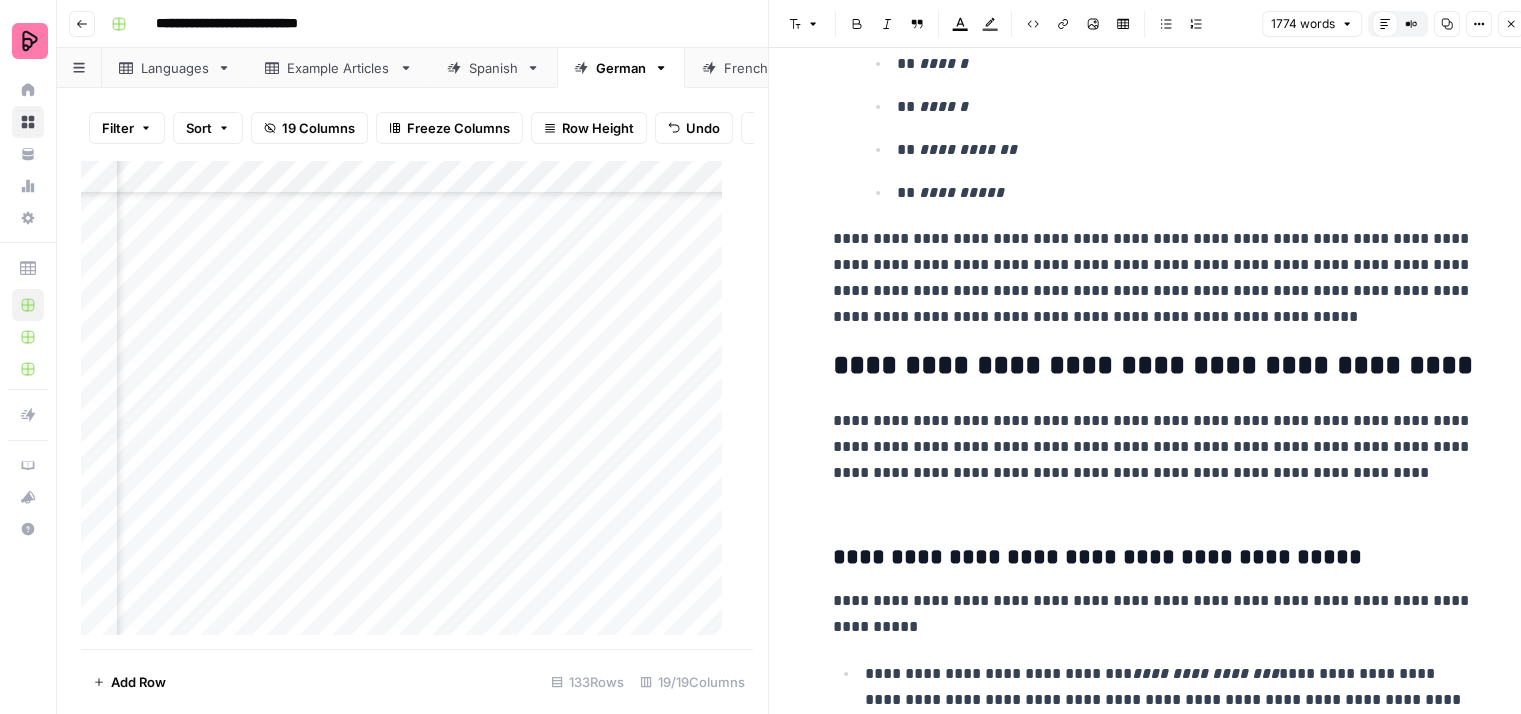 click on "**********" at bounding box center [1153, 278] 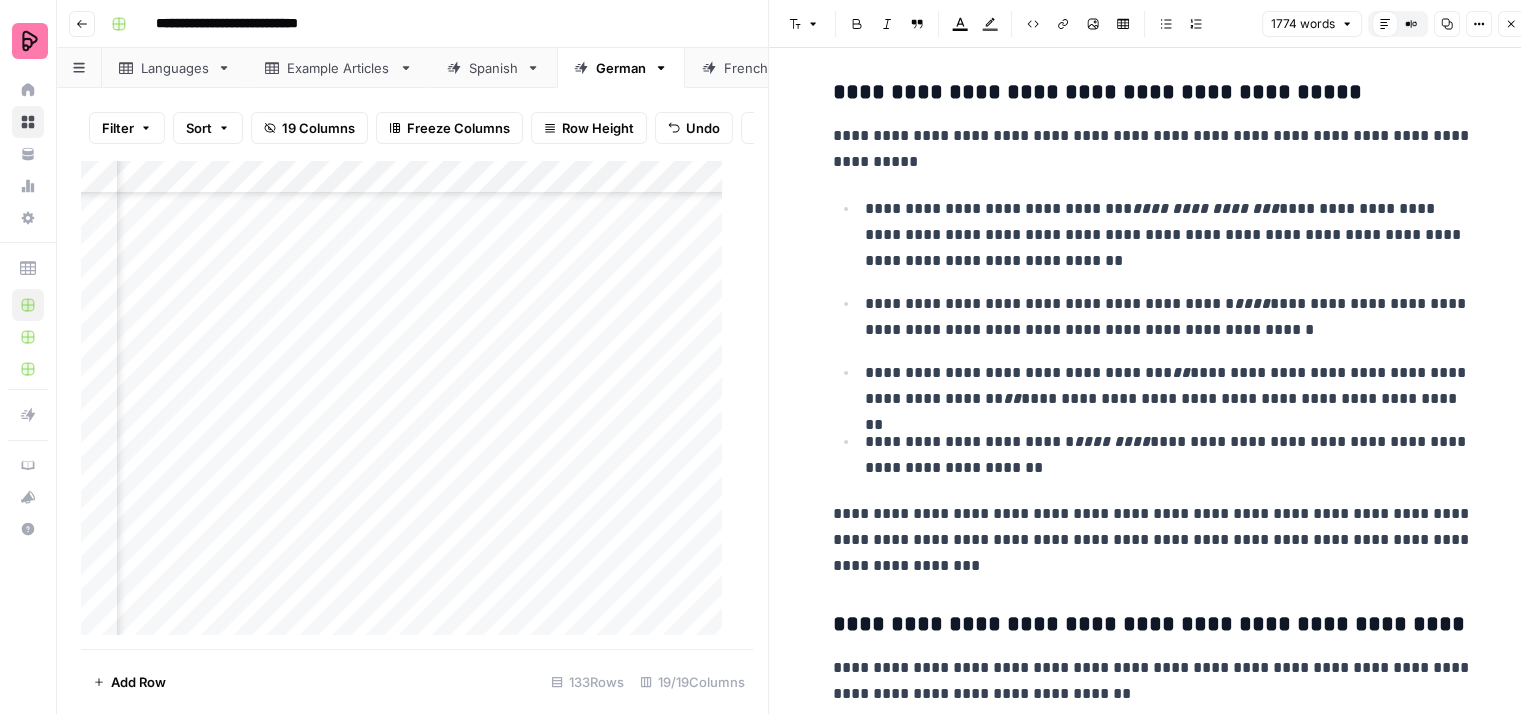 scroll, scrollTop: 5600, scrollLeft: 0, axis: vertical 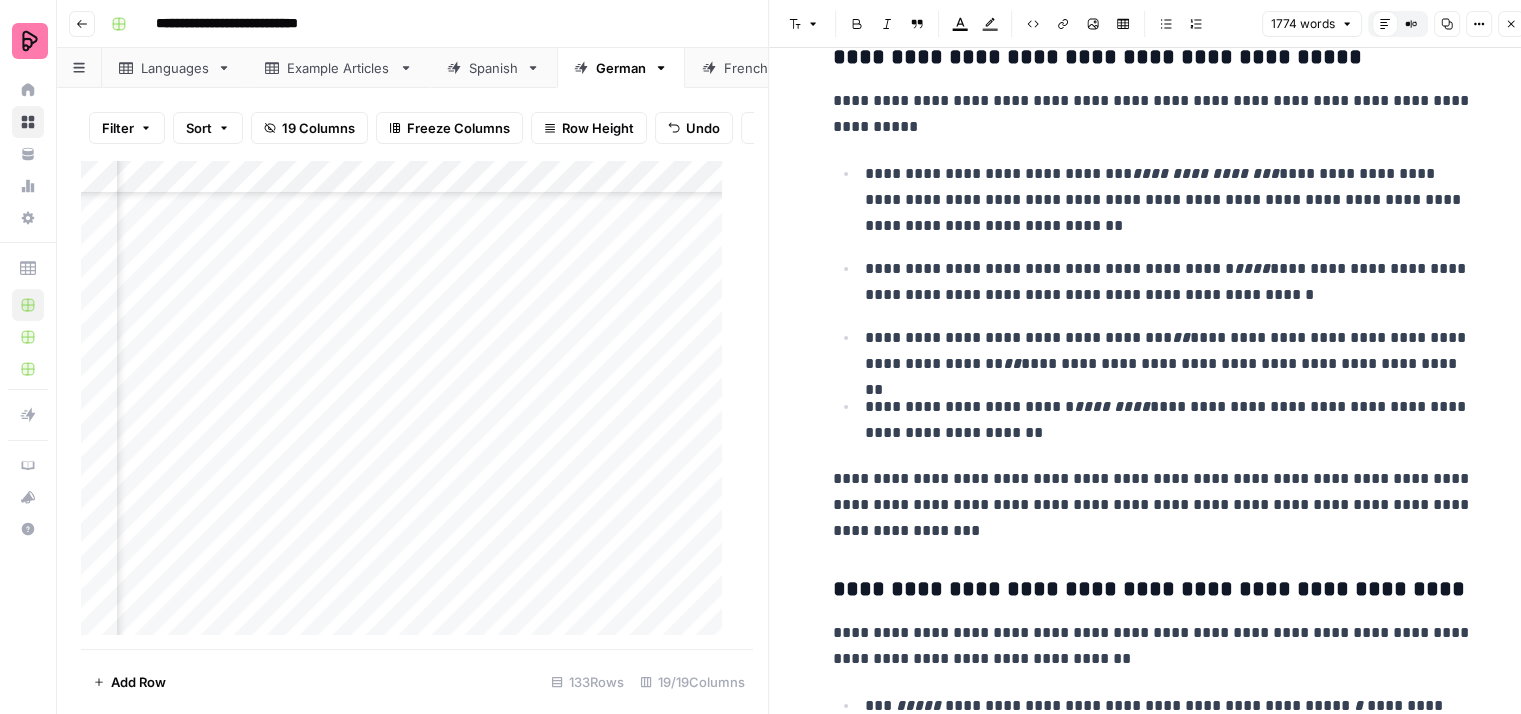 click on "**********" at bounding box center (1169, 200) 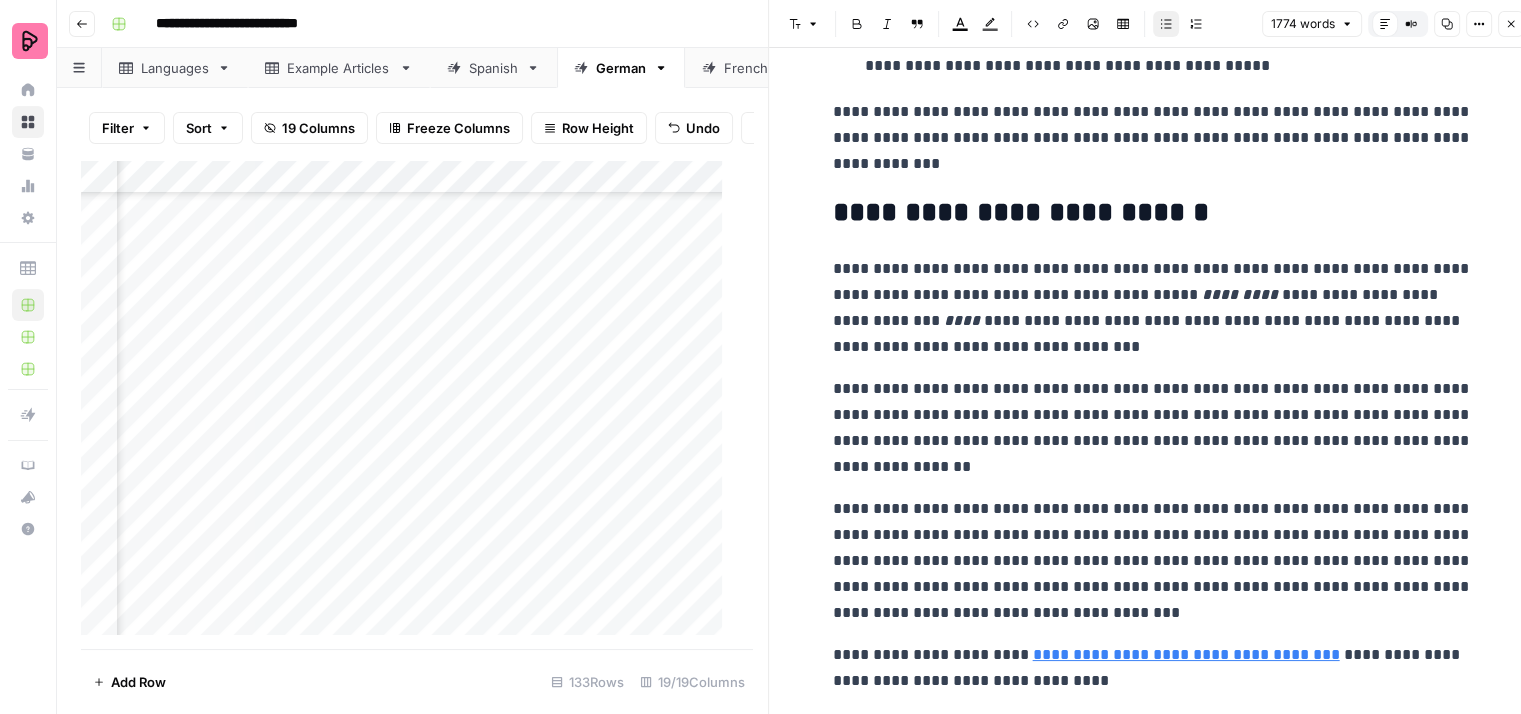 scroll, scrollTop: 6500, scrollLeft: 0, axis: vertical 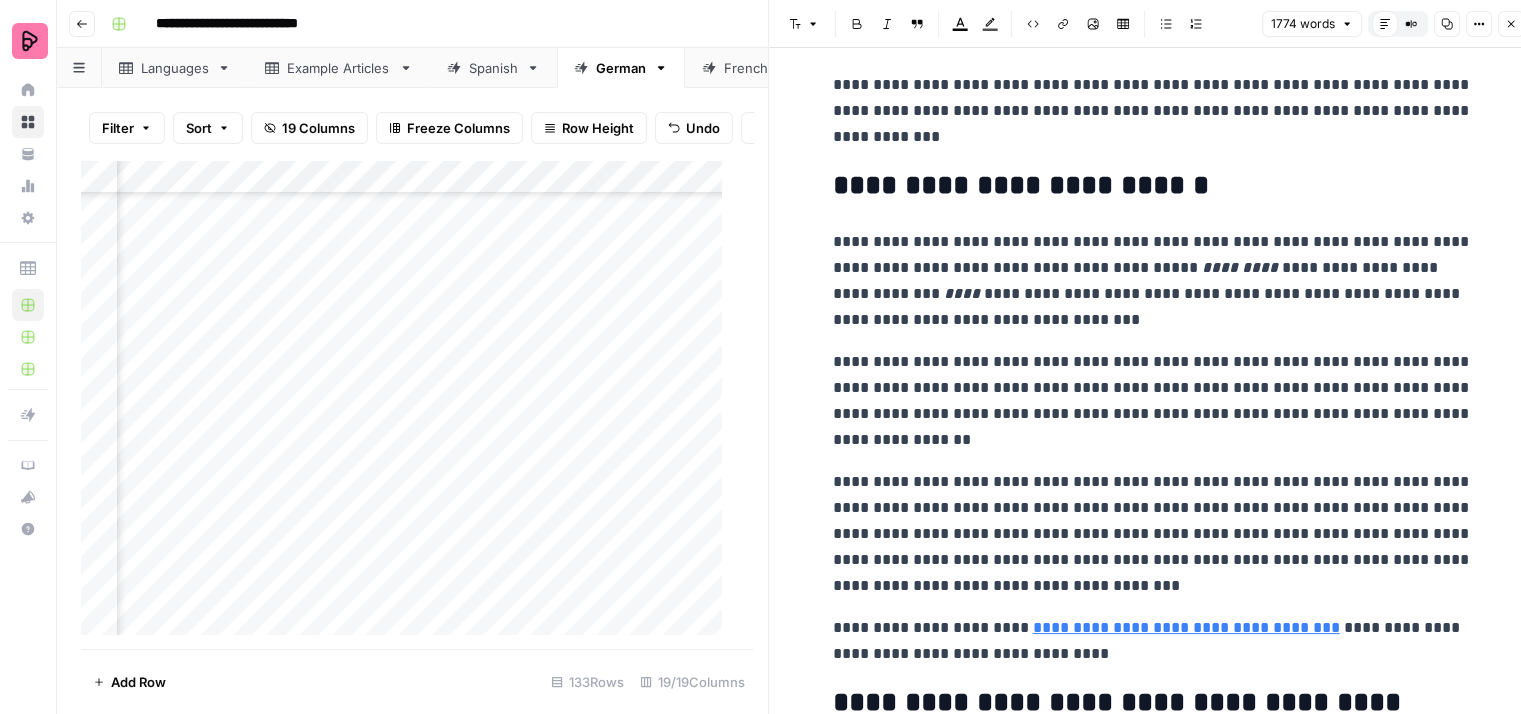 click on "**********" at bounding box center [1153, 281] 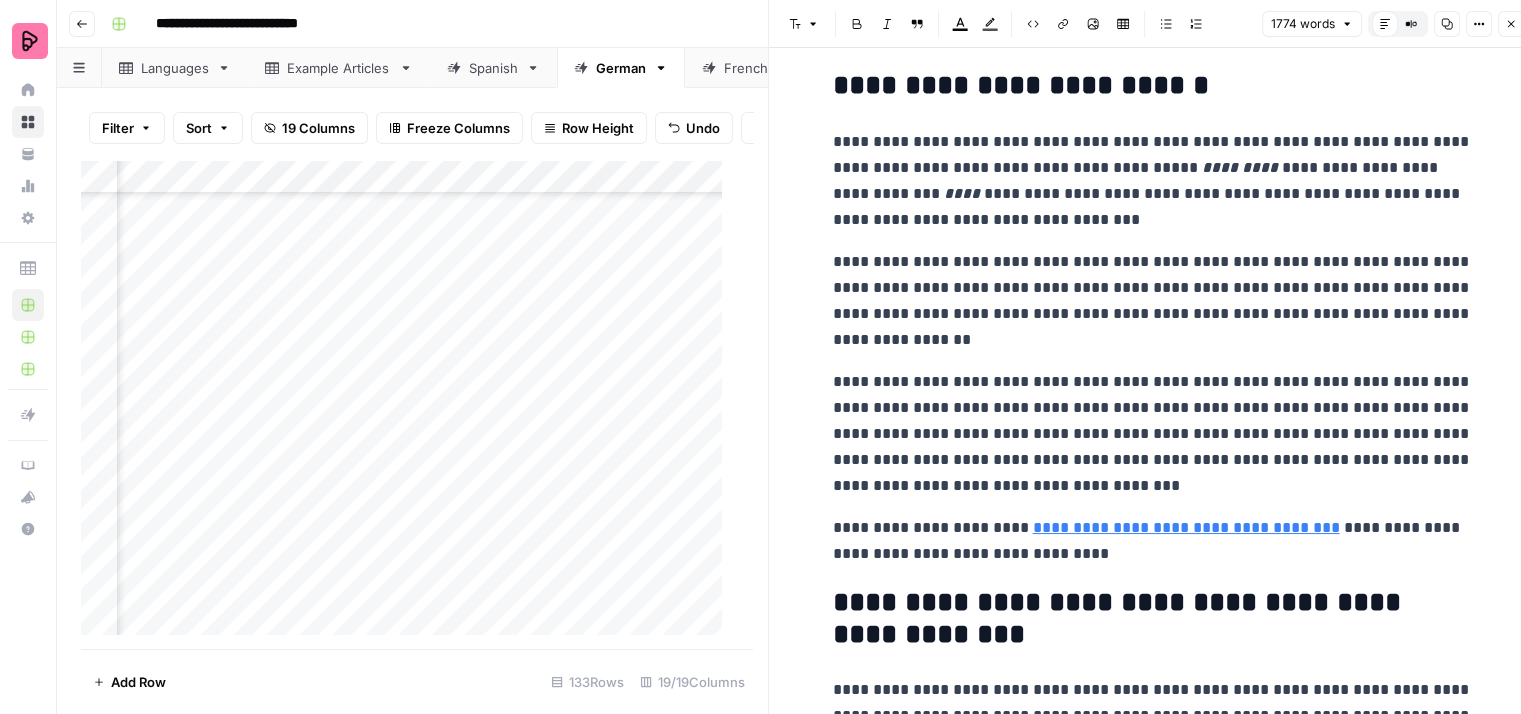 scroll, scrollTop: 6700, scrollLeft: 0, axis: vertical 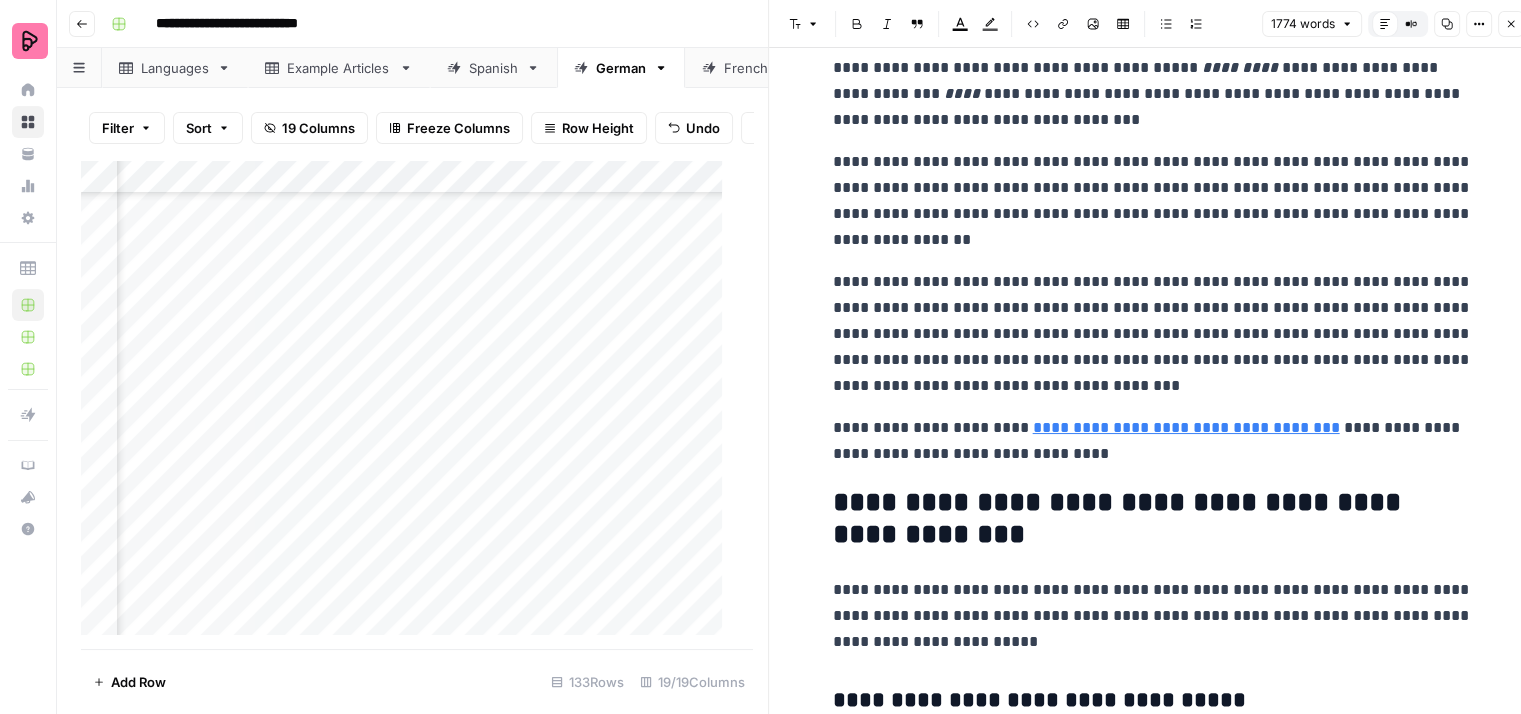 click on "**********" at bounding box center [1153, 334] 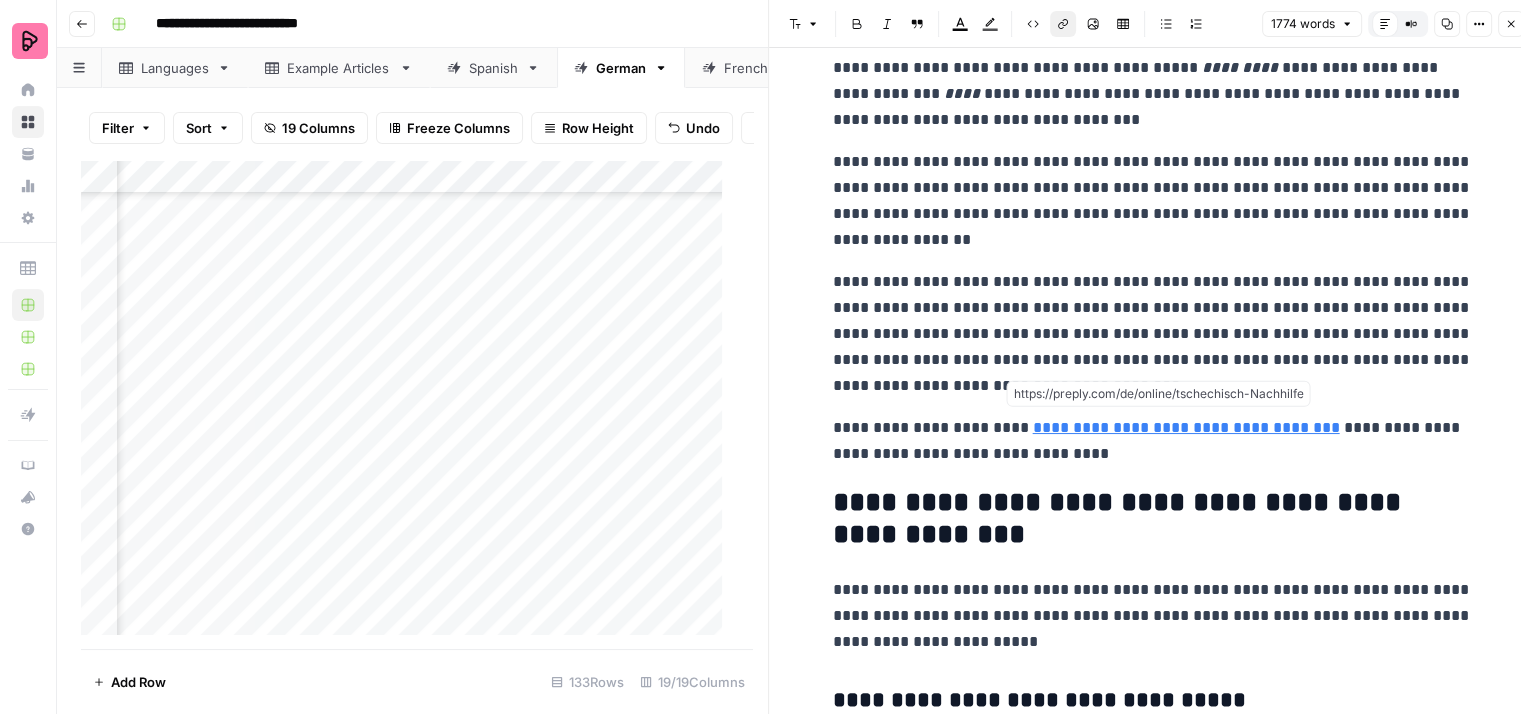 click on "**********" at bounding box center (1186, 427) 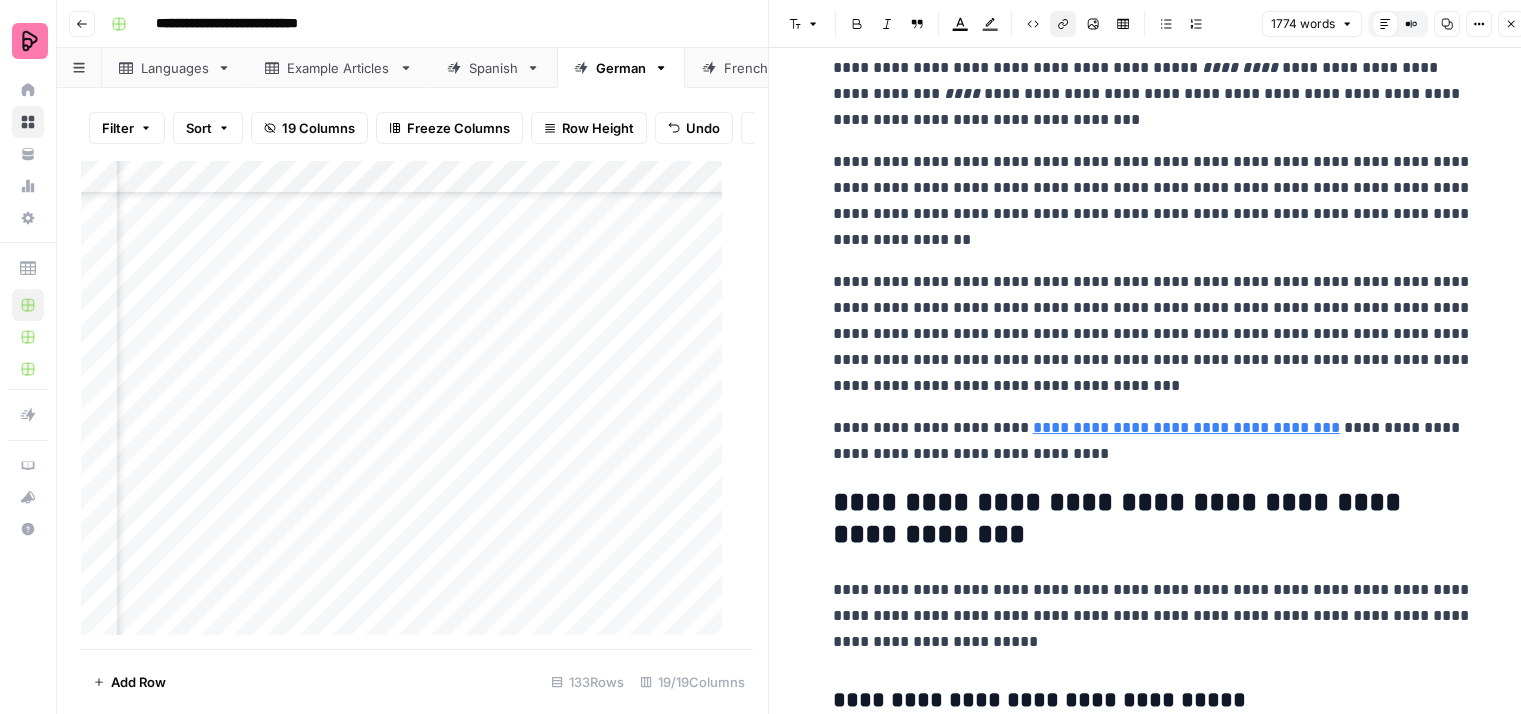 click on "**********" at bounding box center (1153, 441) 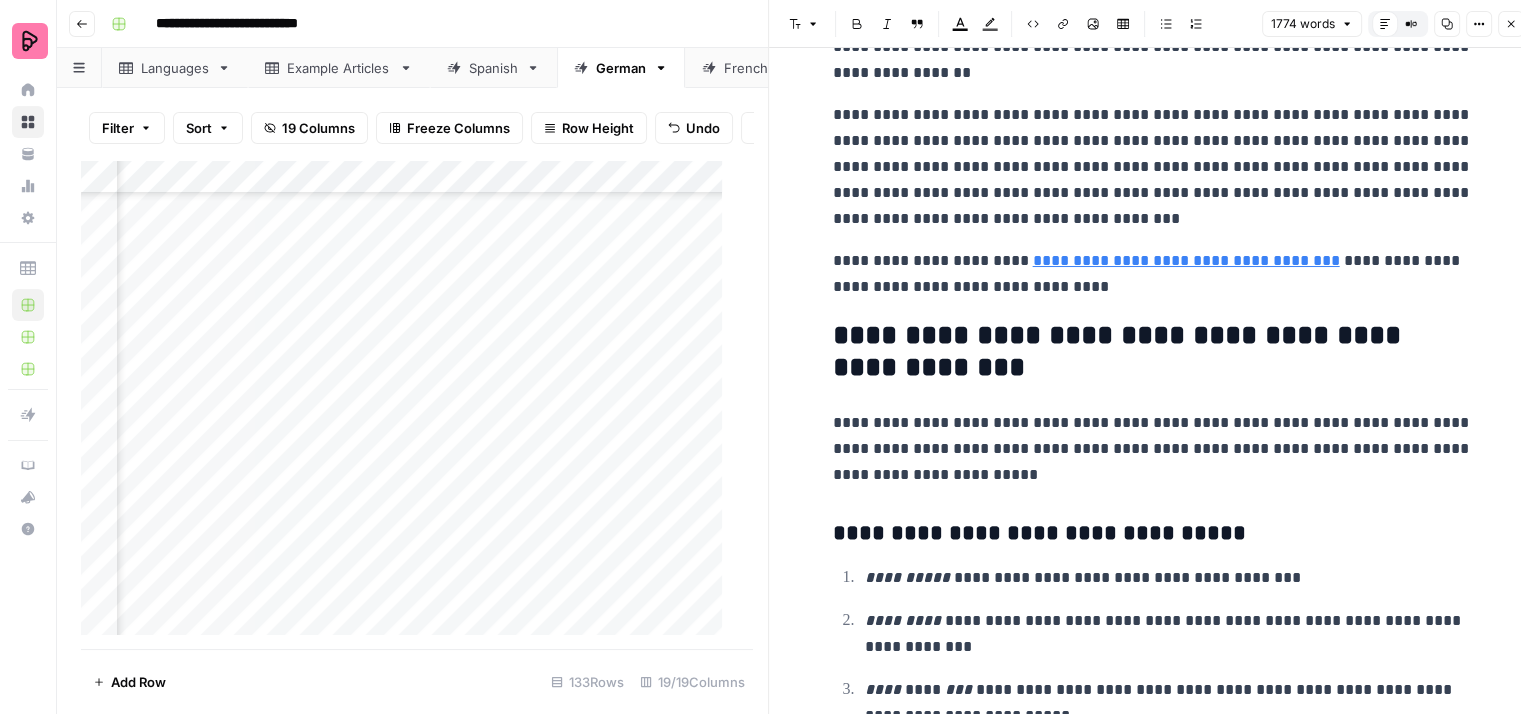 scroll, scrollTop: 6900, scrollLeft: 0, axis: vertical 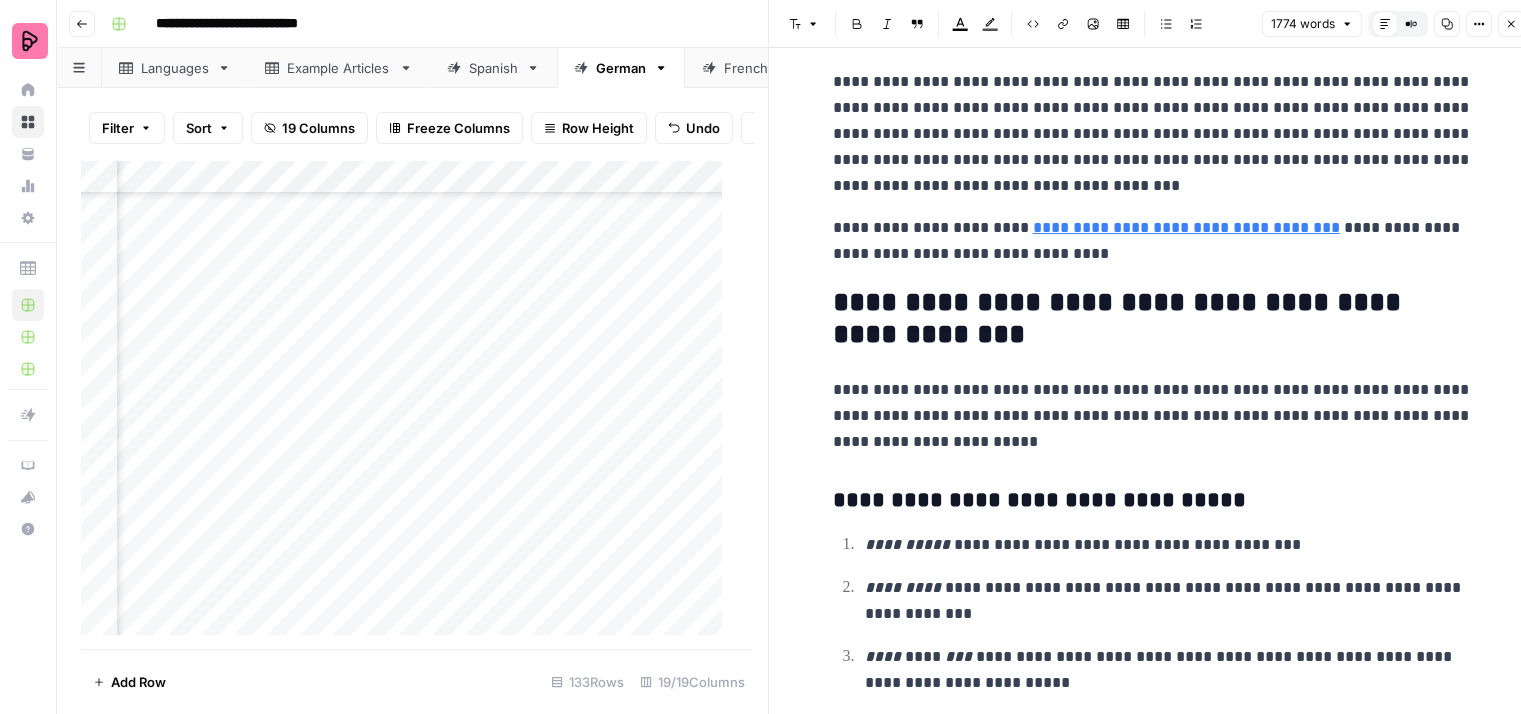 click on "**********" at bounding box center [1153, 416] 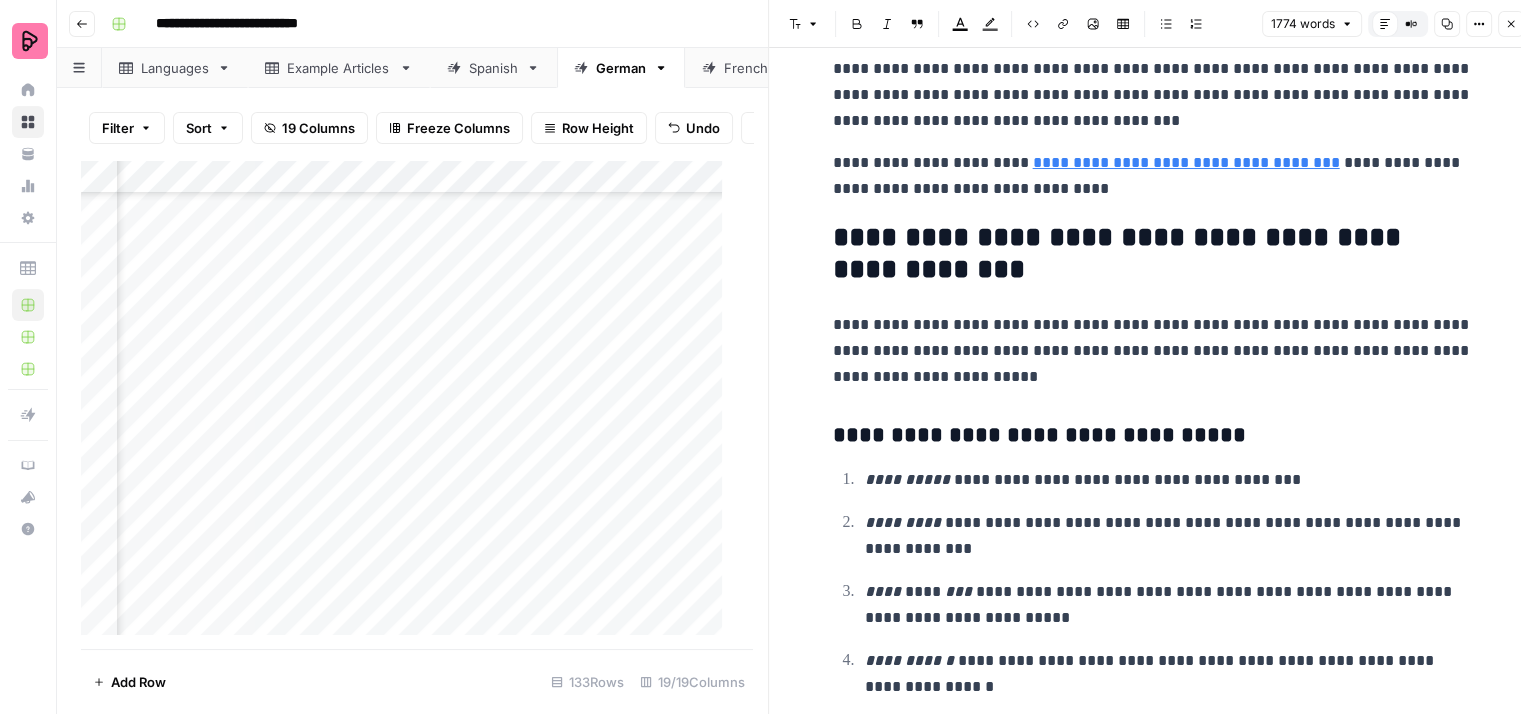 scroll, scrollTop: 7000, scrollLeft: 0, axis: vertical 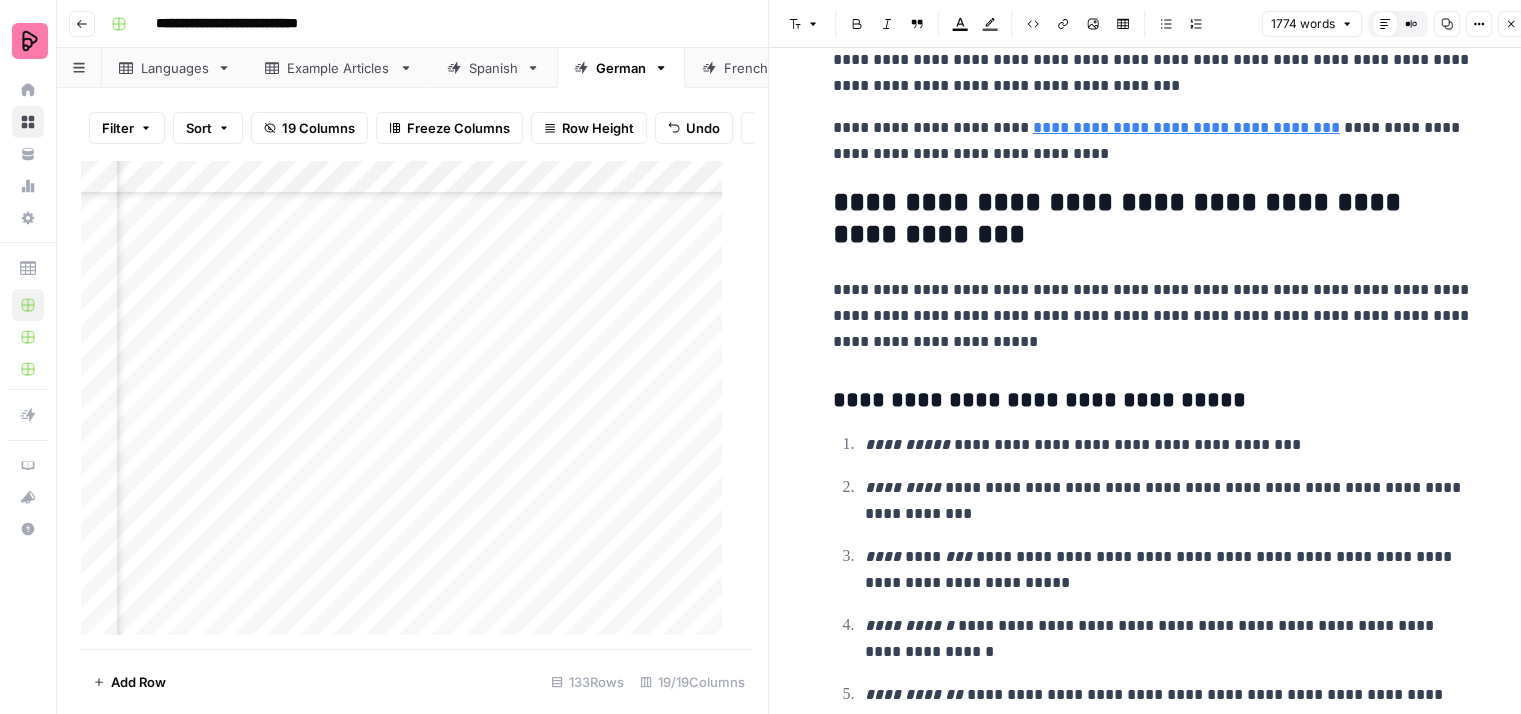 click on "**********" at bounding box center [1153, 316] 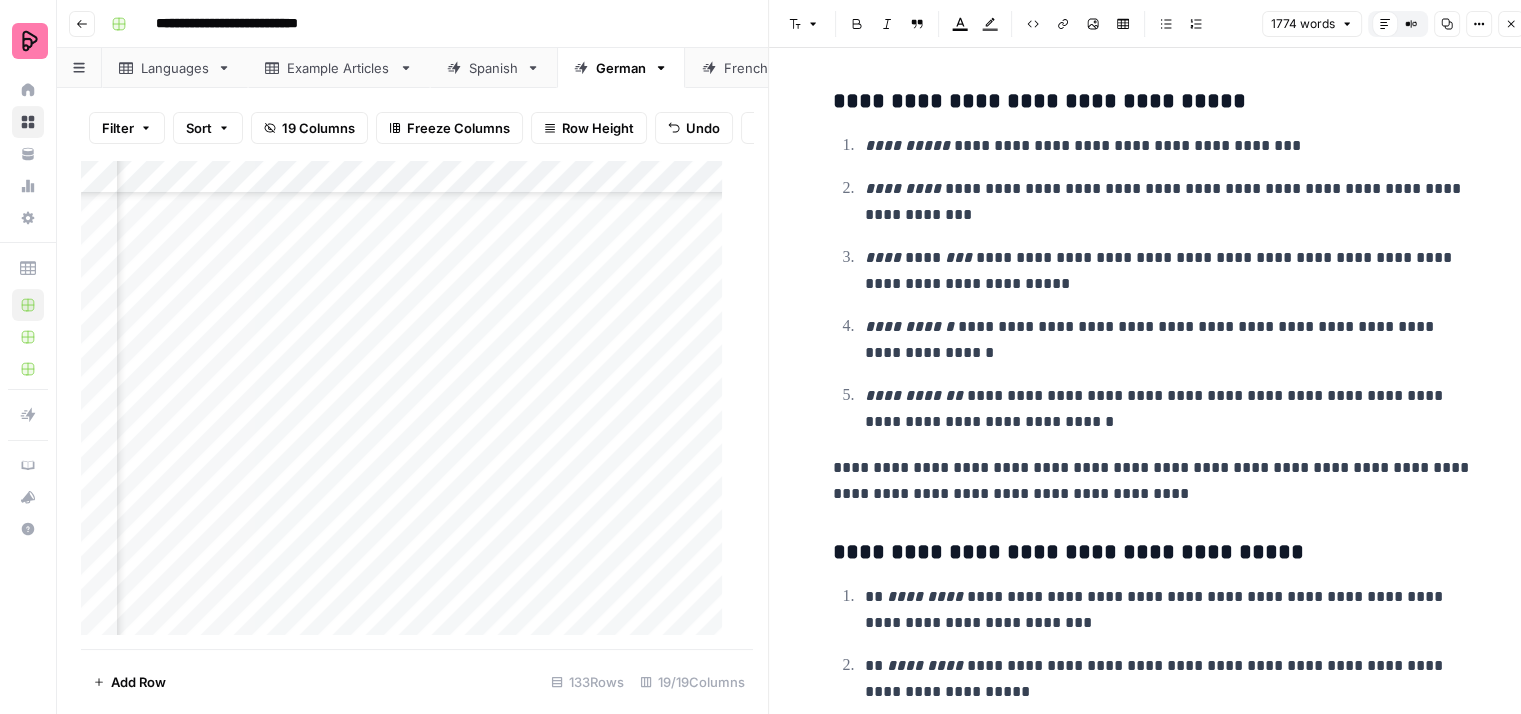 scroll, scrollTop: 7300, scrollLeft: 0, axis: vertical 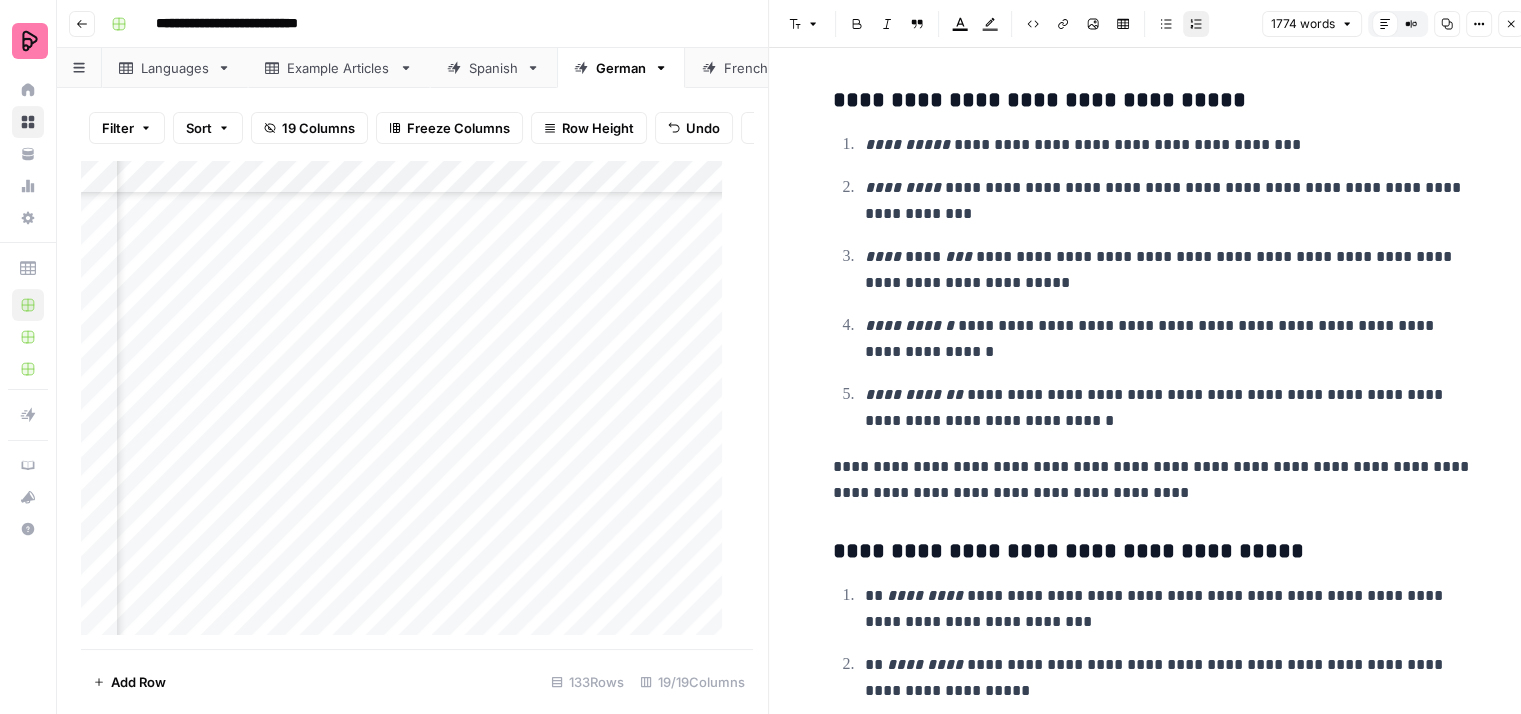 click on "**********" at bounding box center [1169, 339] 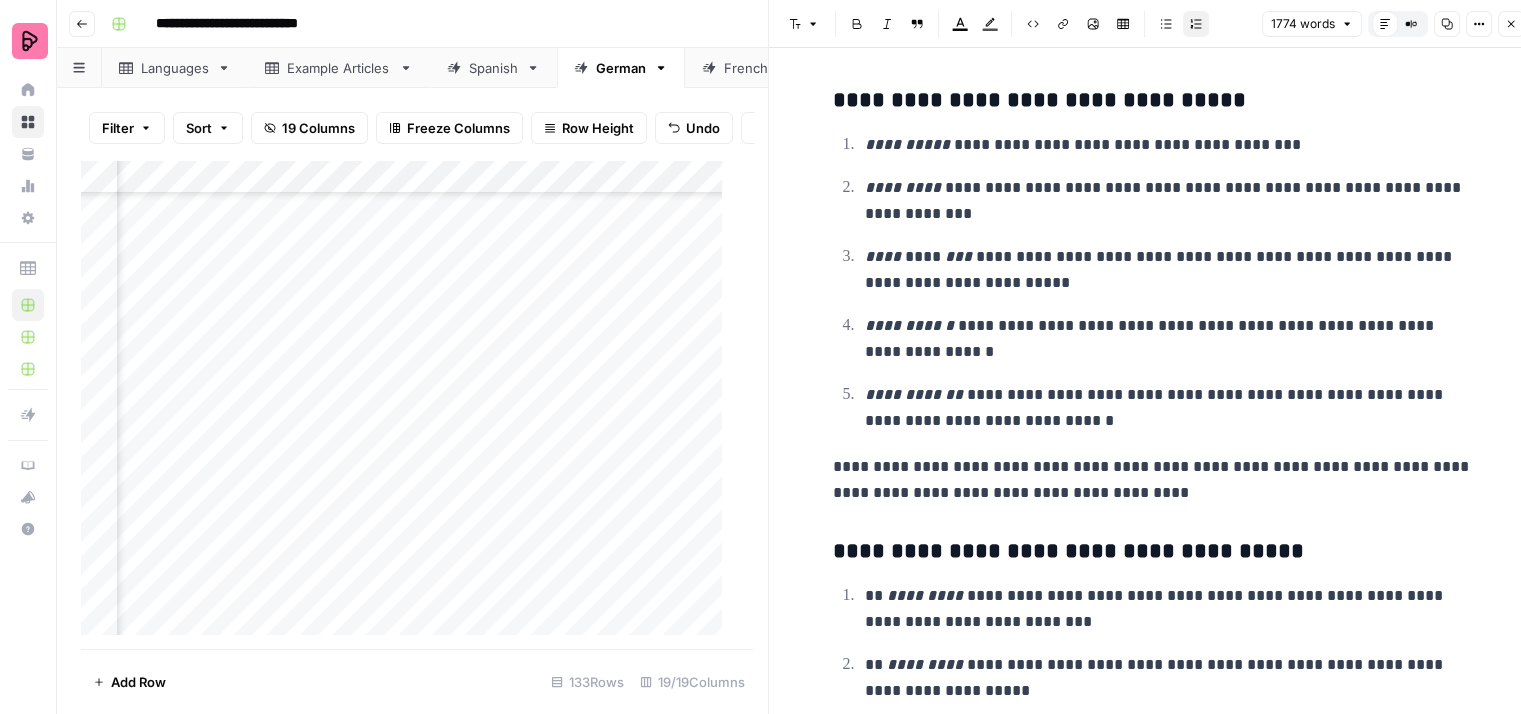 click on "**********" at bounding box center (1169, 408) 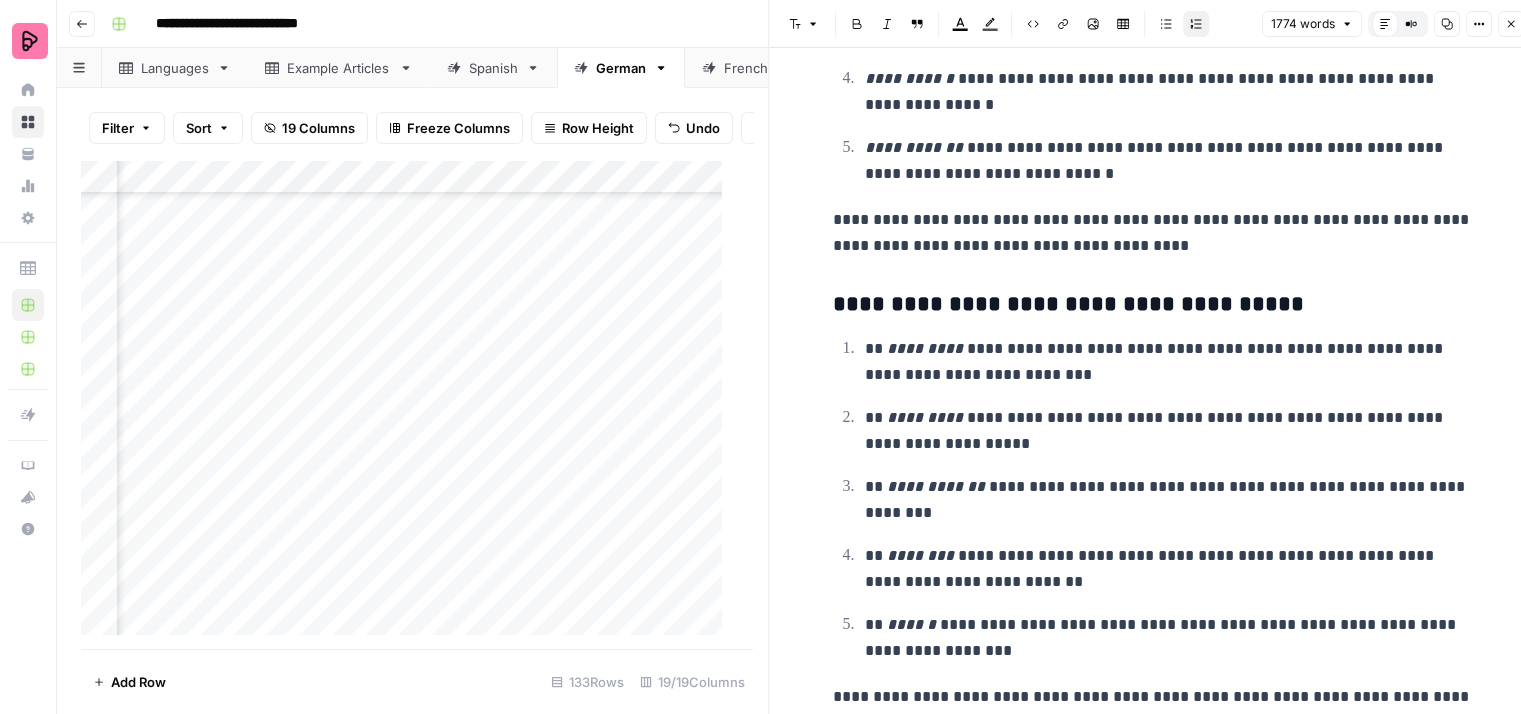 scroll, scrollTop: 7572, scrollLeft: 0, axis: vertical 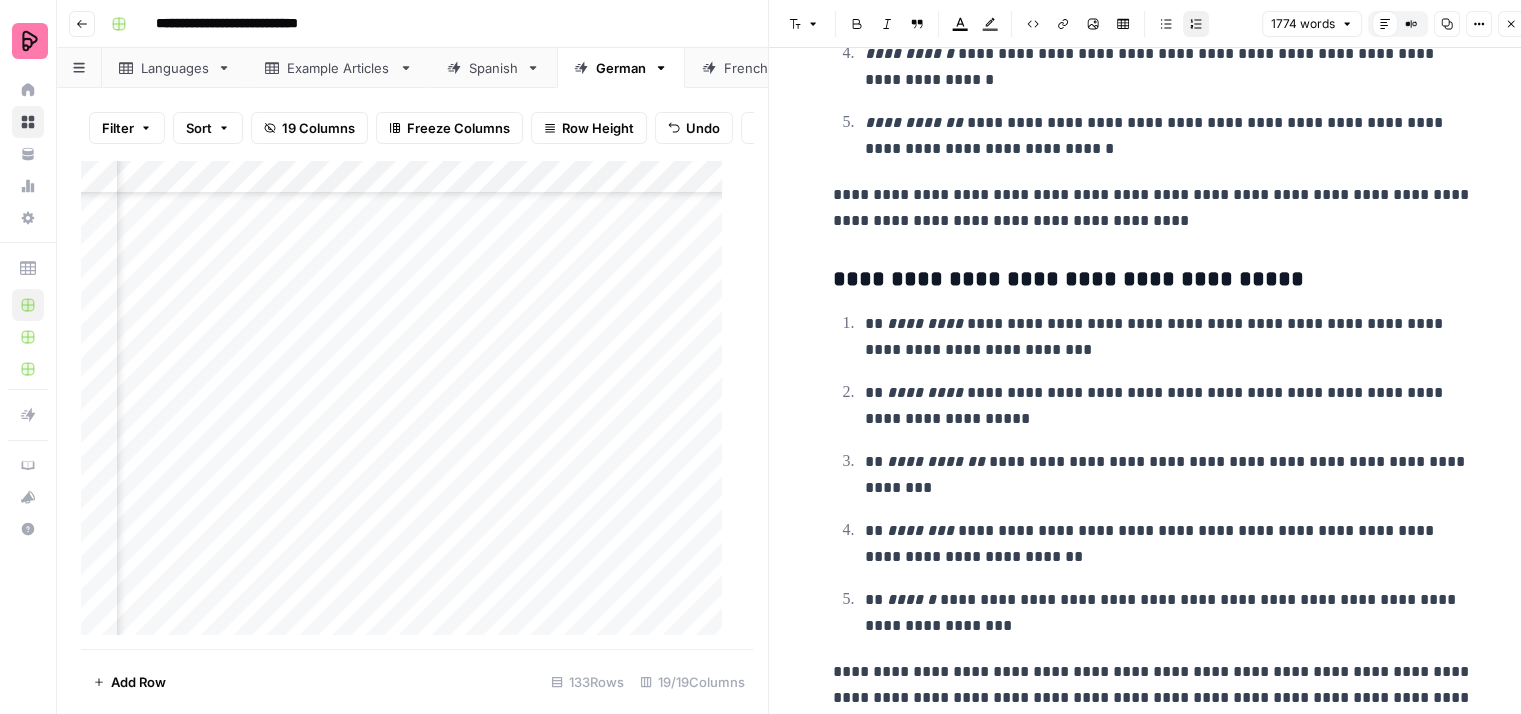 click on "**********" at bounding box center (1169, 475) 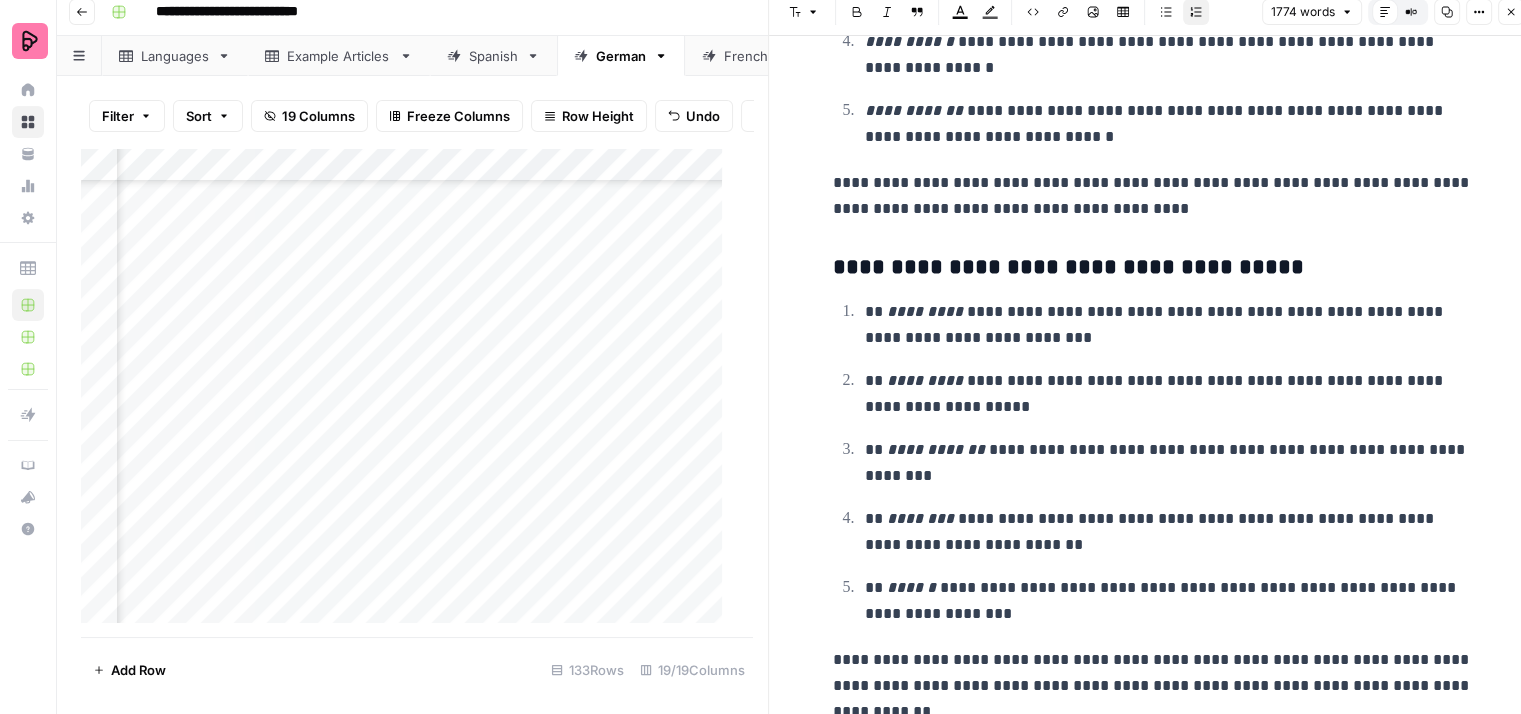scroll, scrollTop: 16, scrollLeft: 0, axis: vertical 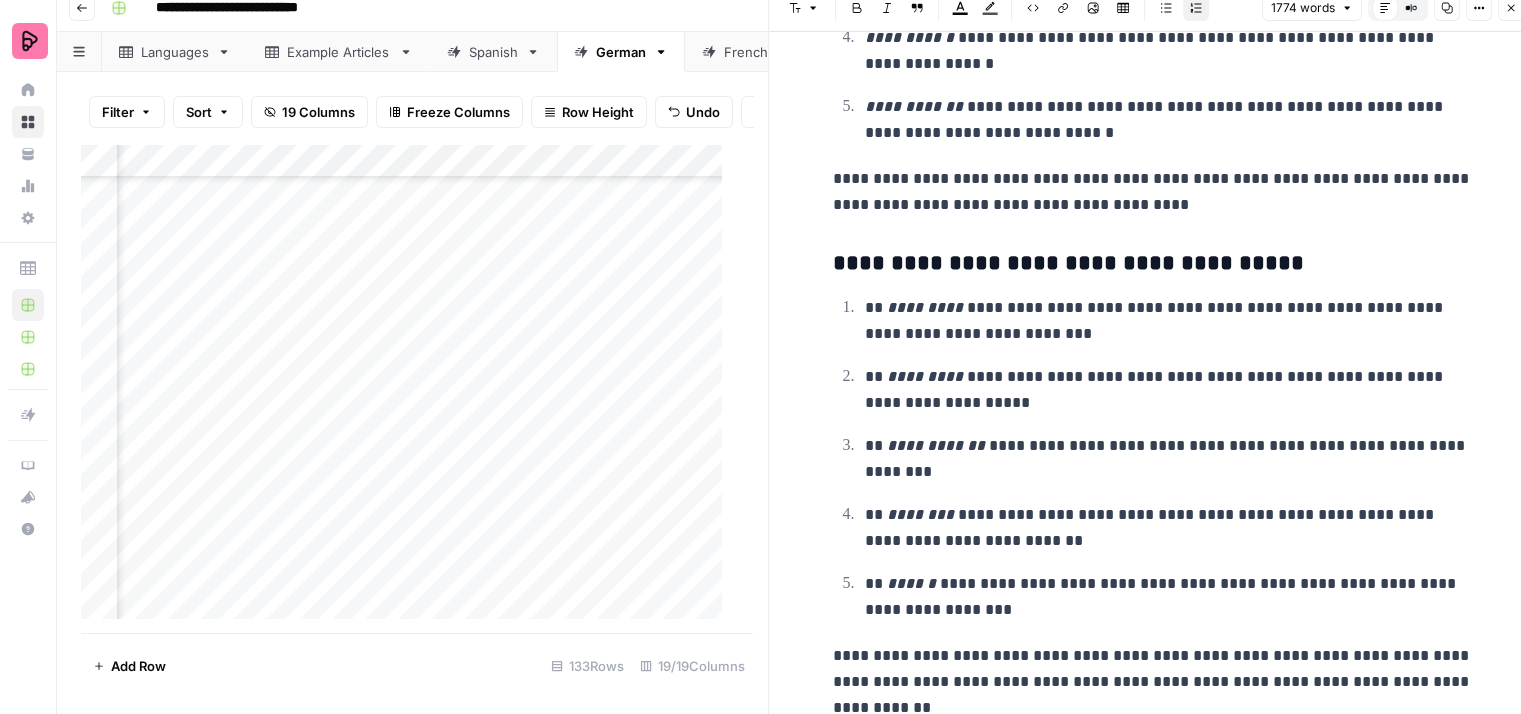 click on "**********" at bounding box center (1169, 528) 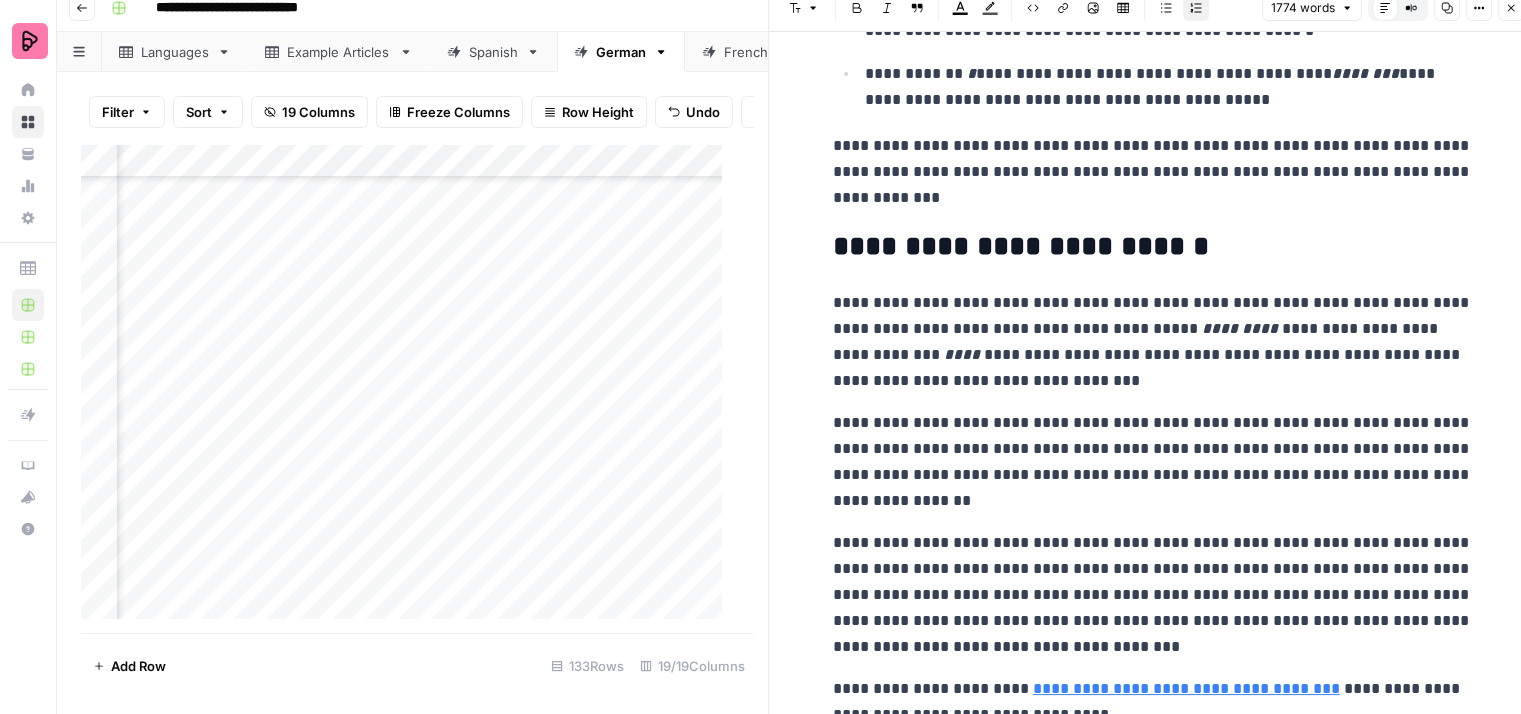 scroll, scrollTop: 6472, scrollLeft: 0, axis: vertical 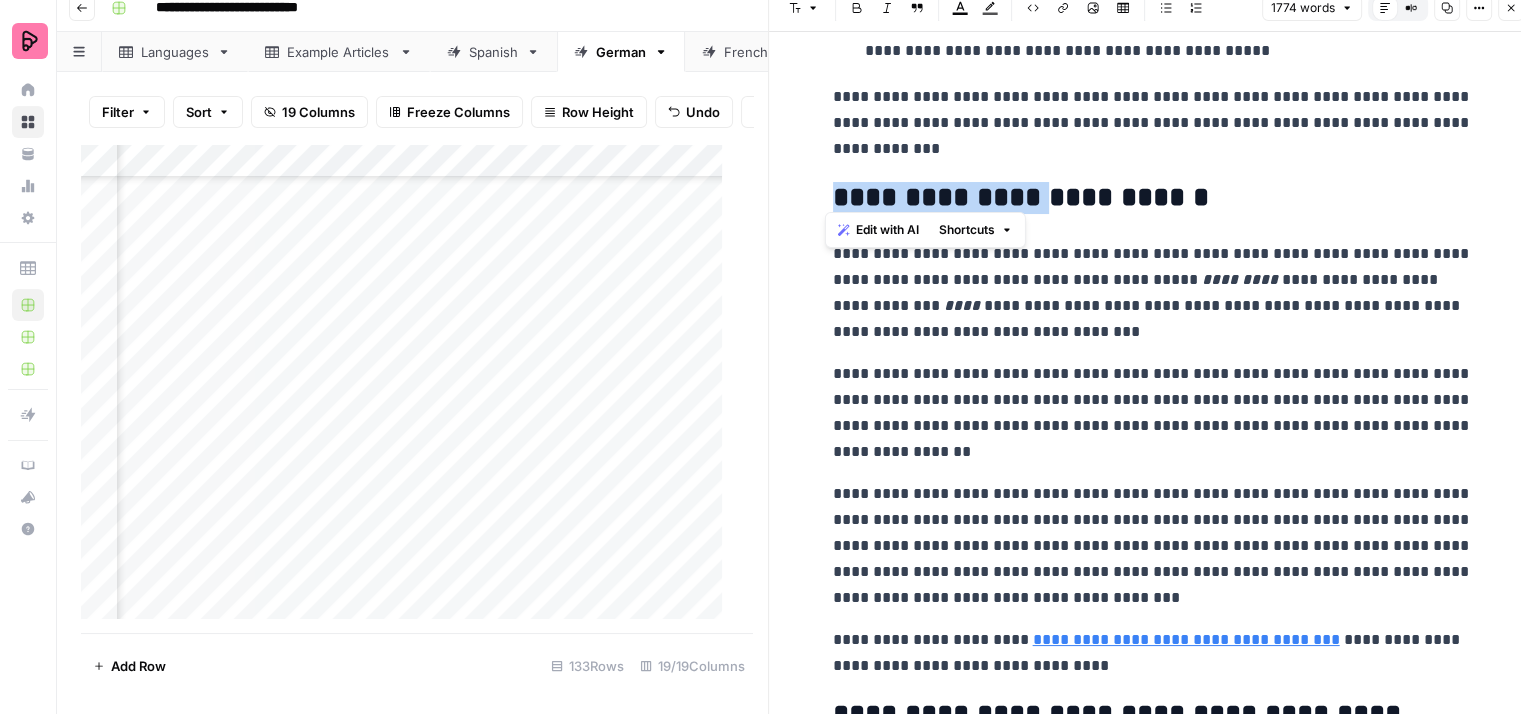 drag, startPoint x: 1076, startPoint y: 181, endPoint x: 828, endPoint y: 170, distance: 248.24384 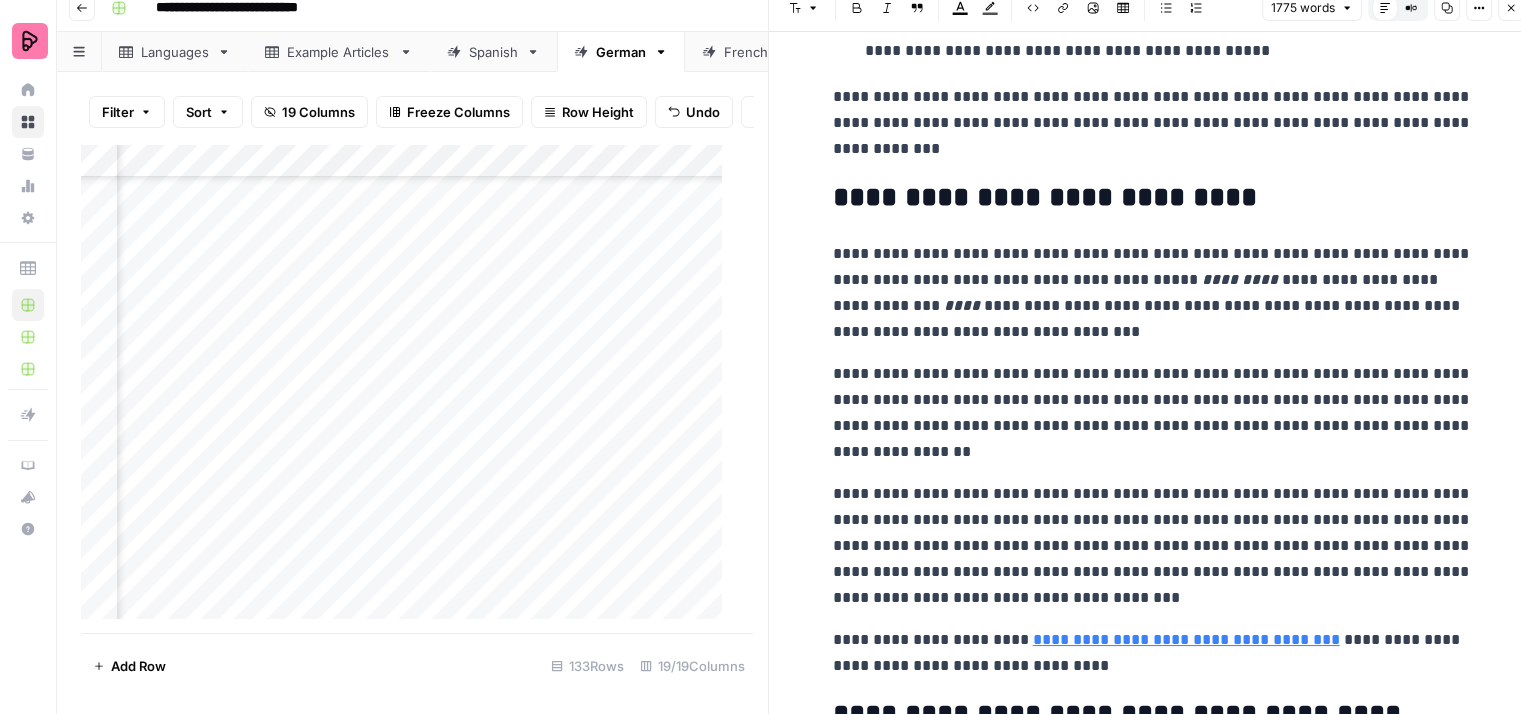 click on "**********" at bounding box center (1153, 293) 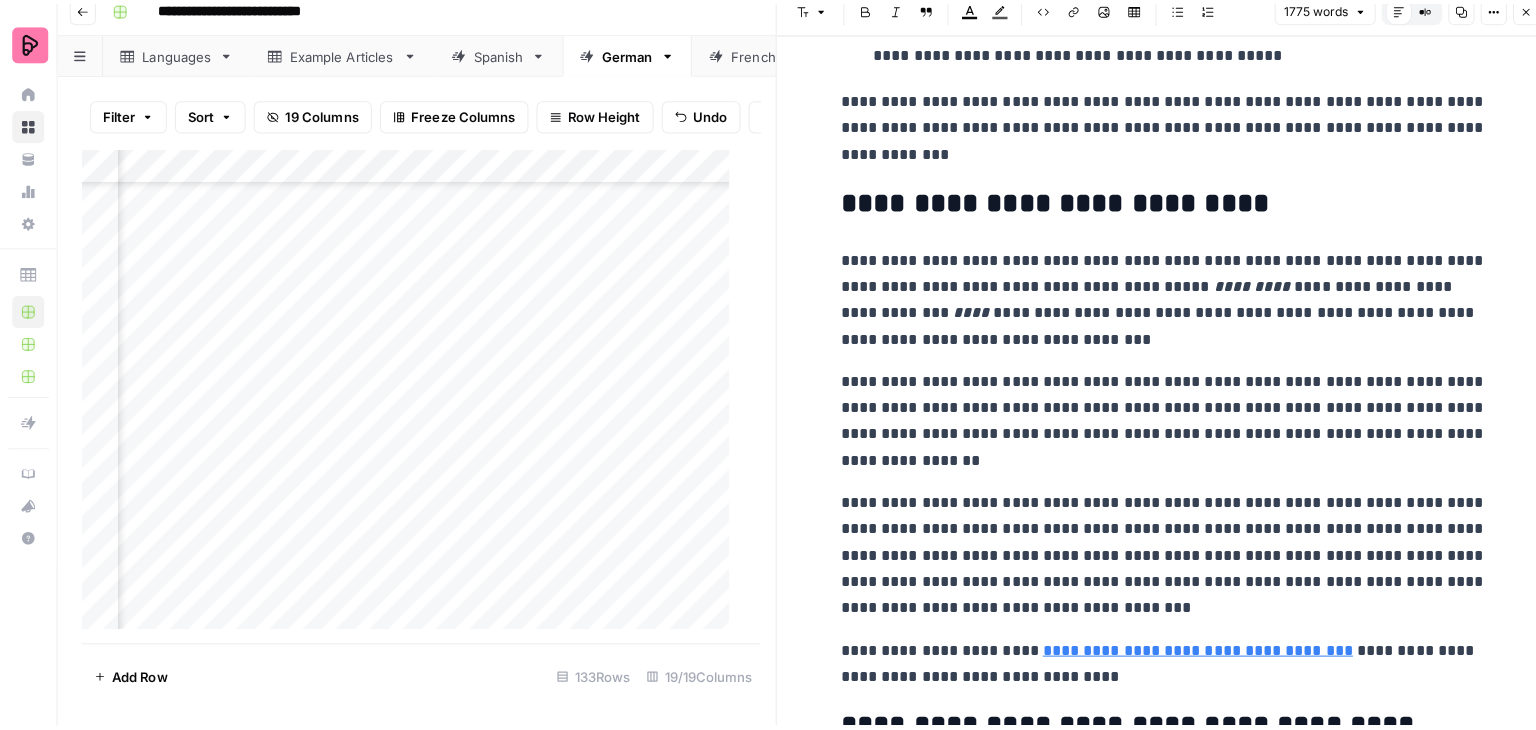 scroll, scrollTop: 0, scrollLeft: 0, axis: both 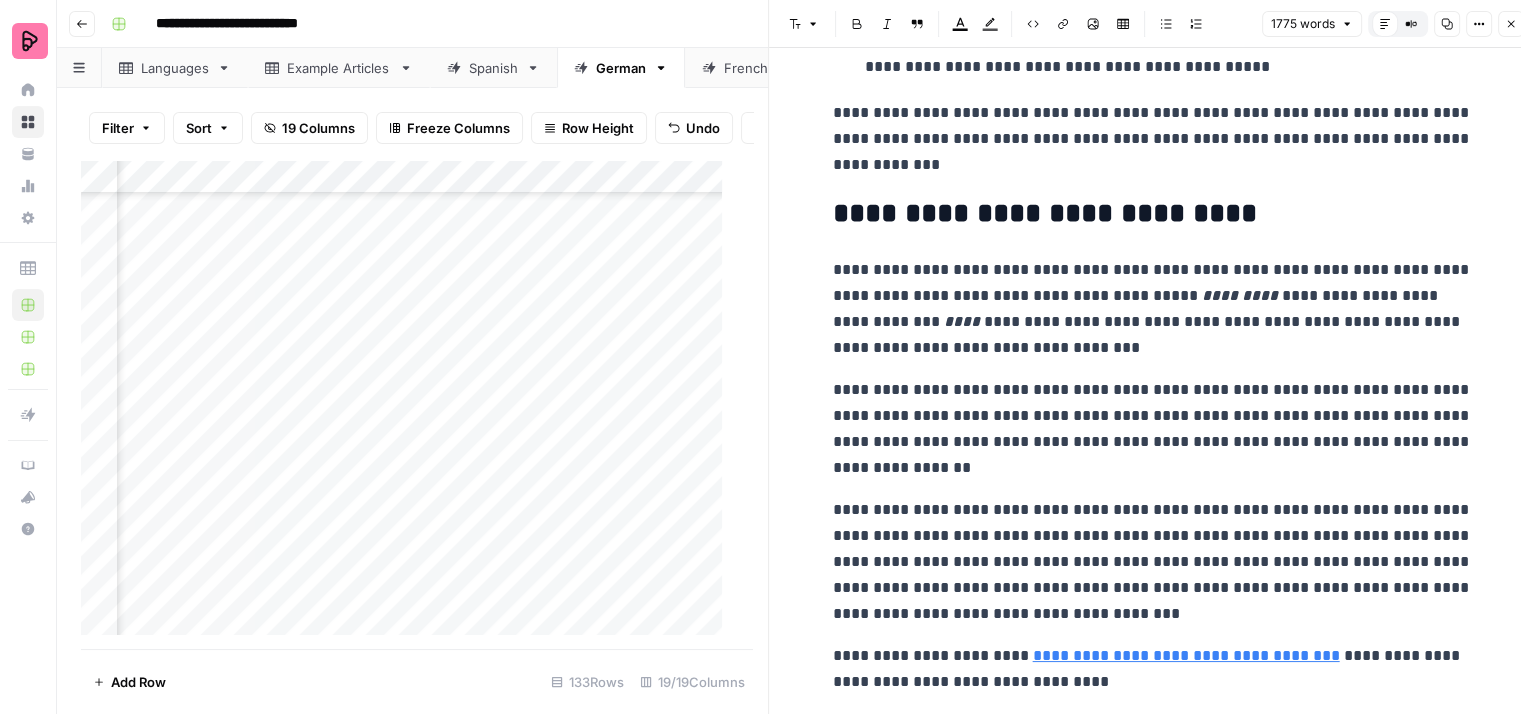 click 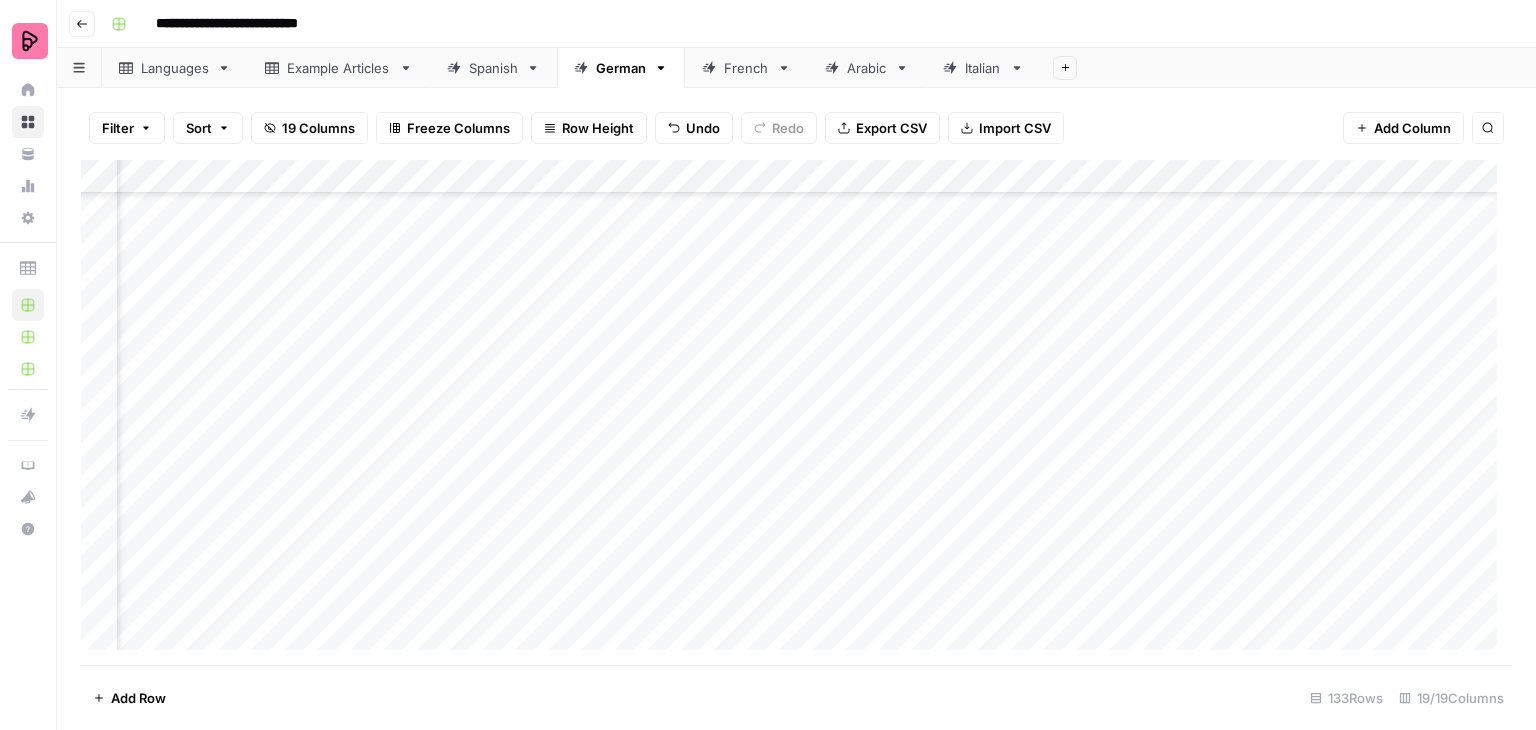 click on "Add Column" at bounding box center (796, 412) 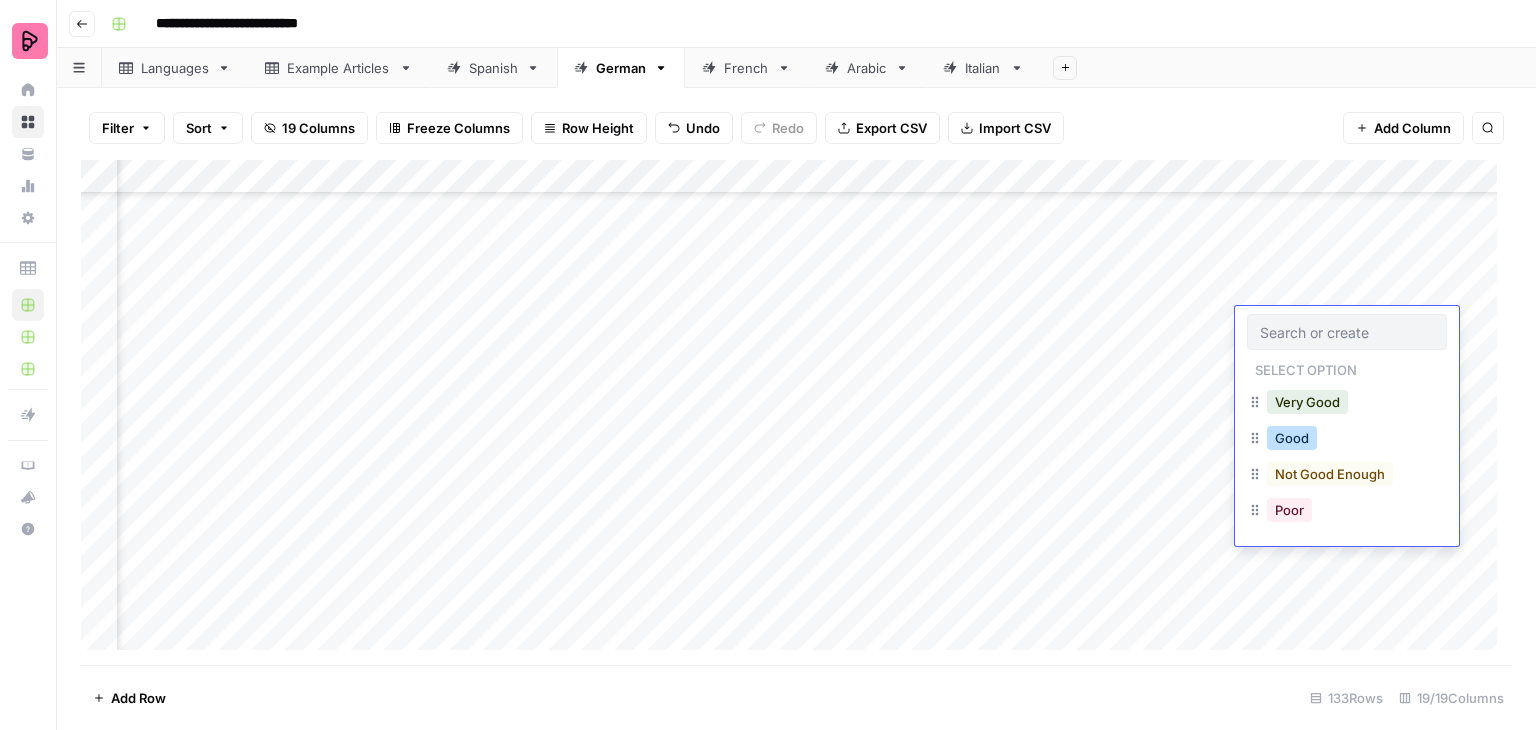 click on "Good" at bounding box center [1292, 438] 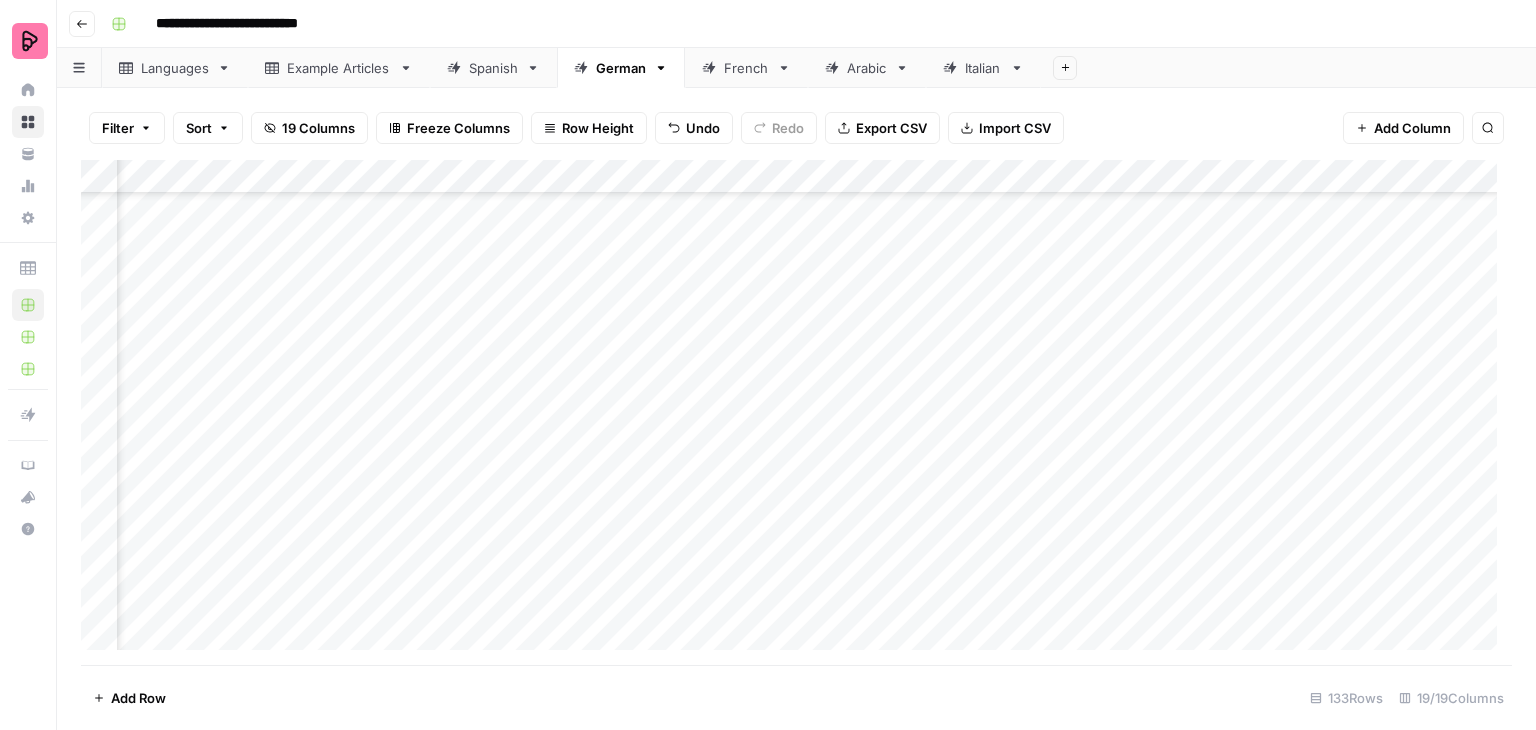scroll, scrollTop: 3998, scrollLeft: 1276, axis: both 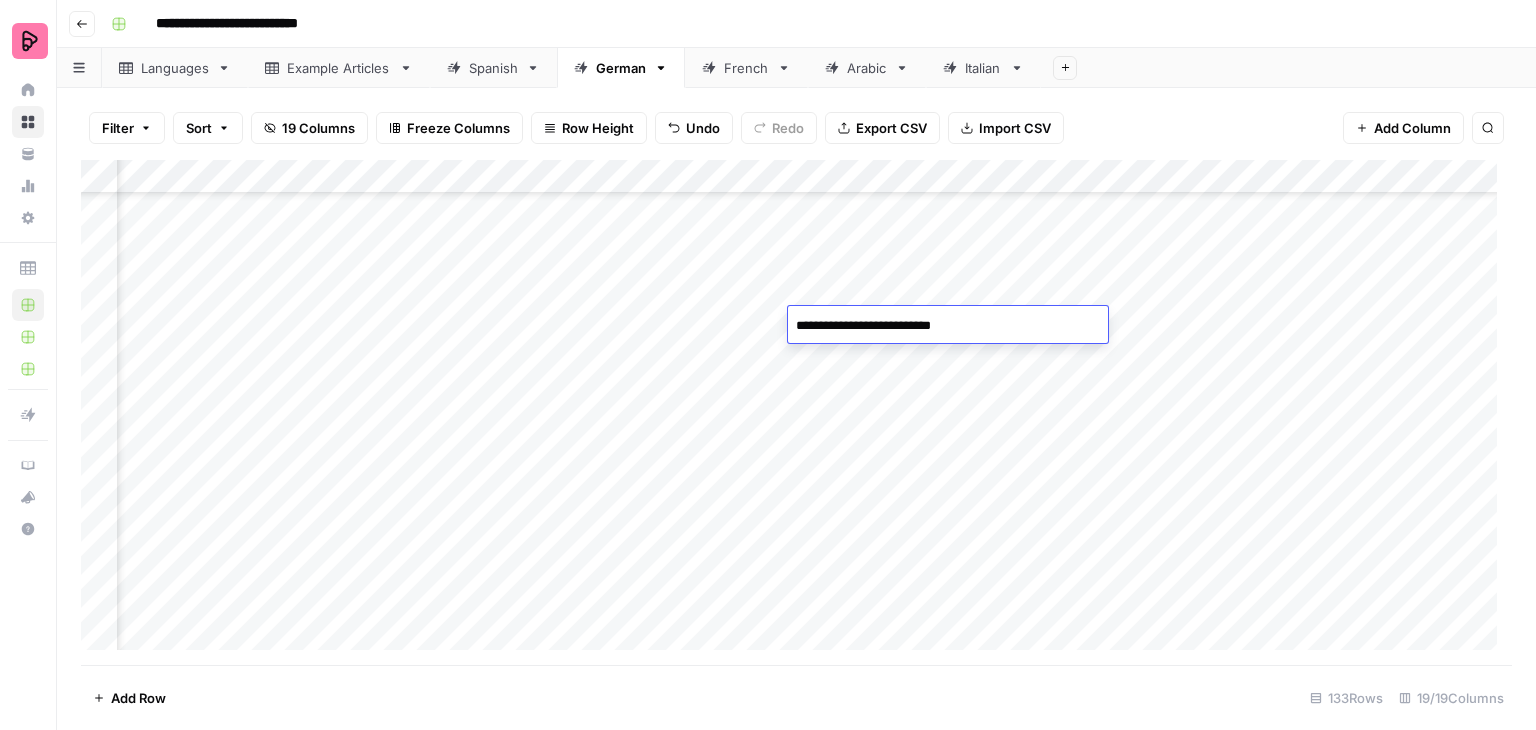 type on "**********" 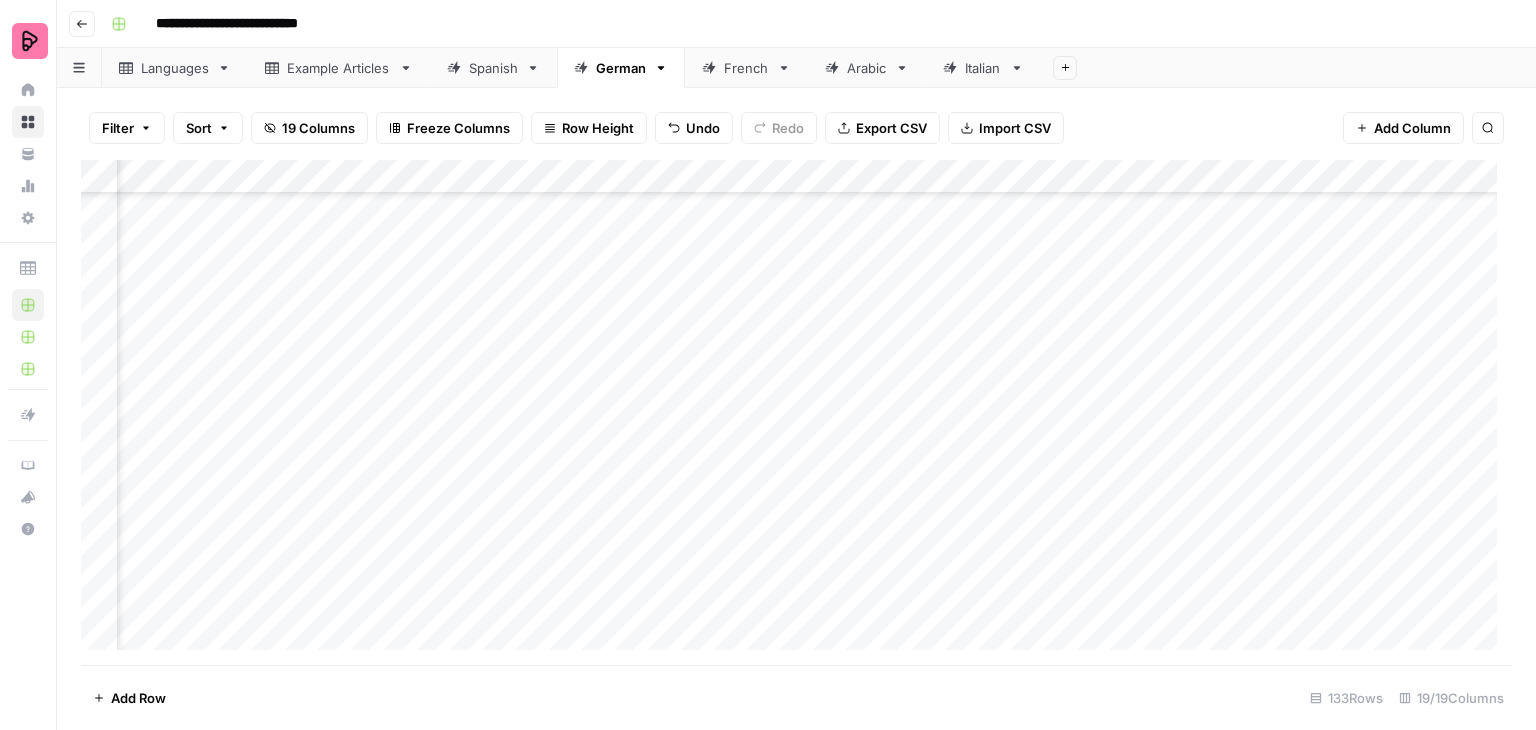 click on "Add Column" at bounding box center (796, 412) 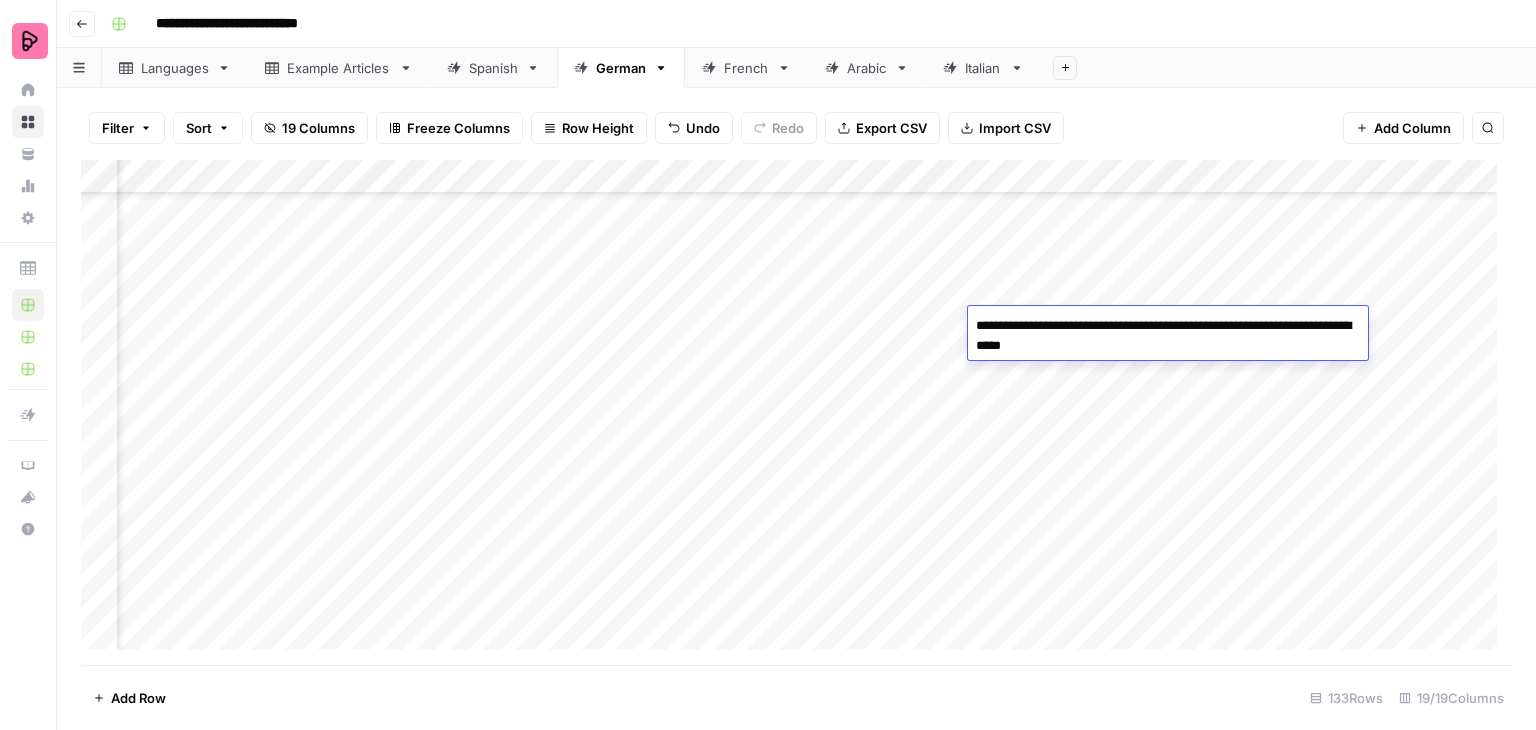 click on "**********" at bounding box center [1168, 336] 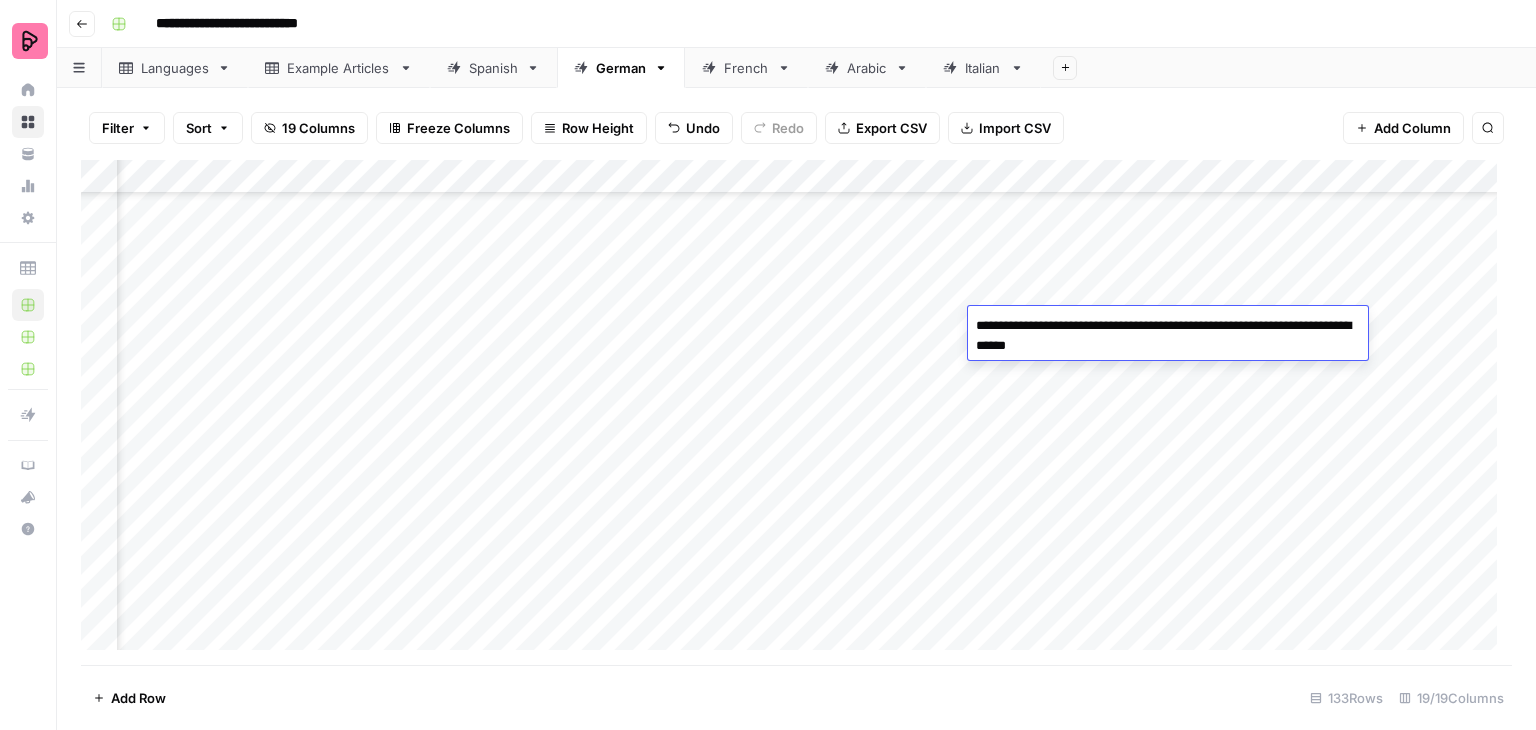 click on "**********" at bounding box center (1168, 336) 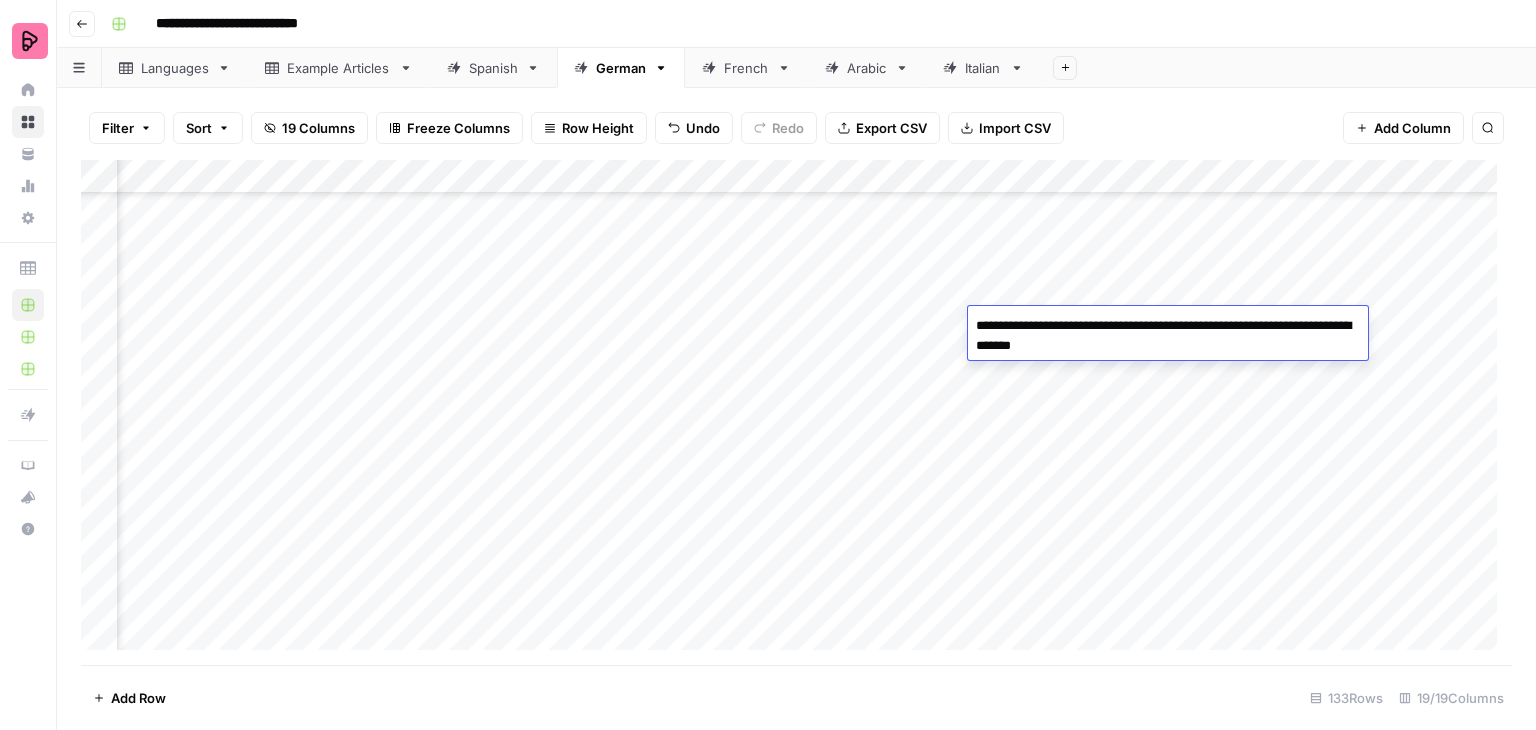 click on "**********" at bounding box center [1168, 336] 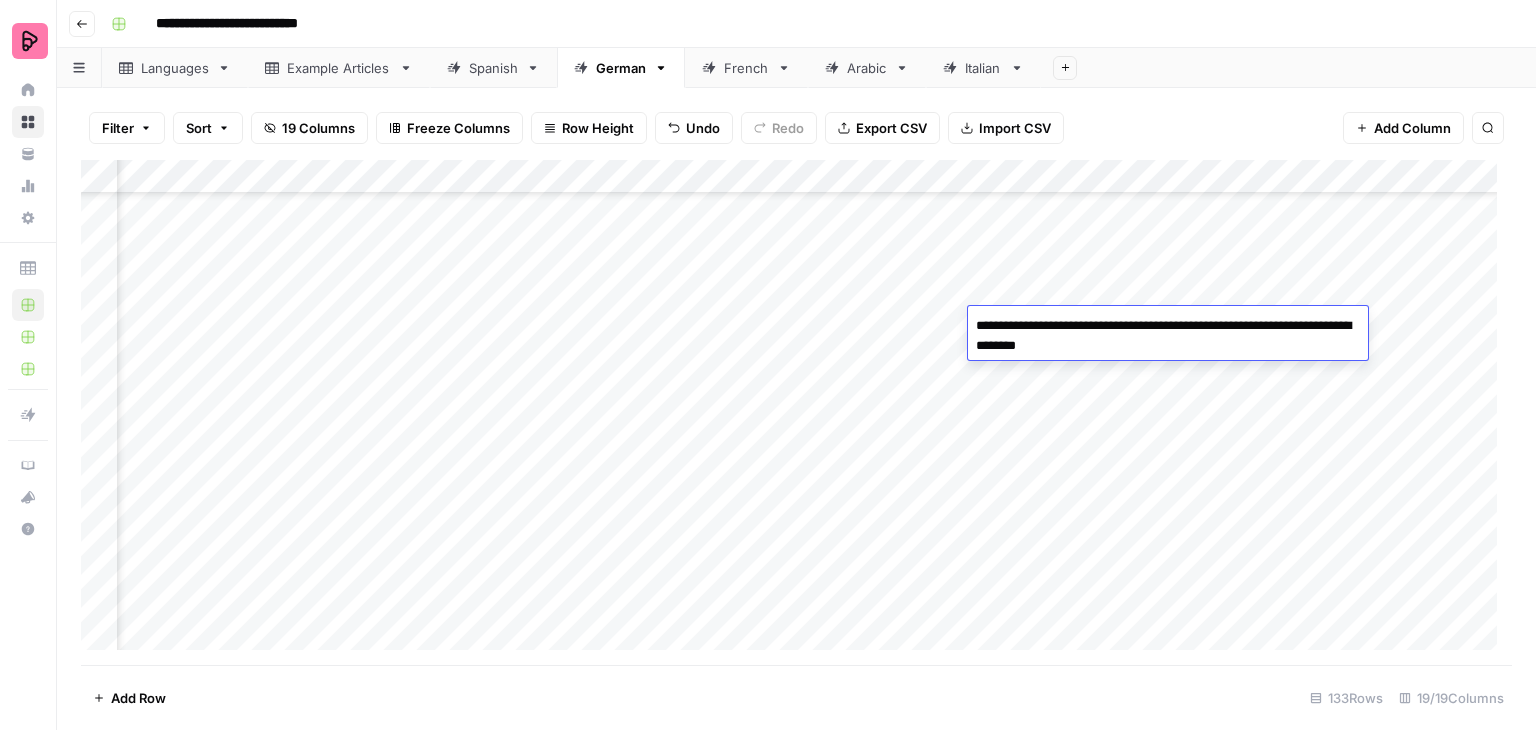 click on "**********" at bounding box center (1168, 336) 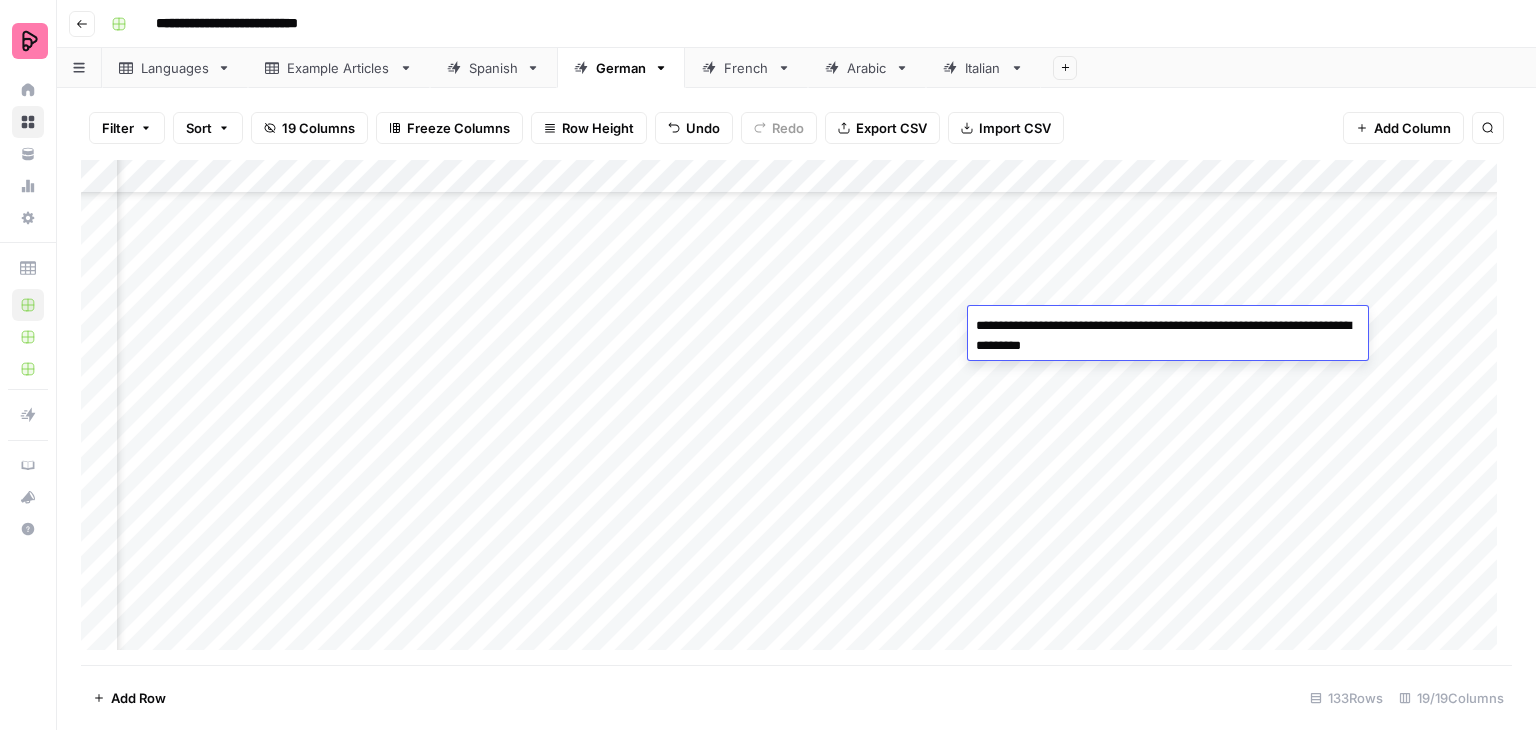 click on "**********" at bounding box center [1168, 336] 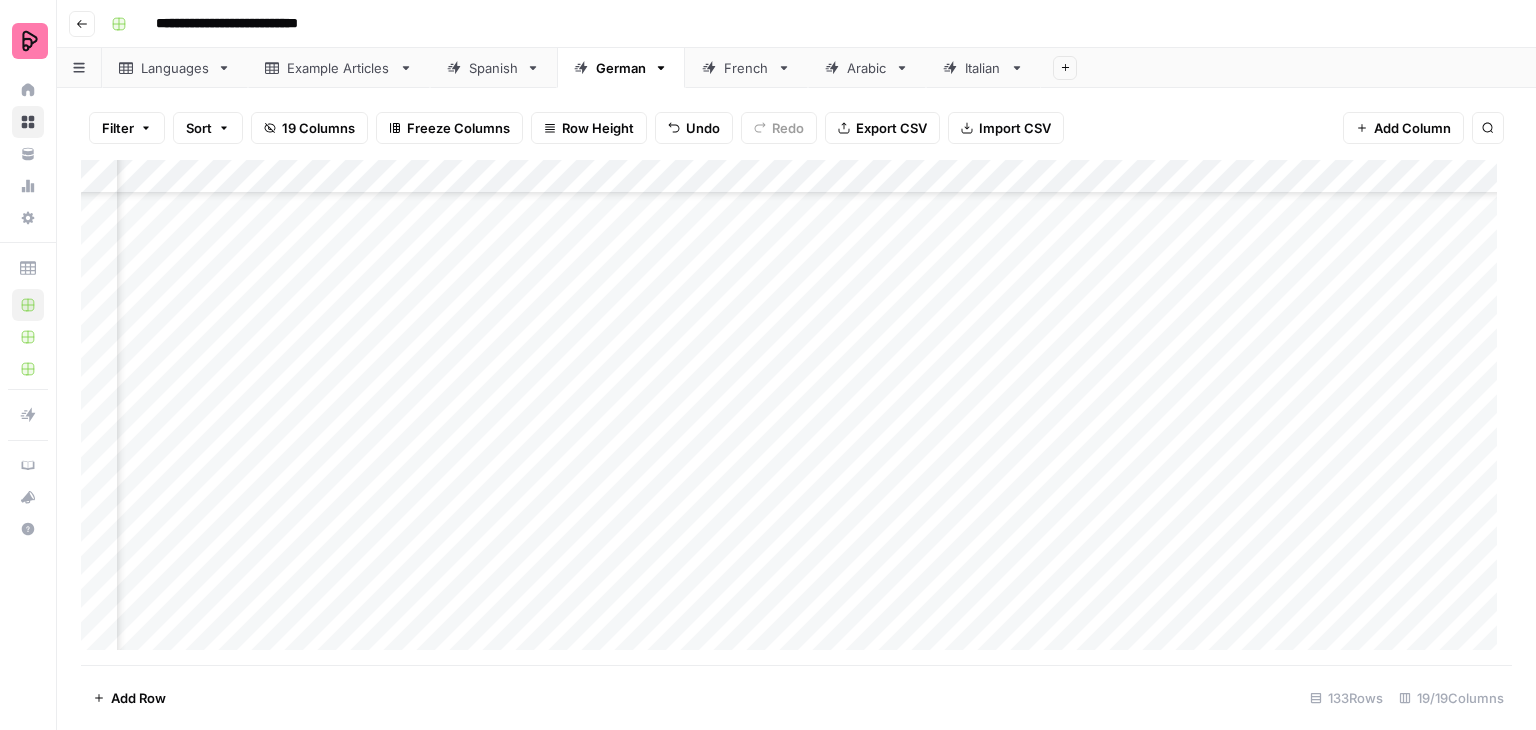 click on "Add Column" at bounding box center [796, 412] 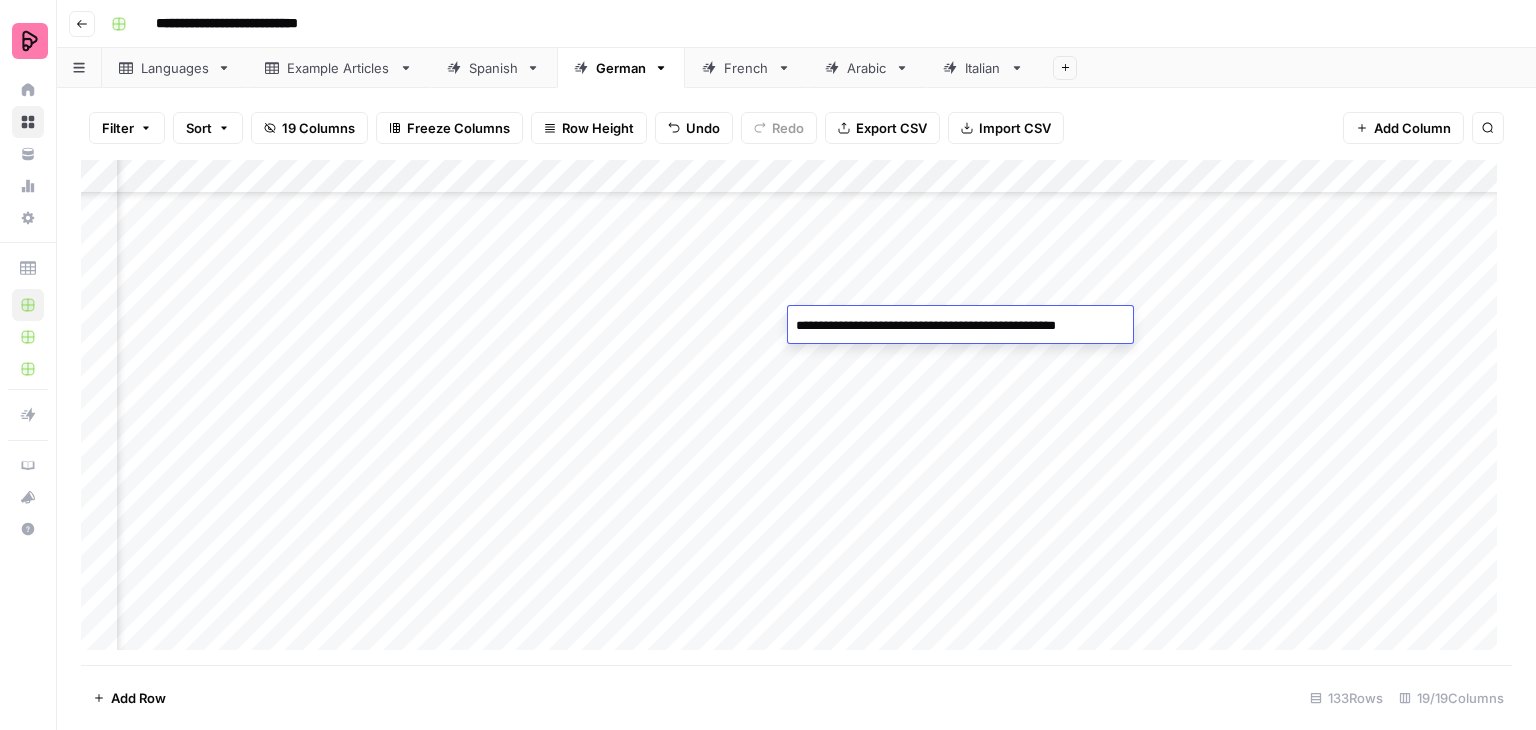 click on "**********" at bounding box center [955, 326] 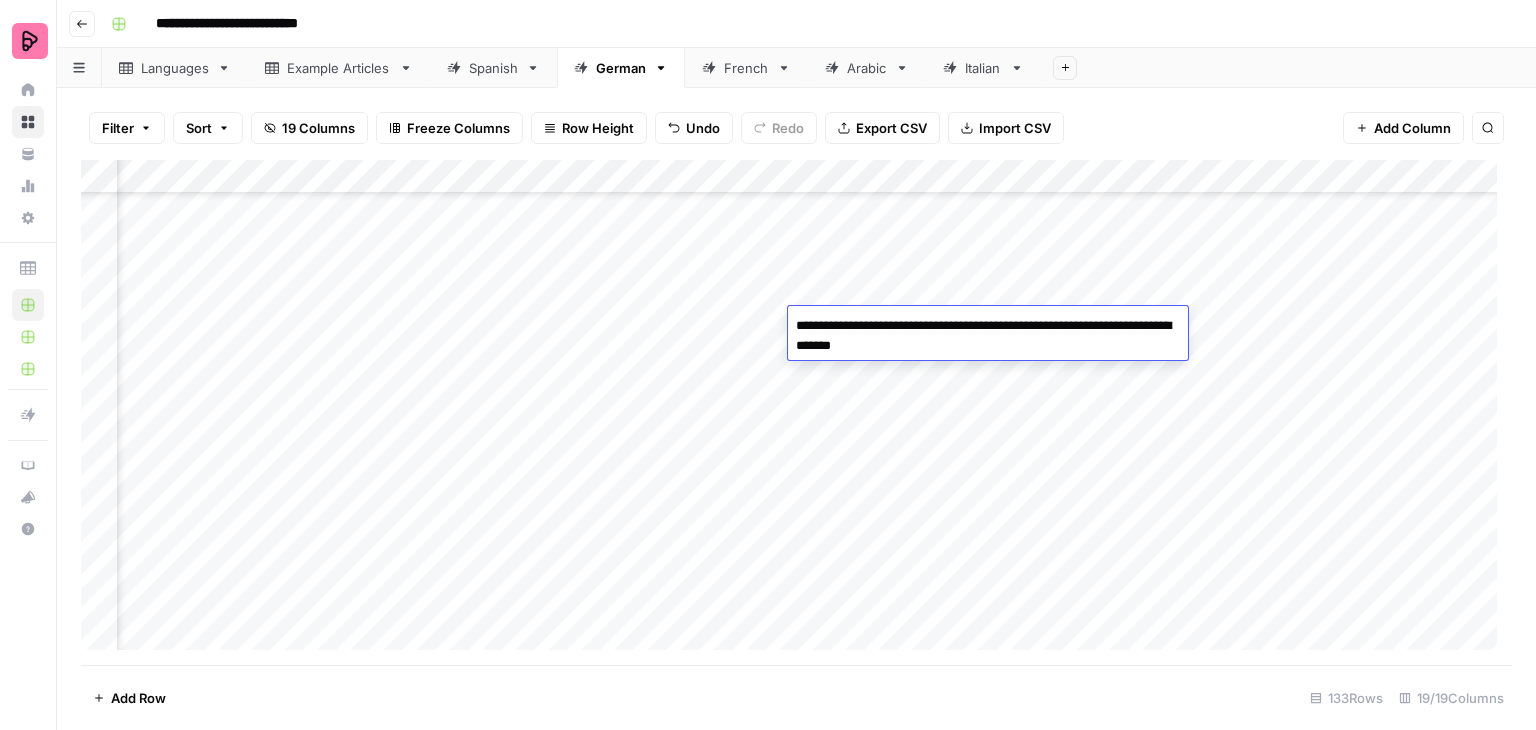 click on "**********" at bounding box center [988, 336] 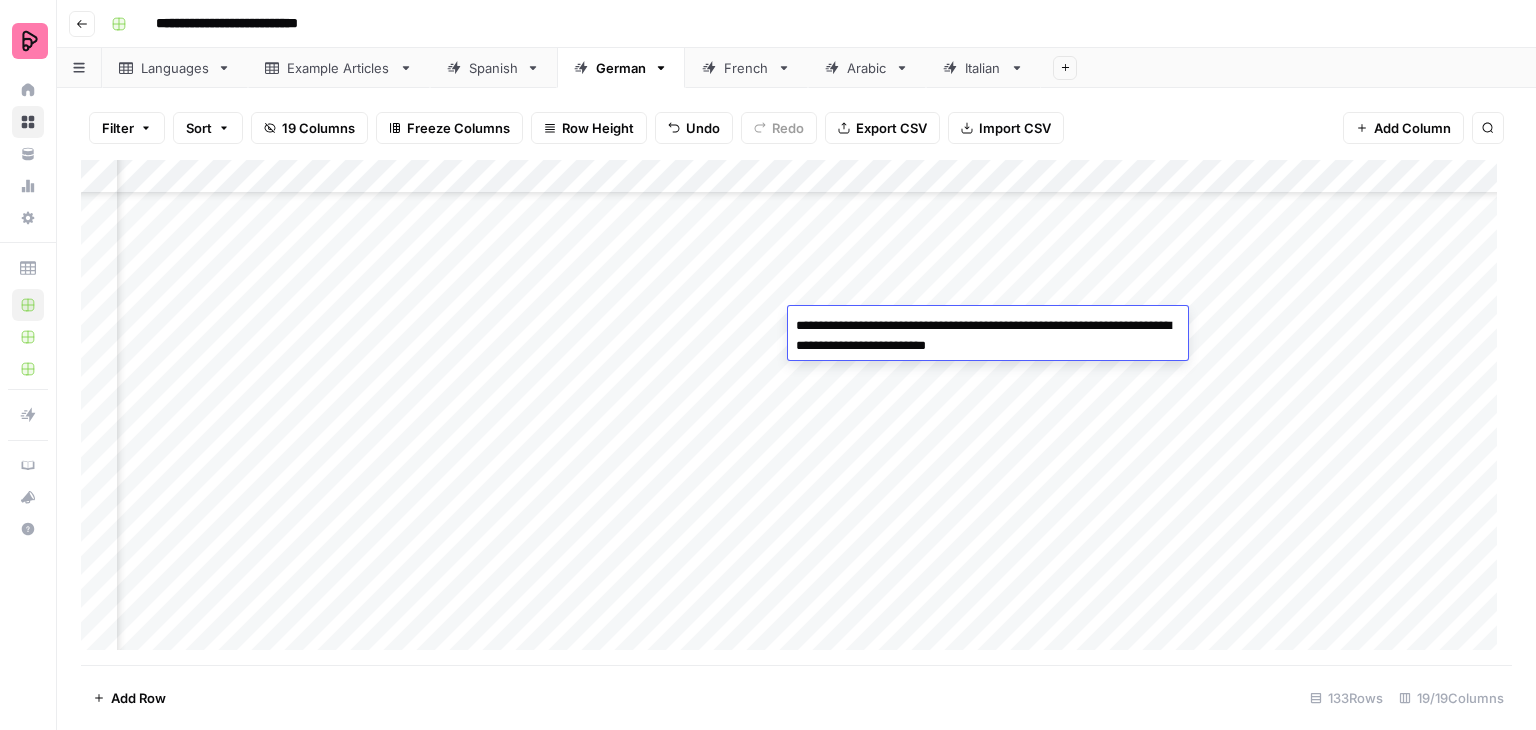 type on "**********" 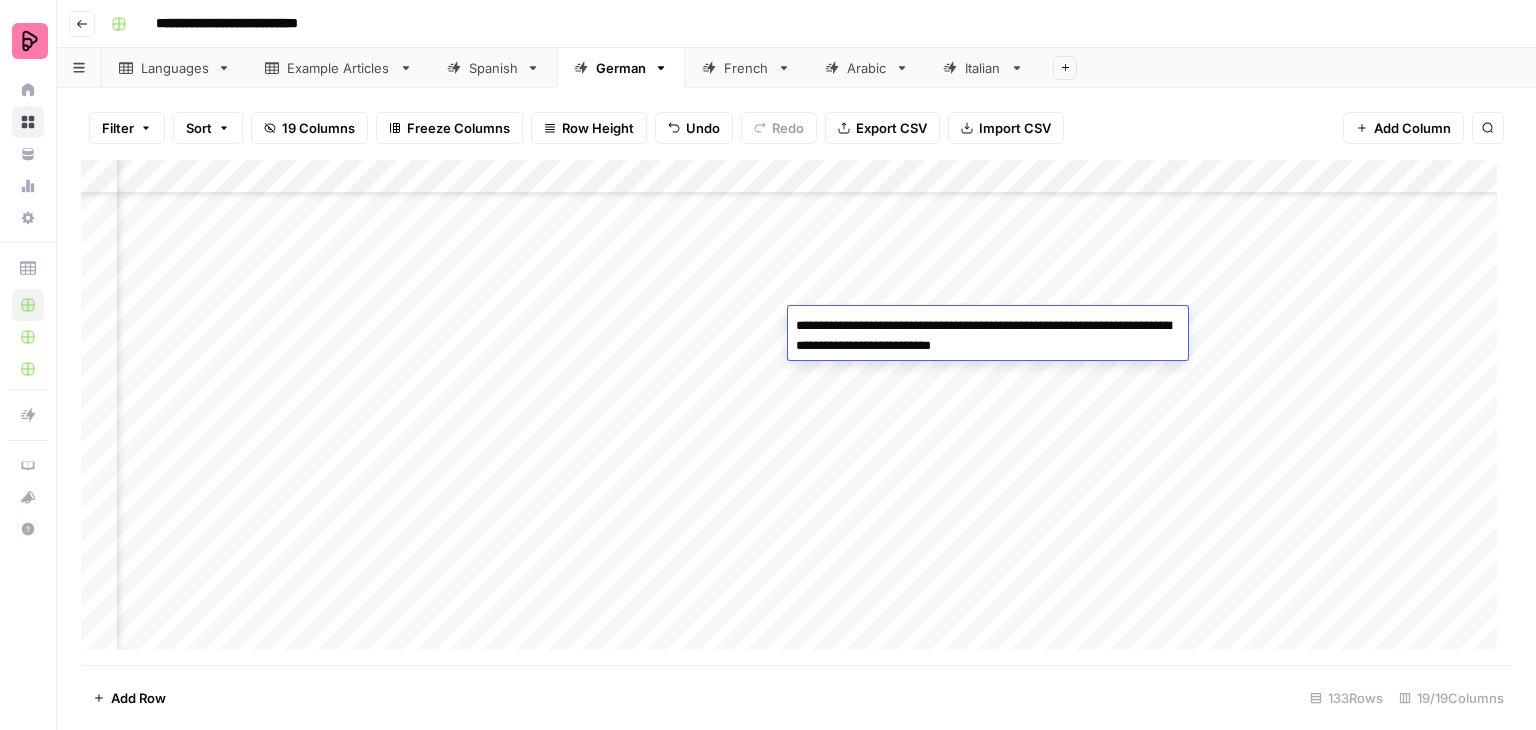 click on "Add Column" at bounding box center (796, 412) 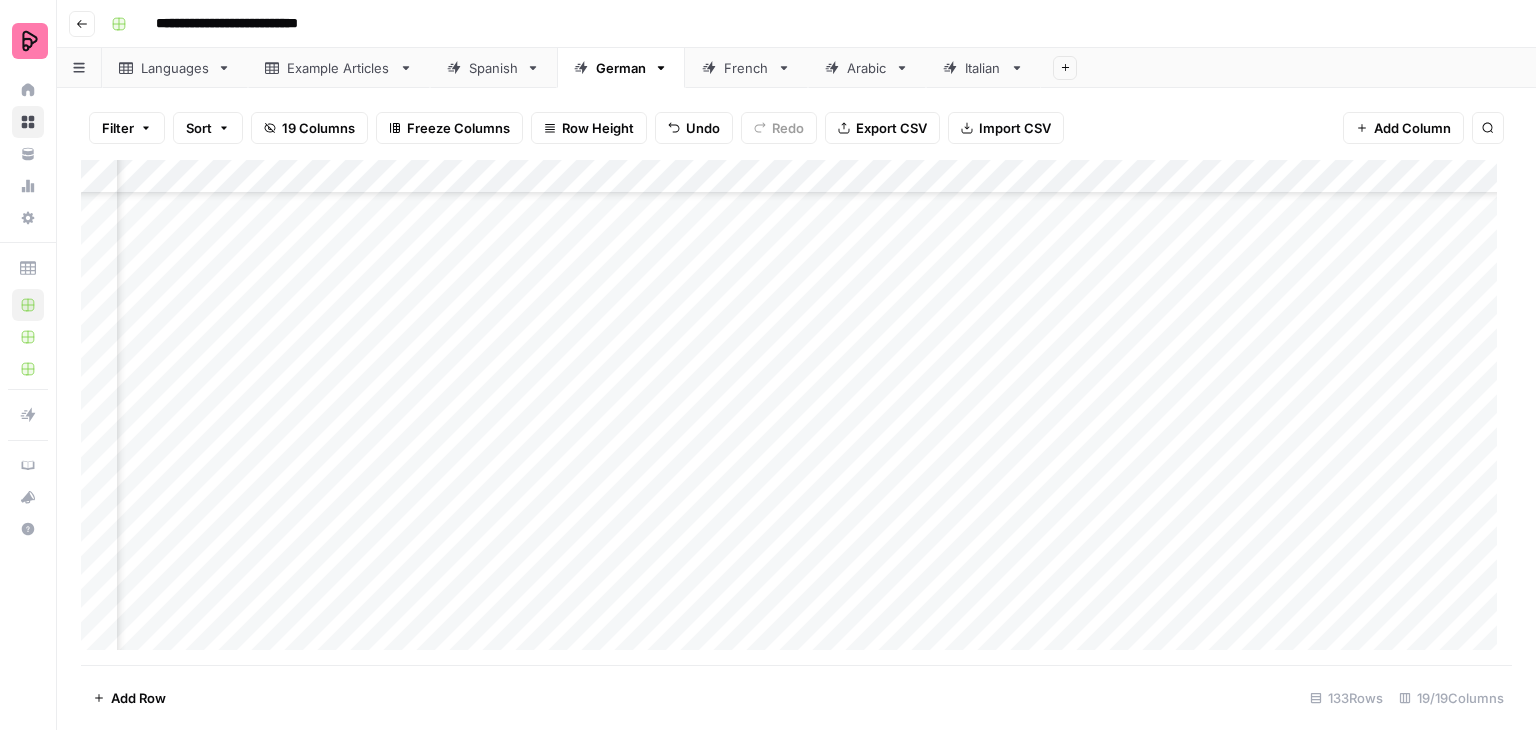 click on "Add Column" at bounding box center [796, 412] 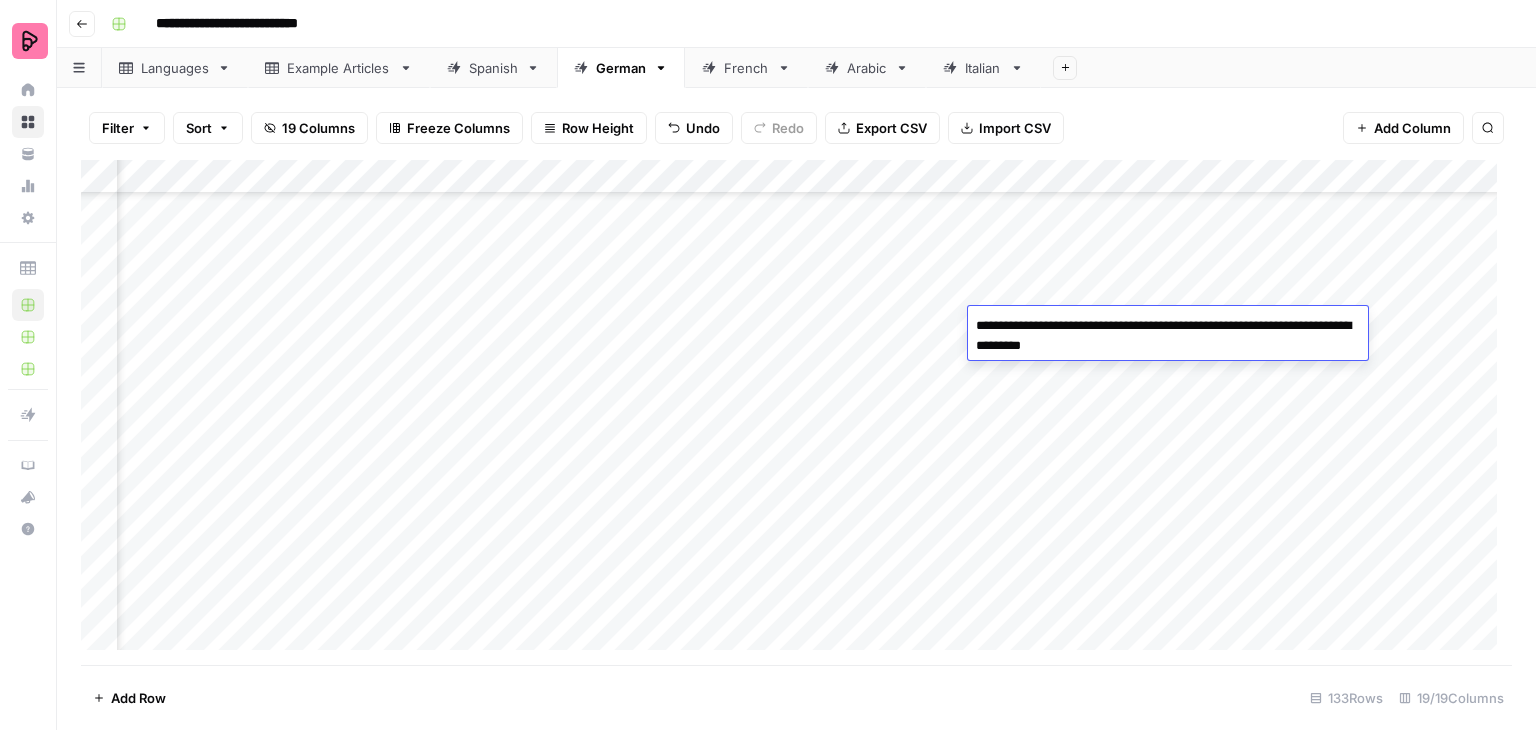 click on "**********" at bounding box center (1168, 336) 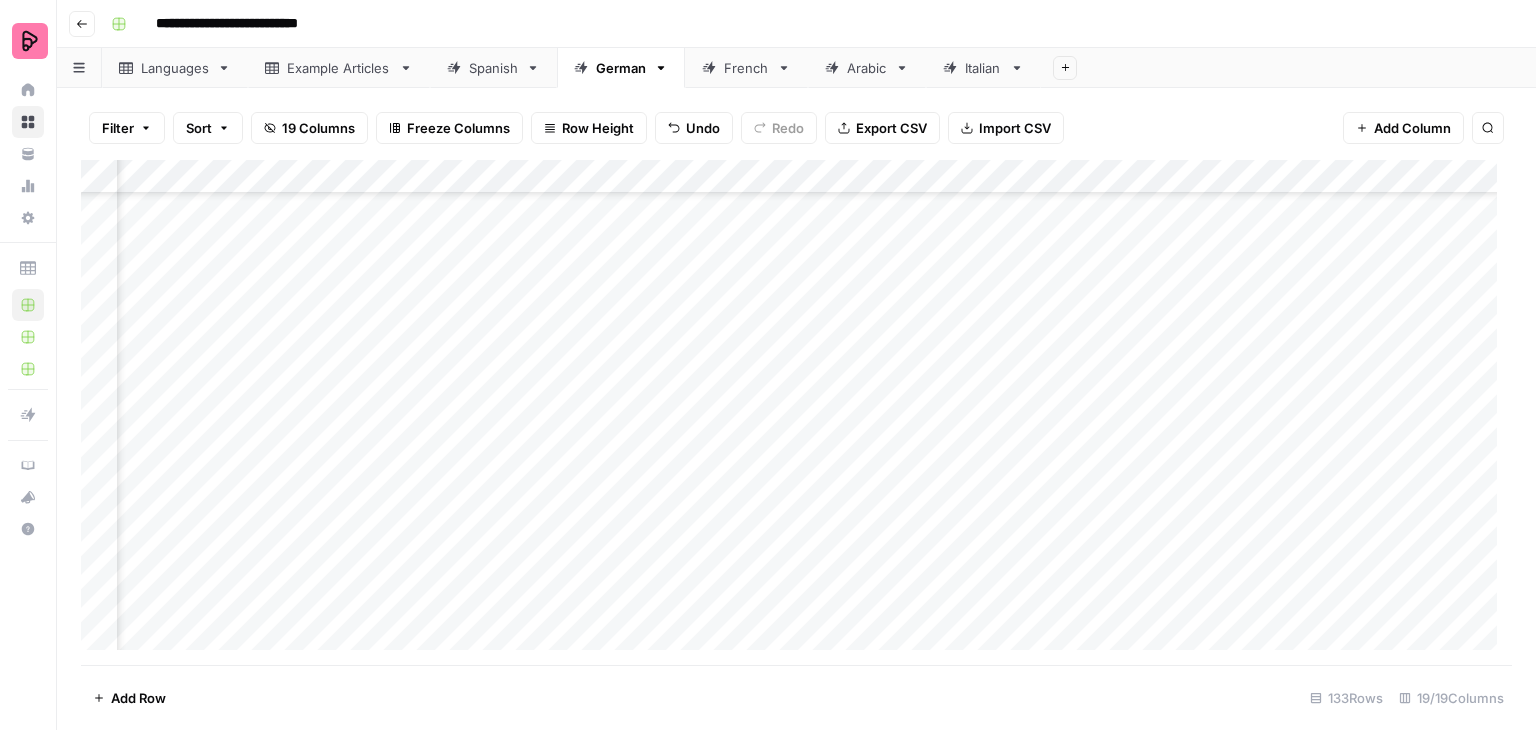 click on "Add Column" at bounding box center (796, 412) 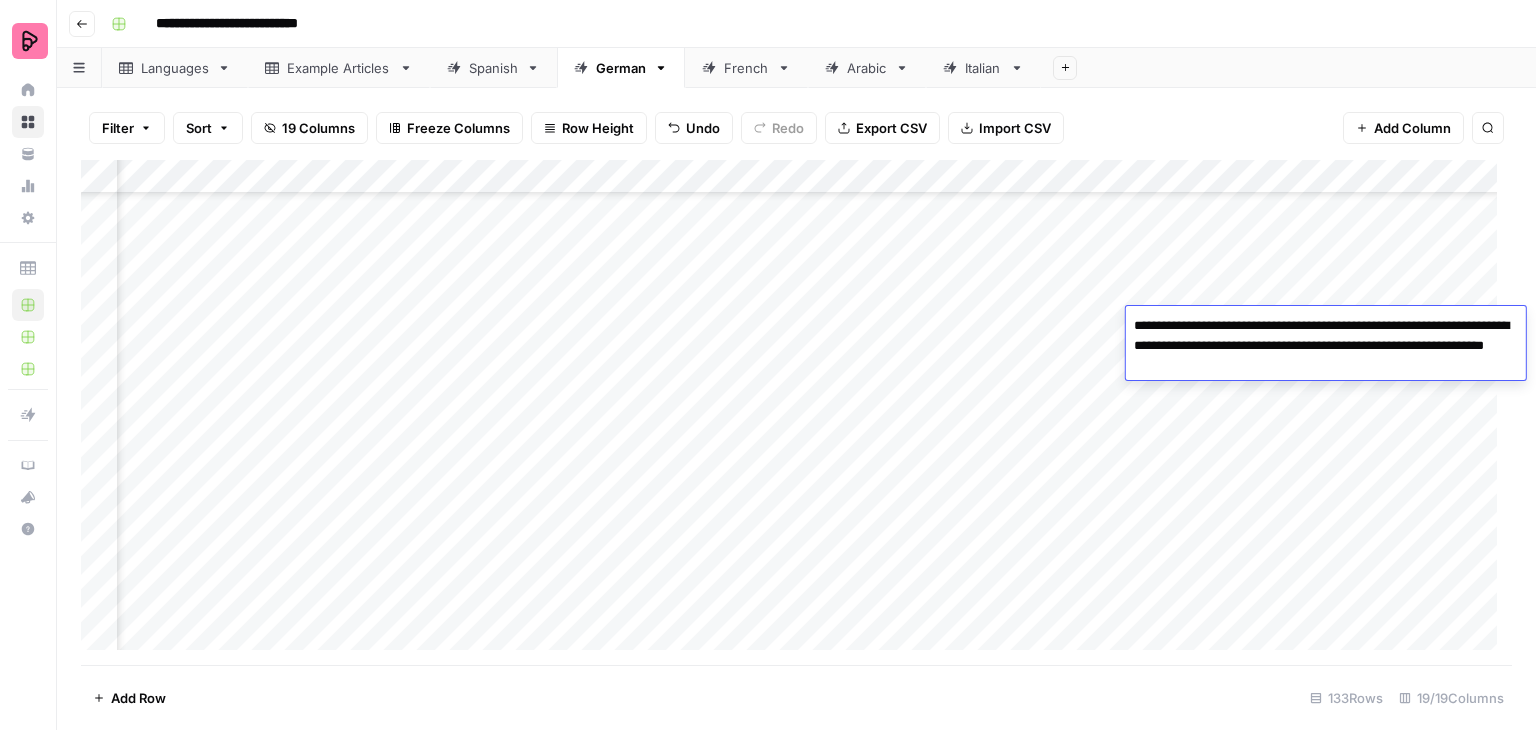 click on "Add Column" at bounding box center [796, 412] 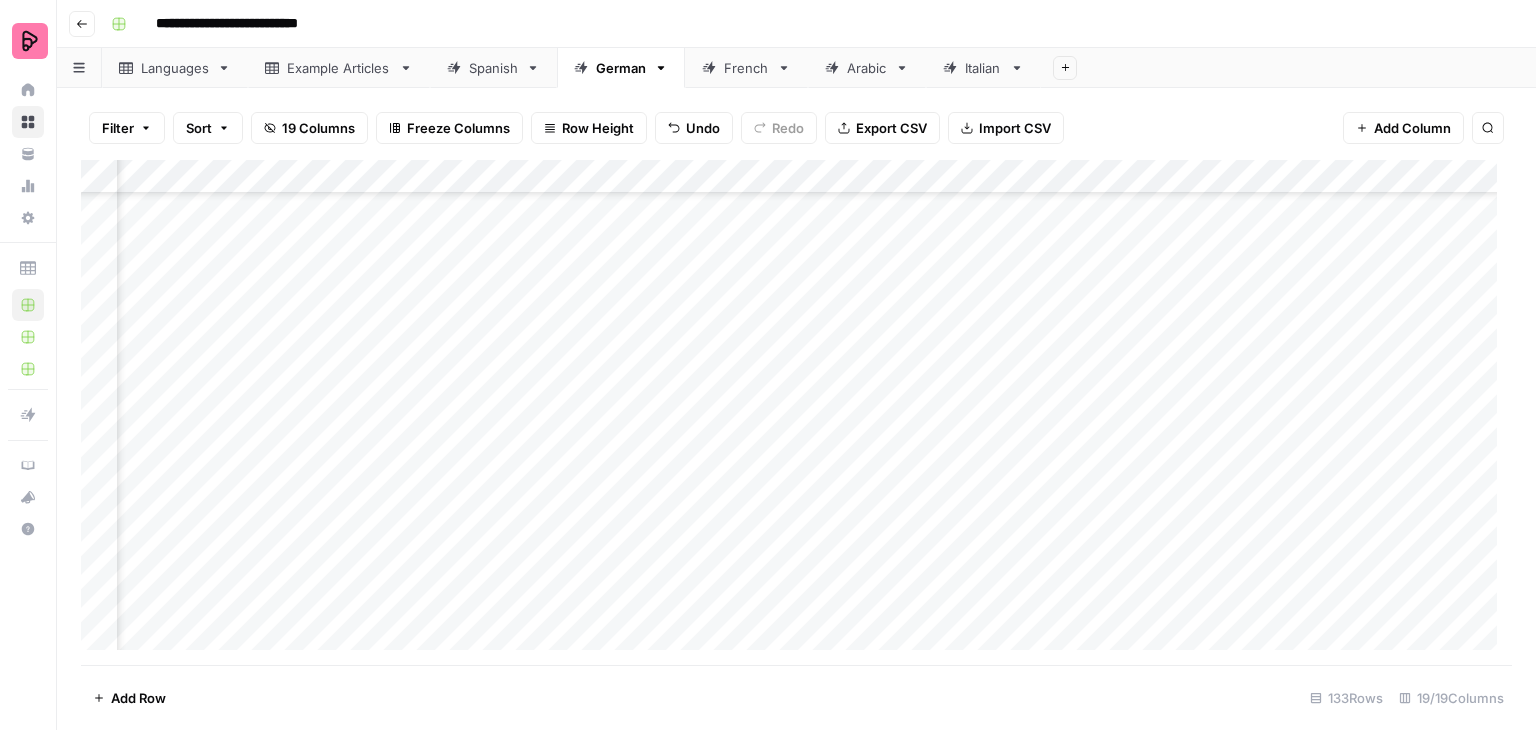 click on "Add Column" at bounding box center (796, 412) 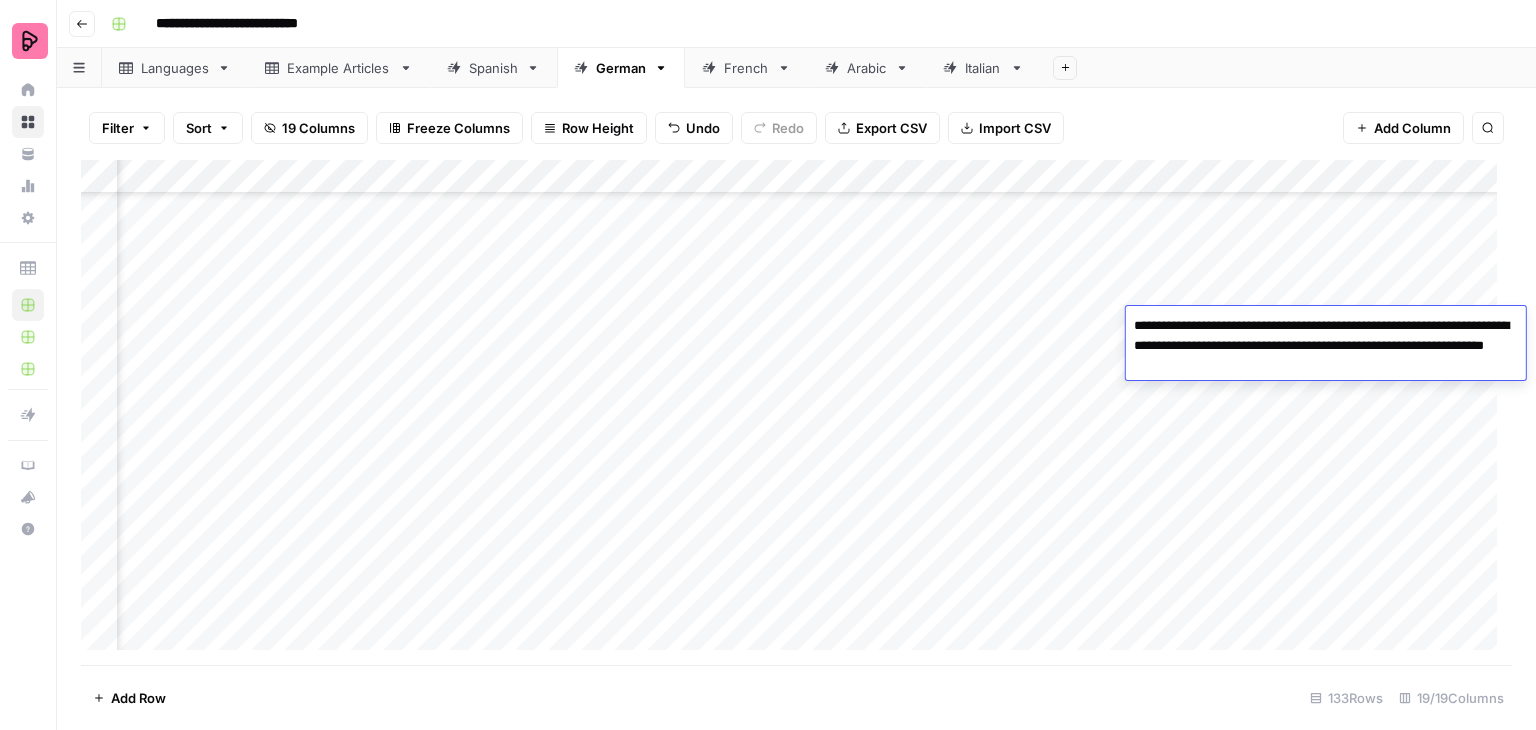 click on "**********" at bounding box center [1326, 346] 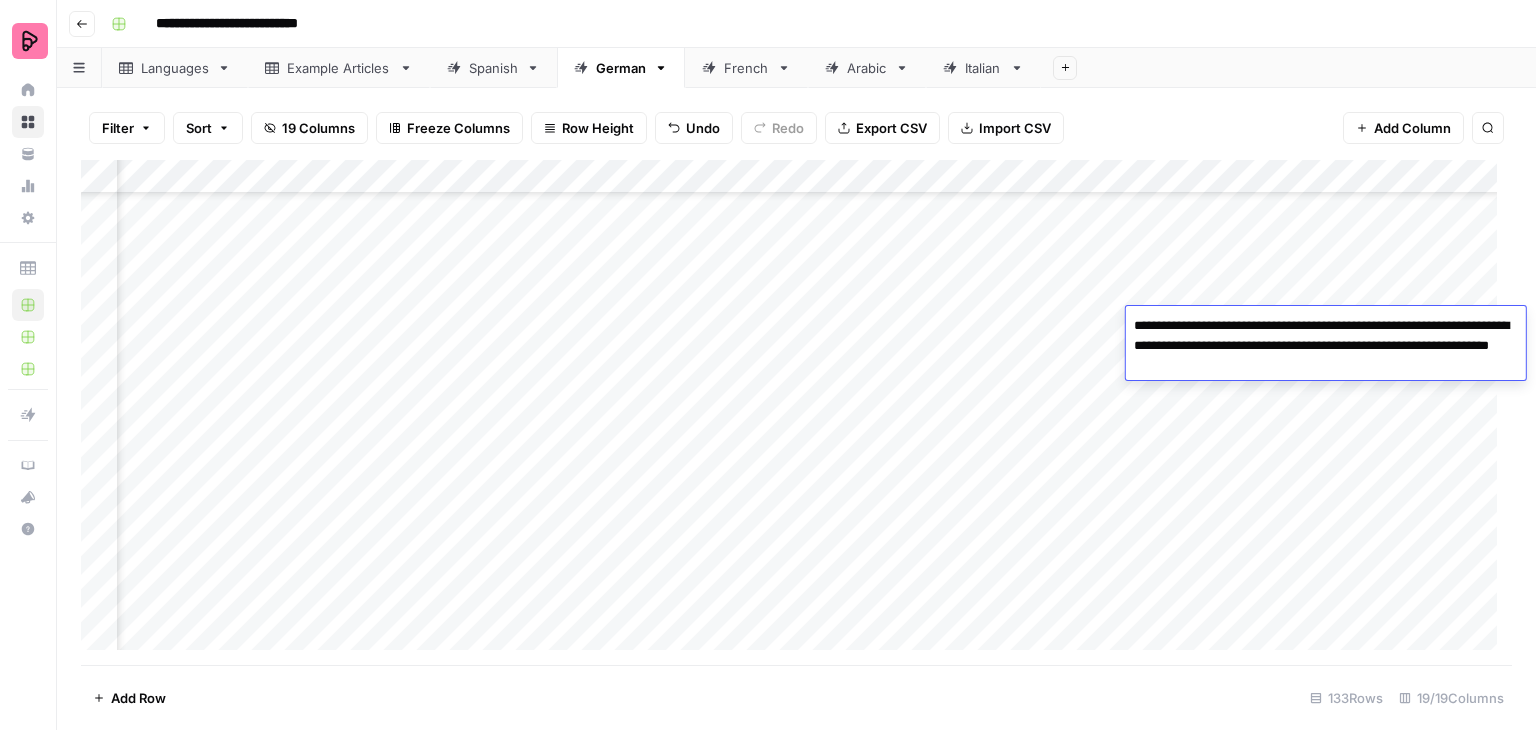 click on "**********" at bounding box center [1326, 346] 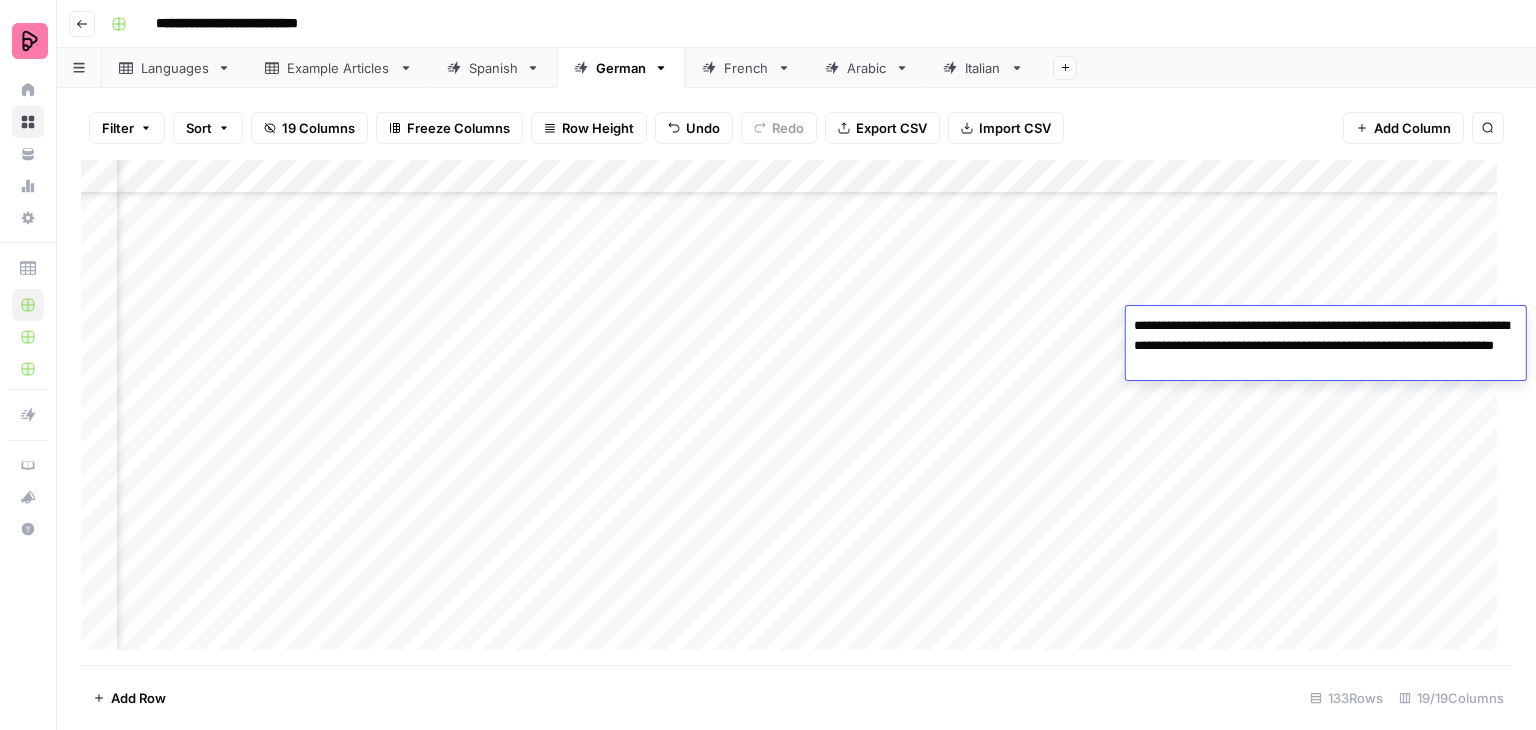 click on "**********" at bounding box center [1326, 346] 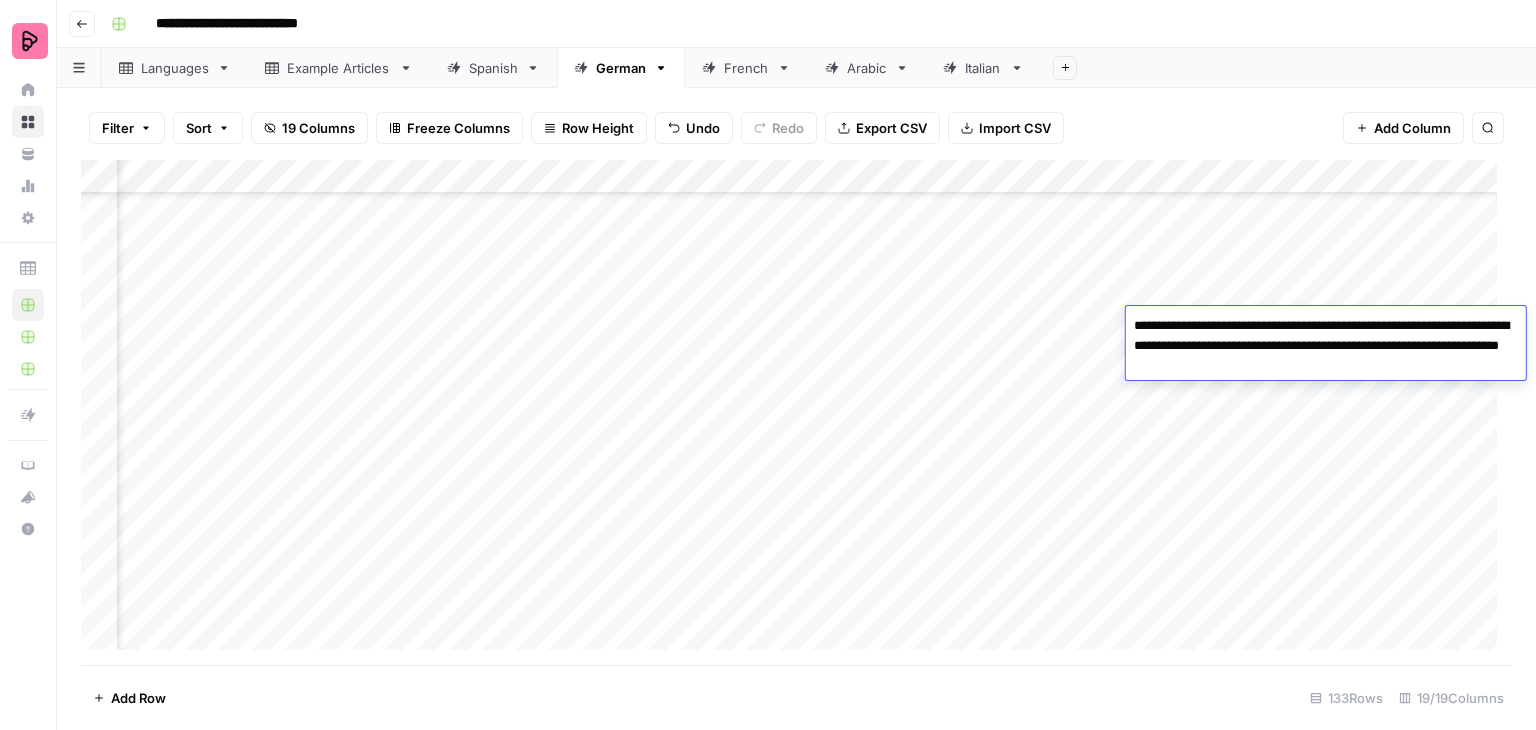 click on "**********" at bounding box center [1326, 346] 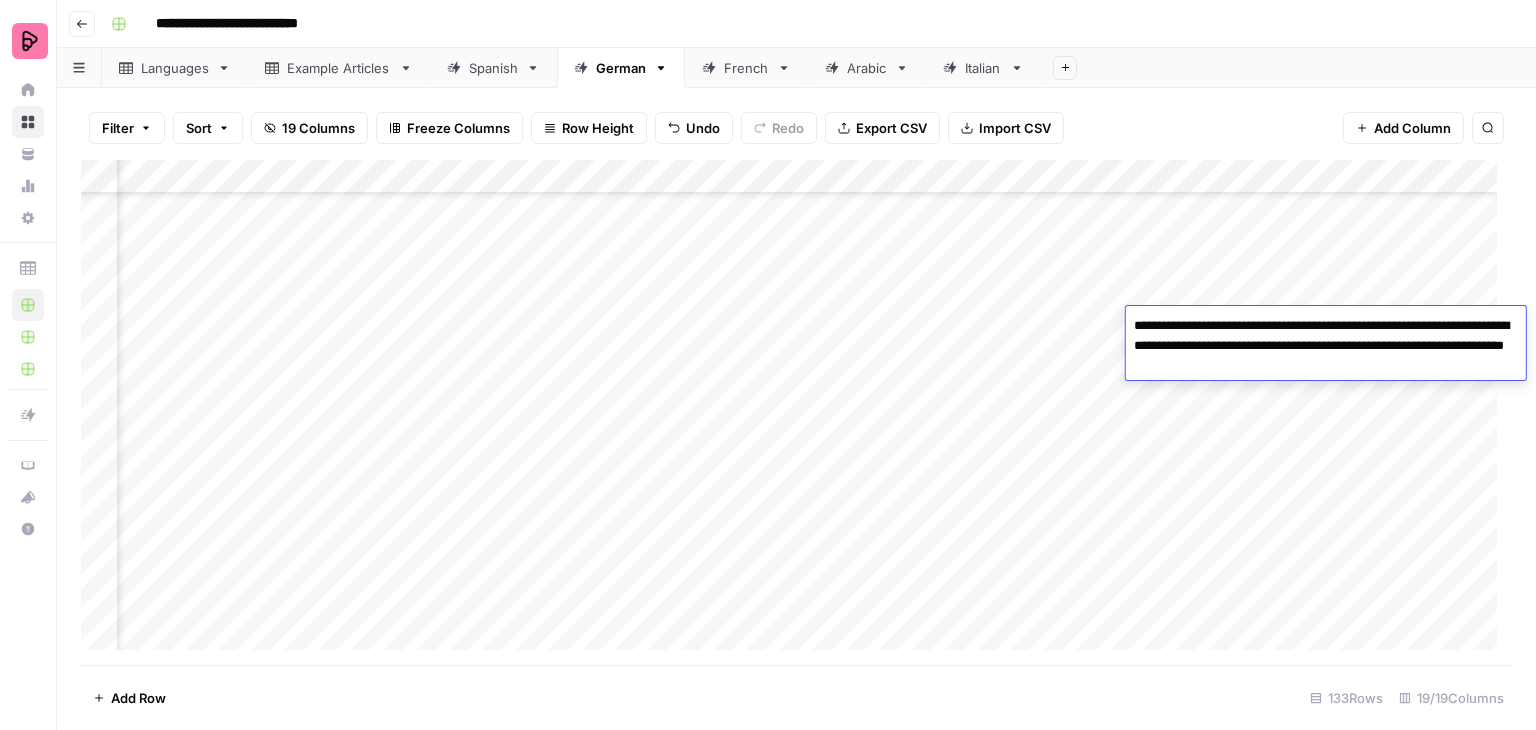 click on "**********" at bounding box center (1326, 346) 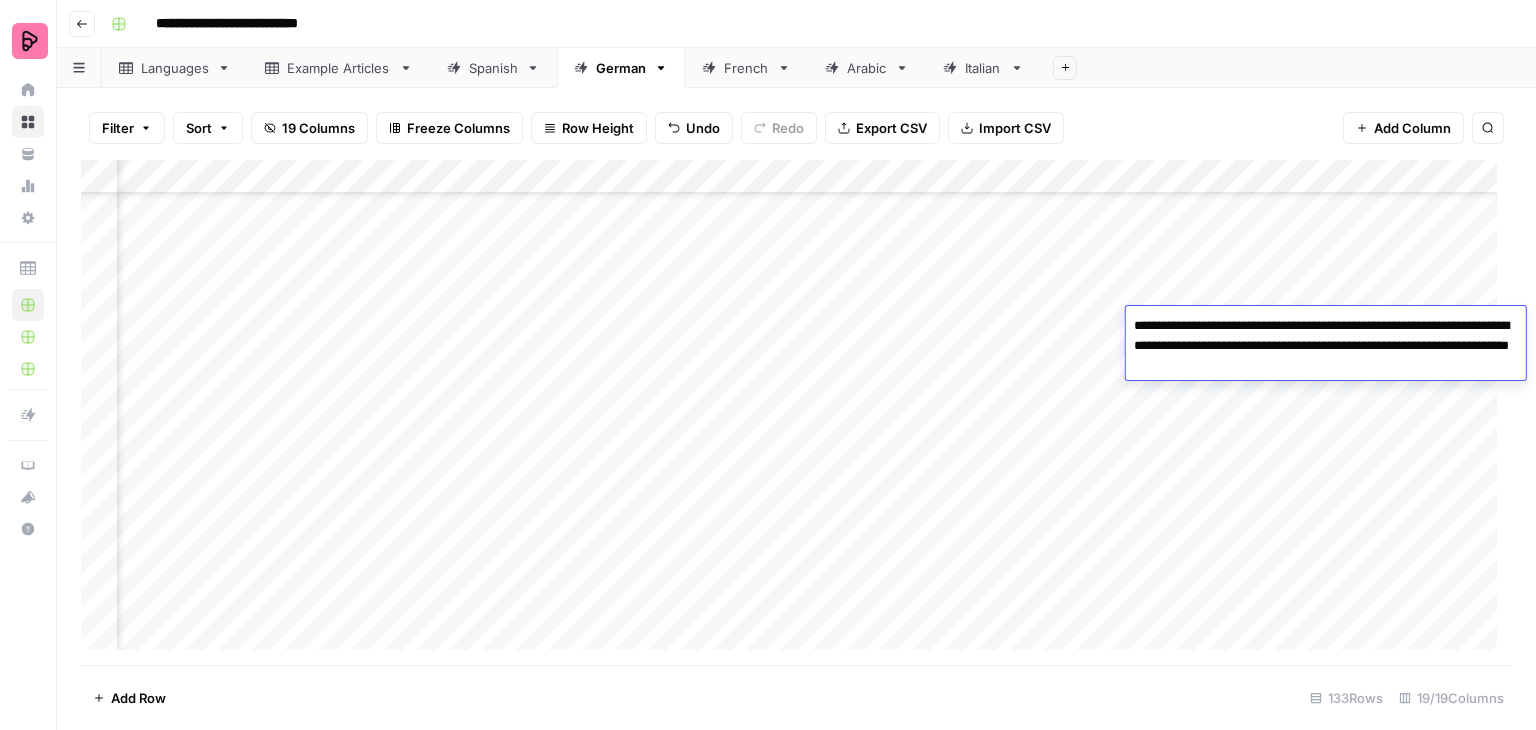click on "**********" at bounding box center [1326, 346] 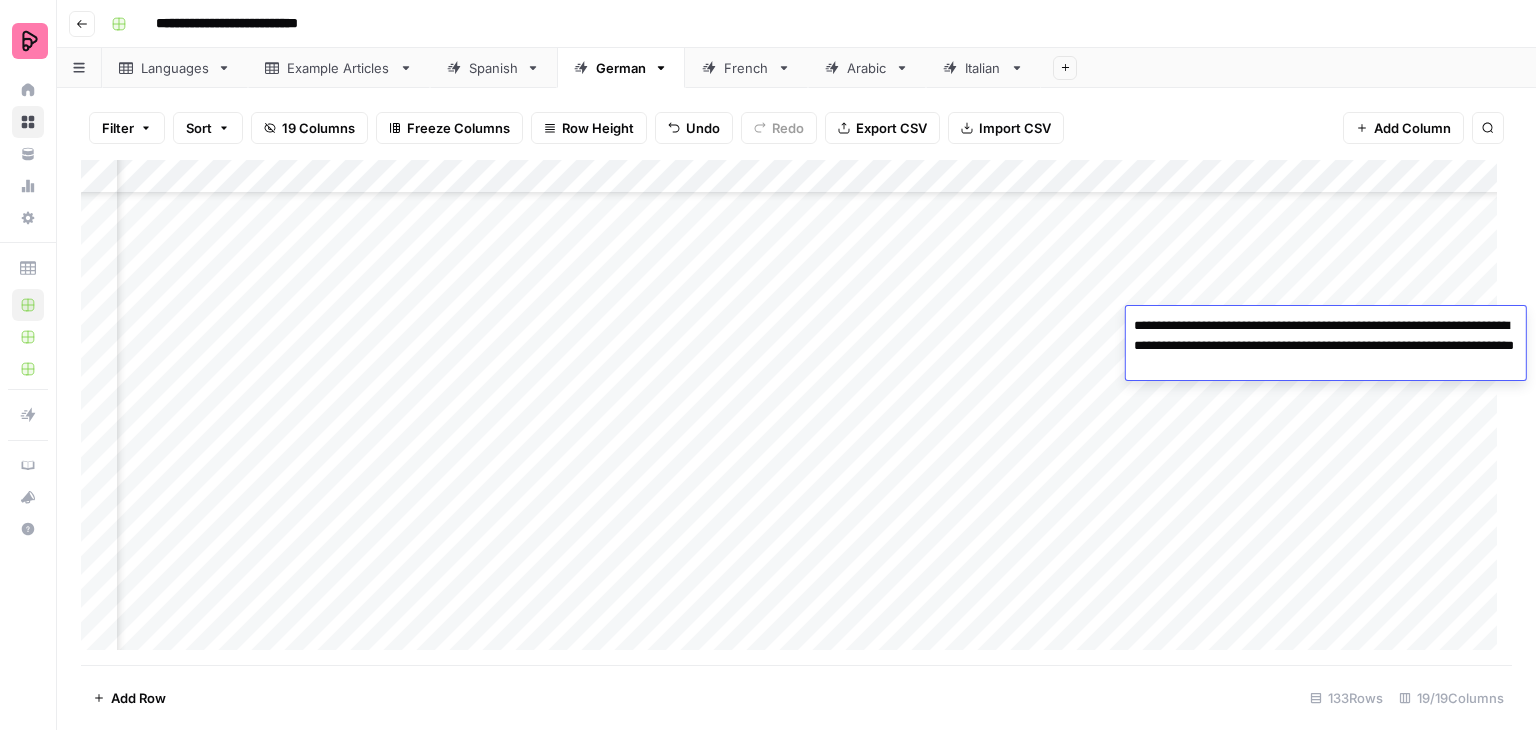 click on "**********" at bounding box center (1326, 346) 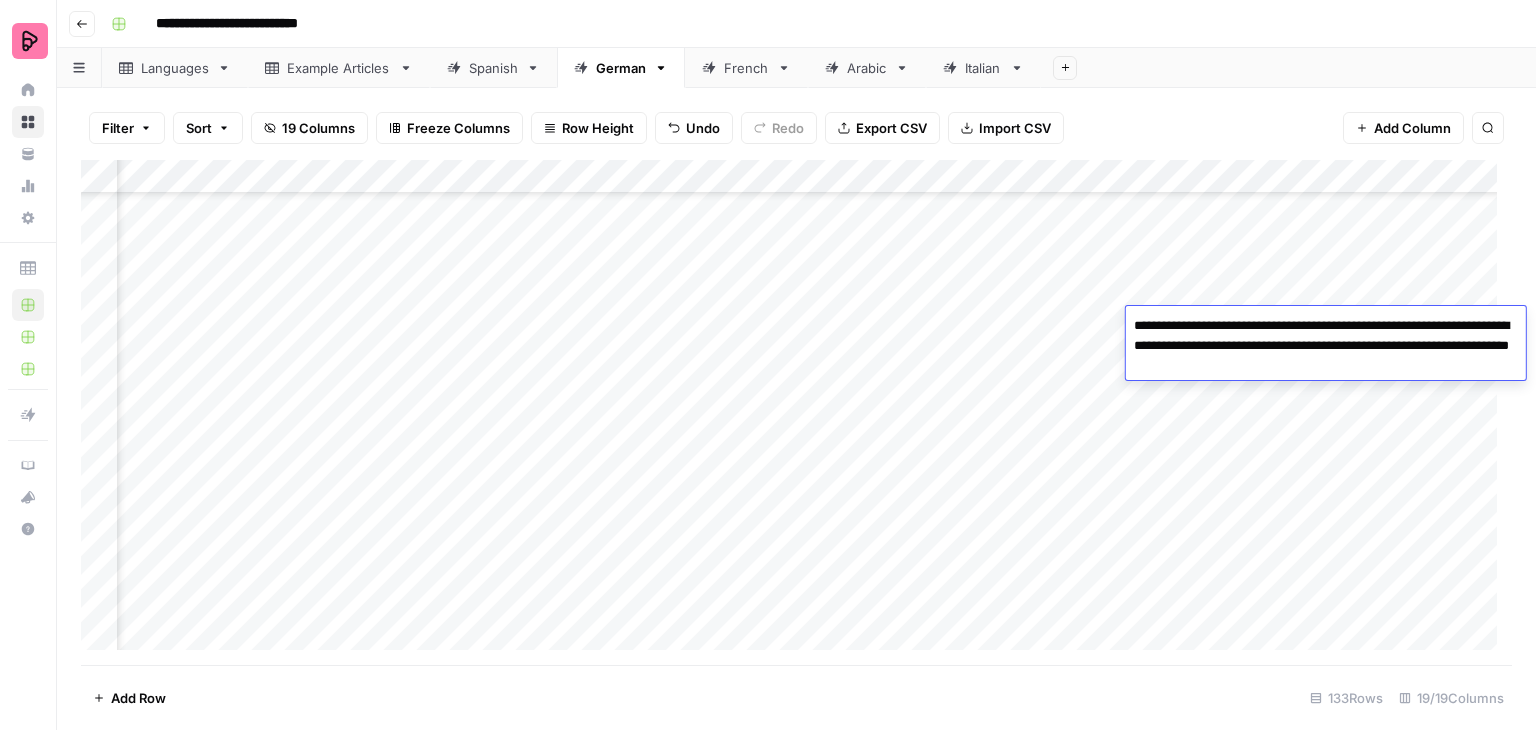 type on "**********" 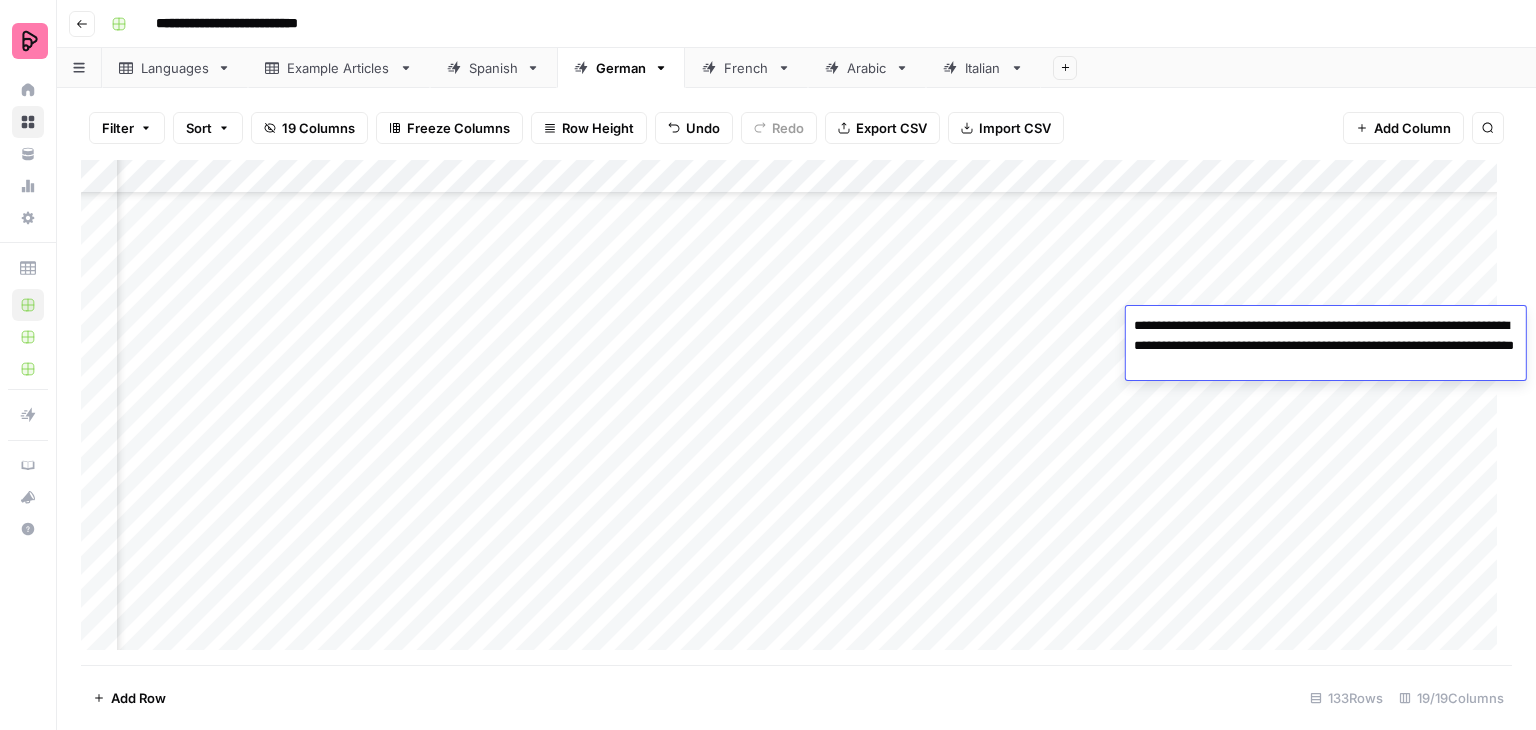 click on "**********" at bounding box center [1326, 346] 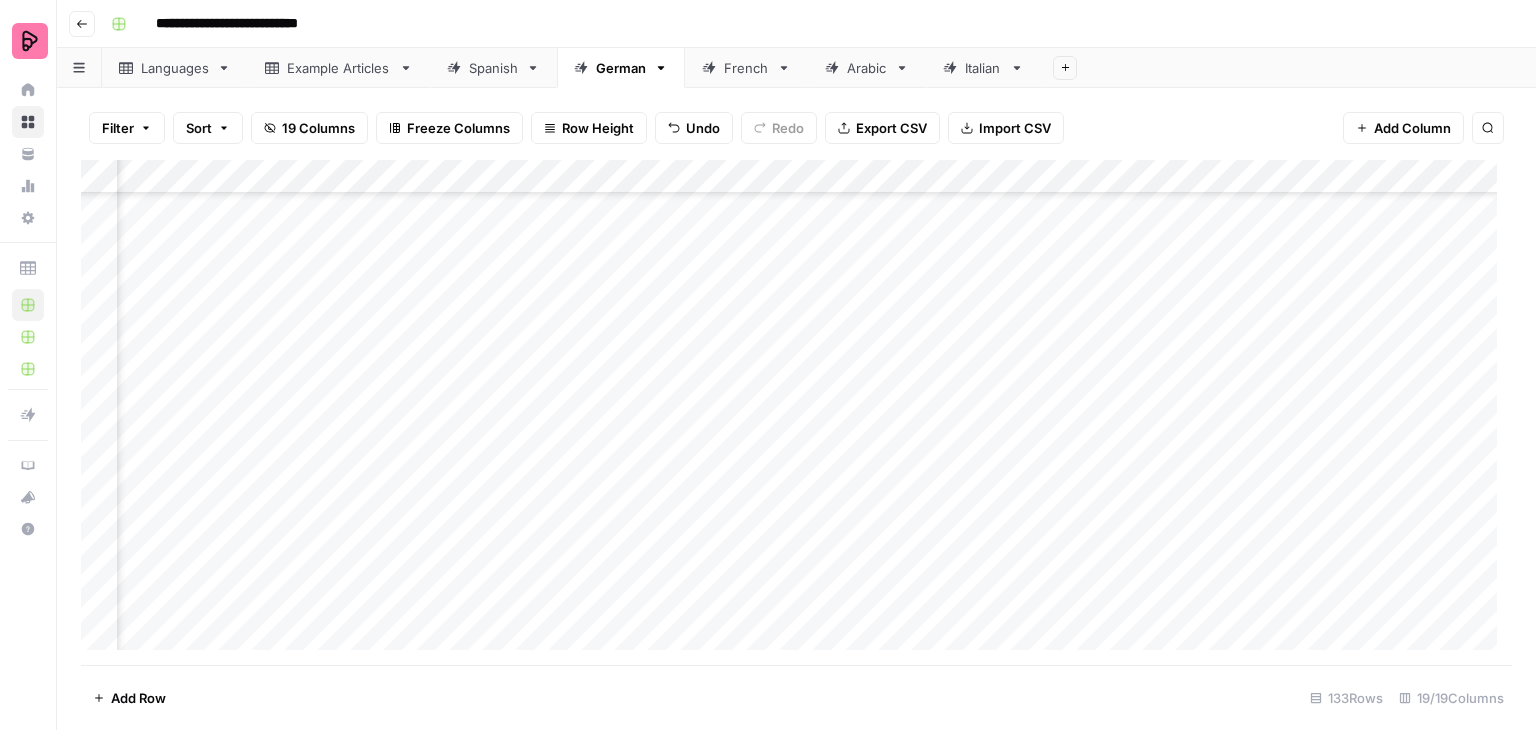 click on "Add Column" at bounding box center [796, 412] 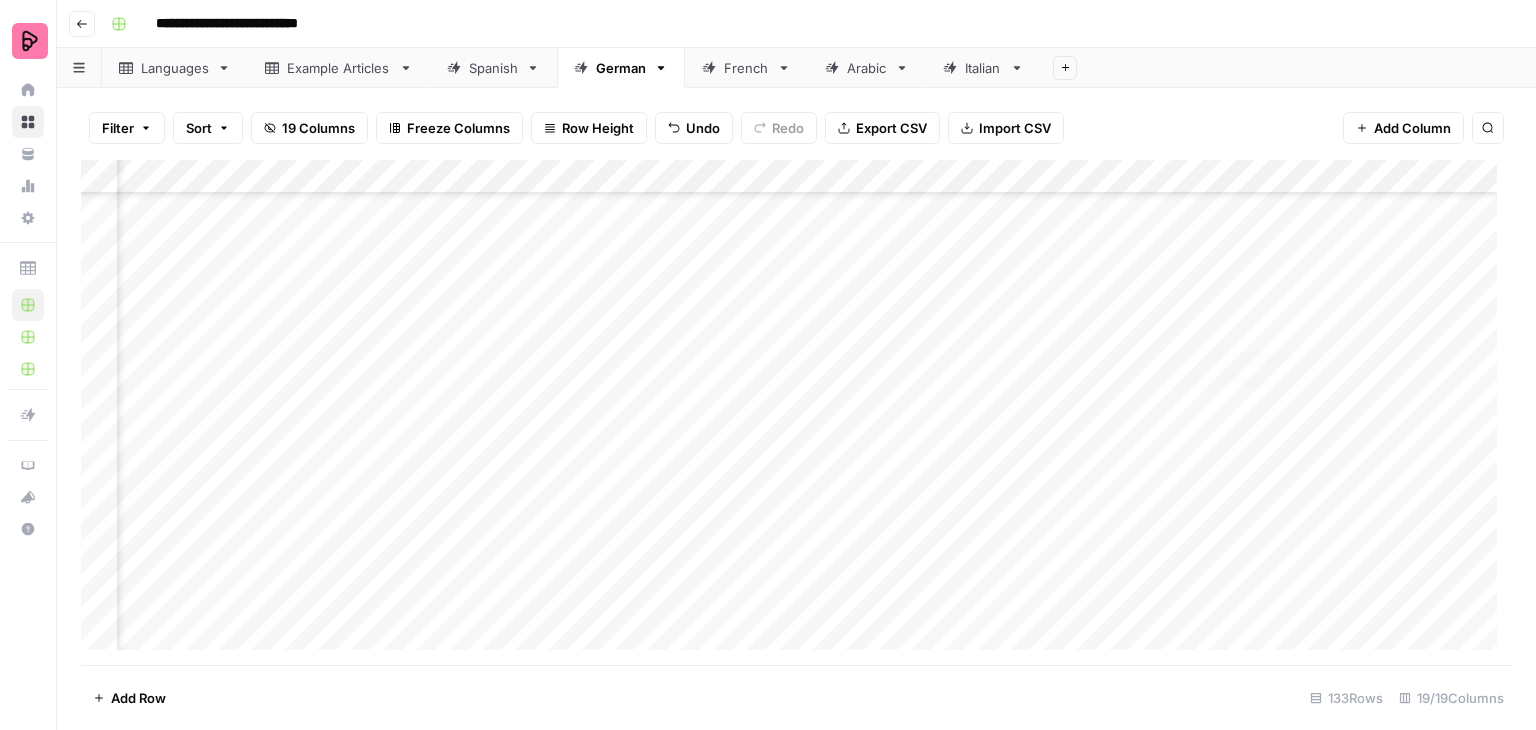 click on "Add Column" at bounding box center (796, 412) 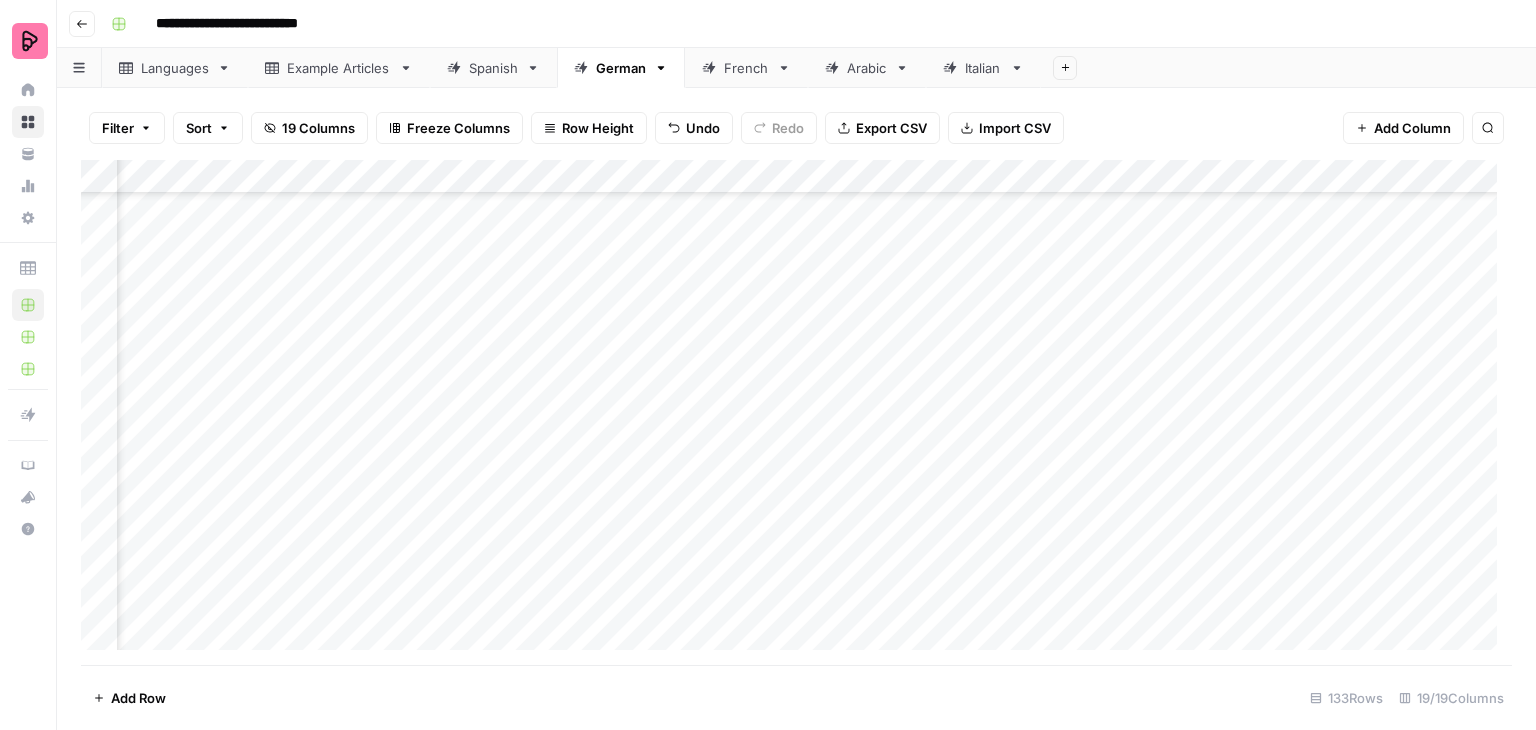 click on "Add Column" at bounding box center [796, 412] 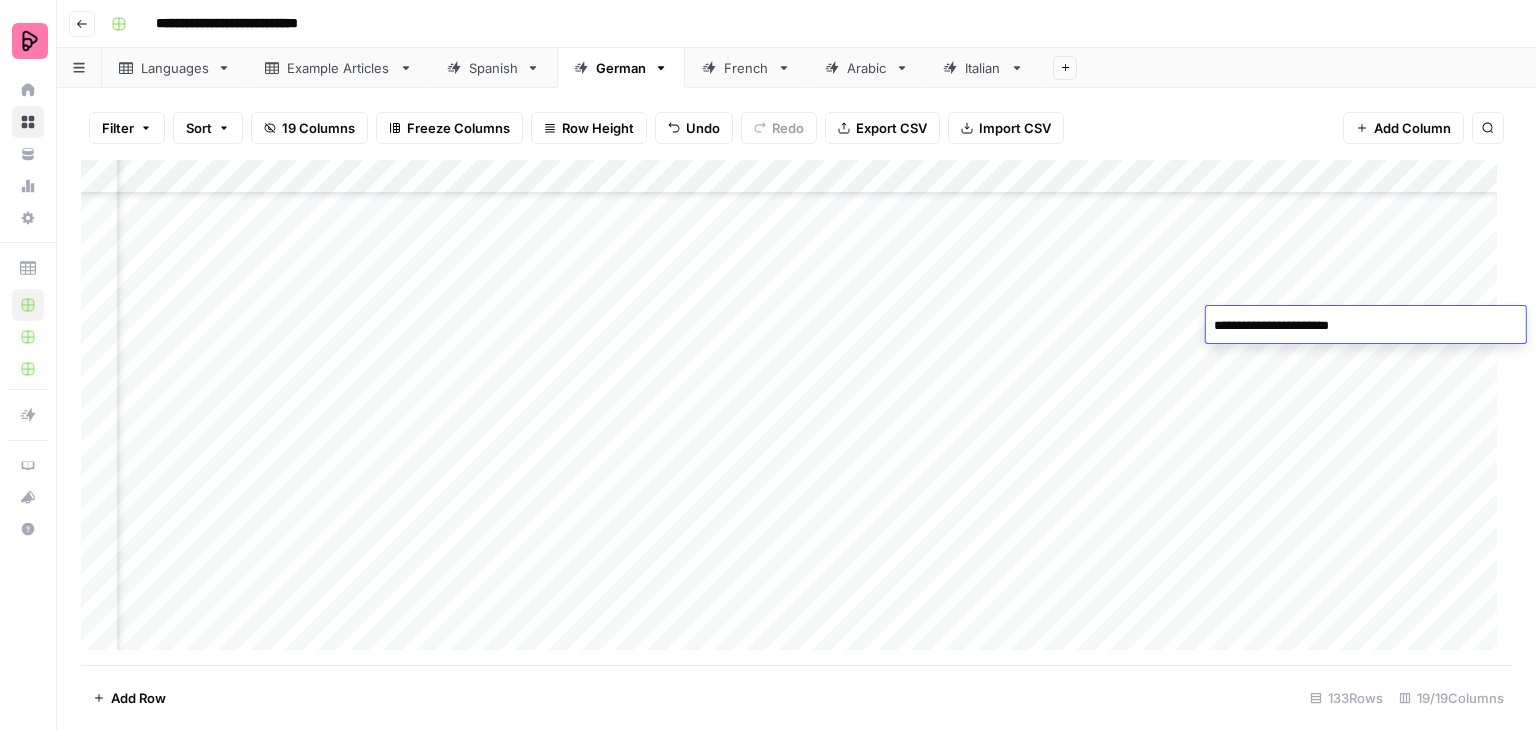 click on "Add Column" at bounding box center [796, 412] 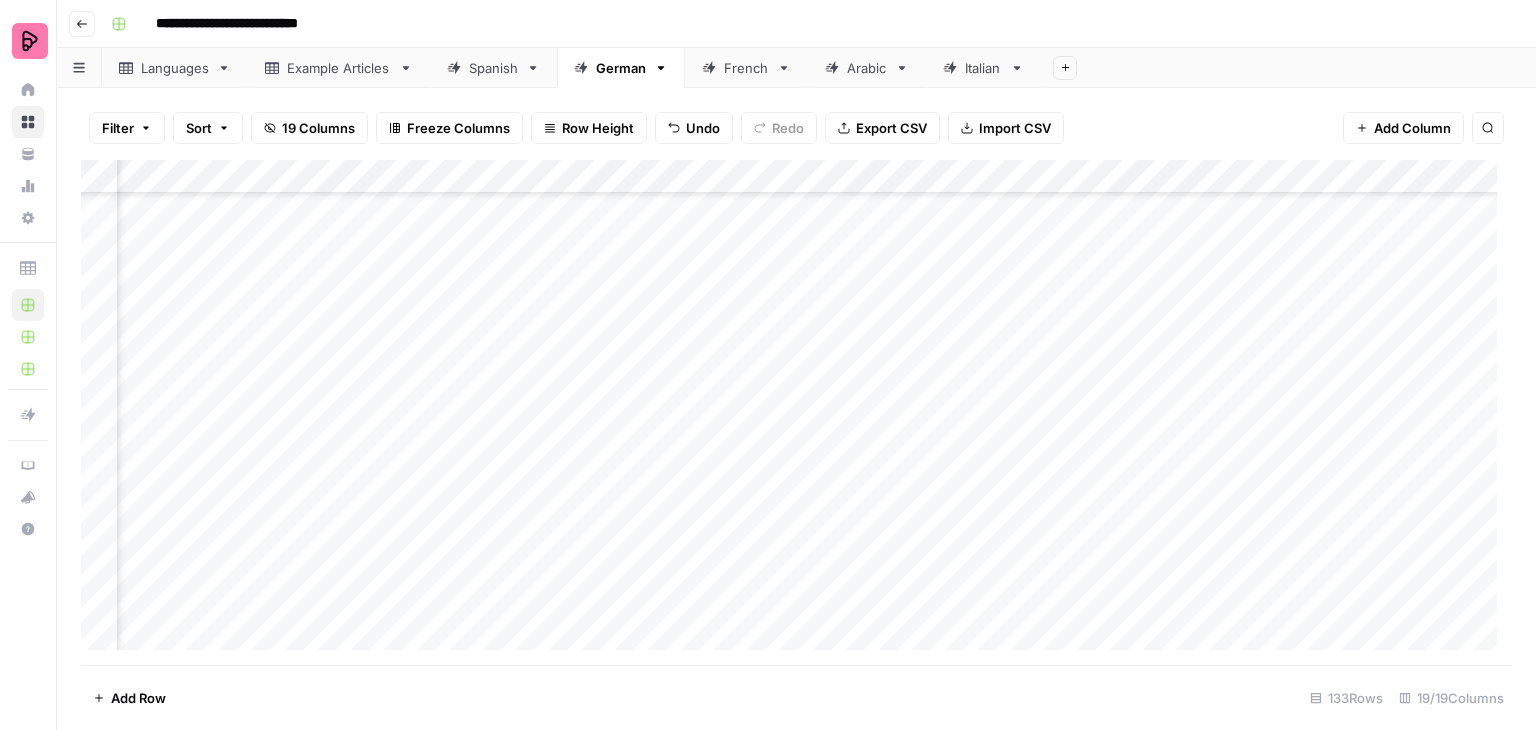 click on "Add Column" at bounding box center [796, 412] 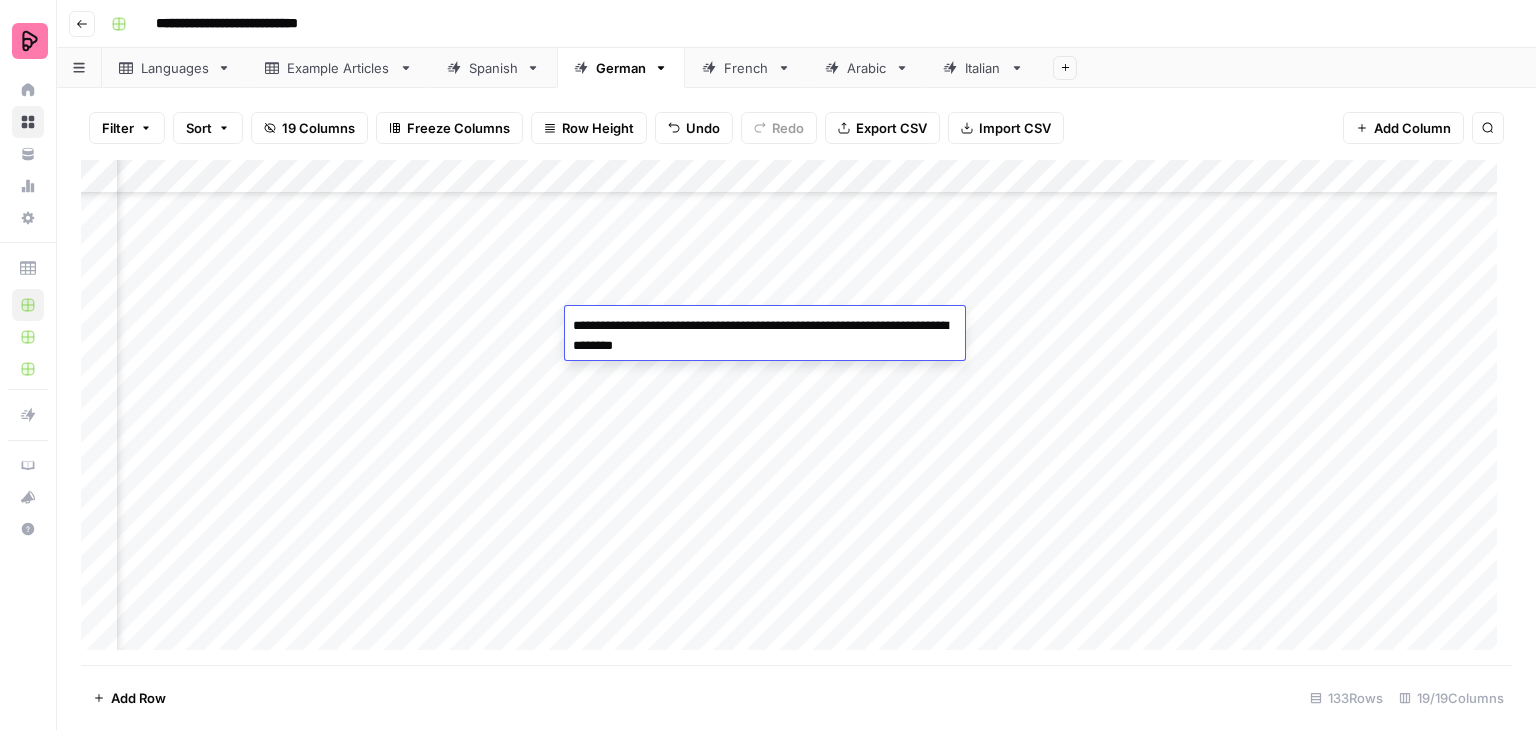 click on "Add Column" at bounding box center (796, 412) 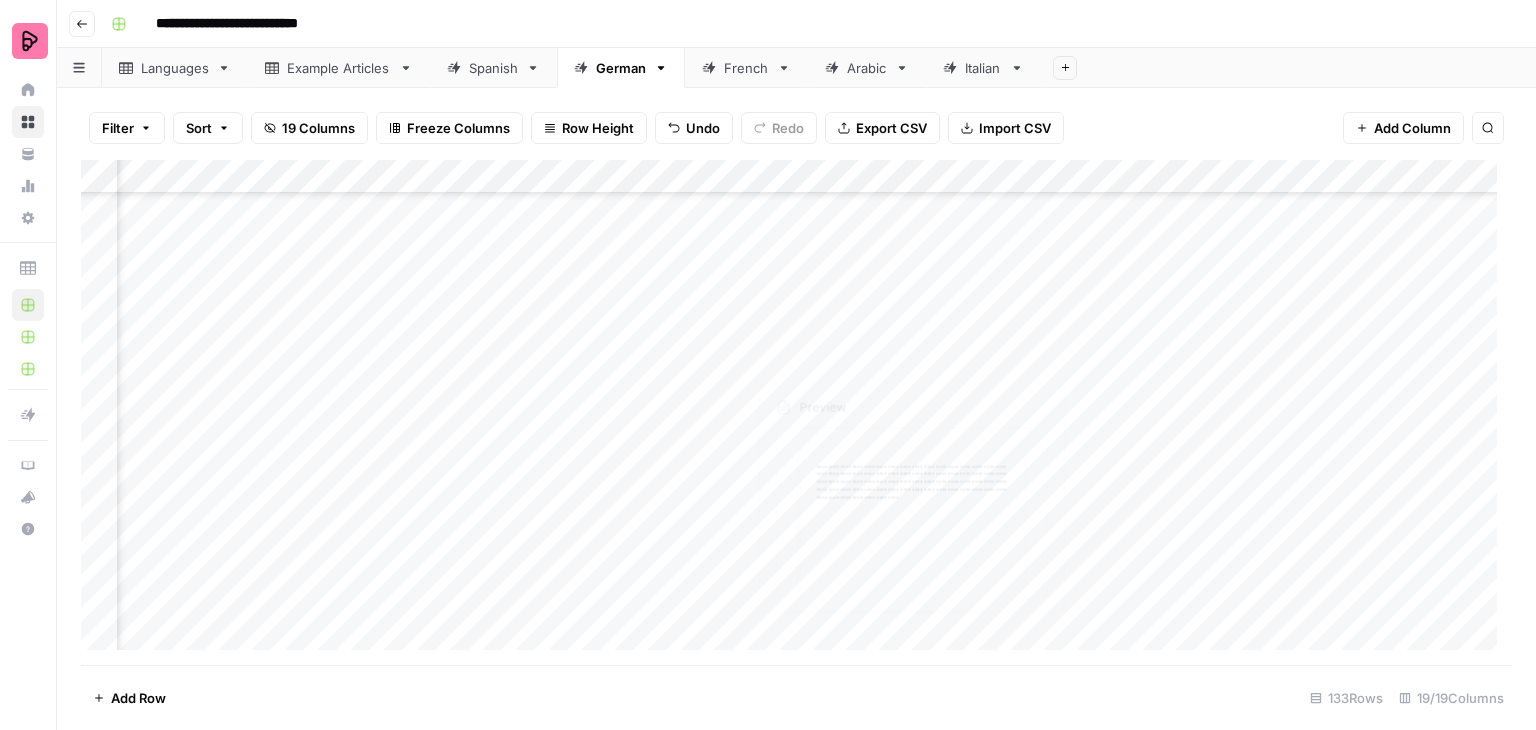 click on "Add Column" at bounding box center [796, 412] 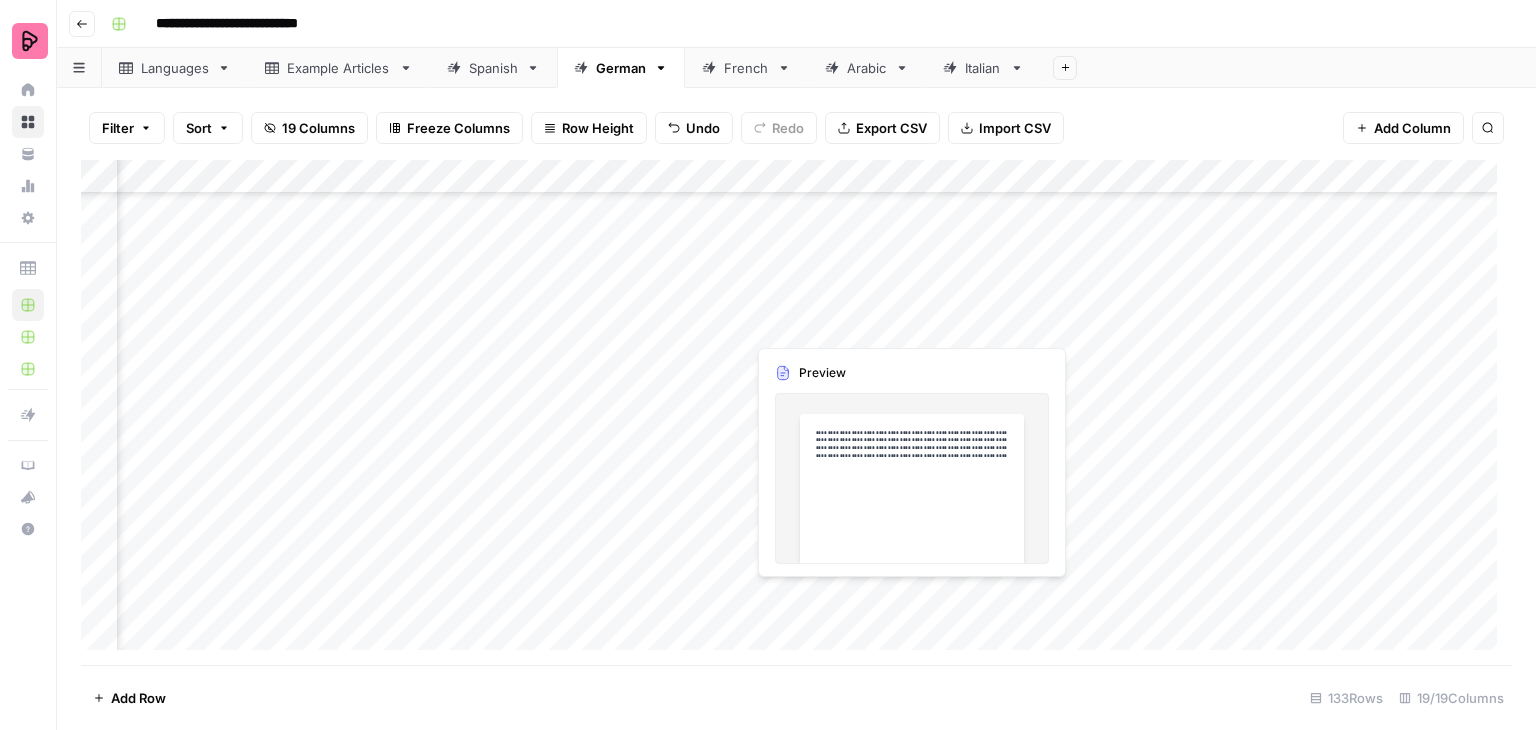 click on "Add Column" at bounding box center [796, 412] 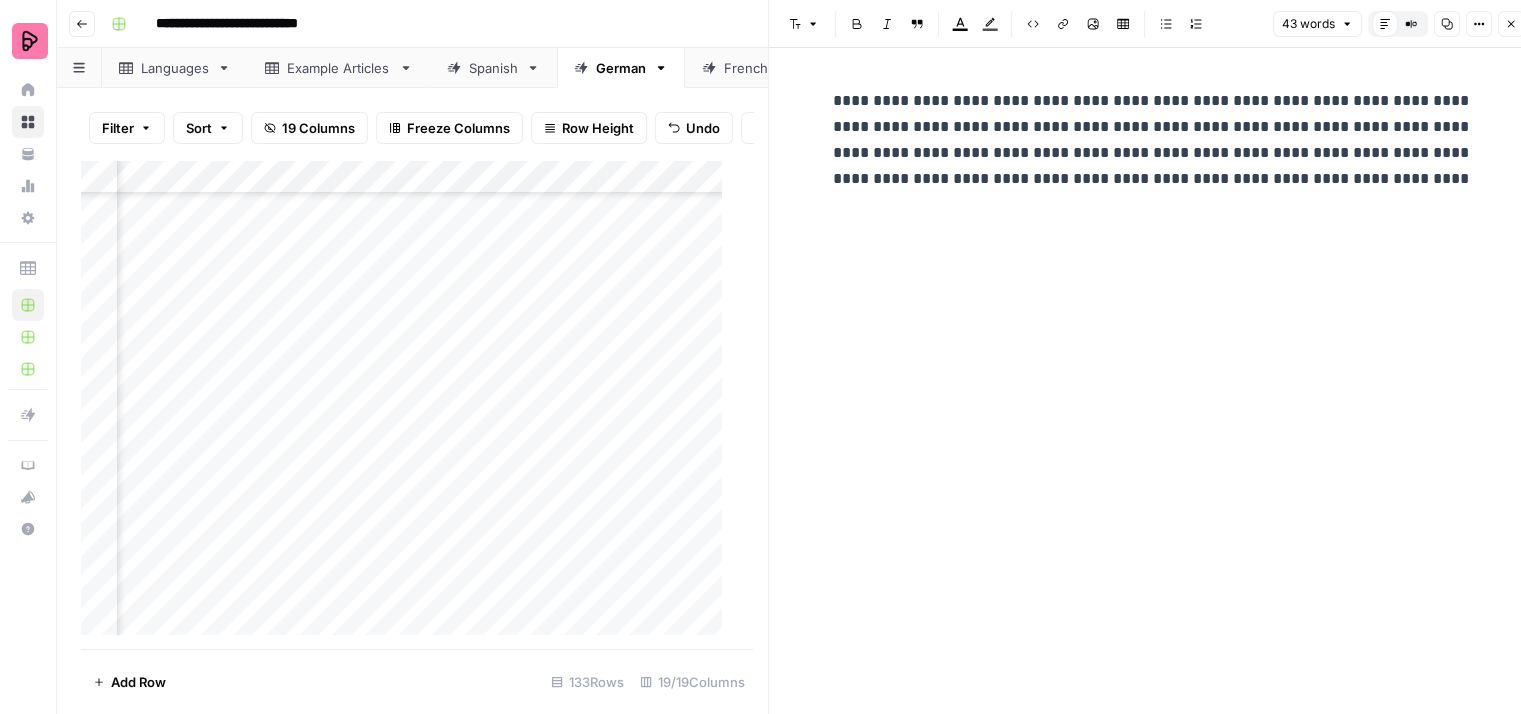 click on "**********" at bounding box center (1153, 140) 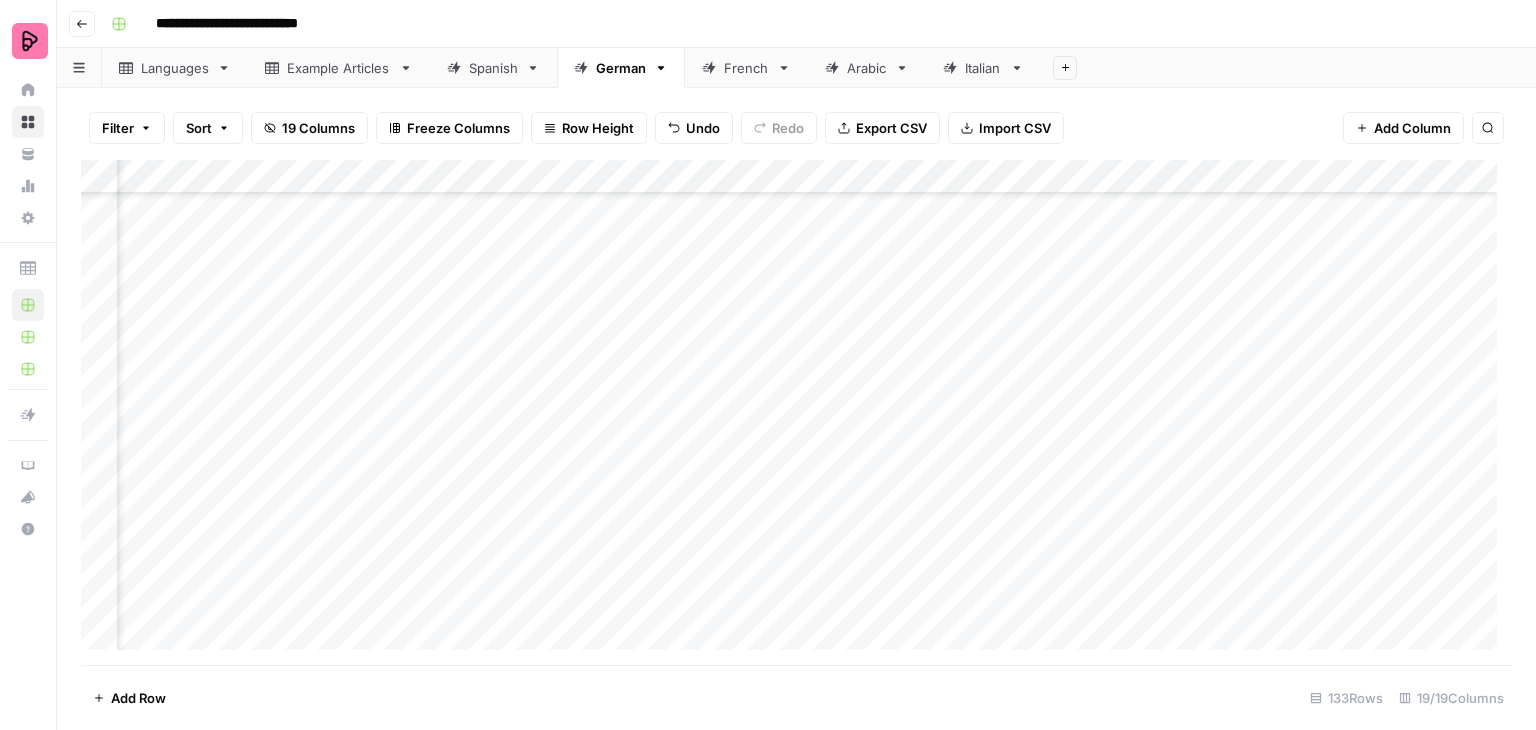 click on "Add Column" at bounding box center [796, 412] 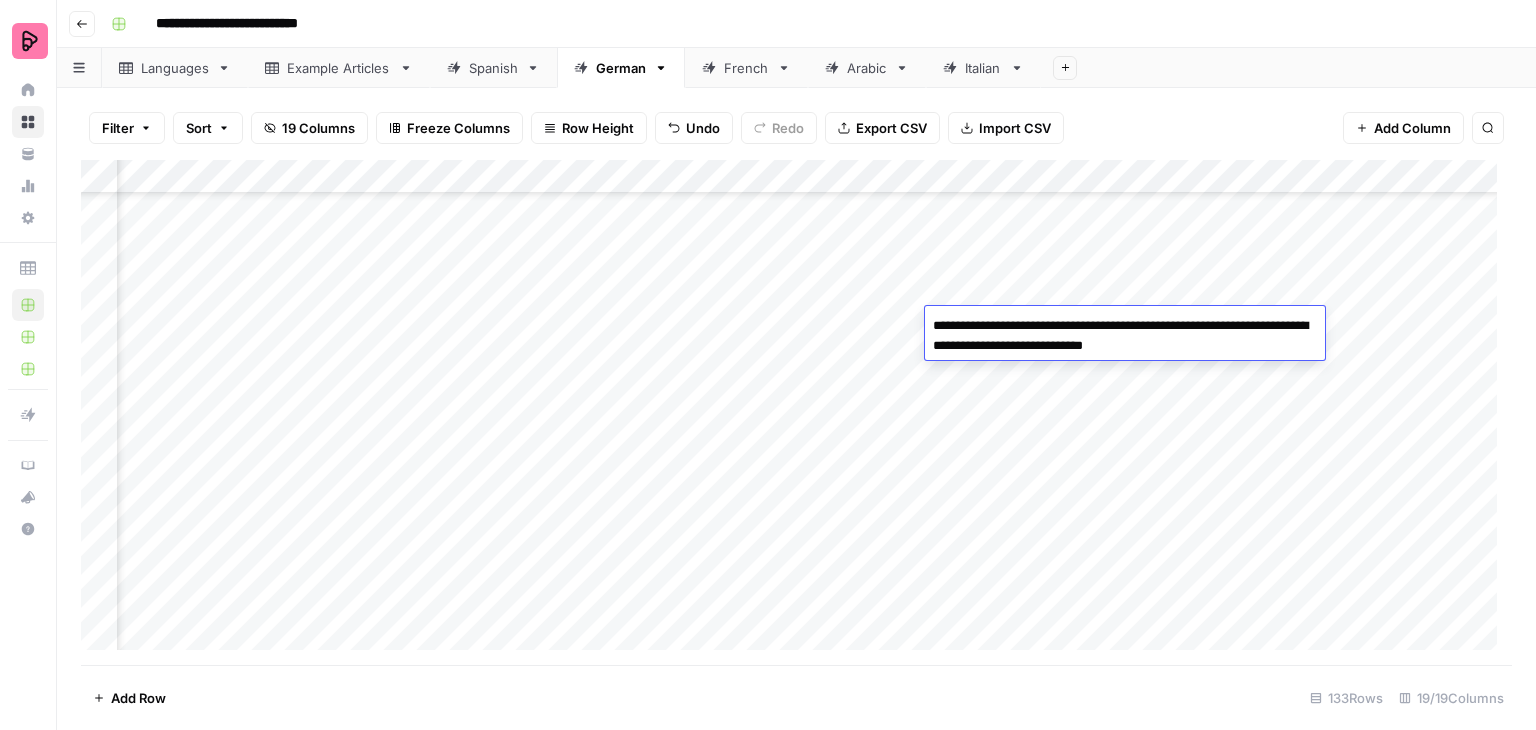click on "Add Column" at bounding box center (796, 412) 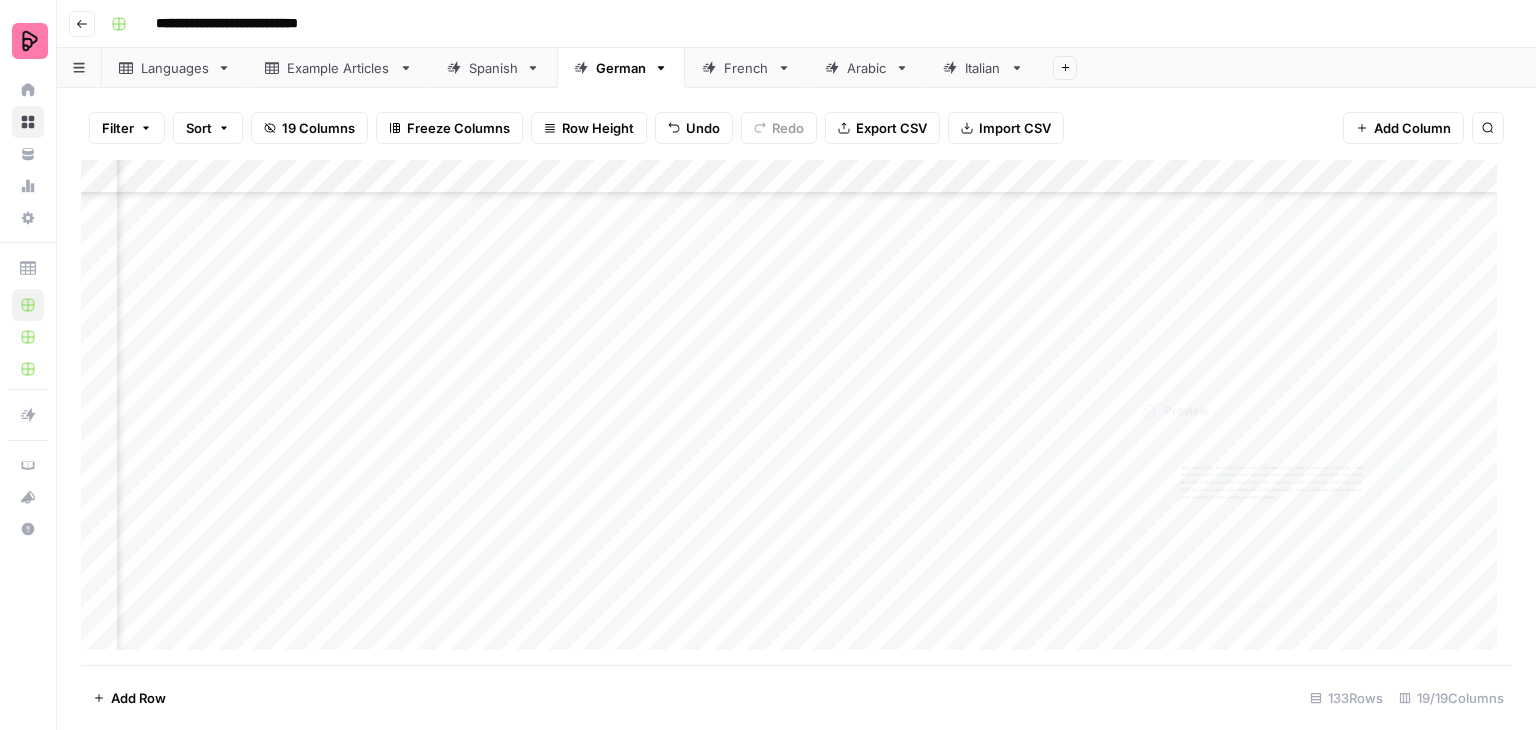 click on "Add Column" at bounding box center (796, 412) 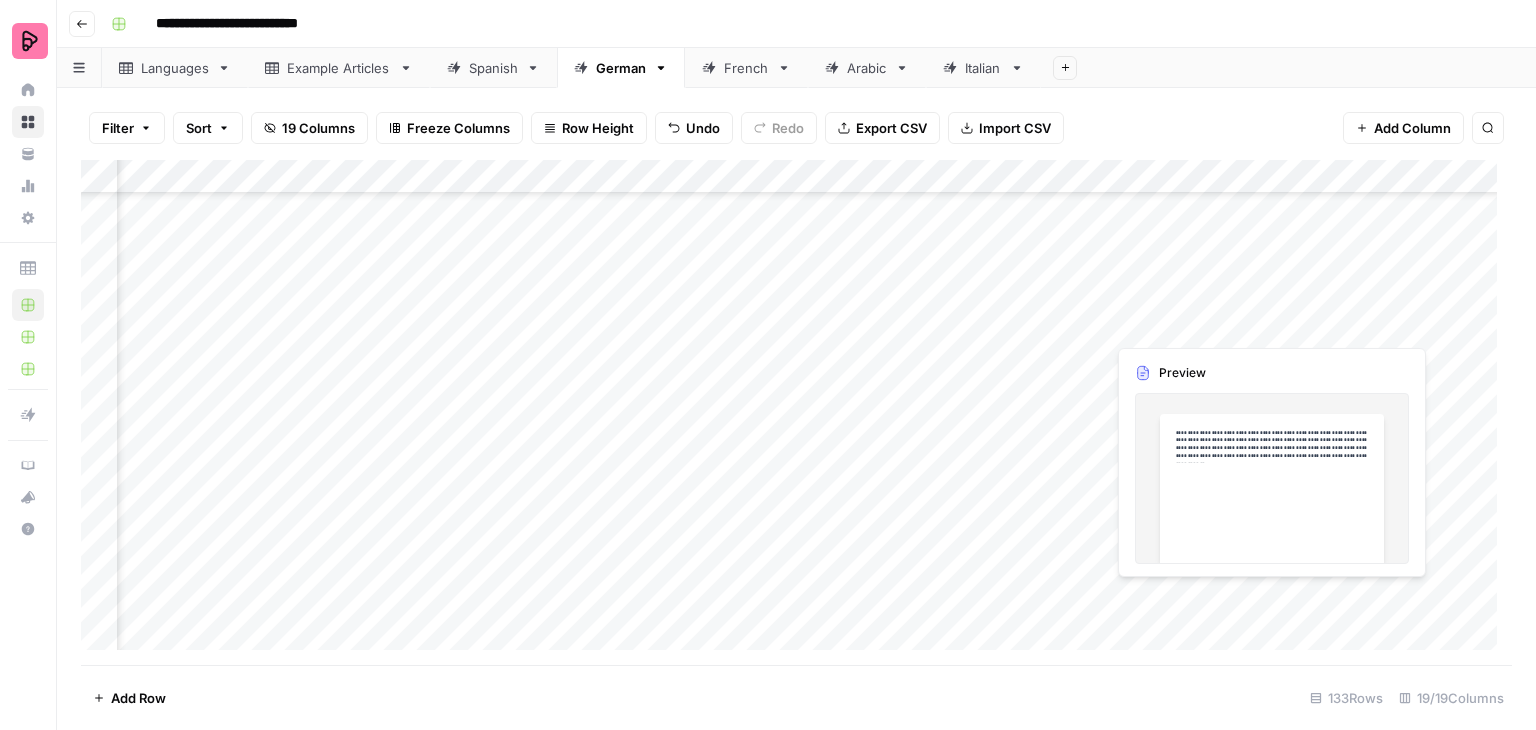 click on "Add Column" at bounding box center [796, 412] 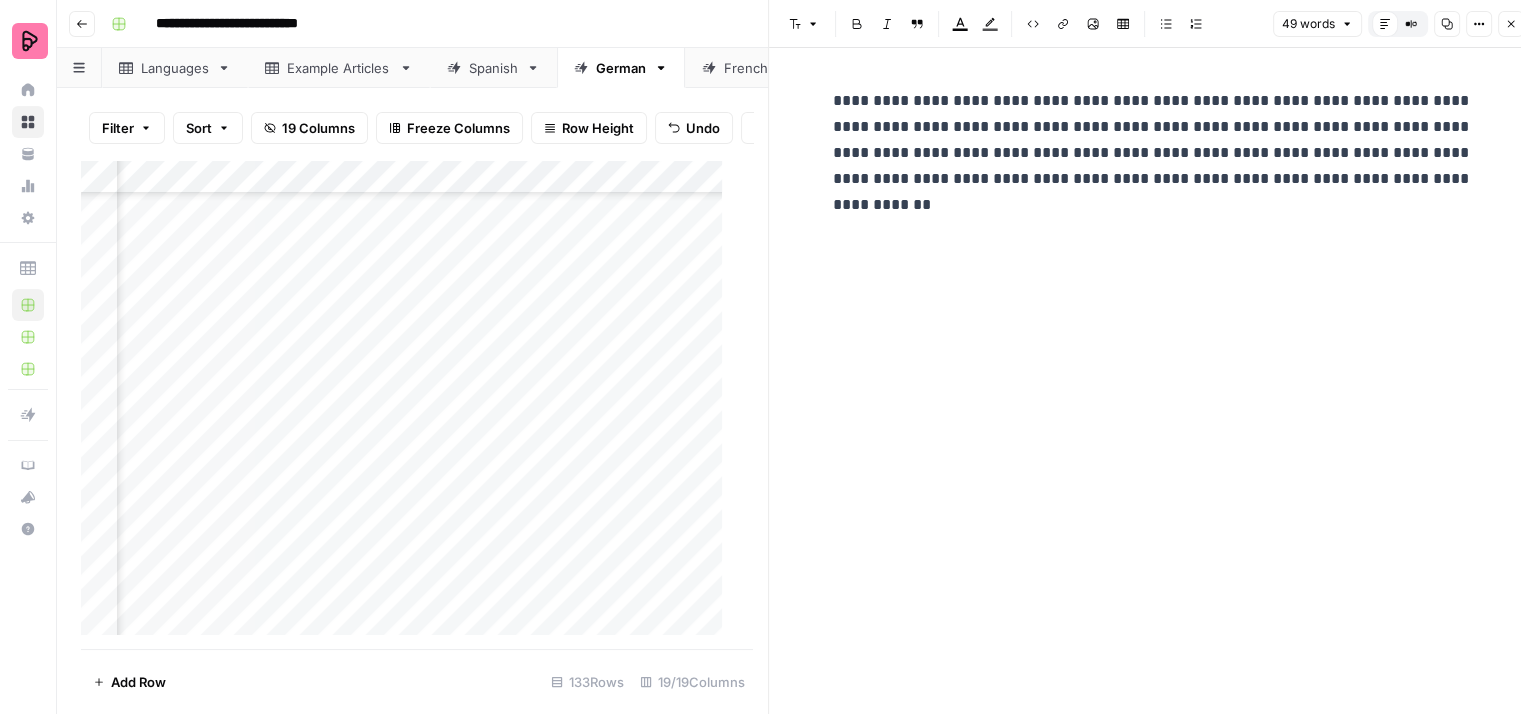 click on "Close" at bounding box center [1511, 24] 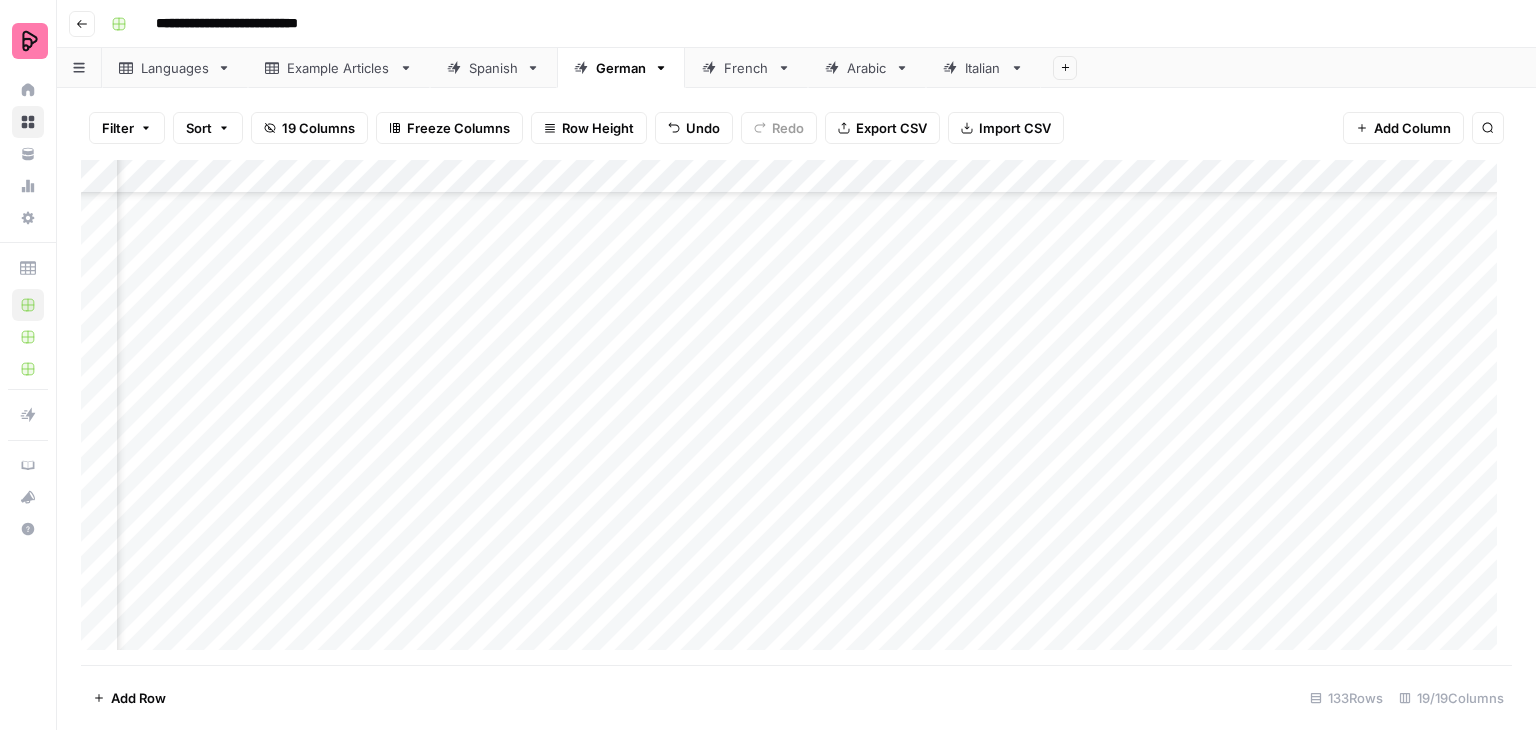 click on "Add Column" at bounding box center [796, 412] 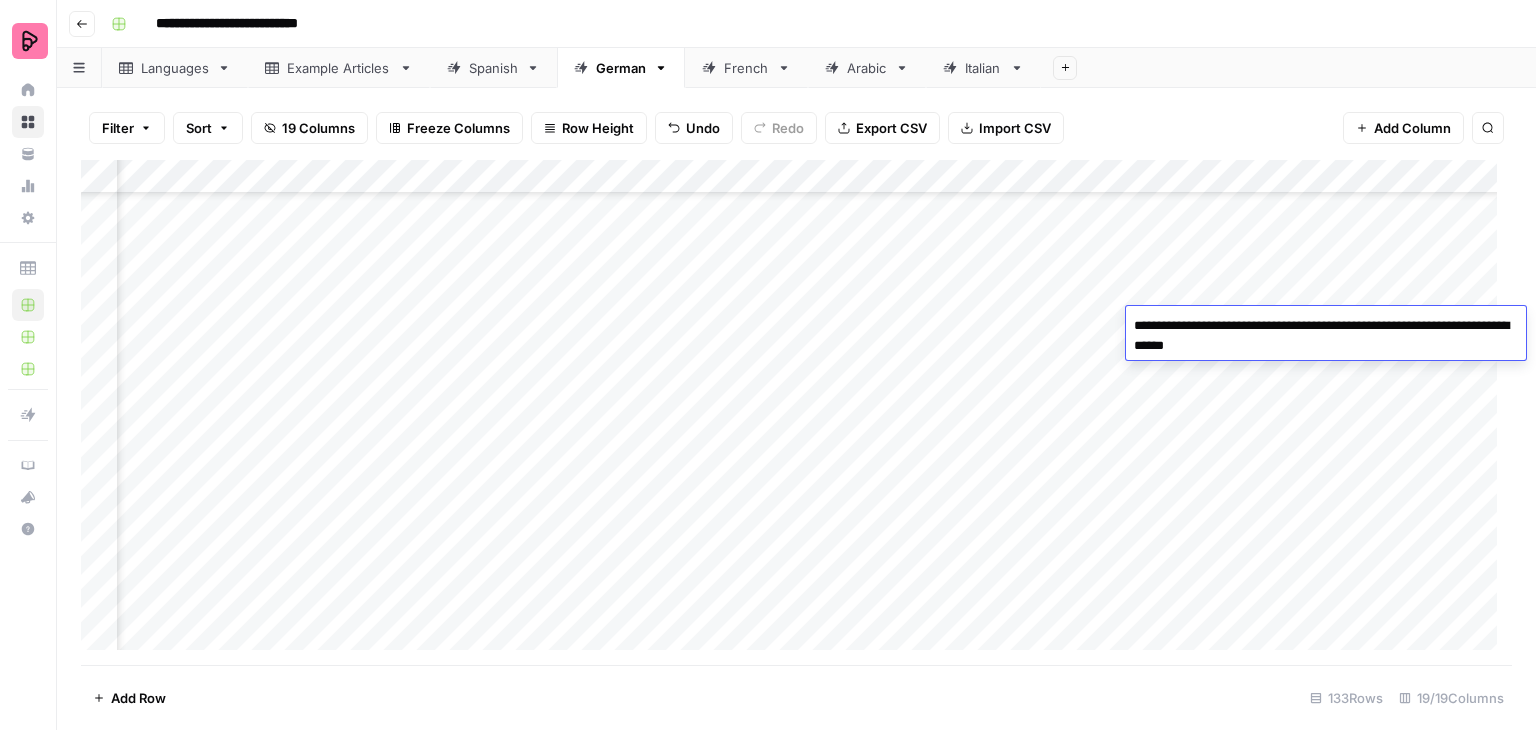 click on "Add Column" at bounding box center [796, 412] 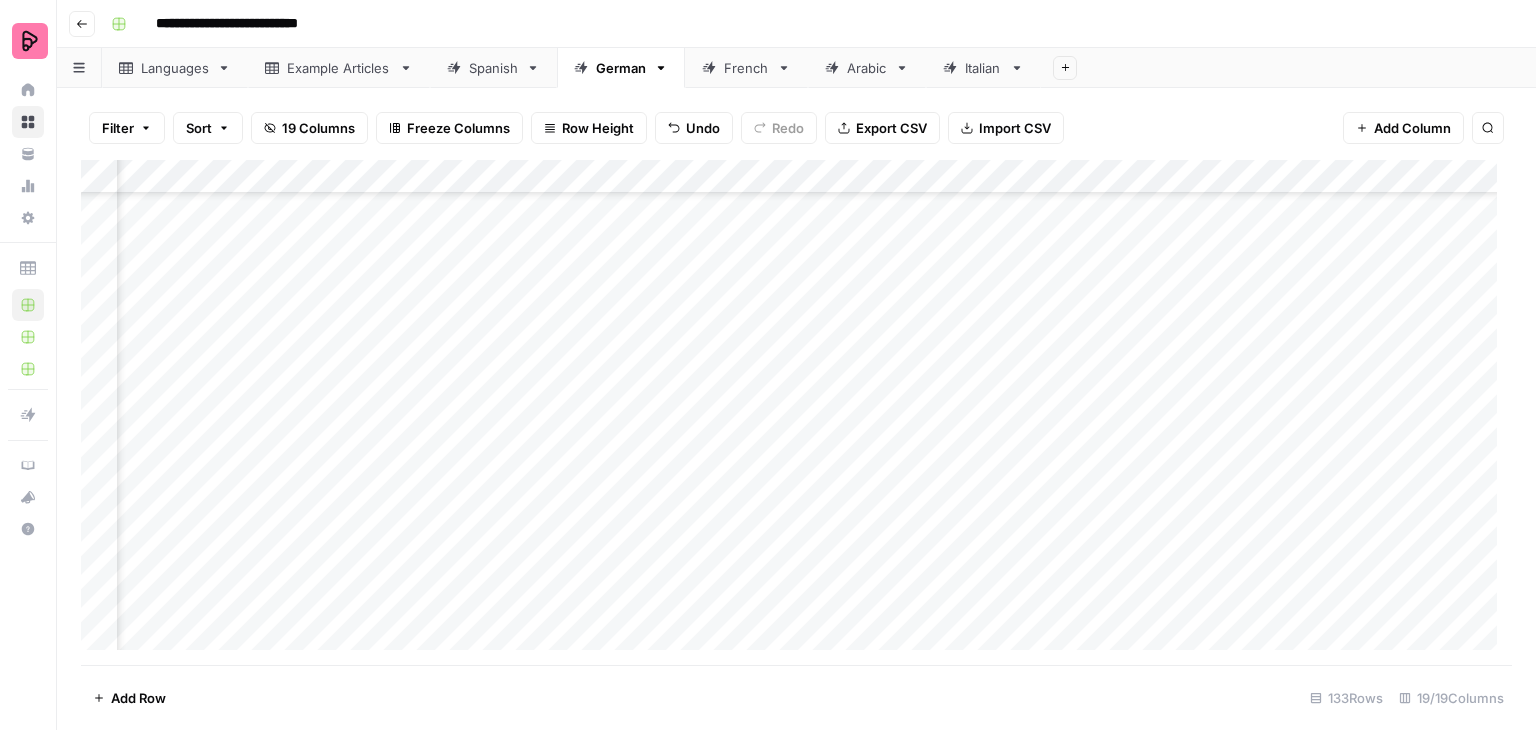 scroll, scrollTop: 3998, scrollLeft: 2481, axis: both 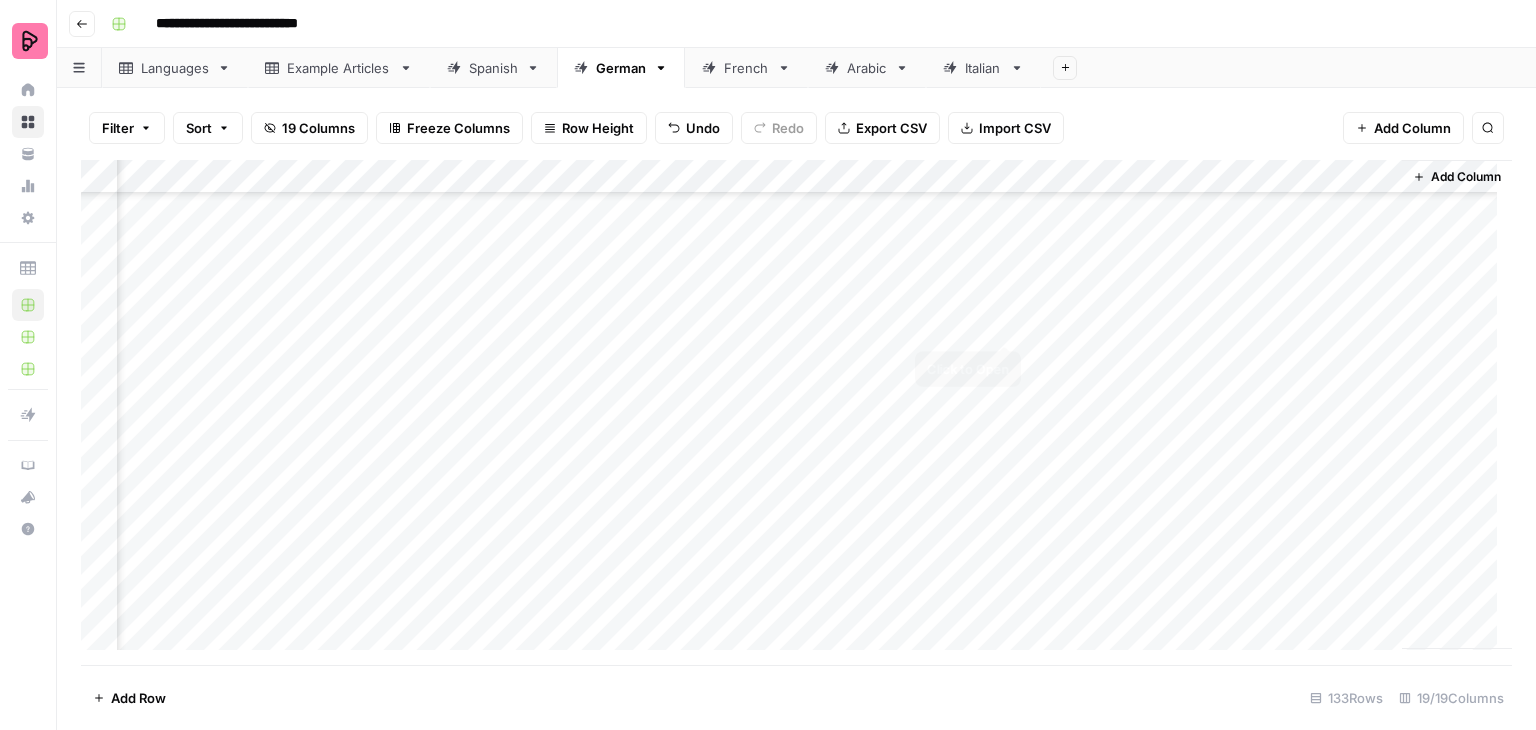 click on "Add Column" at bounding box center (796, 412) 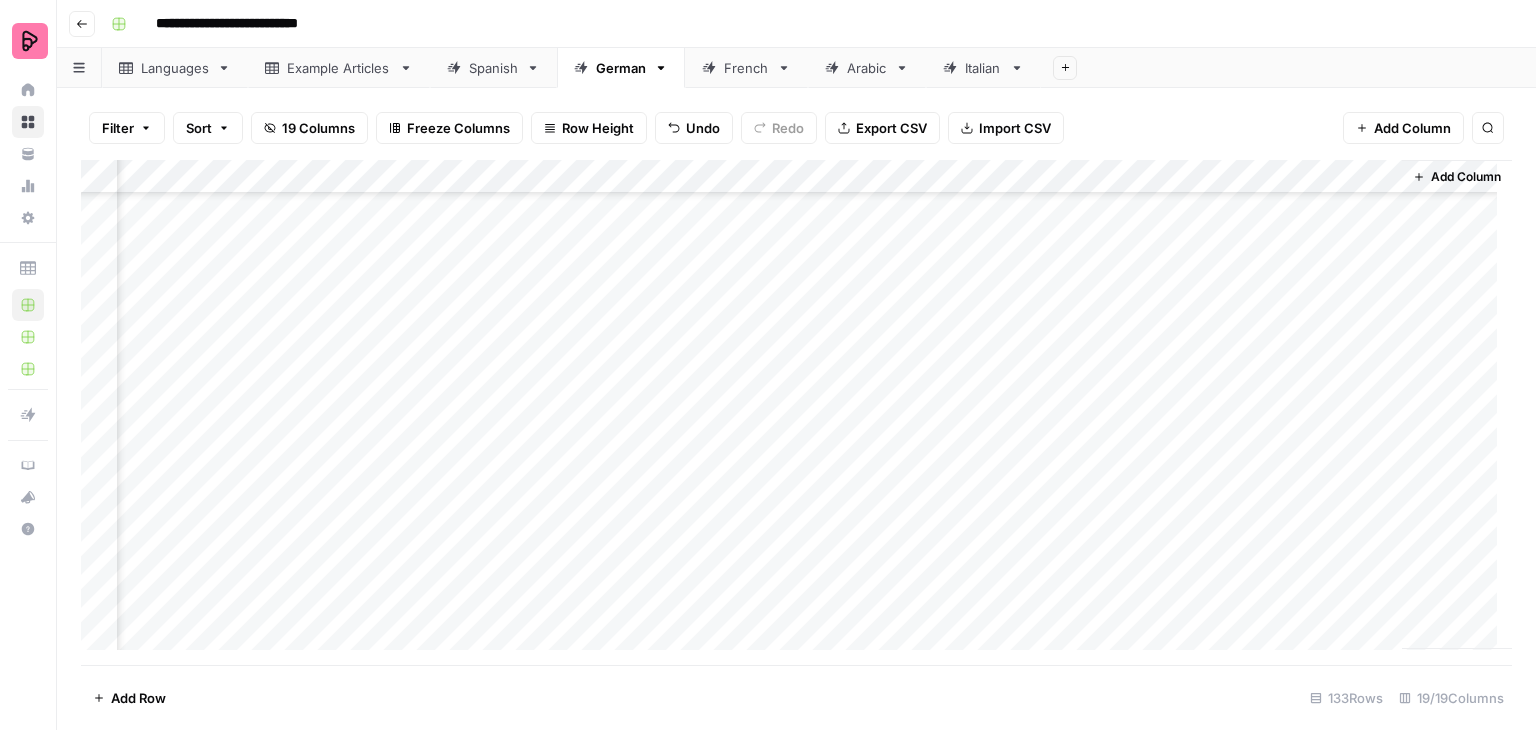 click on "Add Column" at bounding box center [796, 412] 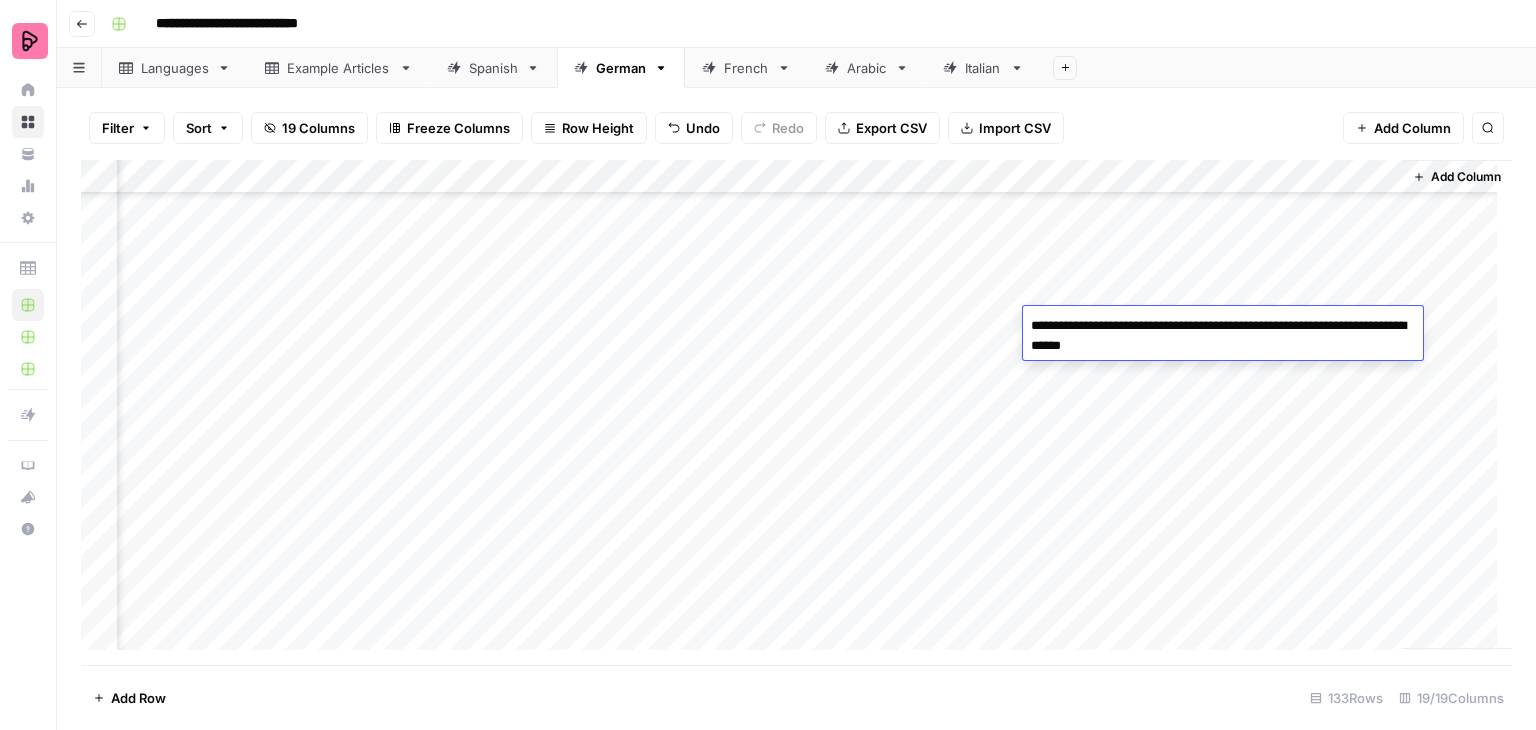 click on "Add Column" at bounding box center [796, 412] 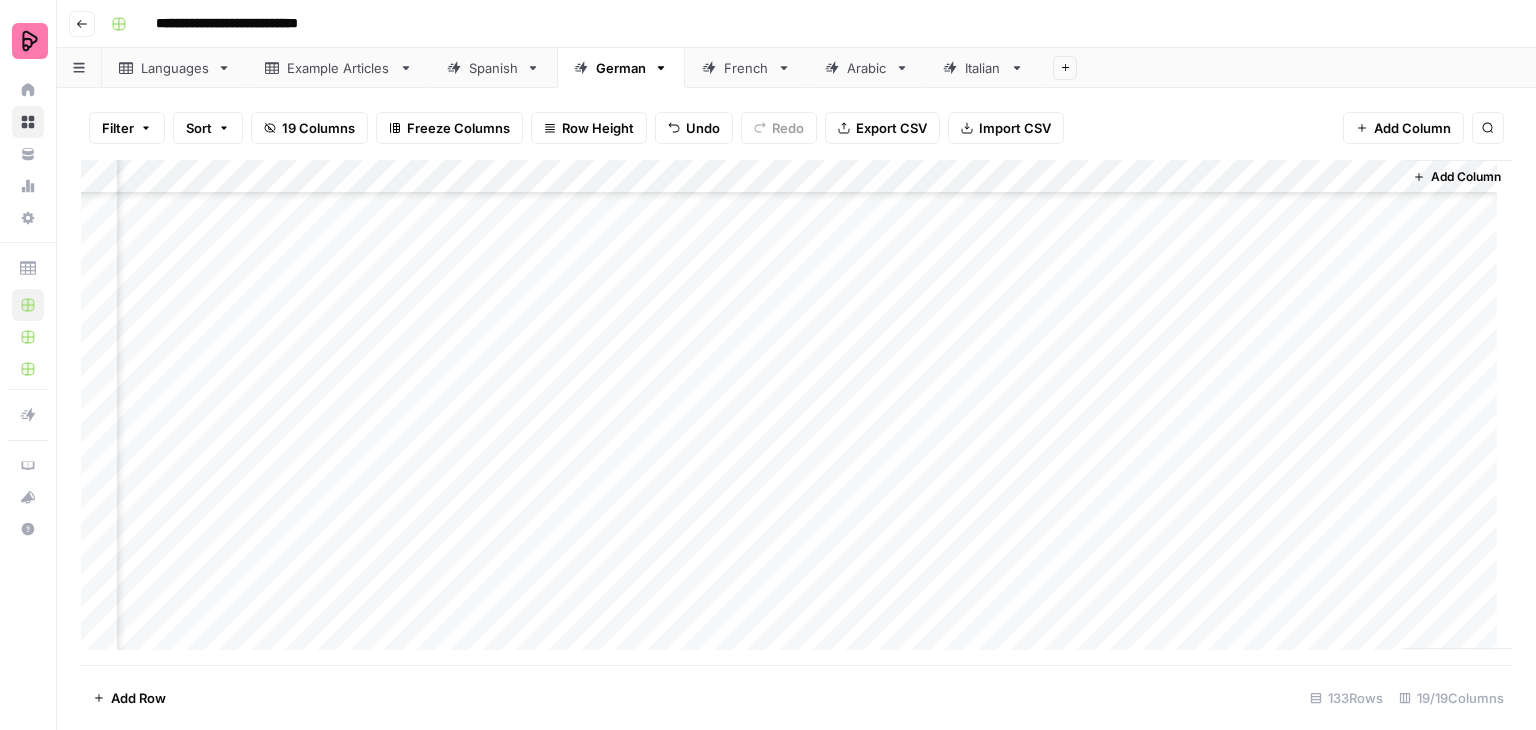 click on "Add Column" at bounding box center [796, 412] 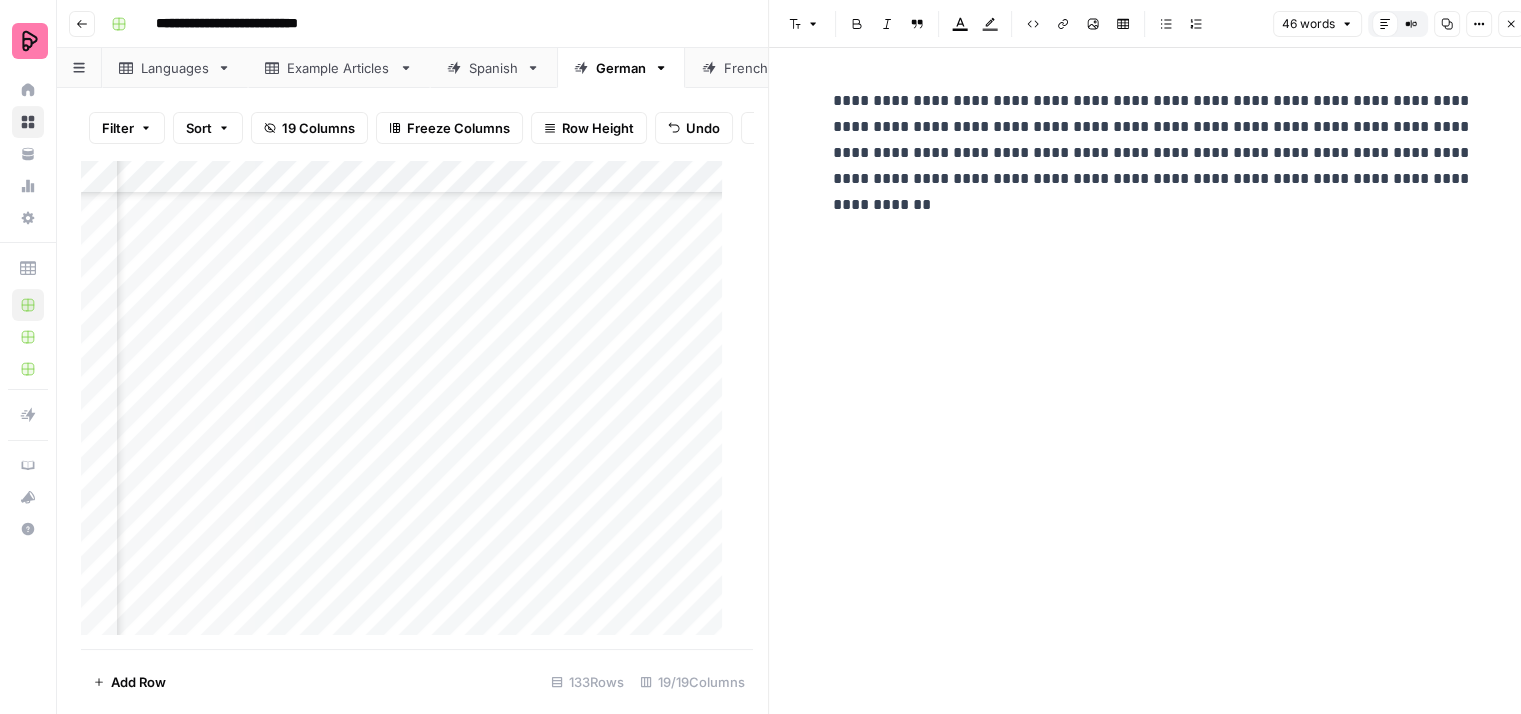 click on "**********" at bounding box center [1153, 153] 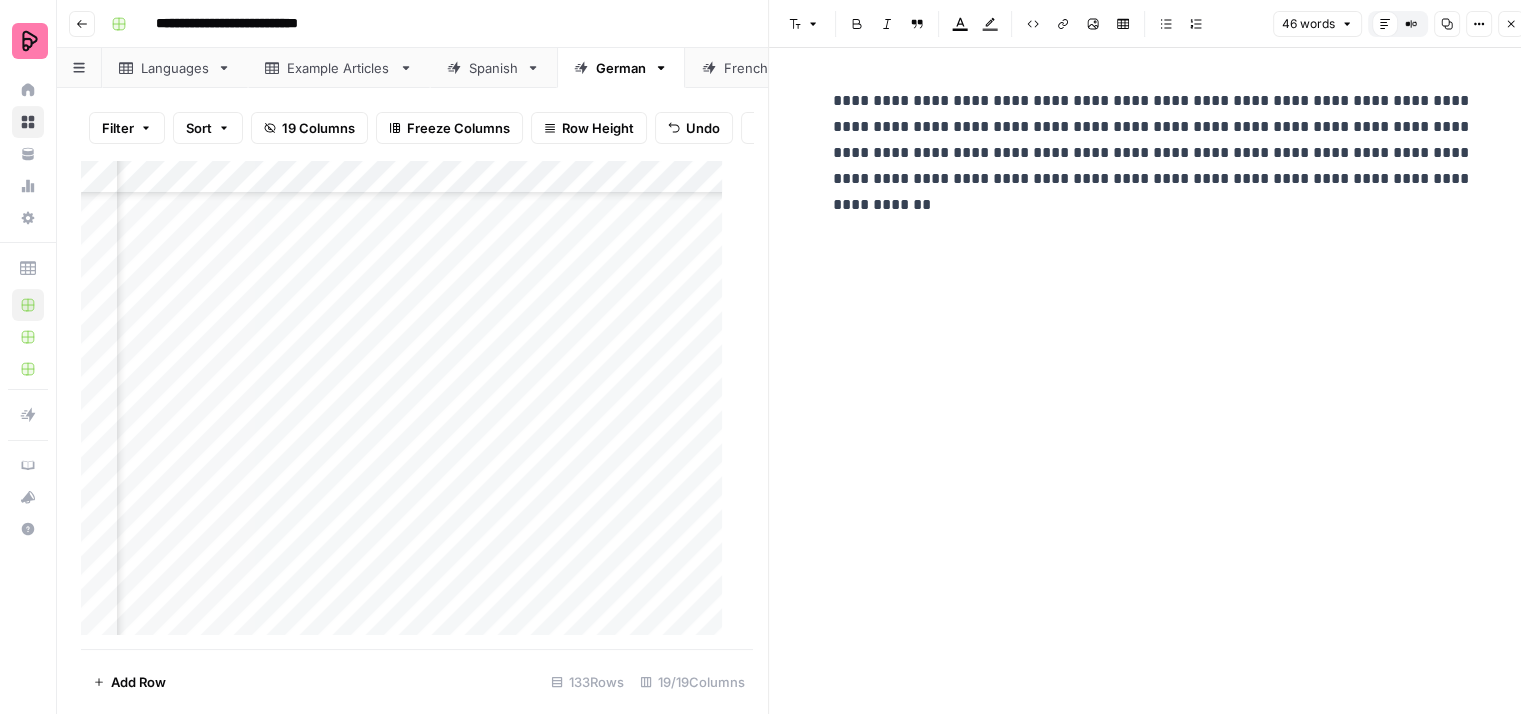 click 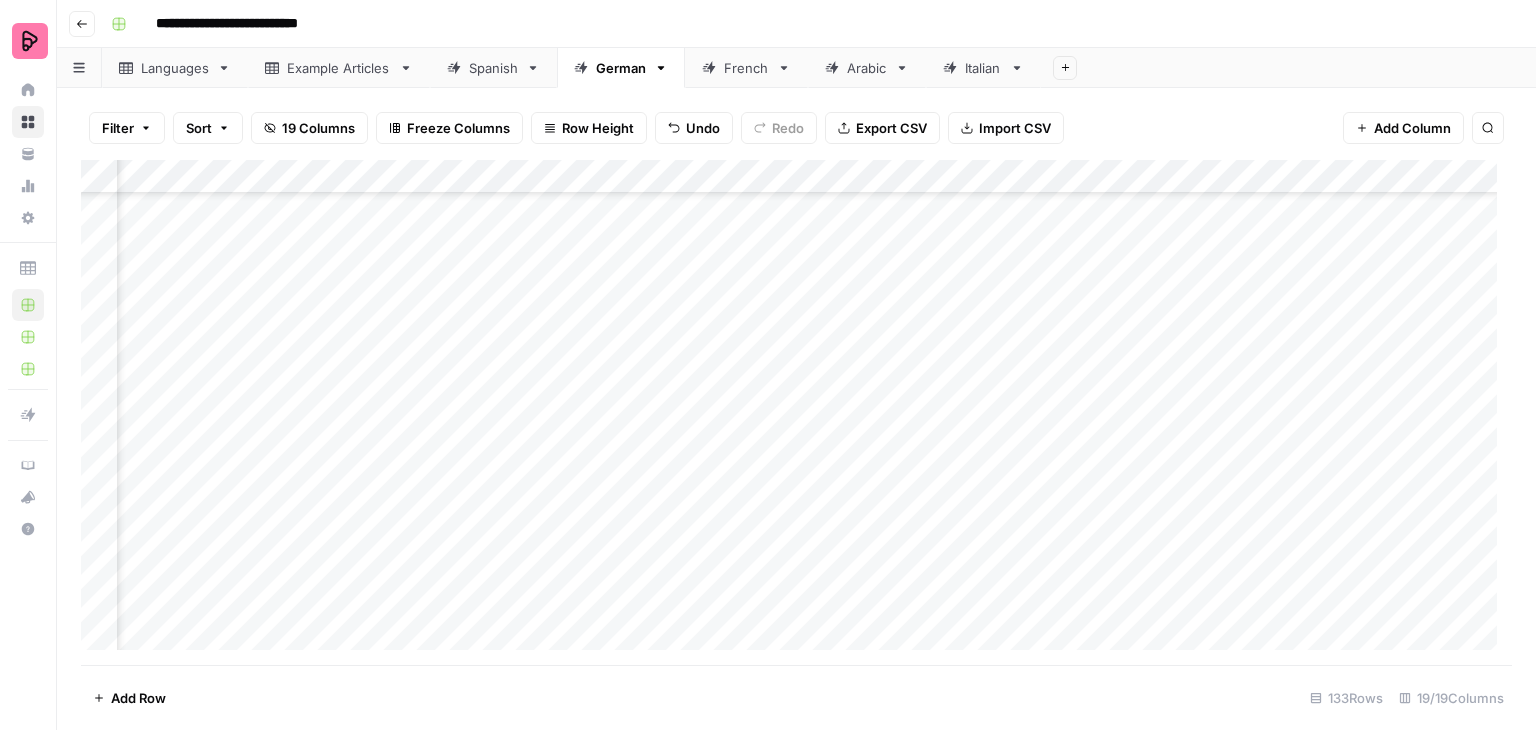 scroll, scrollTop: 3998, scrollLeft: 876, axis: both 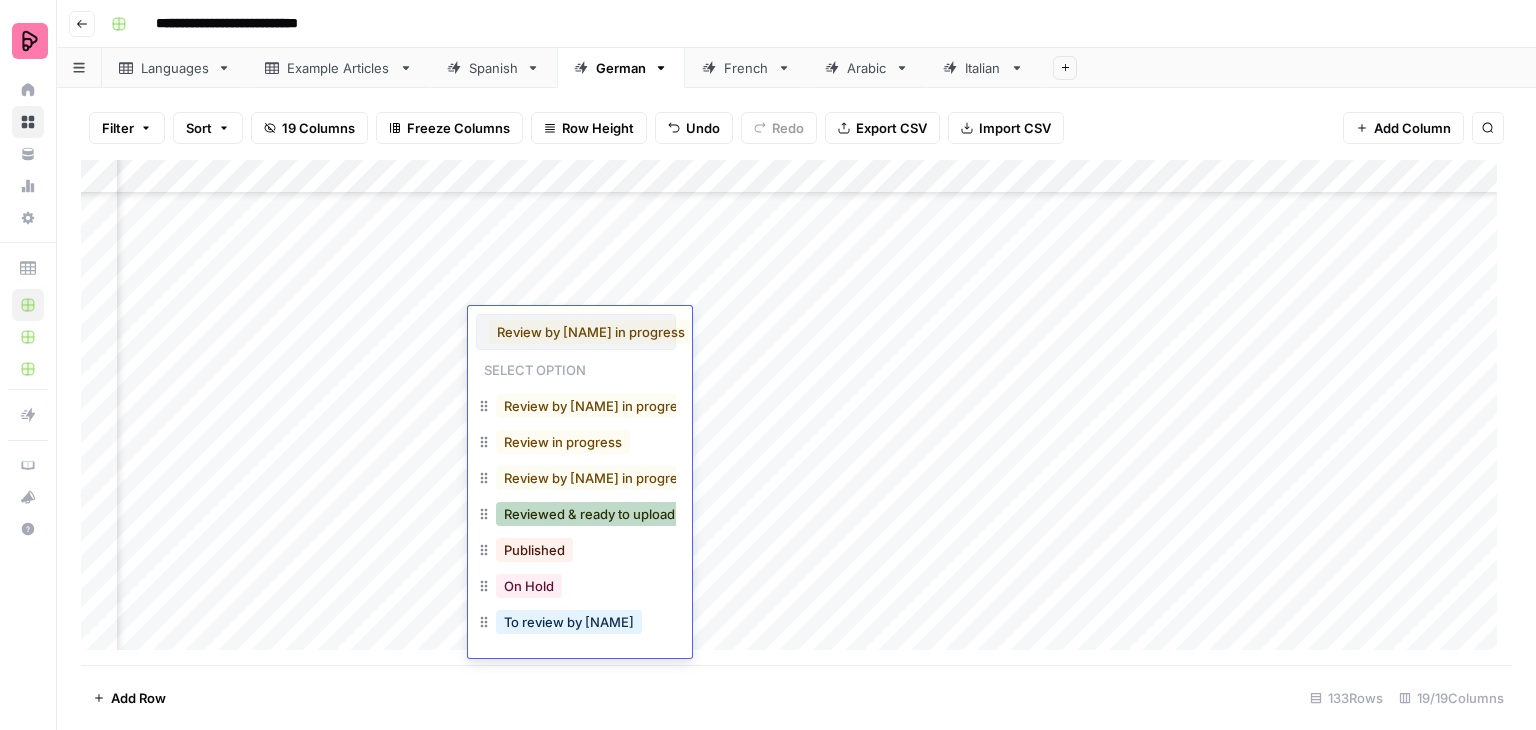 click on "Reviewed & ready to upload" at bounding box center [589, 514] 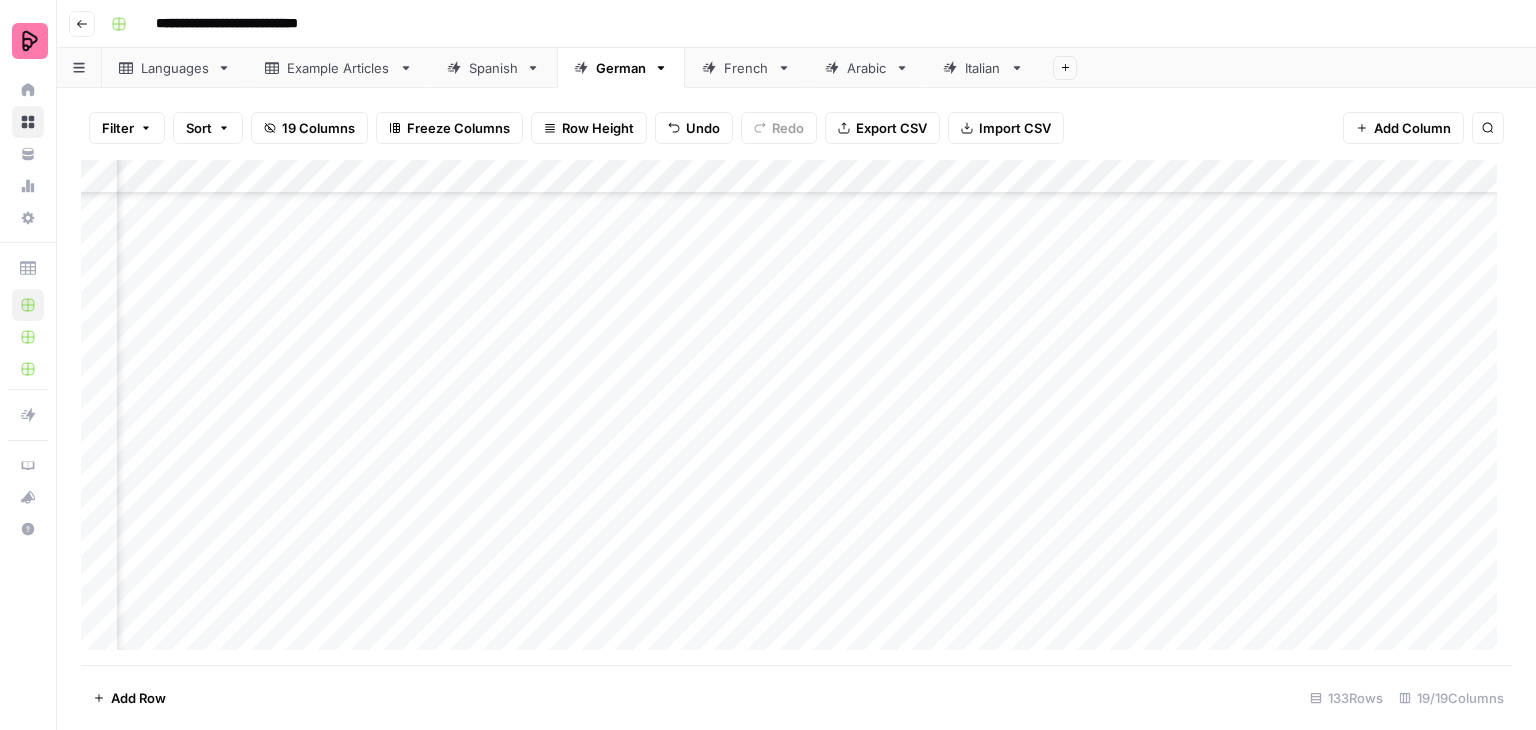 scroll, scrollTop: 3998, scrollLeft: 1568, axis: both 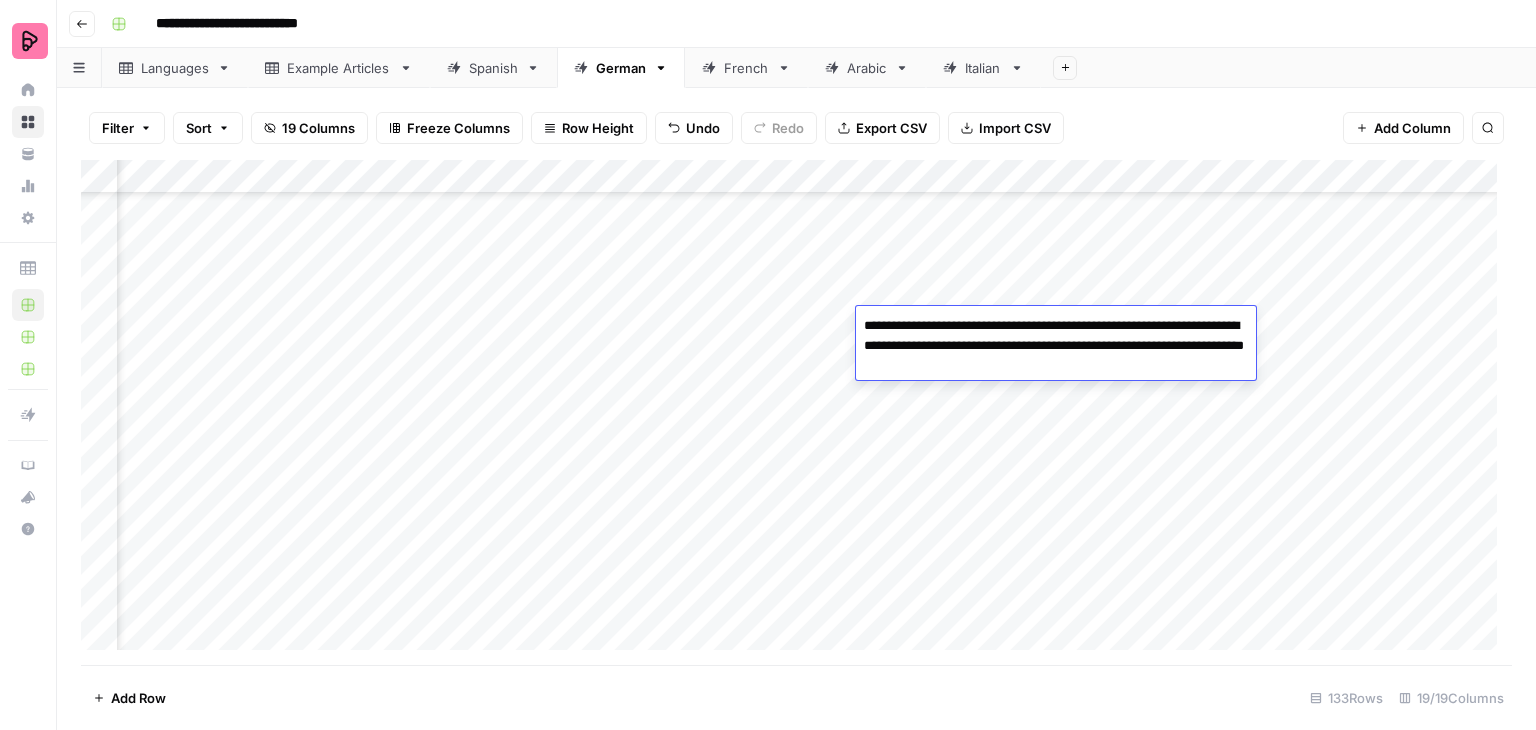click on "**********" at bounding box center [1056, 346] 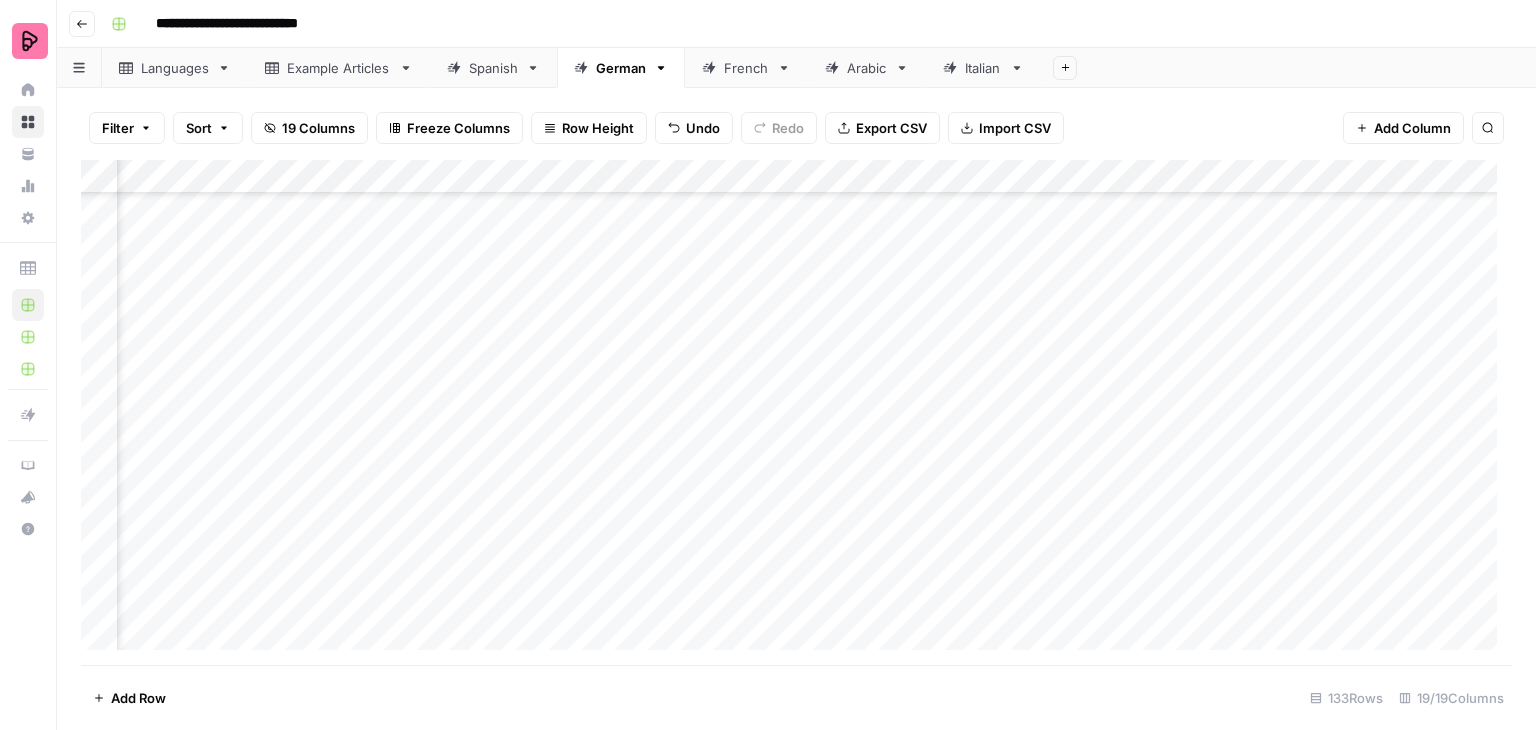 scroll, scrollTop: 3998, scrollLeft: 890, axis: both 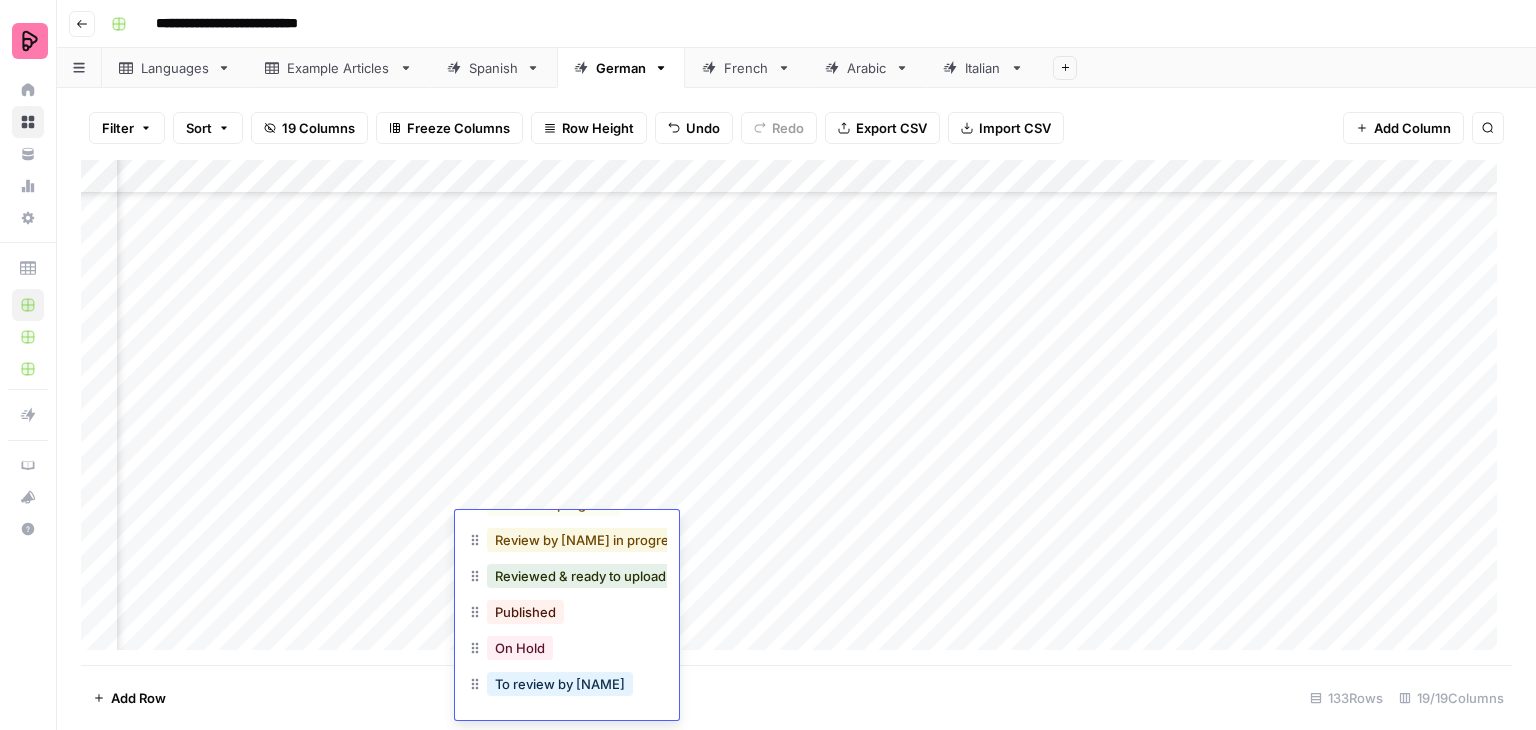 click on "Review by [NAME] in progress" at bounding box center (589, 540) 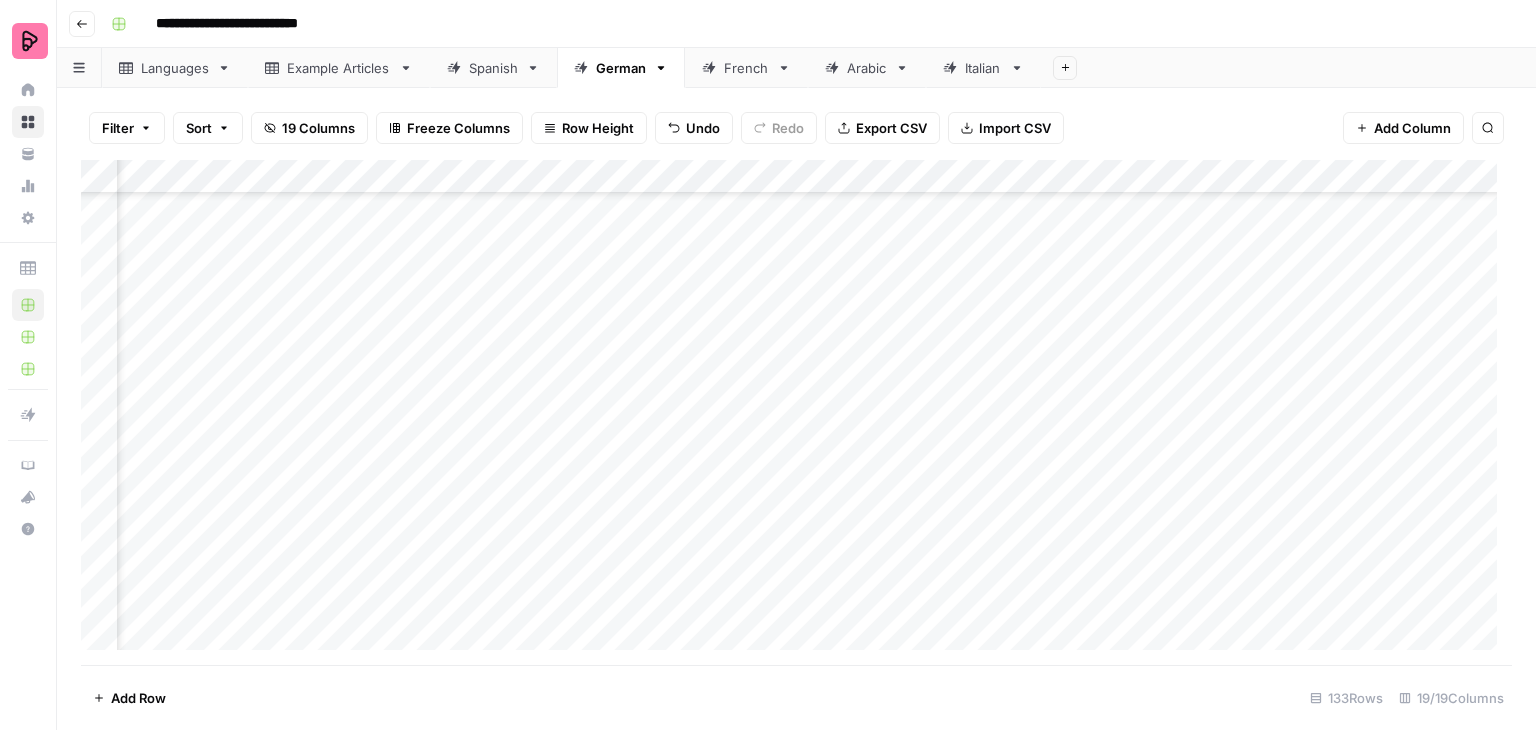 click on "Add Column" at bounding box center [796, 412] 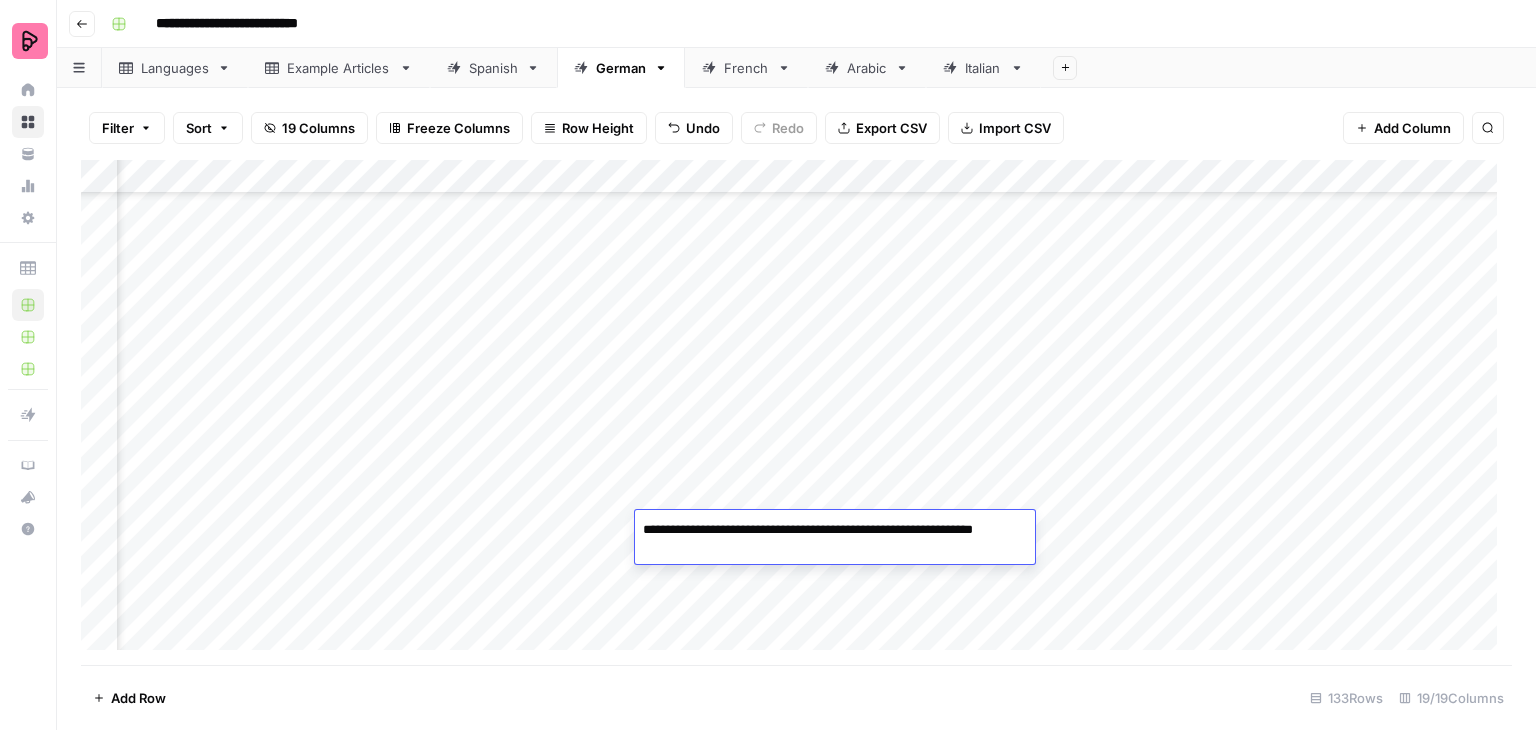 drag, startPoint x: 888, startPoint y: 554, endPoint x: 917, endPoint y: 529, distance: 38.28838 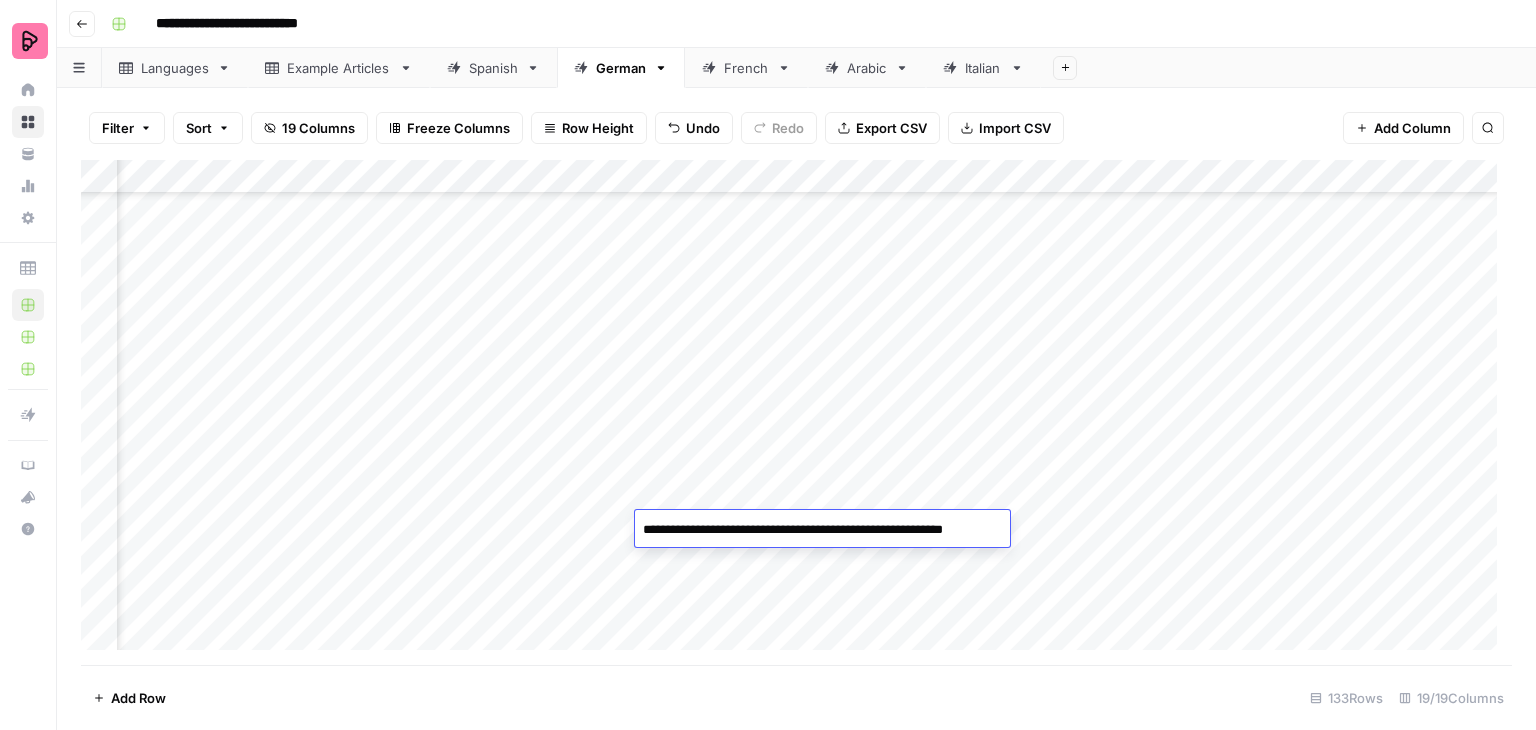 type on "**********" 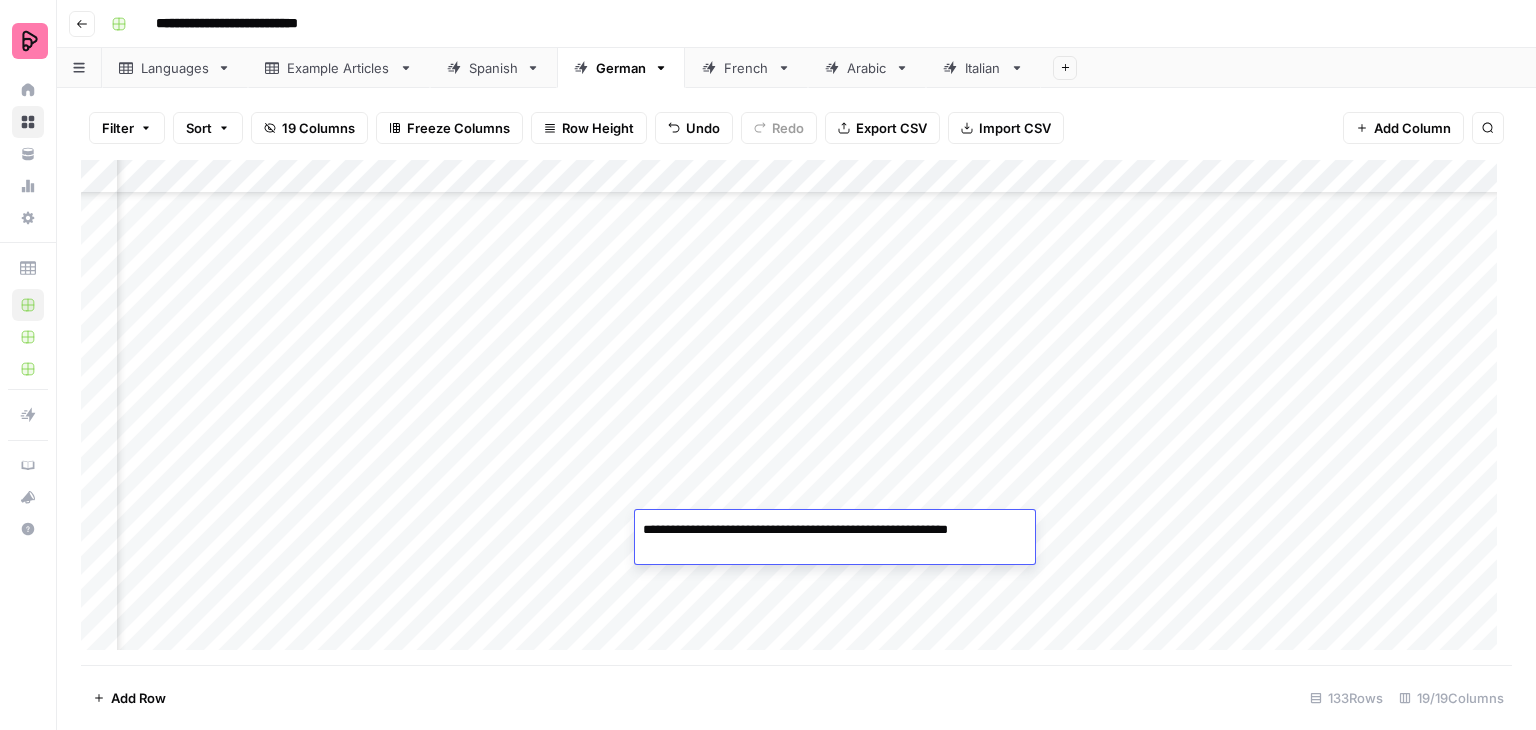 click on "Add Column" at bounding box center [796, 412] 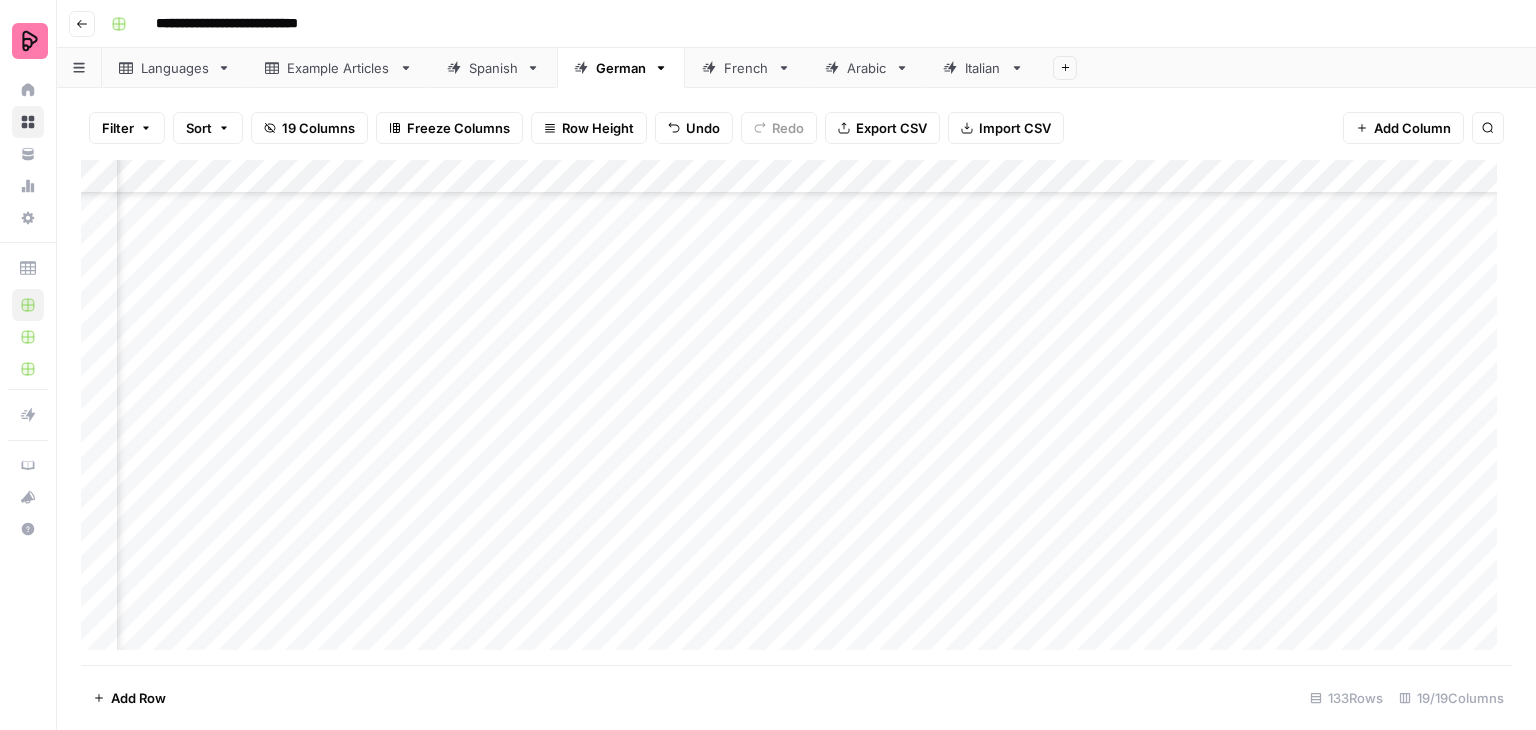 click on "Add Column" at bounding box center [796, 412] 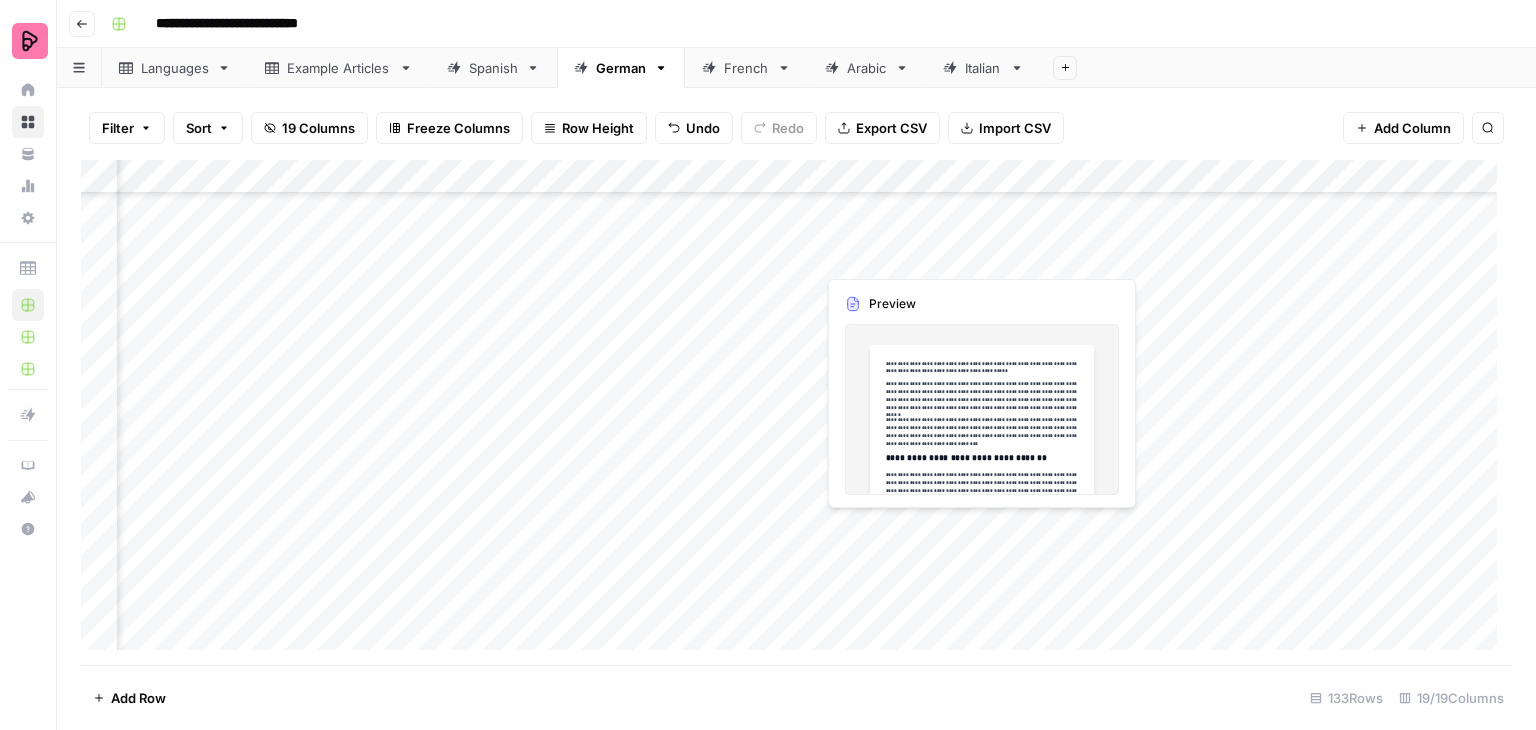 click on "Add Column" at bounding box center [796, 412] 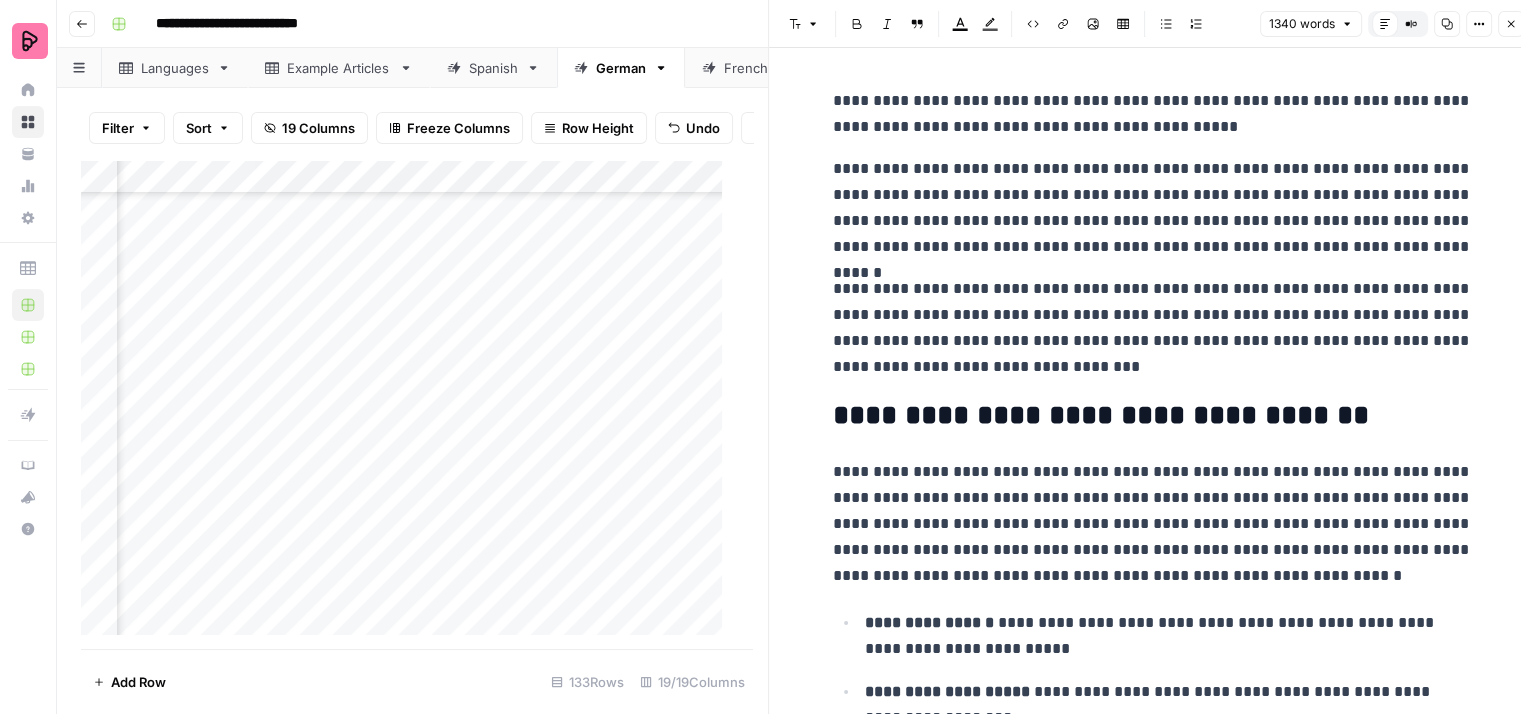 click on "**********" at bounding box center (1153, 114) 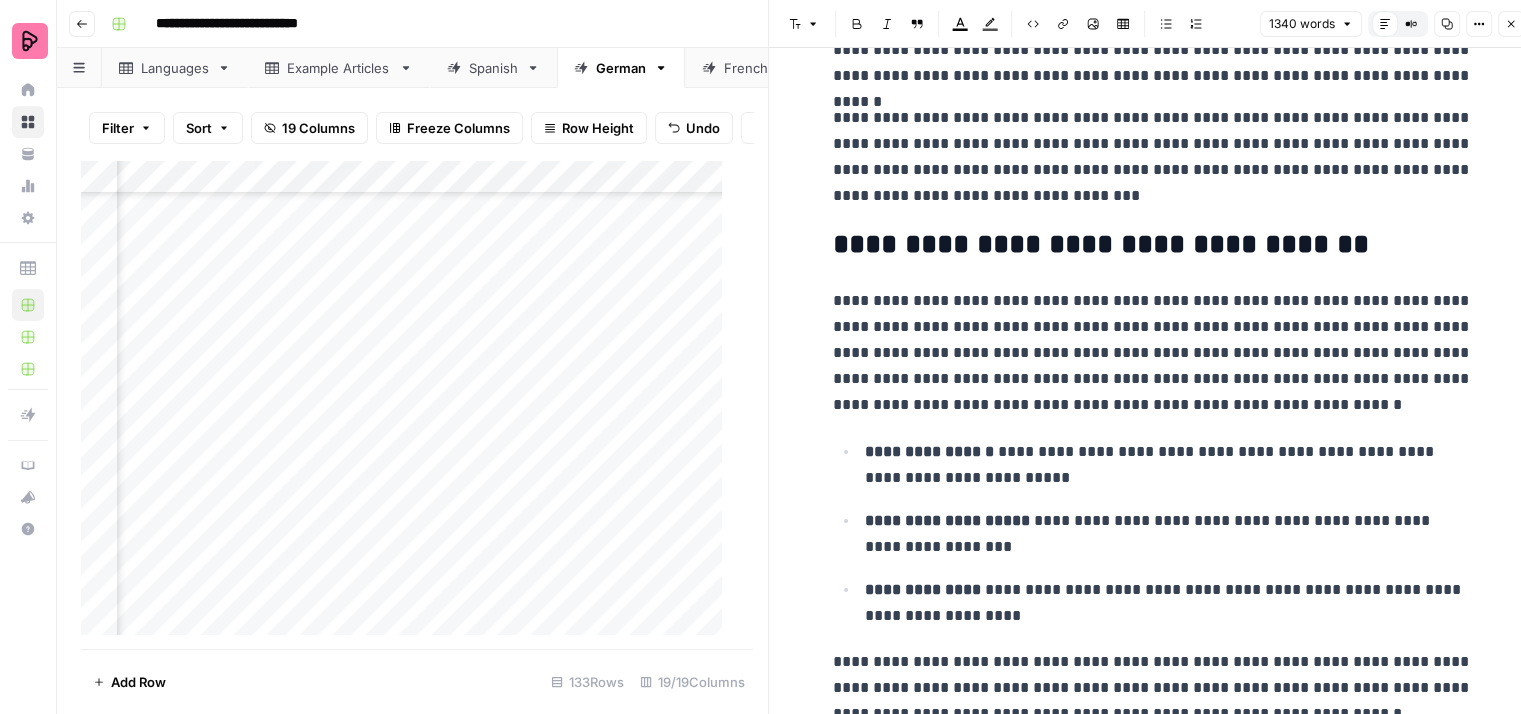 scroll, scrollTop: 200, scrollLeft: 0, axis: vertical 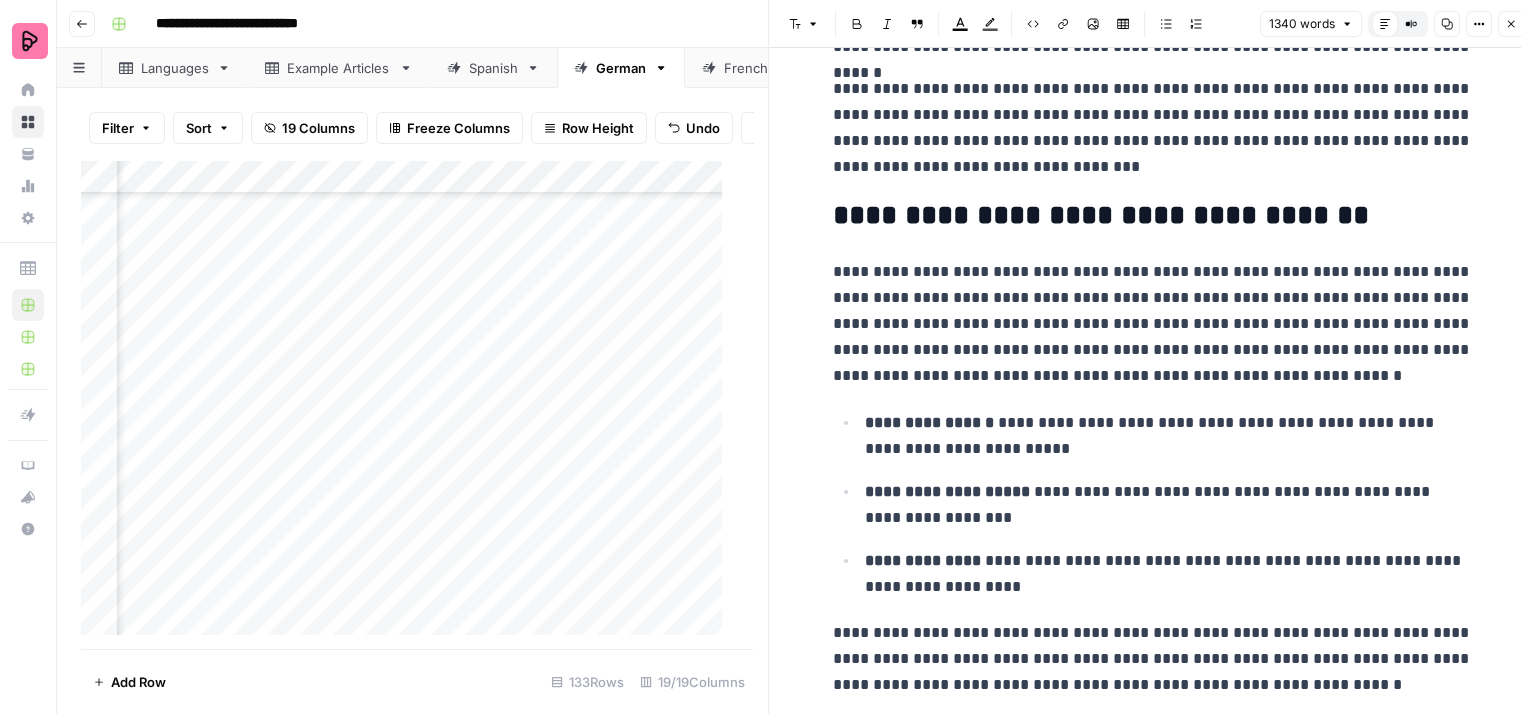 click on "**********" at bounding box center (1153, 324) 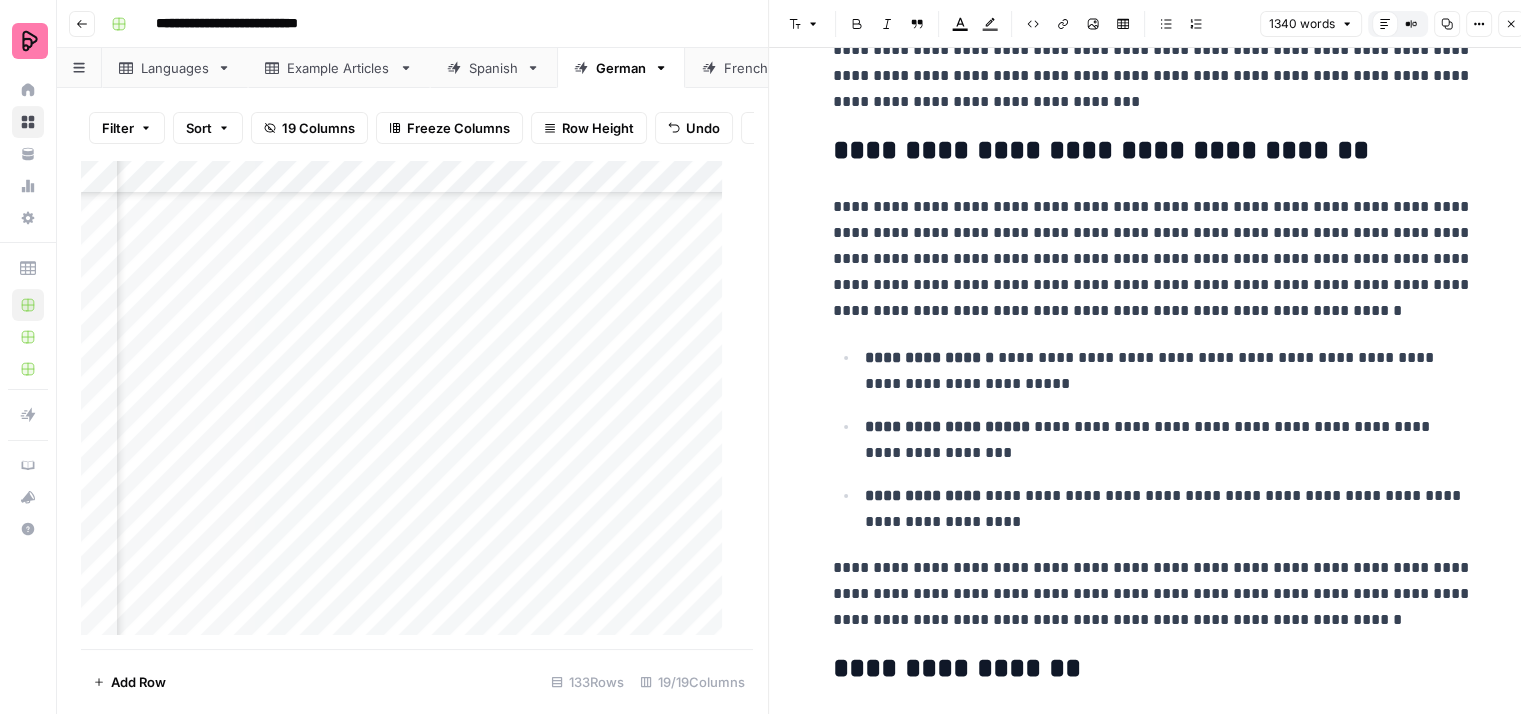 scroll, scrollTop: 300, scrollLeft: 0, axis: vertical 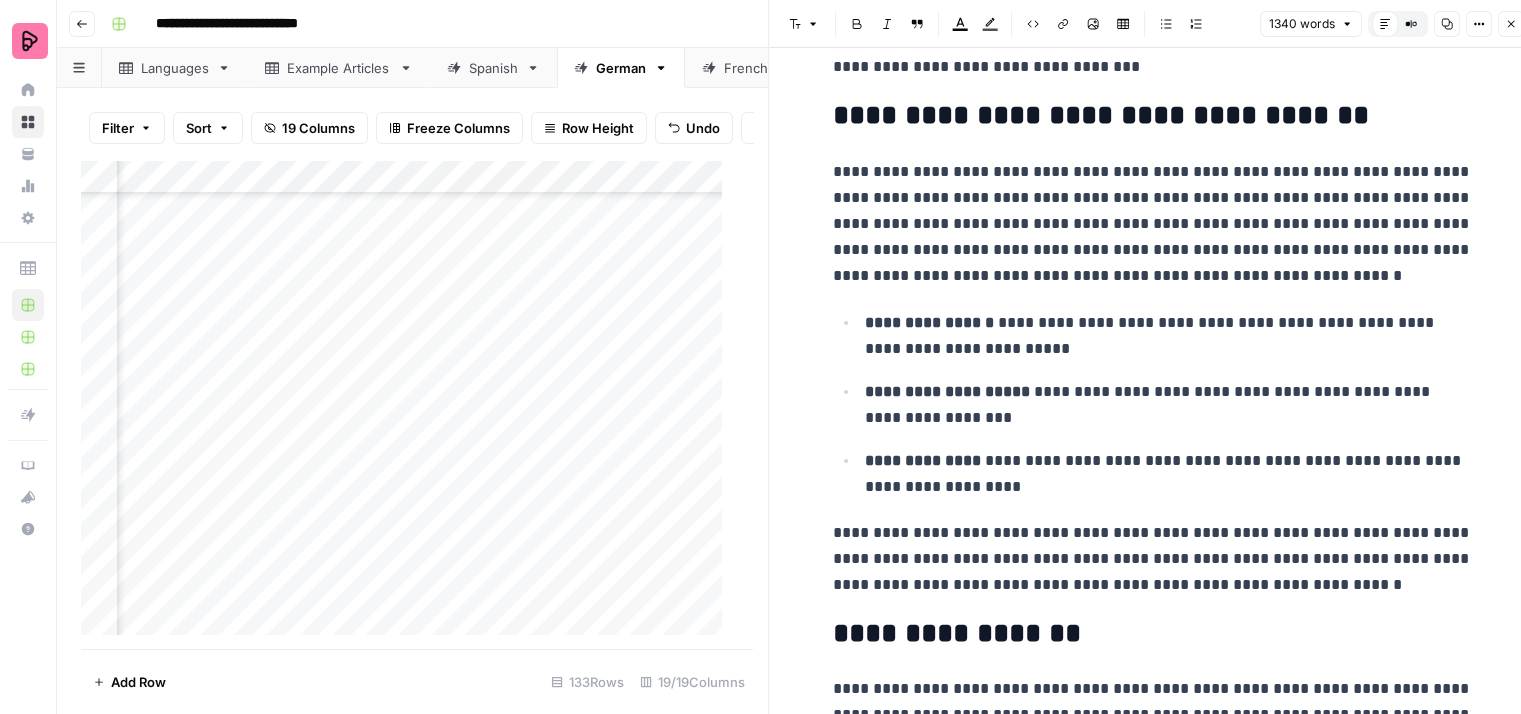 click on "**********" at bounding box center (1169, 336) 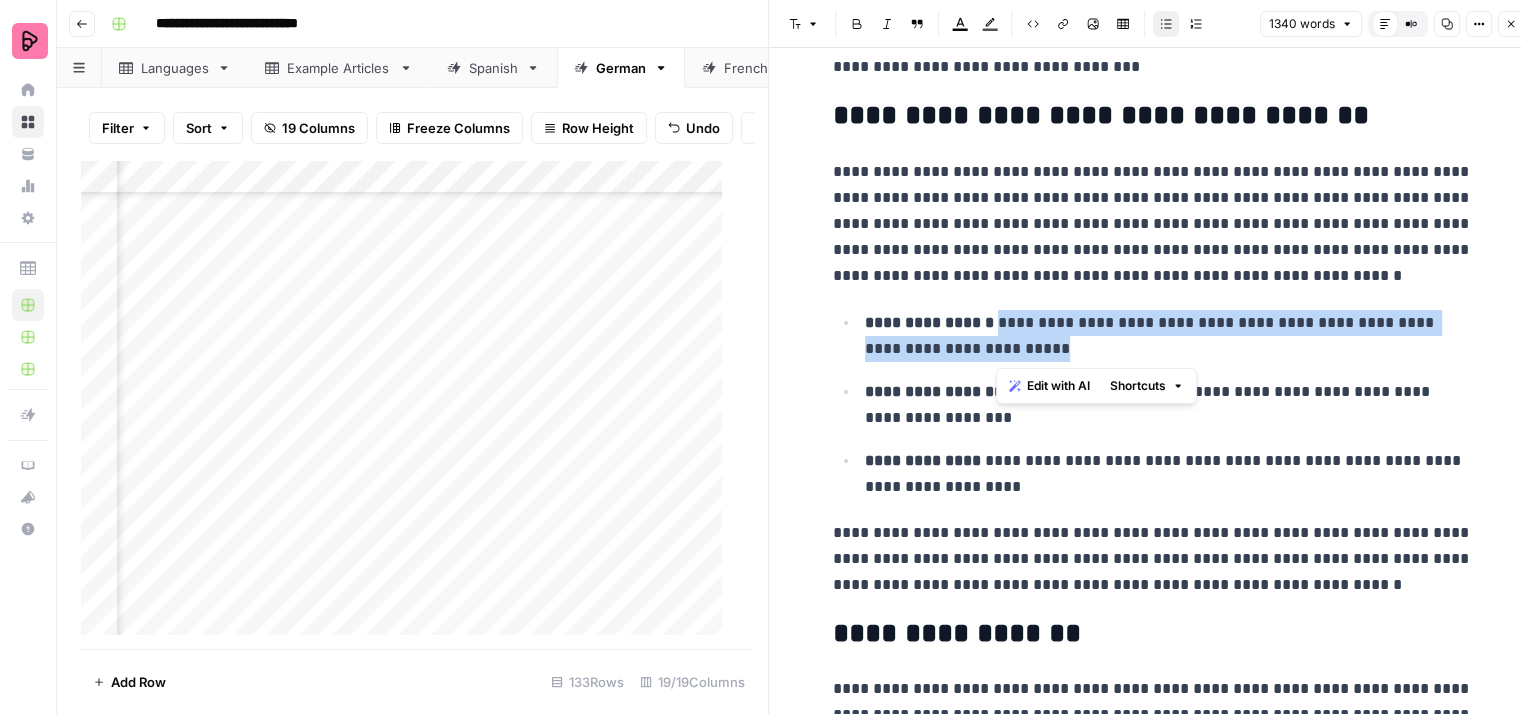 drag, startPoint x: 1125, startPoint y: 343, endPoint x: 1000, endPoint y: 325, distance: 126.28935 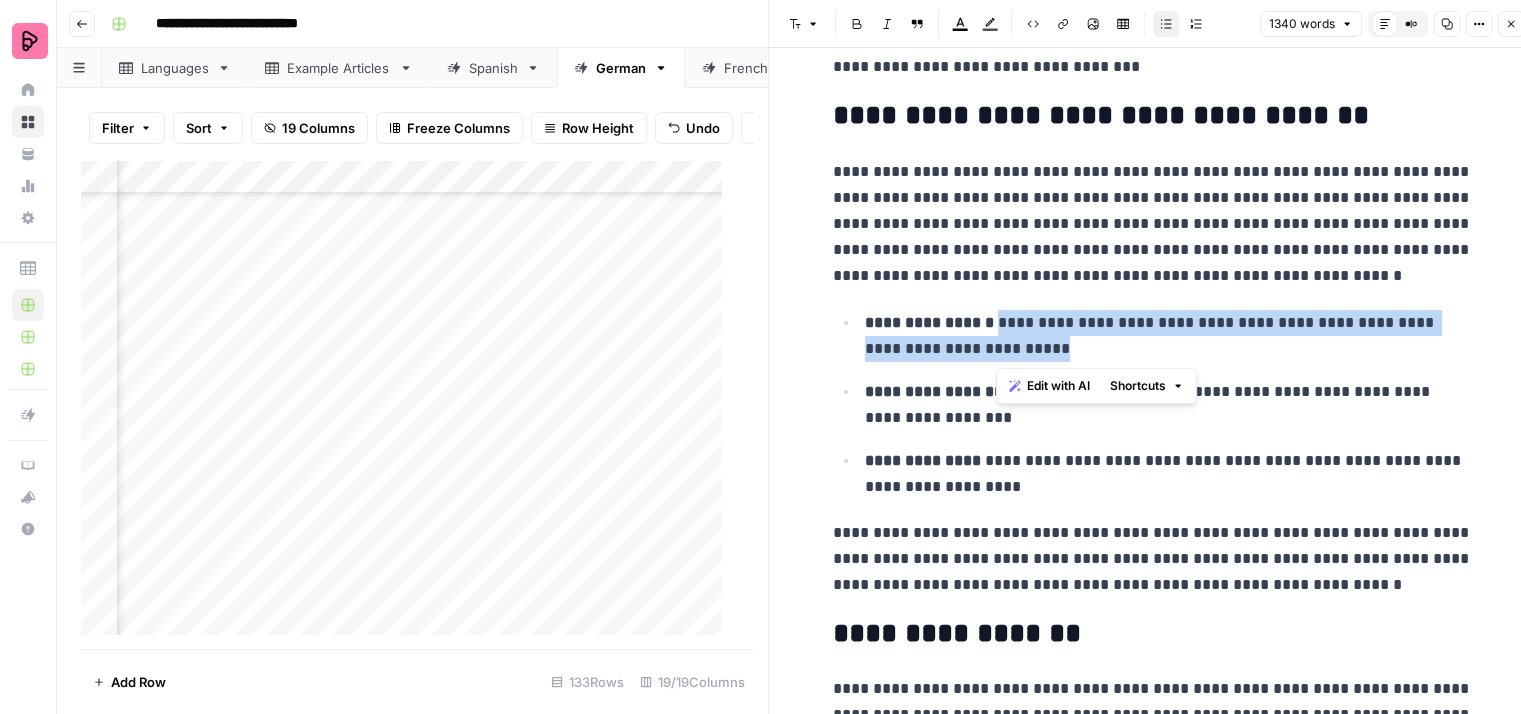 paste 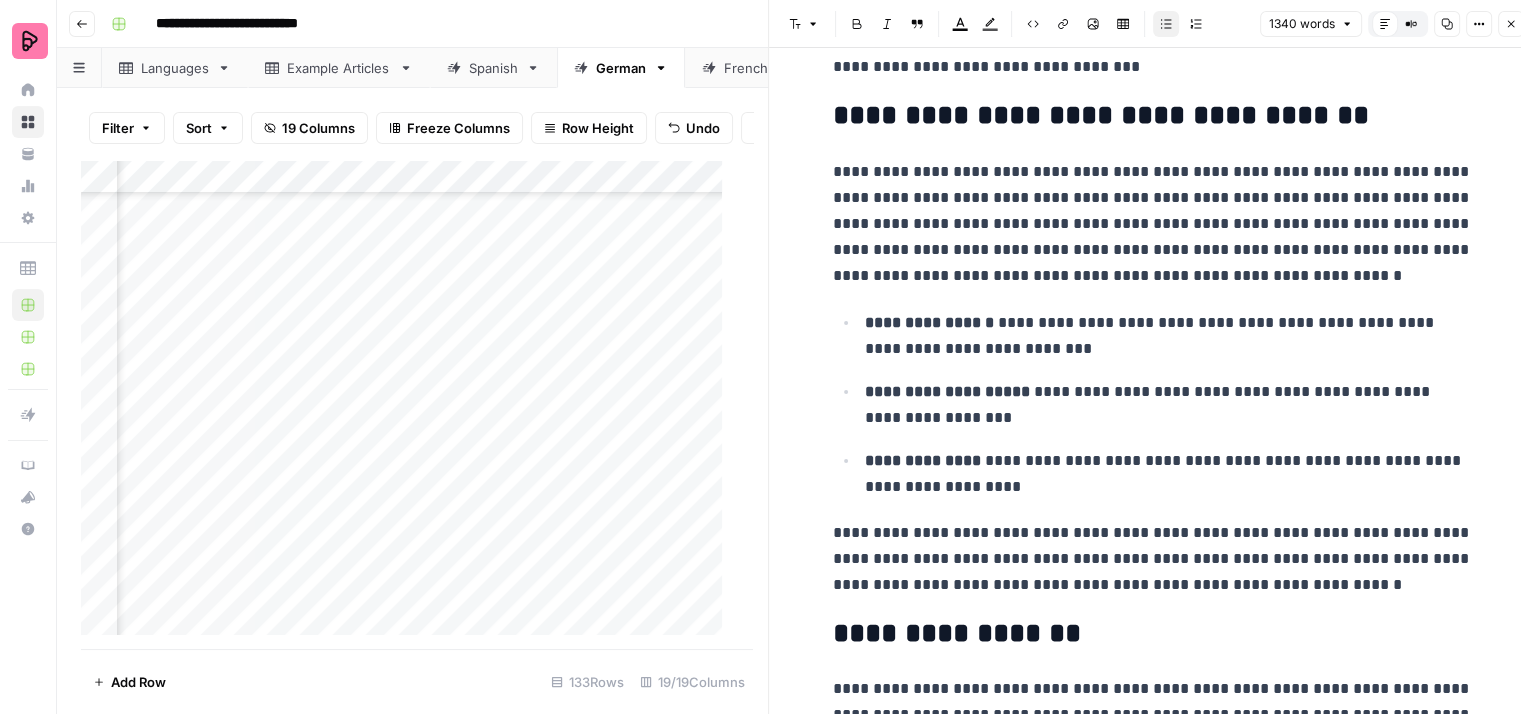 type 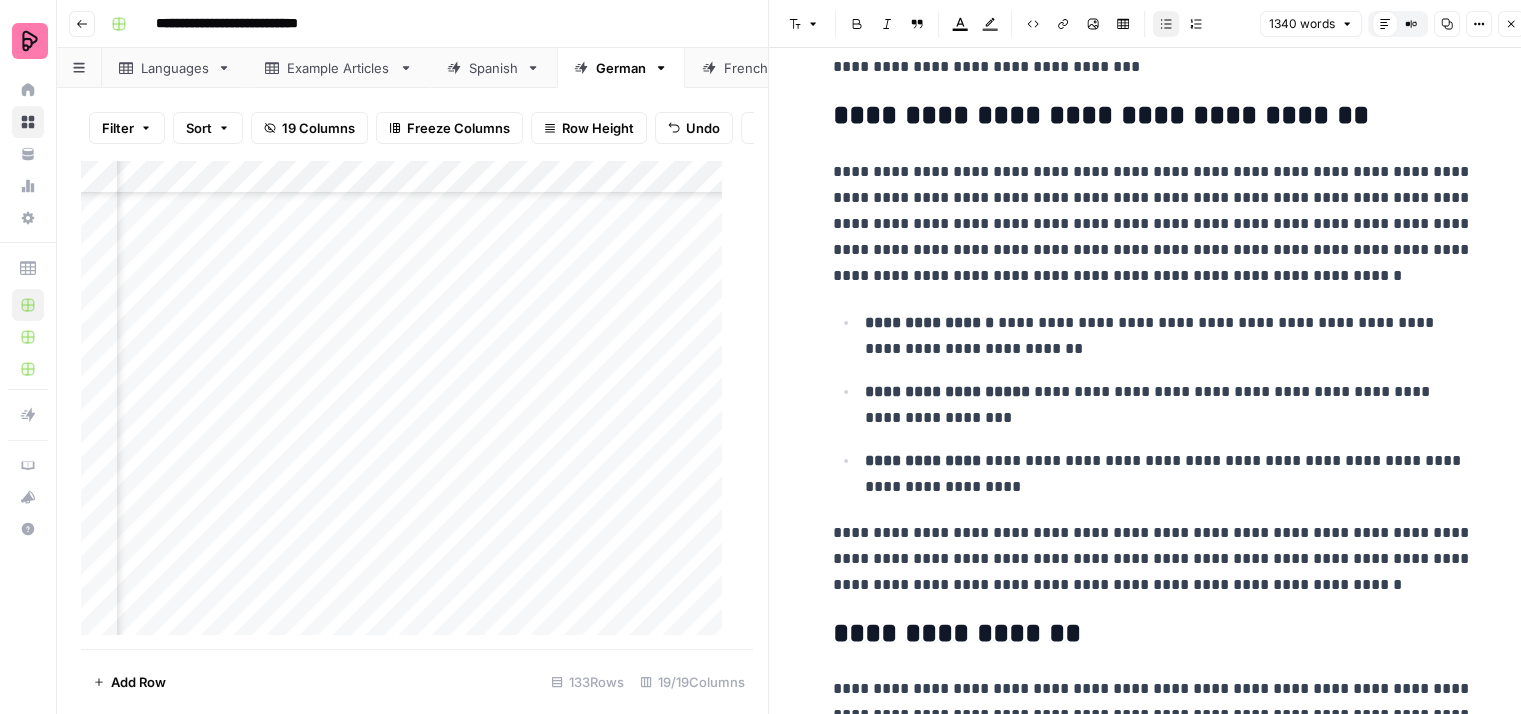 click on "**********" at bounding box center [1169, 405] 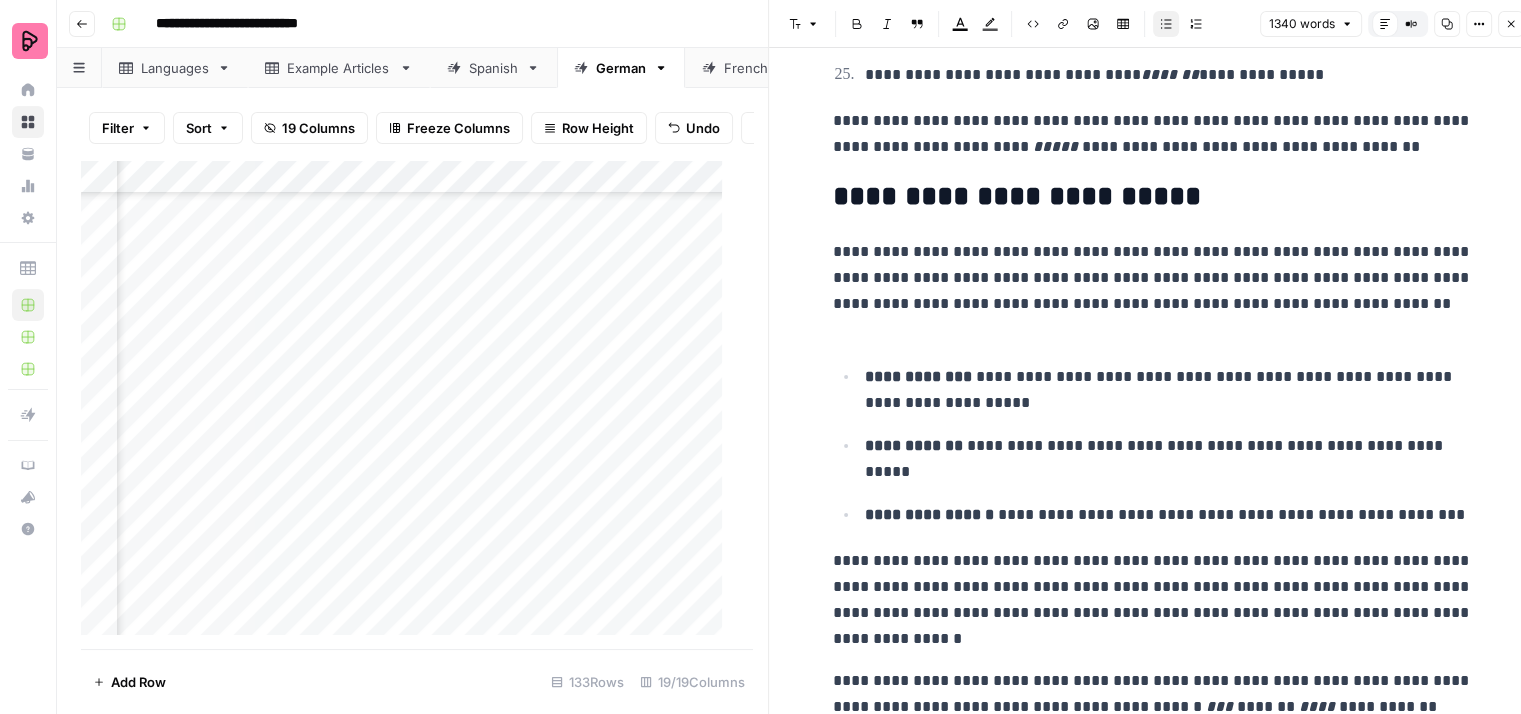 scroll, scrollTop: 2100, scrollLeft: 0, axis: vertical 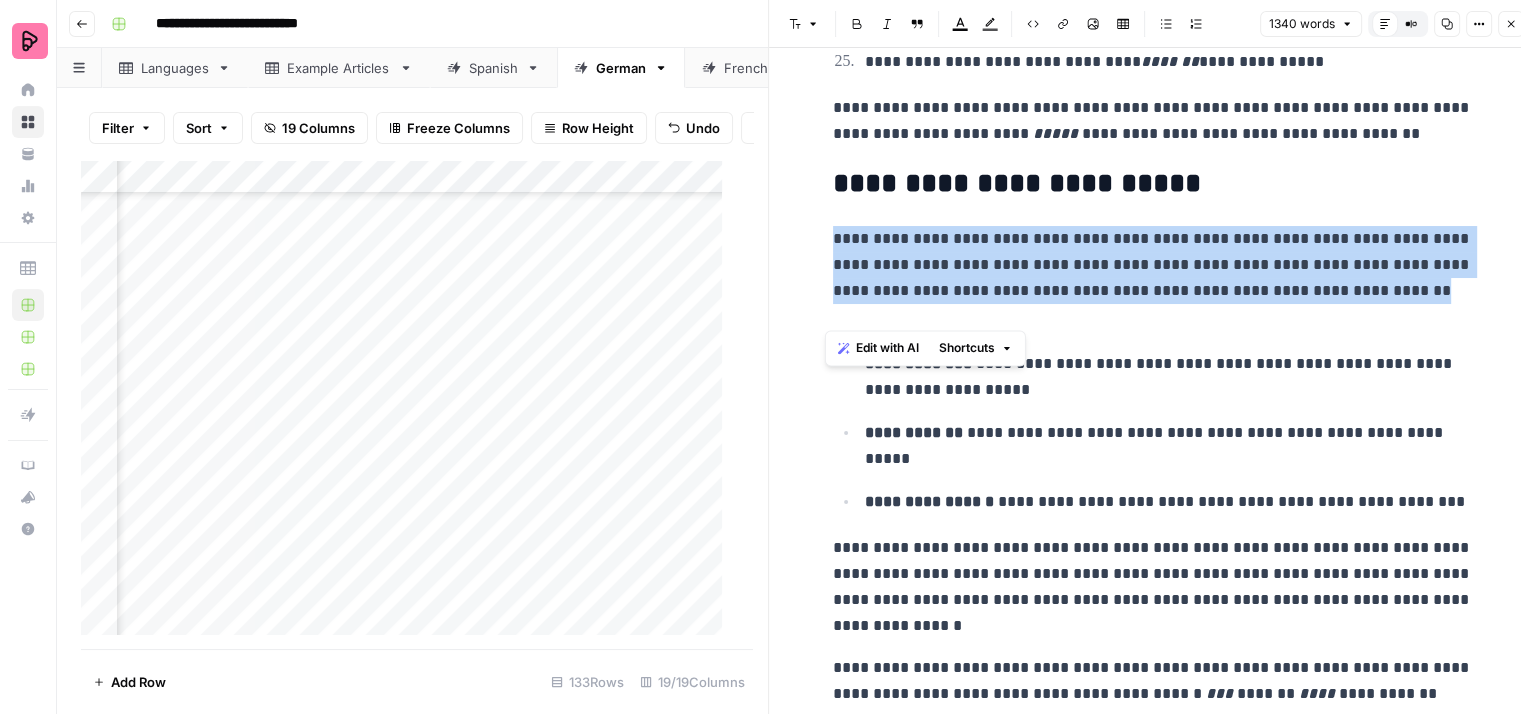 drag, startPoint x: 938, startPoint y: 309, endPoint x: 816, endPoint y: 222, distance: 149.84325 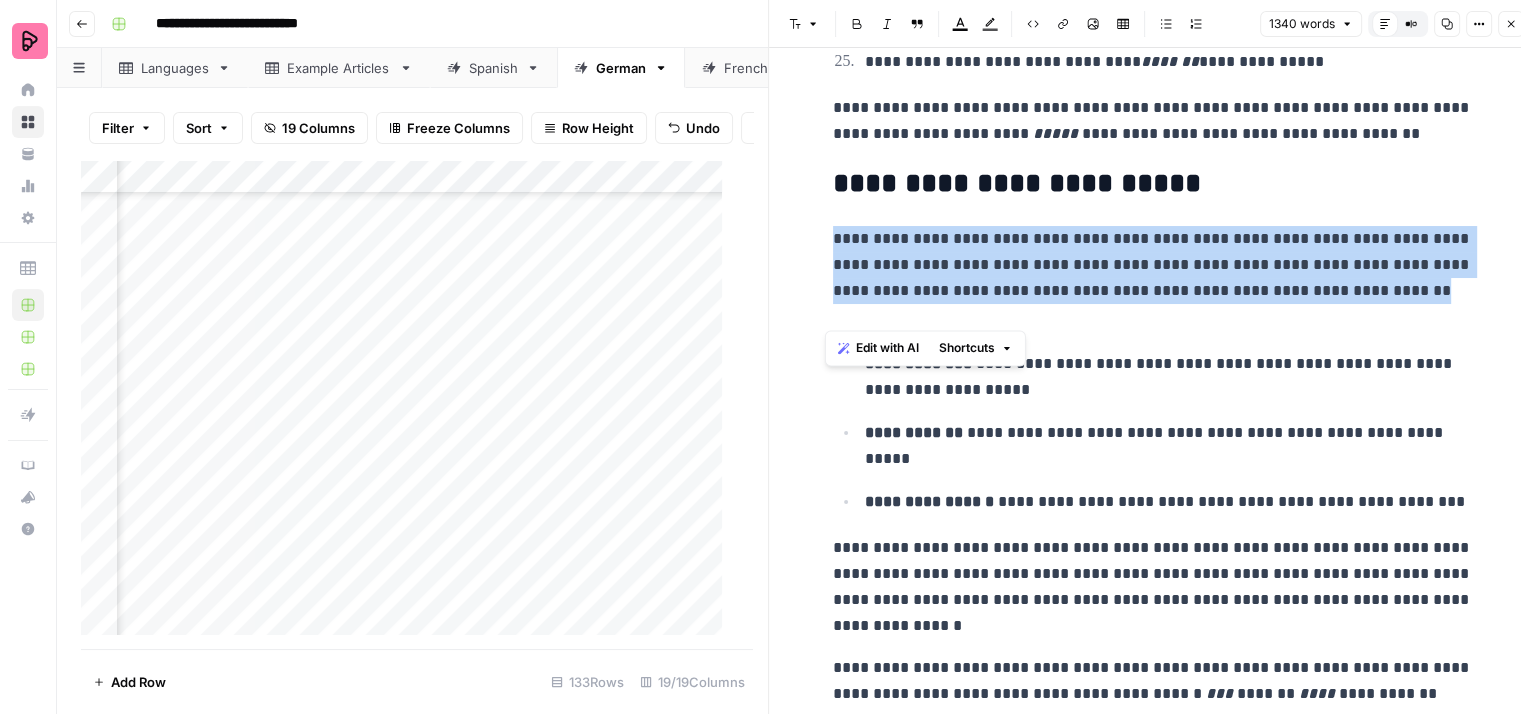 click on "**********" at bounding box center (1153, 278) 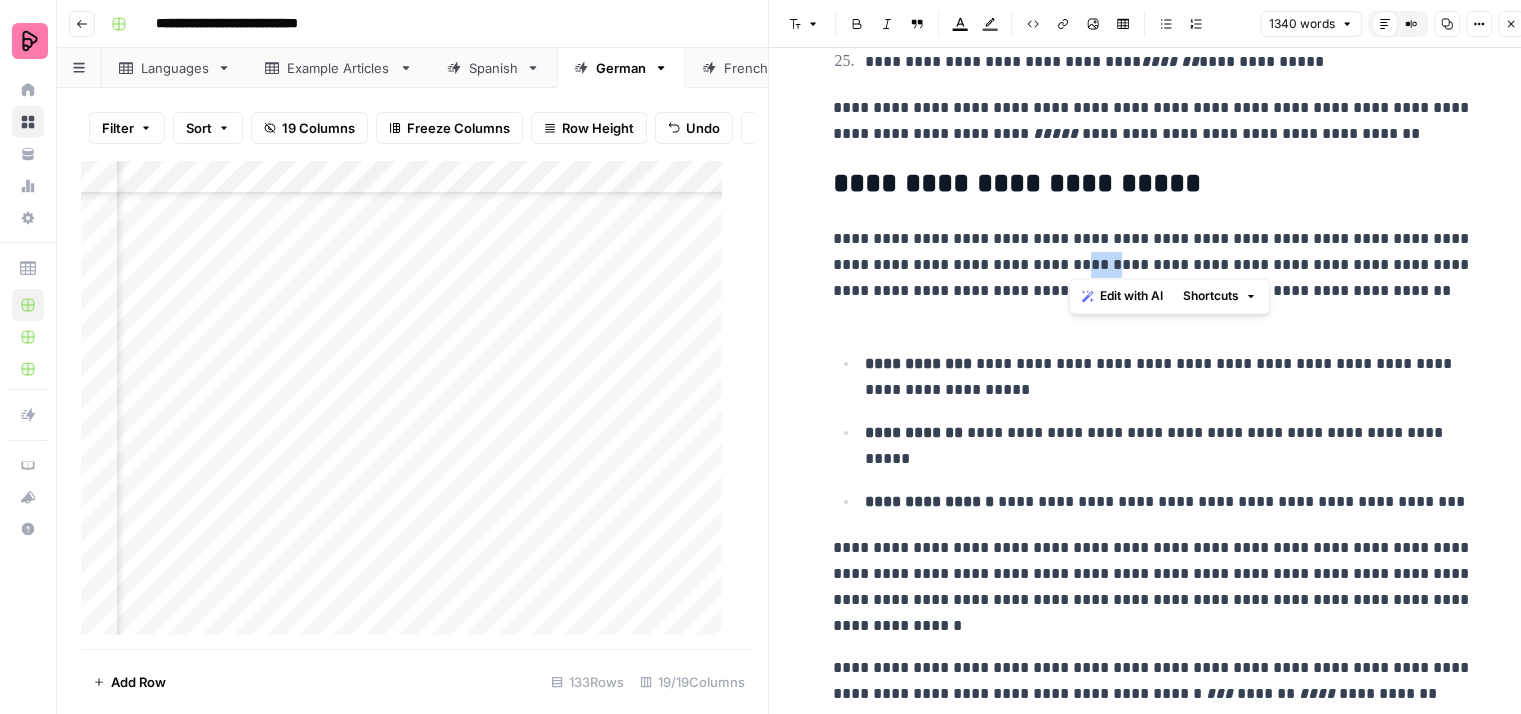 drag, startPoint x: 1094, startPoint y: 257, endPoint x: 1068, endPoint y: 257, distance: 26 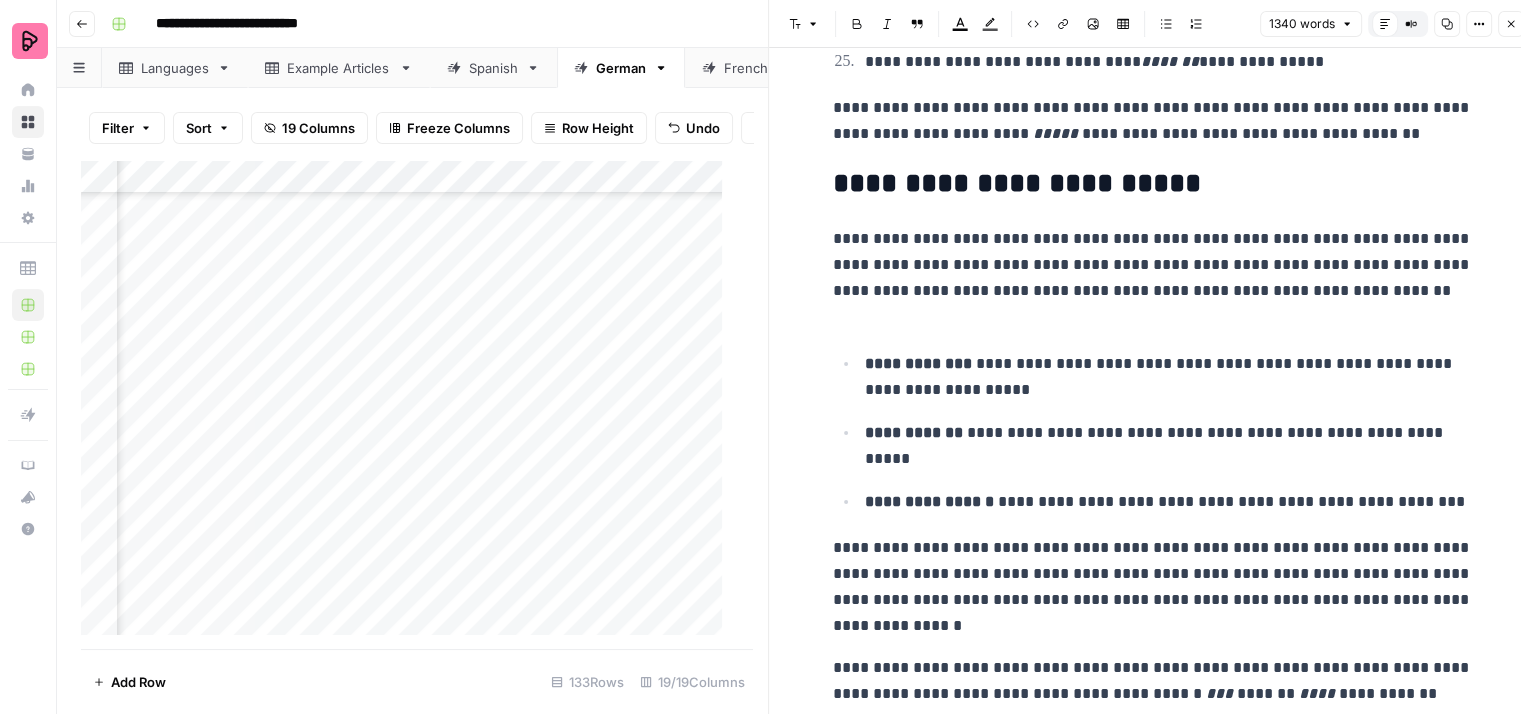 click on "**********" at bounding box center (1153, 278) 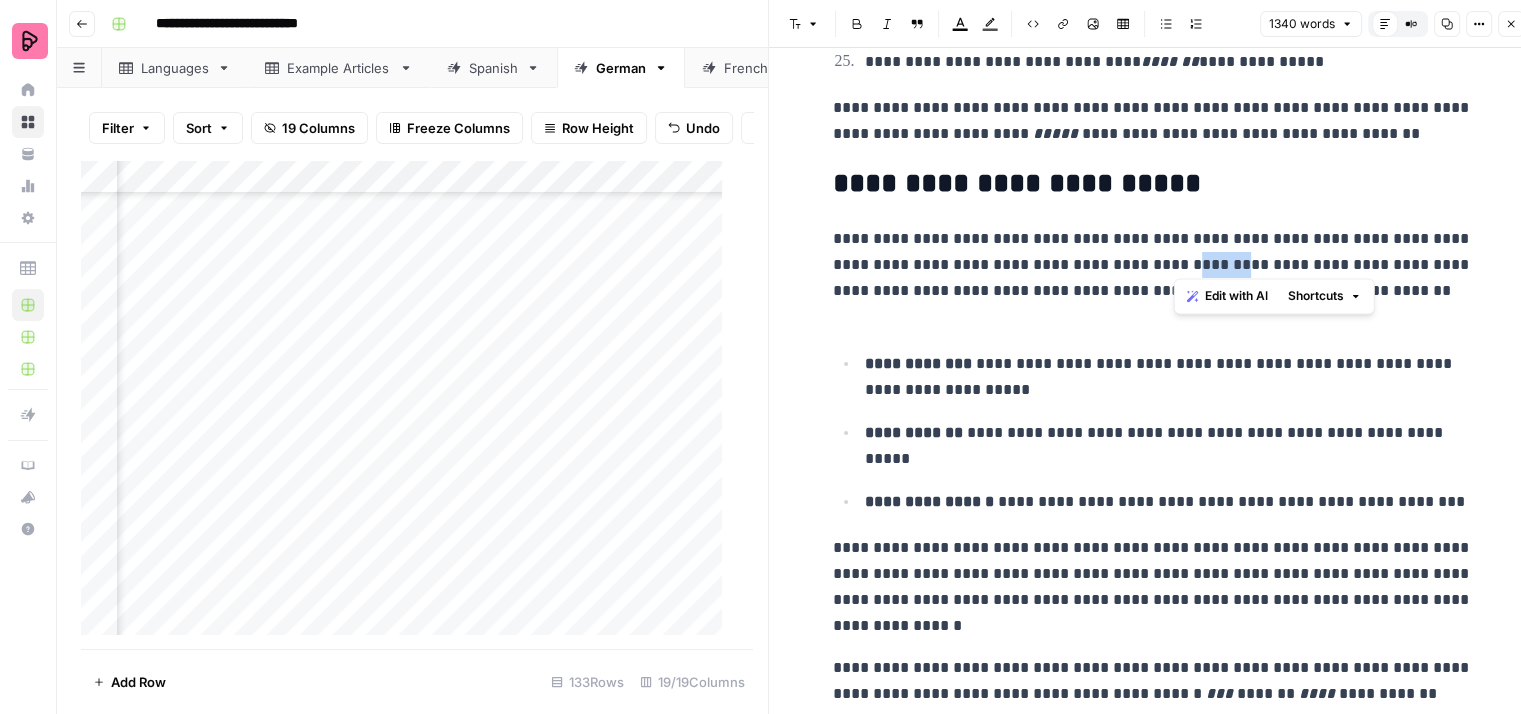 click on "**********" at bounding box center (1153, 278) 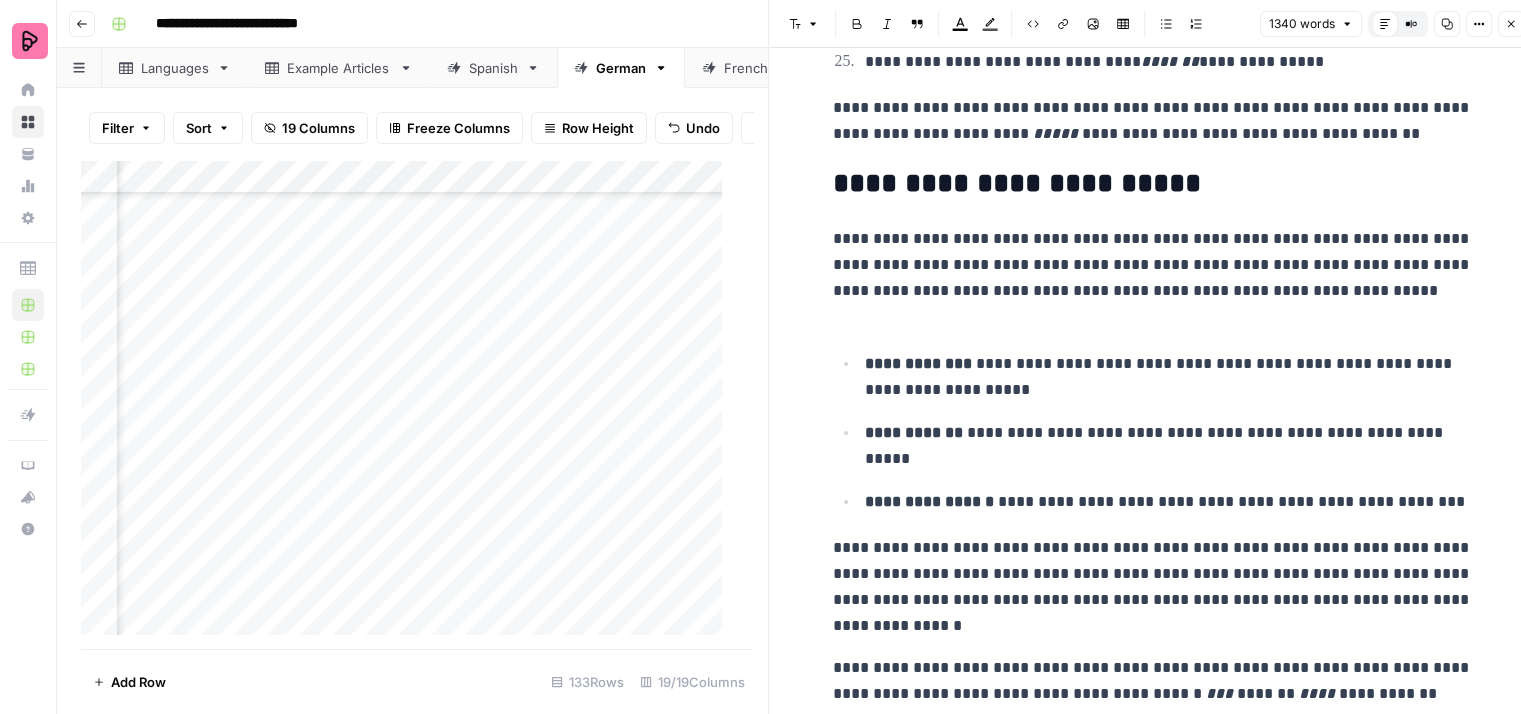 click on "**********" at bounding box center (1153, 278) 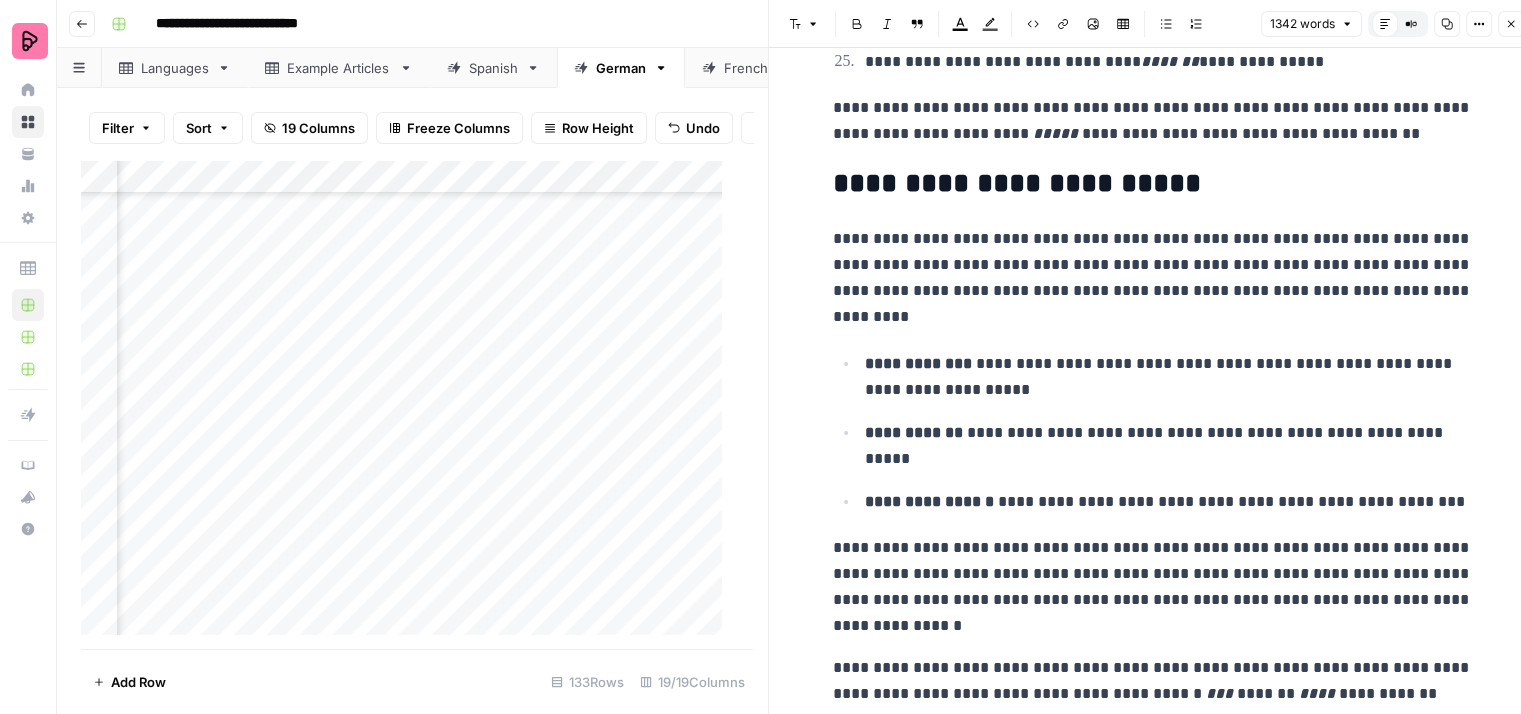click on "**********" at bounding box center (1153, 278) 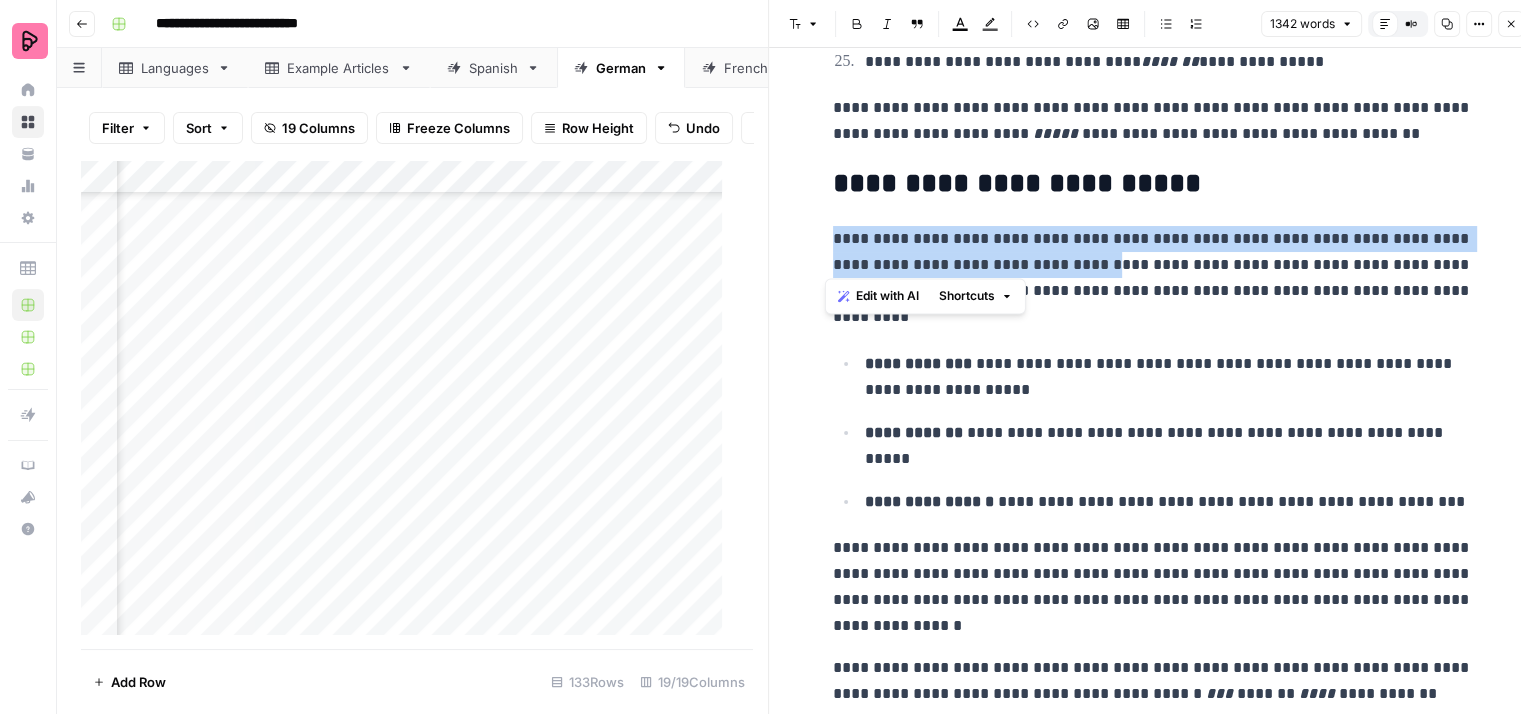 drag, startPoint x: 1097, startPoint y: 257, endPoint x: 823, endPoint y: 233, distance: 275.04907 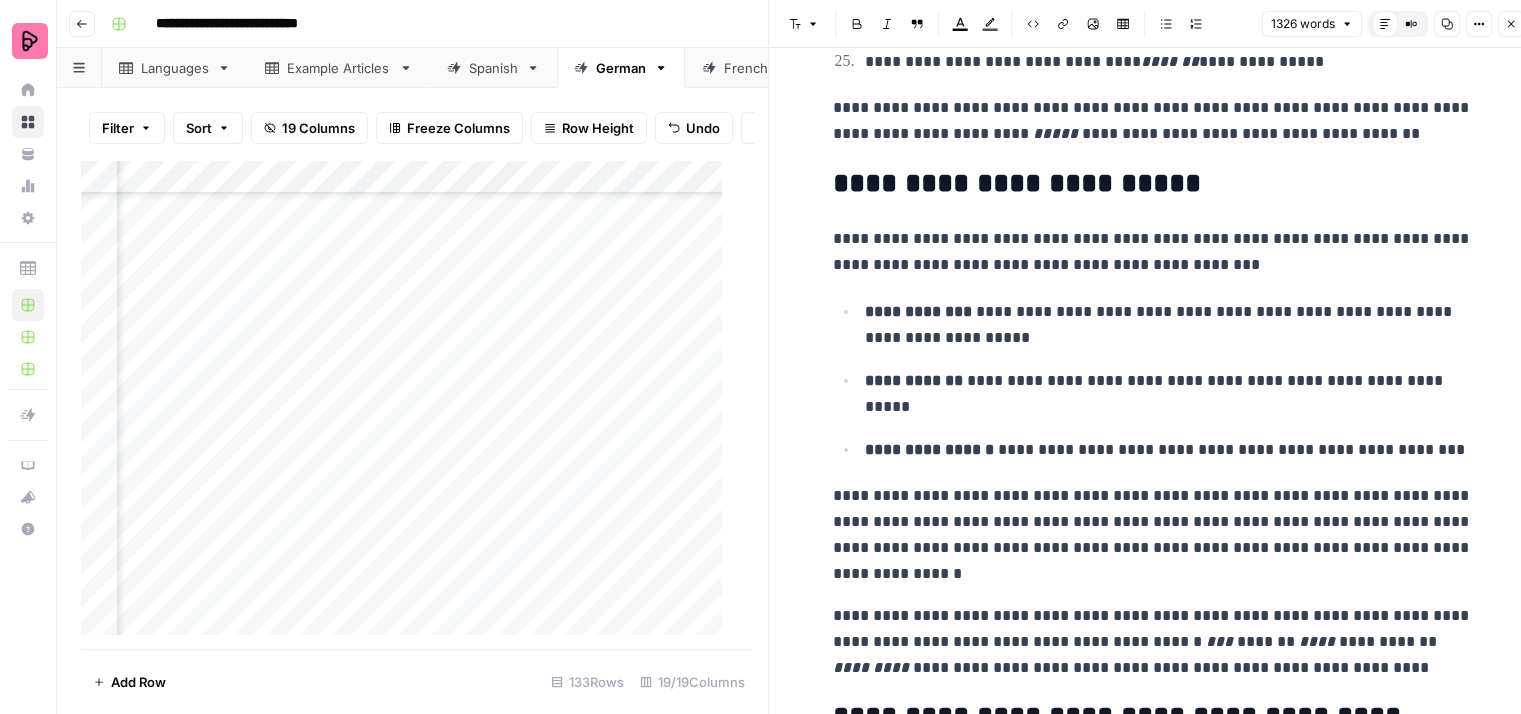 click on "**********" at bounding box center (1153, 252) 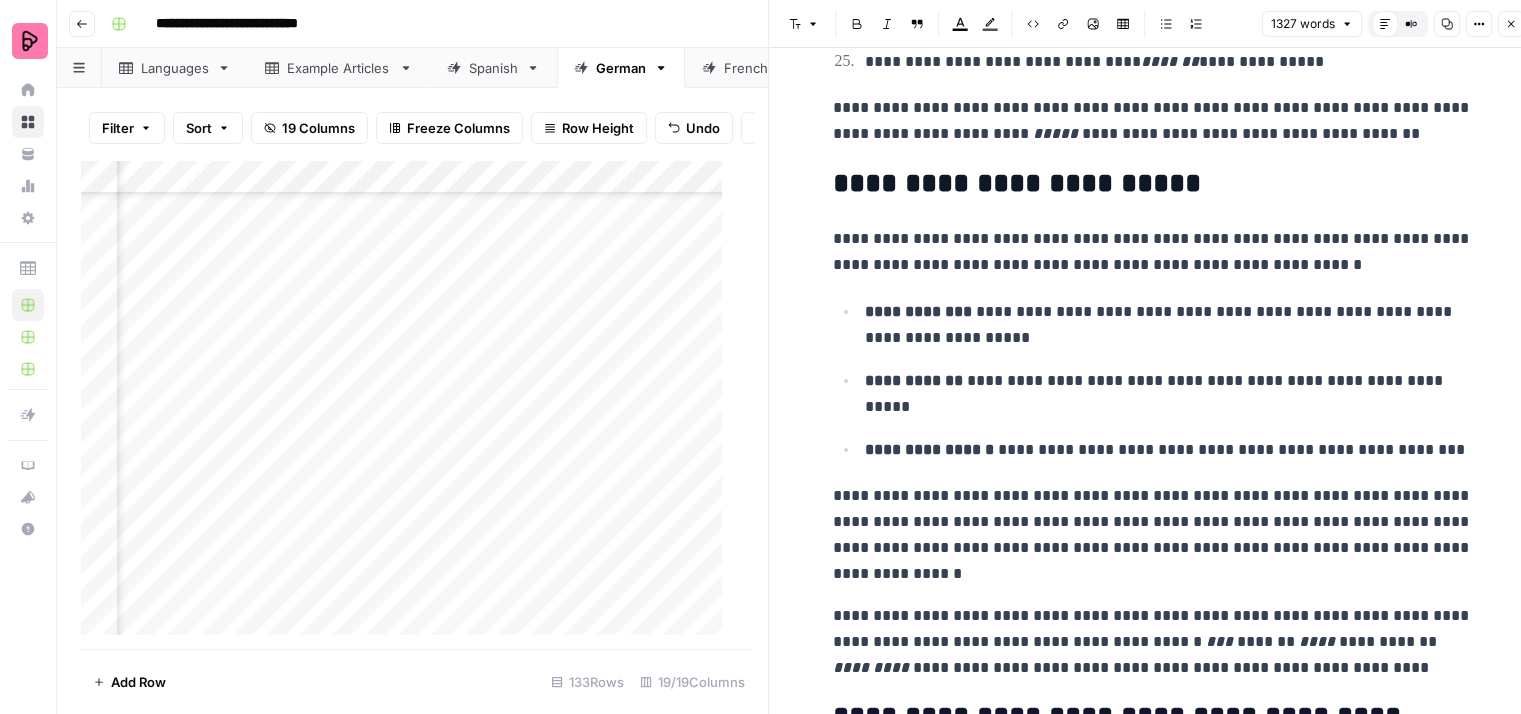 click on "**********" at bounding box center [1153, 252] 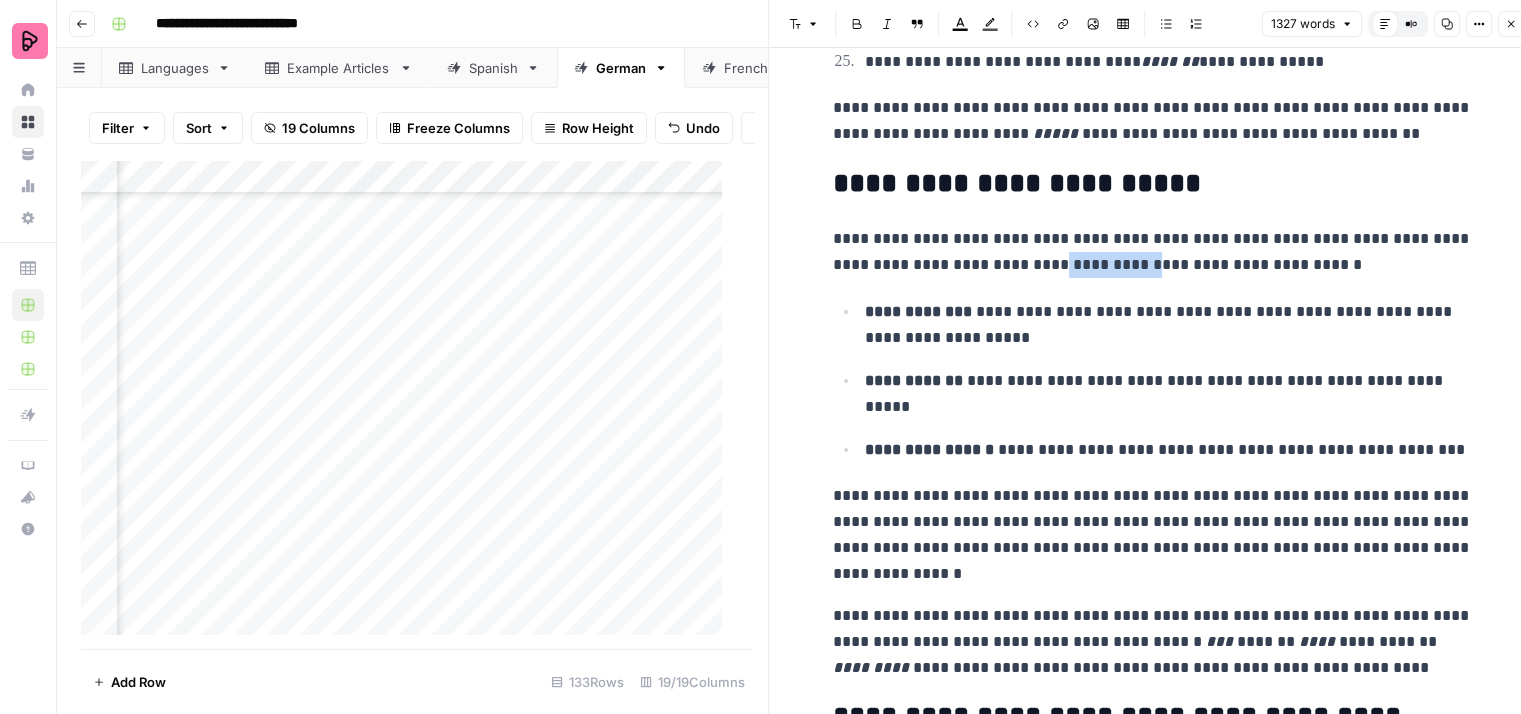 click on "**********" at bounding box center (1153, 252) 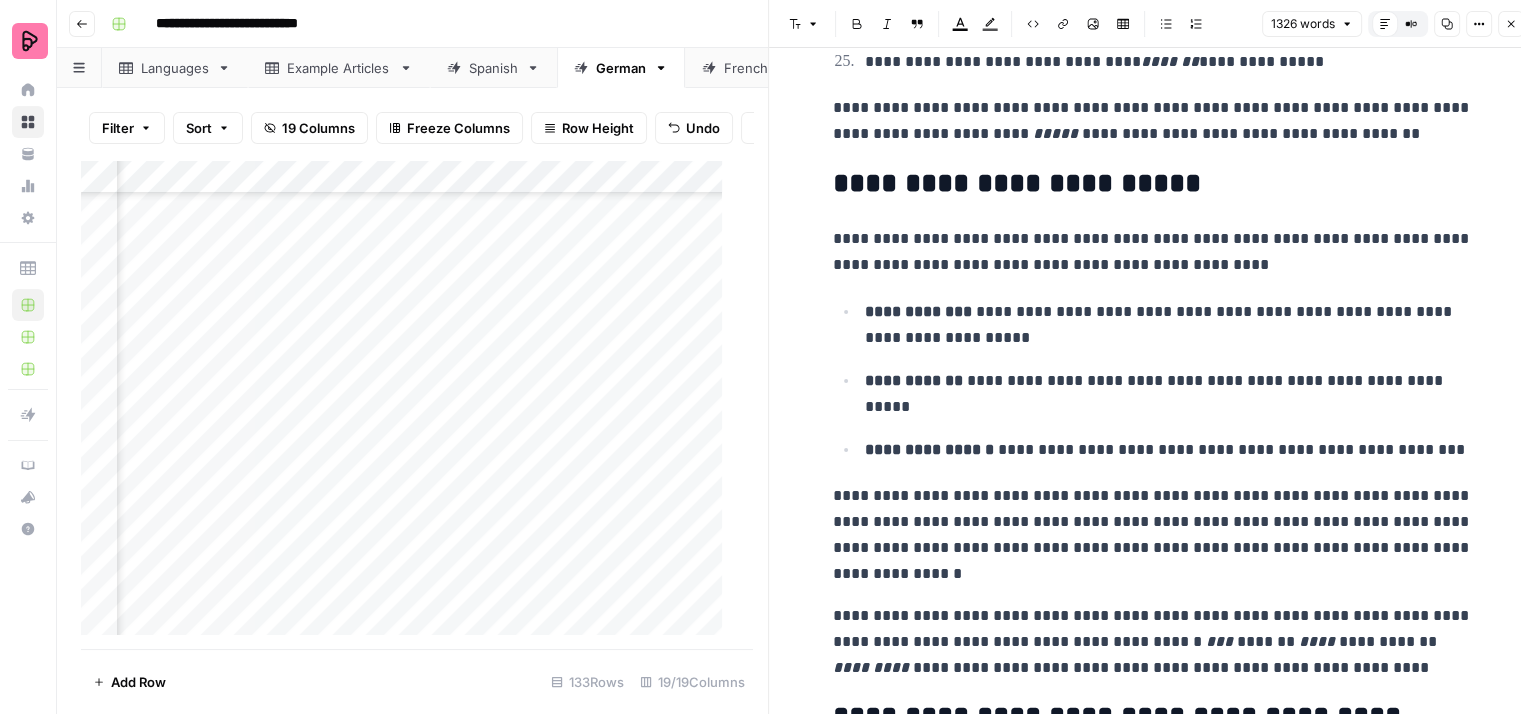 click on "**********" at bounding box center (1153, 252) 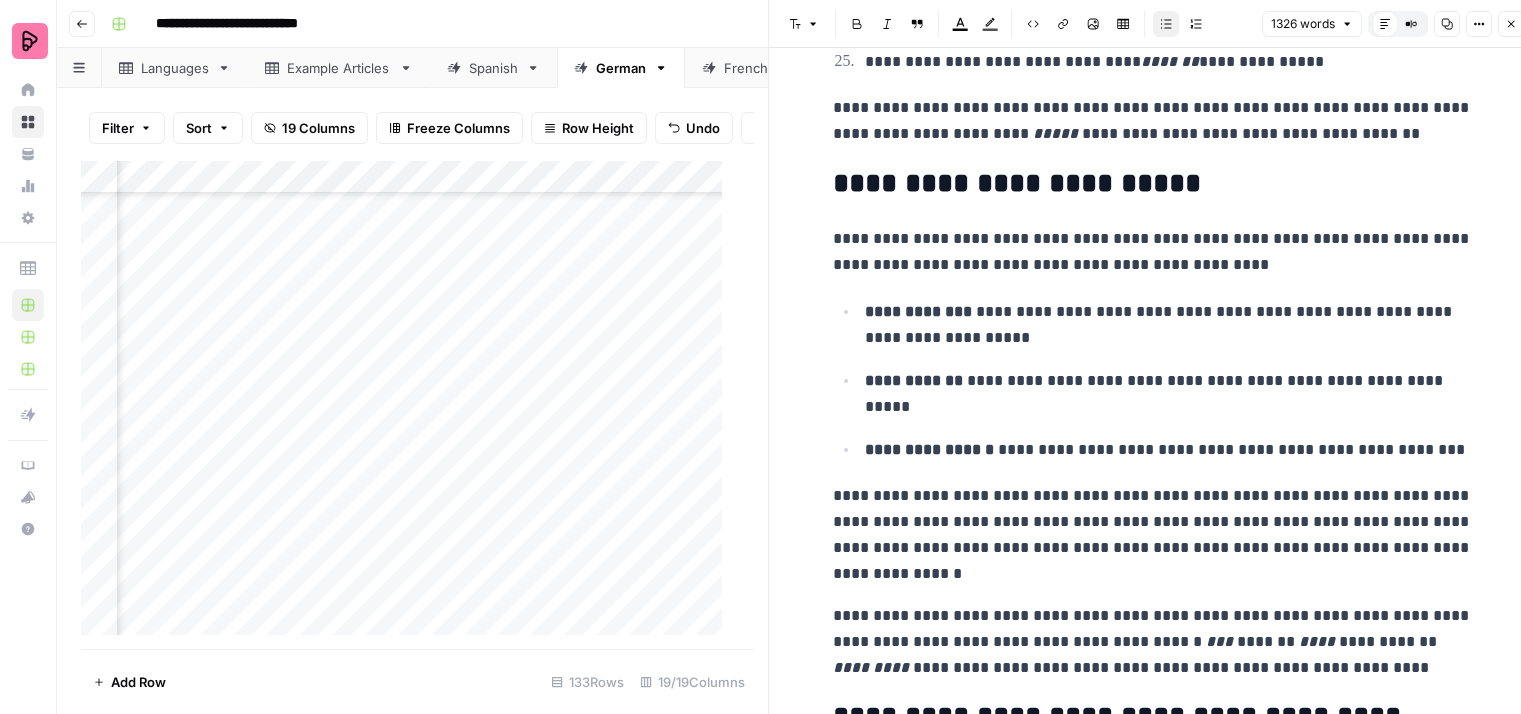 click on "**********" at bounding box center (1169, 325) 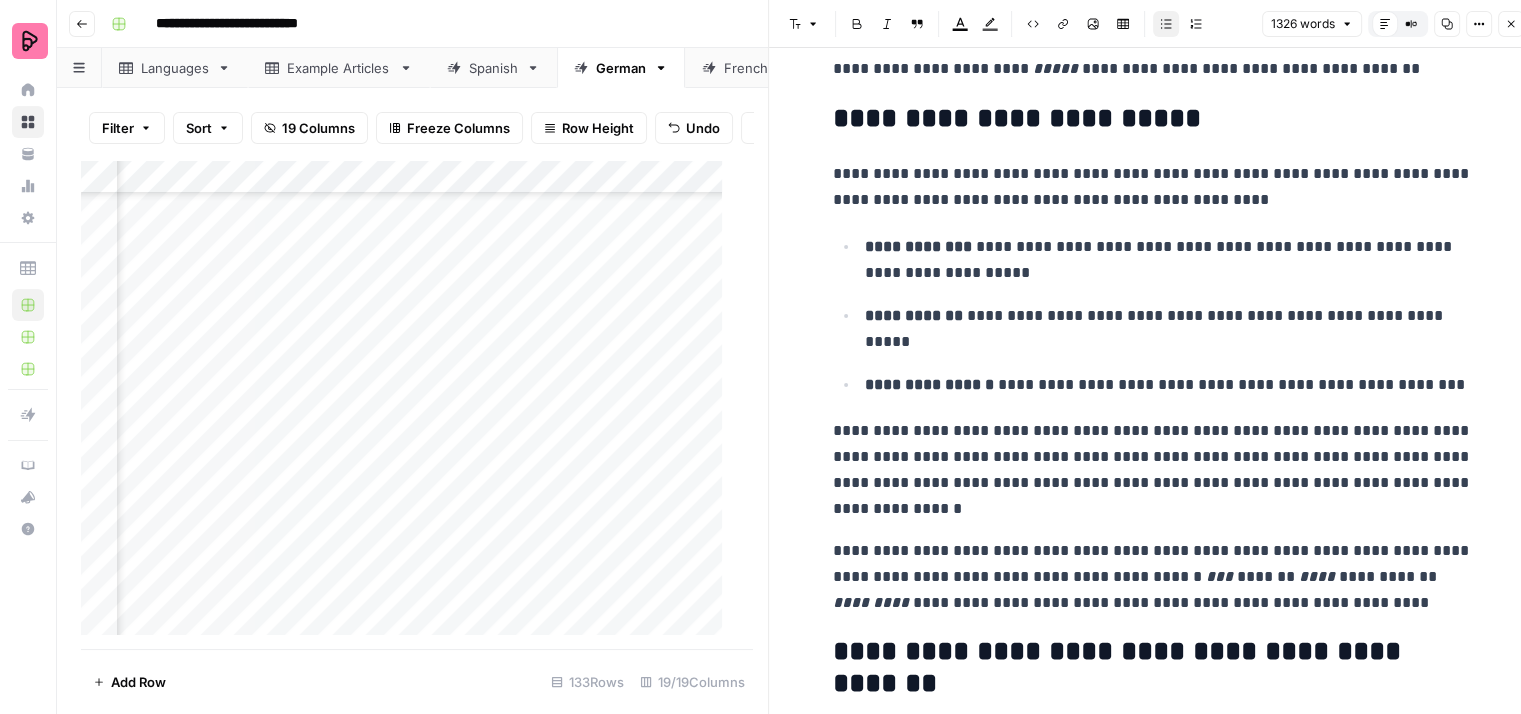 scroll, scrollTop: 2200, scrollLeft: 0, axis: vertical 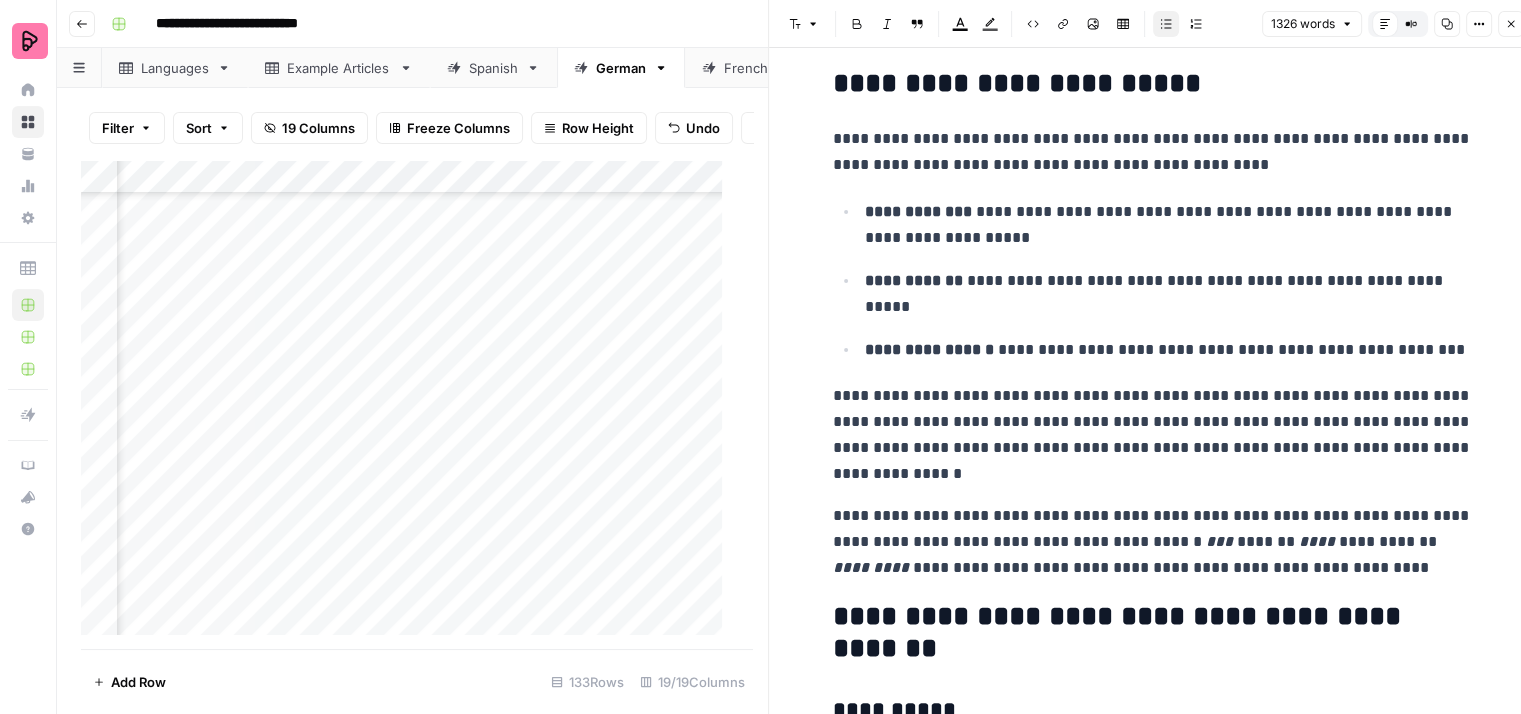 click on "**********" at bounding box center [1169, 294] 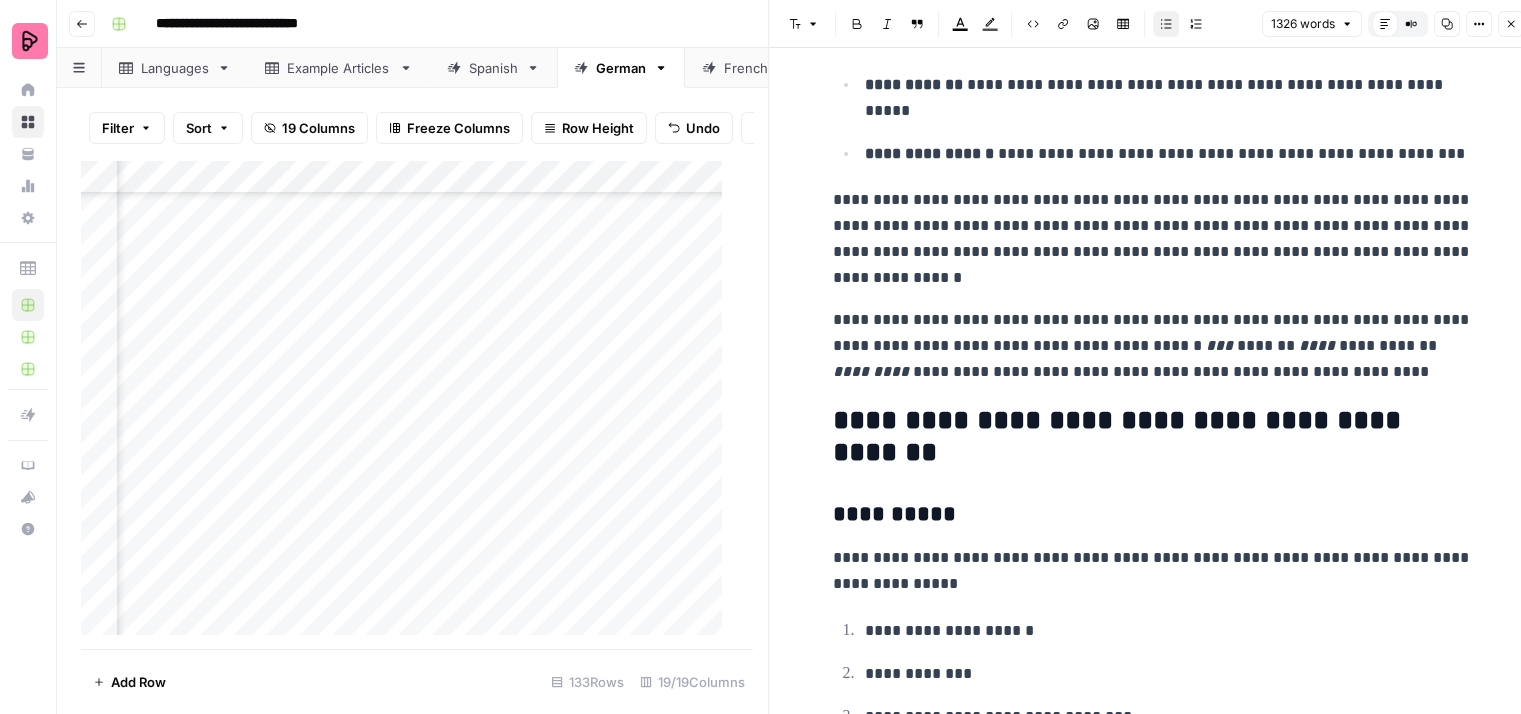 scroll, scrollTop: 2400, scrollLeft: 0, axis: vertical 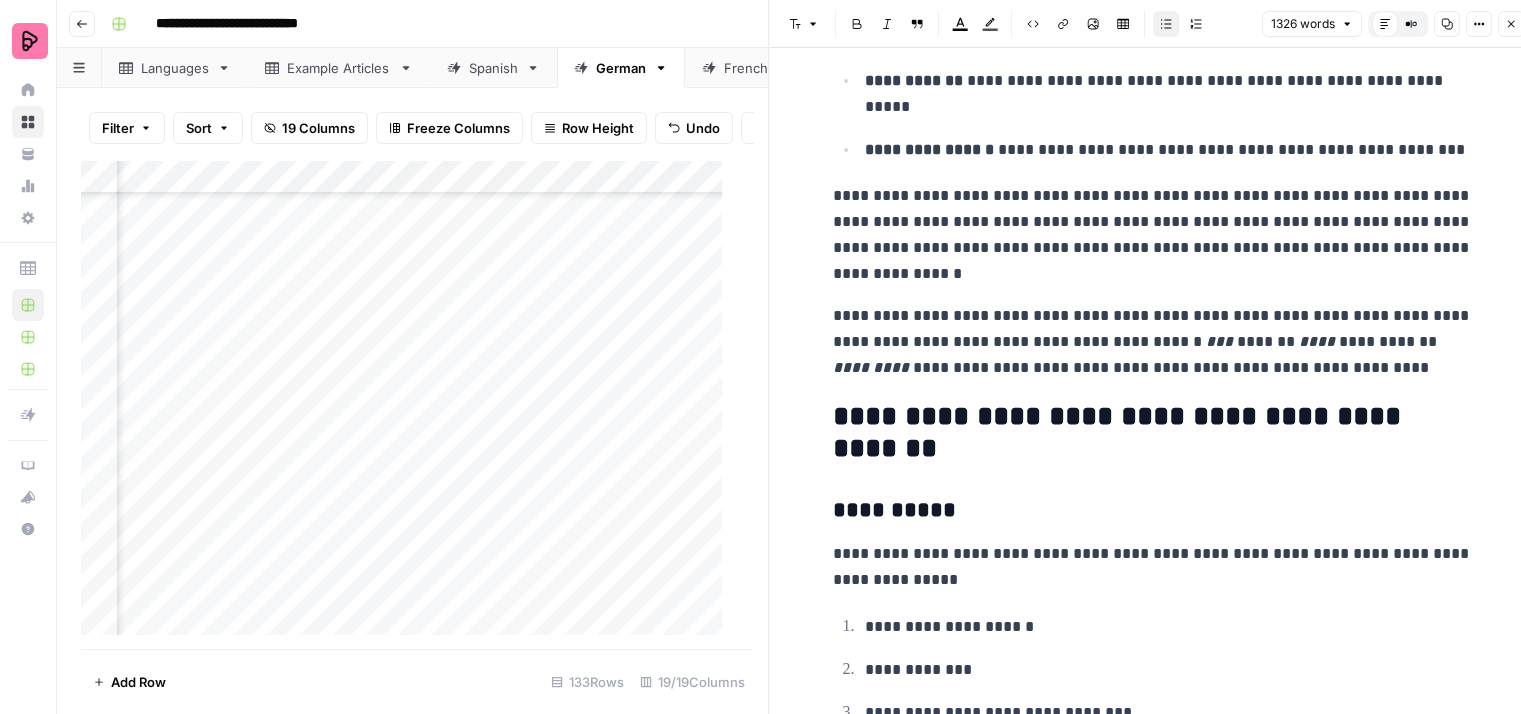 click on "**********" at bounding box center [1153, 342] 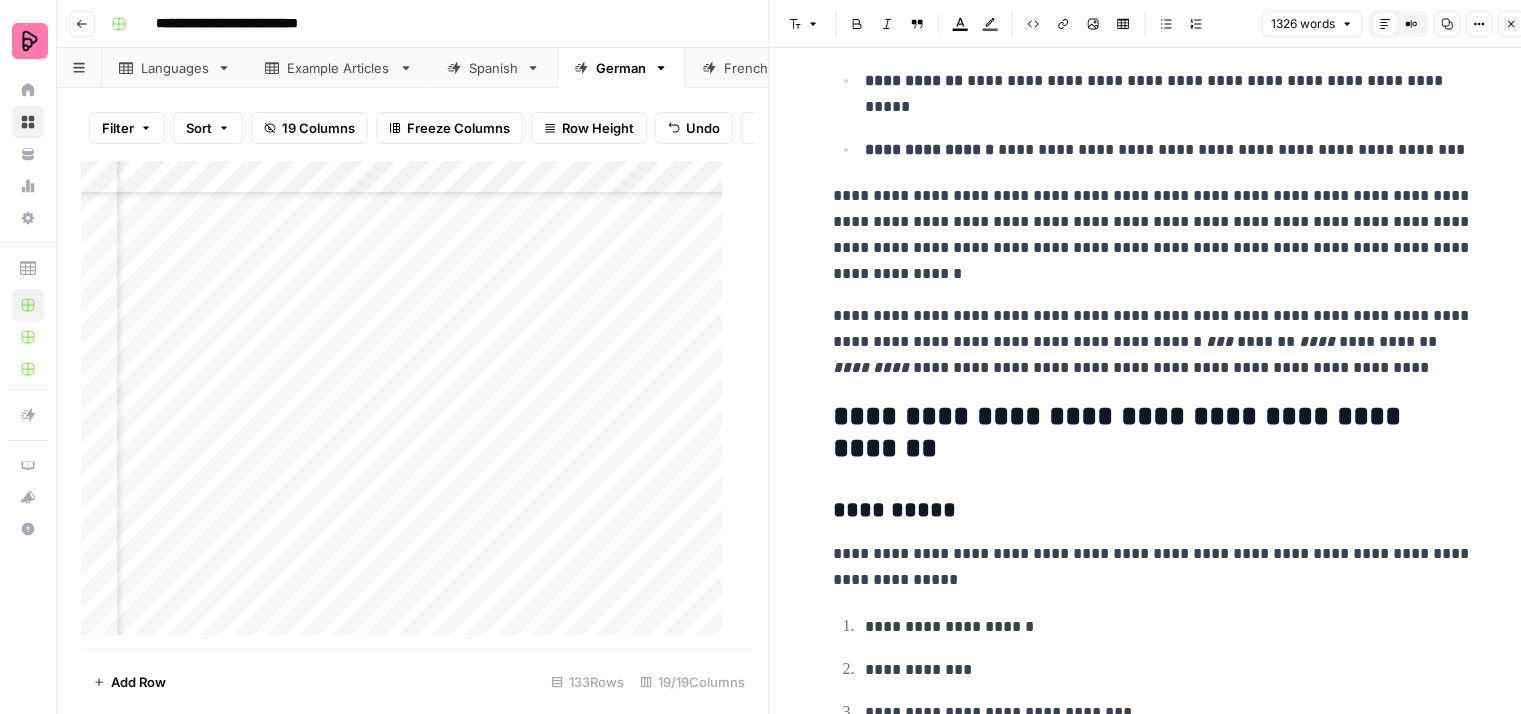 click on "**********" at bounding box center [1153, 433] 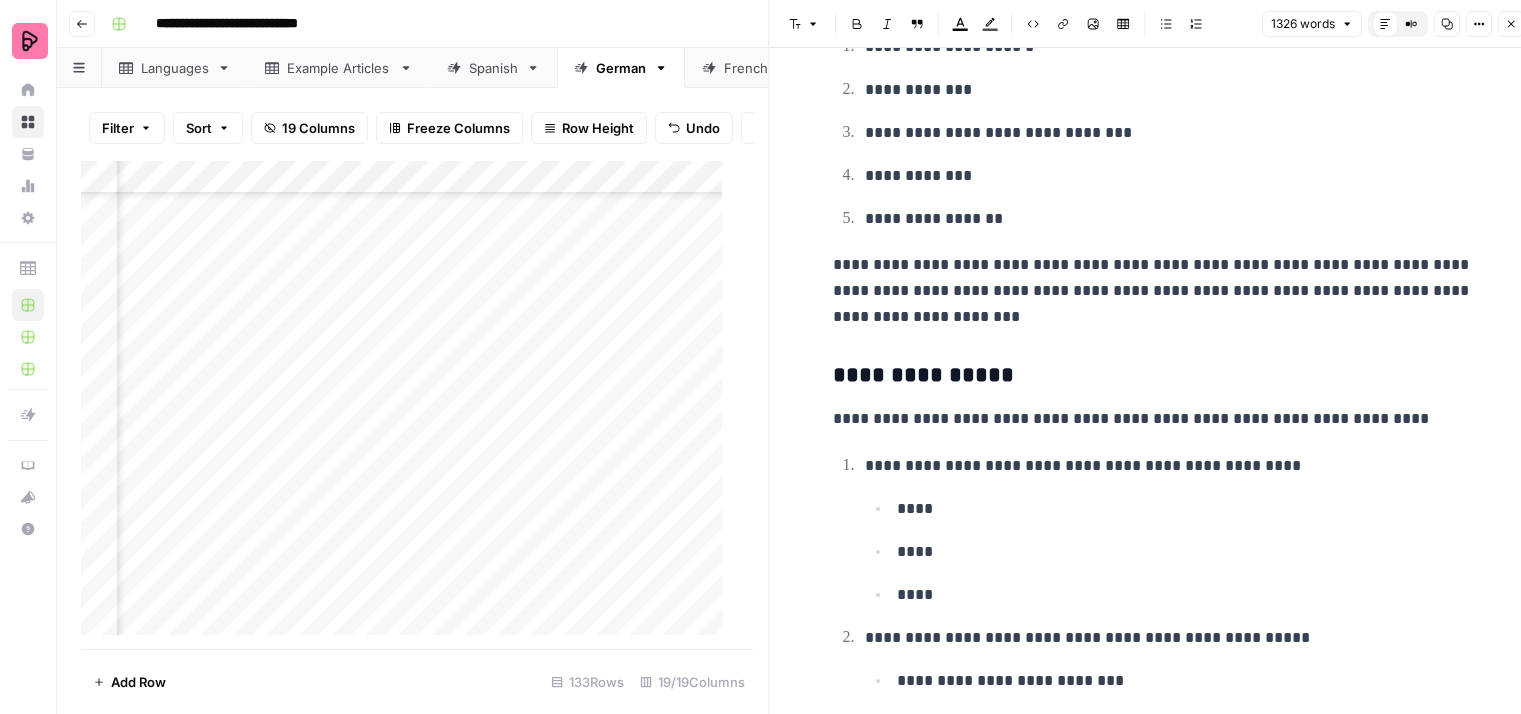 scroll, scrollTop: 3000, scrollLeft: 0, axis: vertical 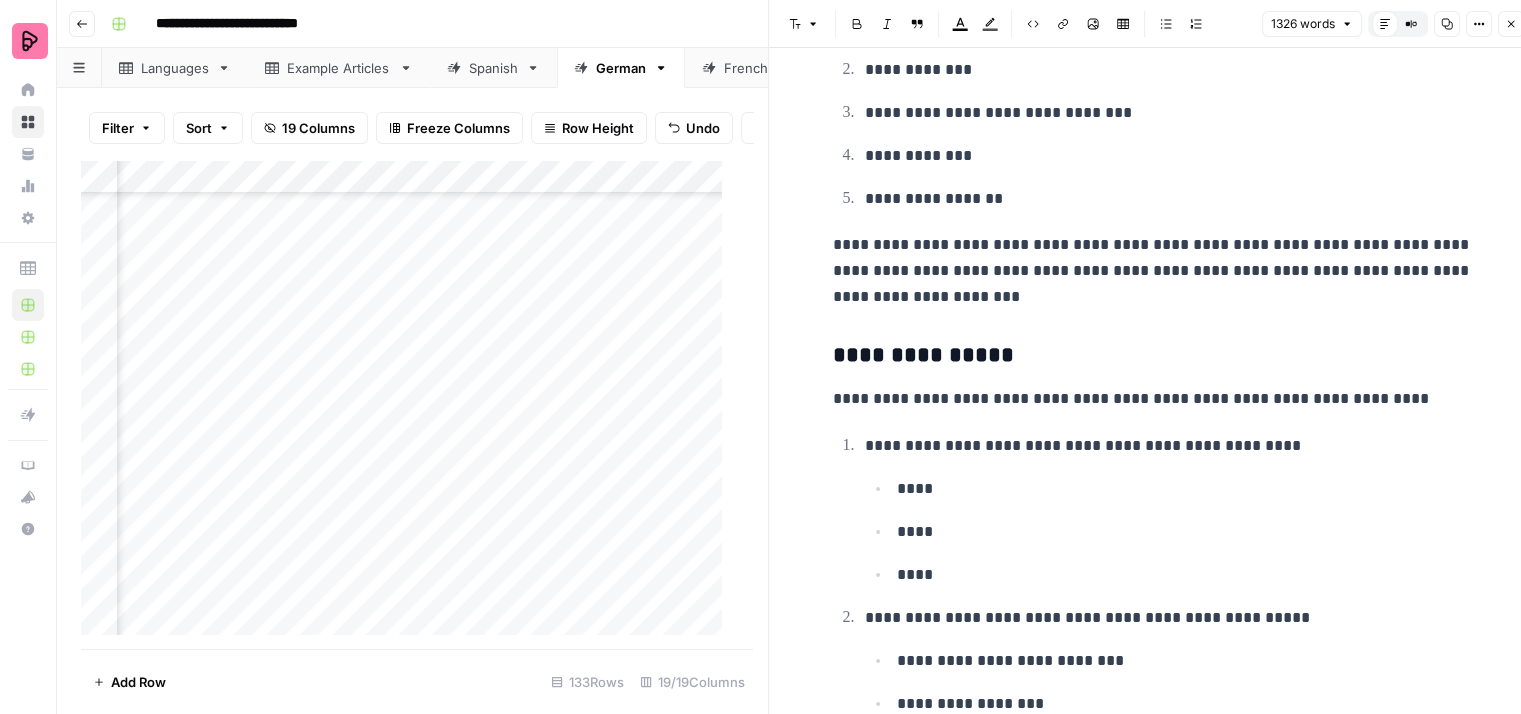 click on "**********" at bounding box center (1153, 271) 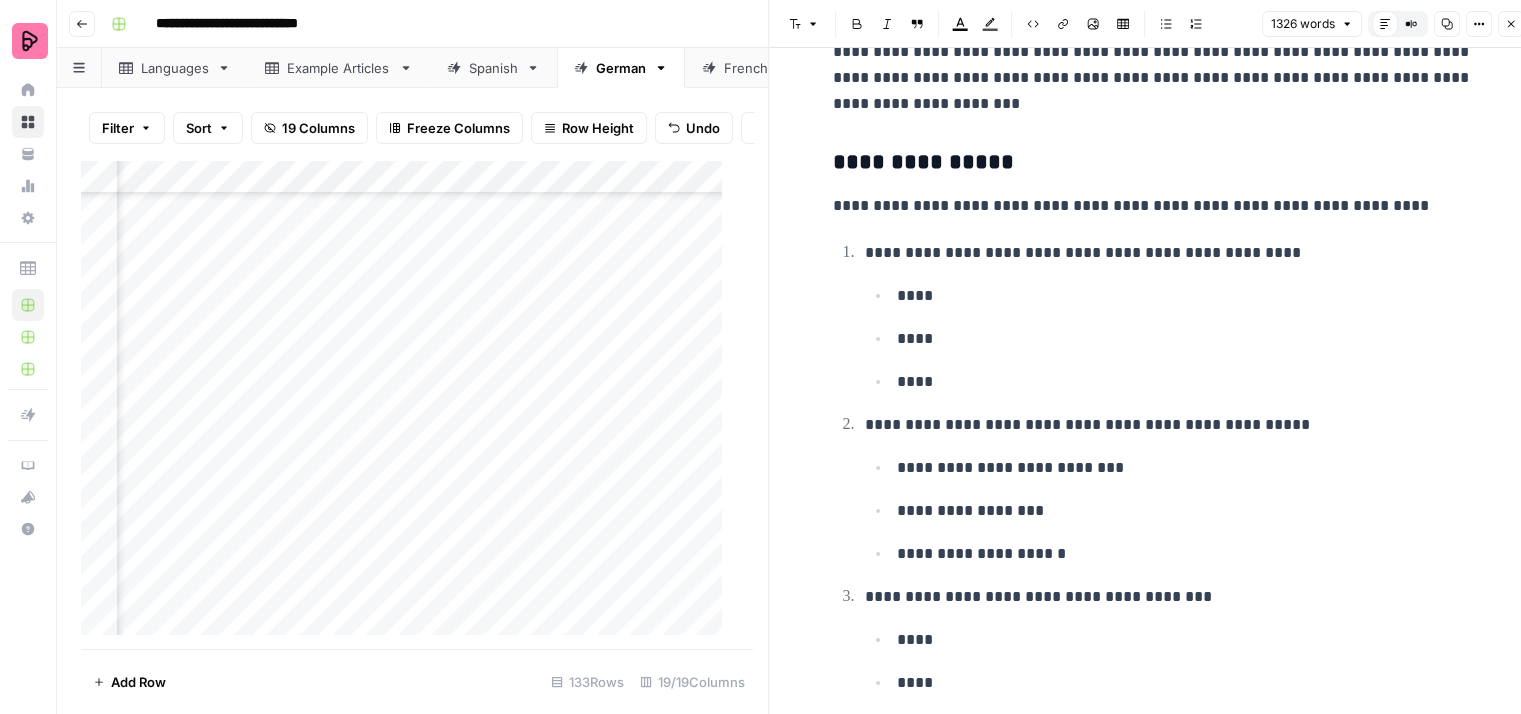 scroll, scrollTop: 3200, scrollLeft: 0, axis: vertical 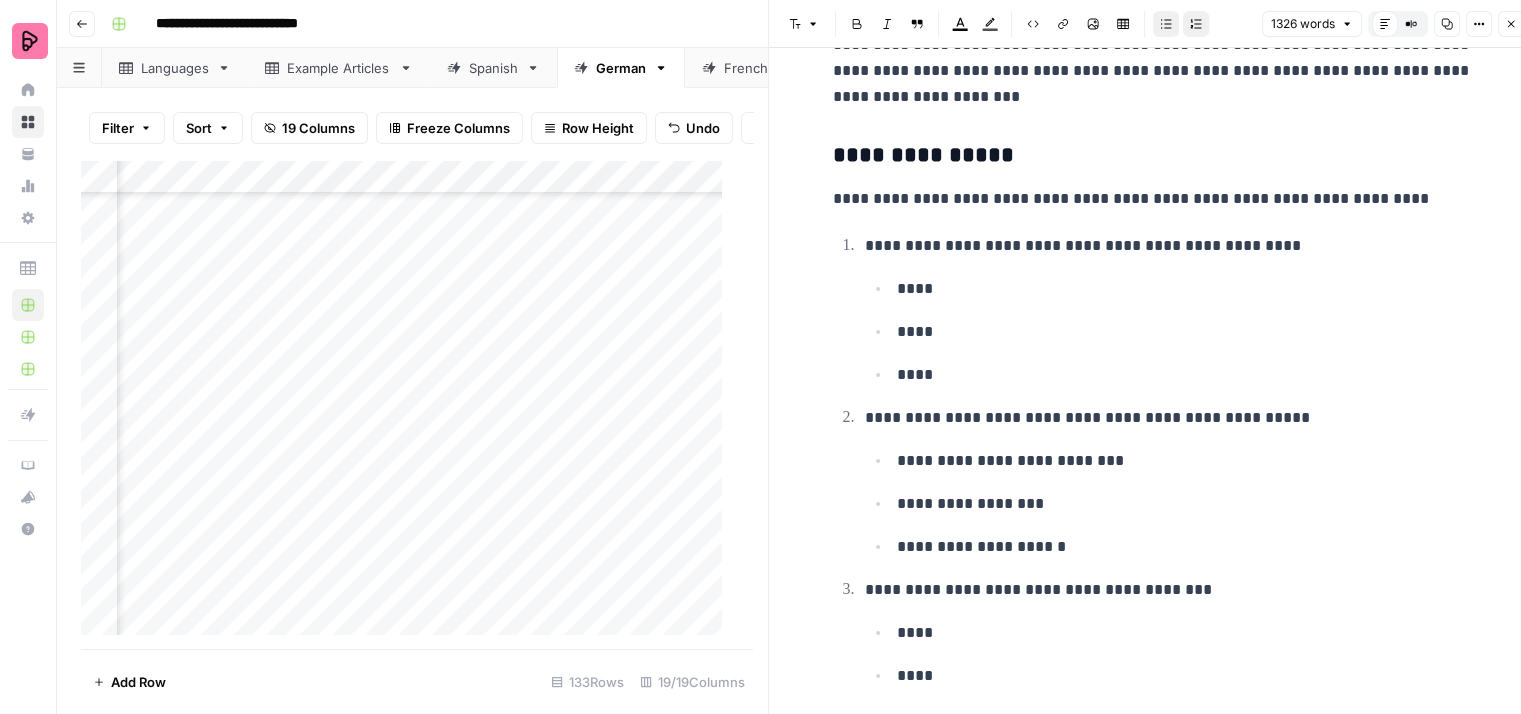 click on "**** **** ****" at bounding box center (1169, 331) 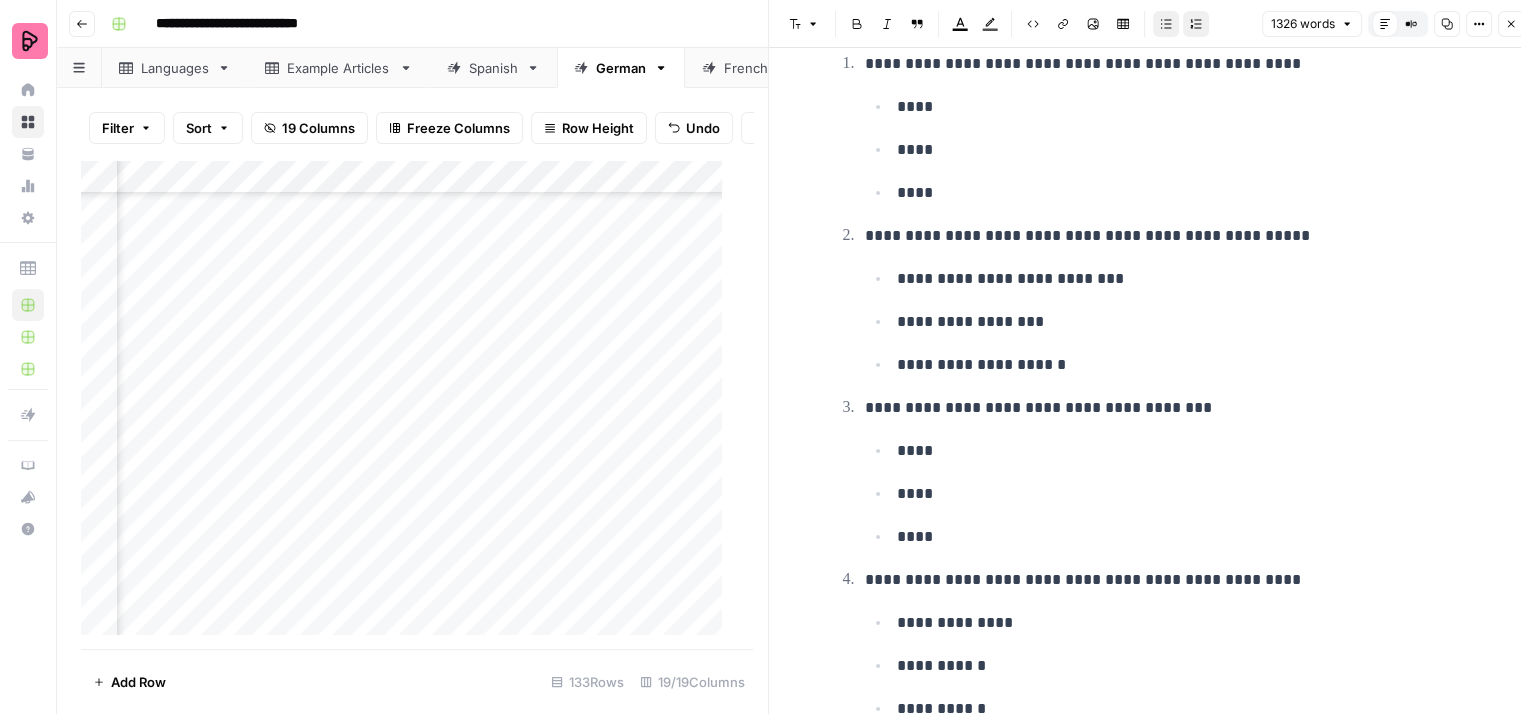 scroll, scrollTop: 3400, scrollLeft: 0, axis: vertical 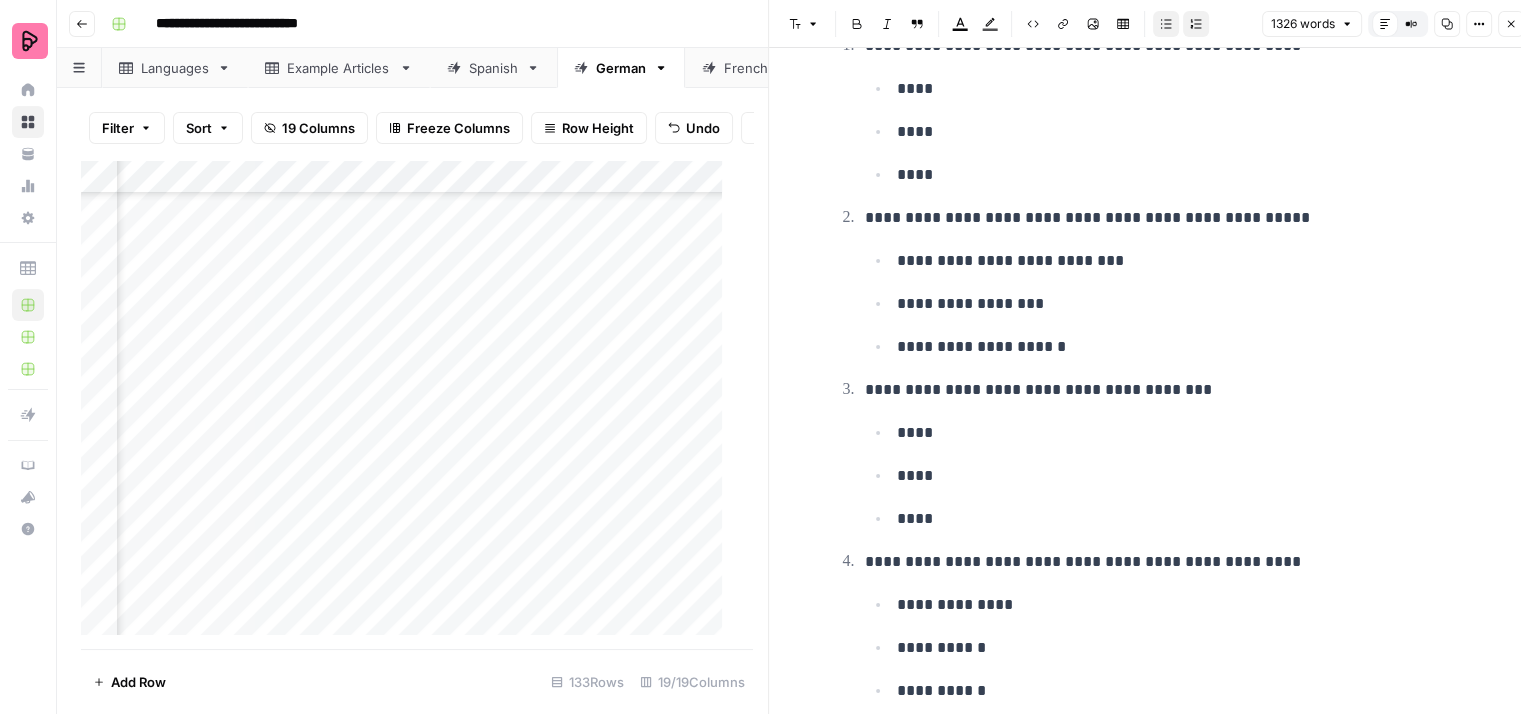 click on "**********" at bounding box center (1185, 304) 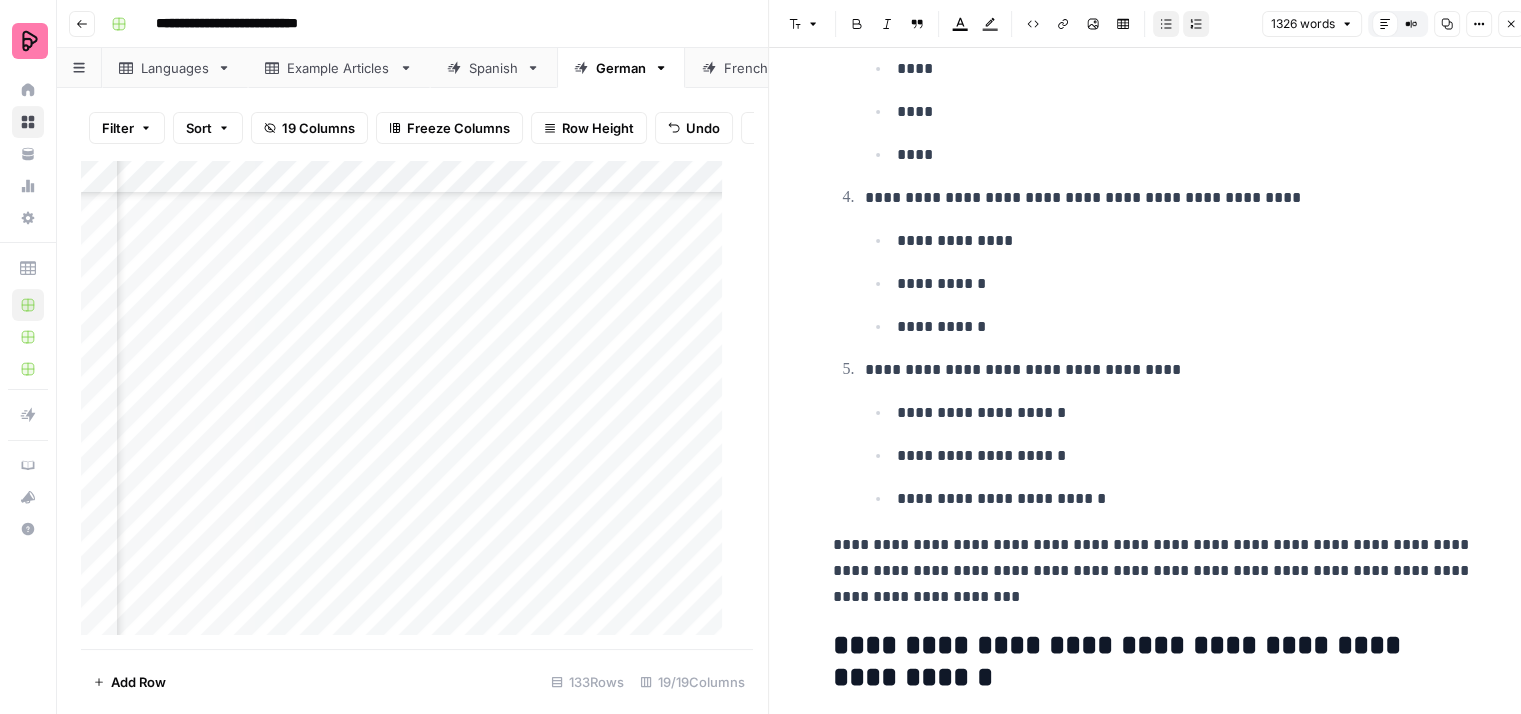 scroll, scrollTop: 3800, scrollLeft: 0, axis: vertical 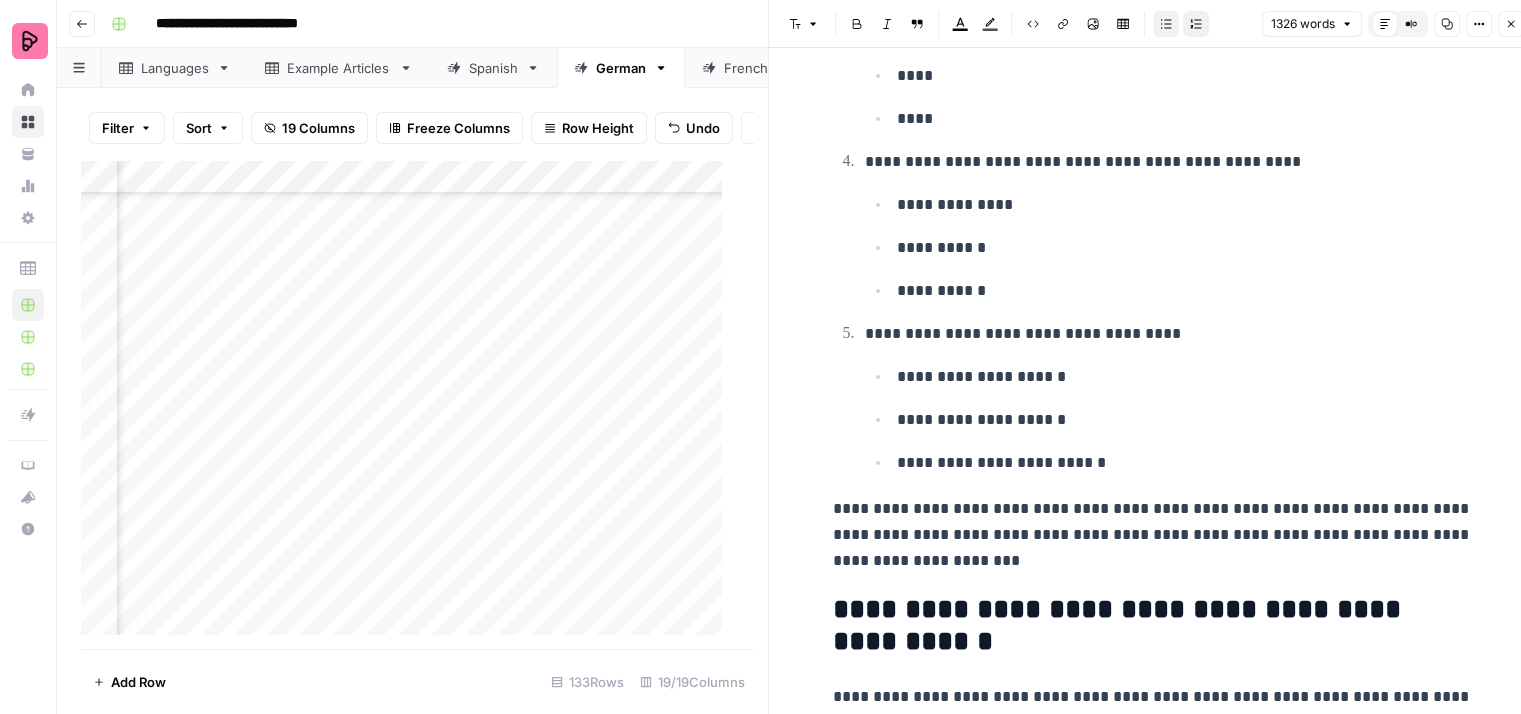 click on "**********" at bounding box center (1185, 291) 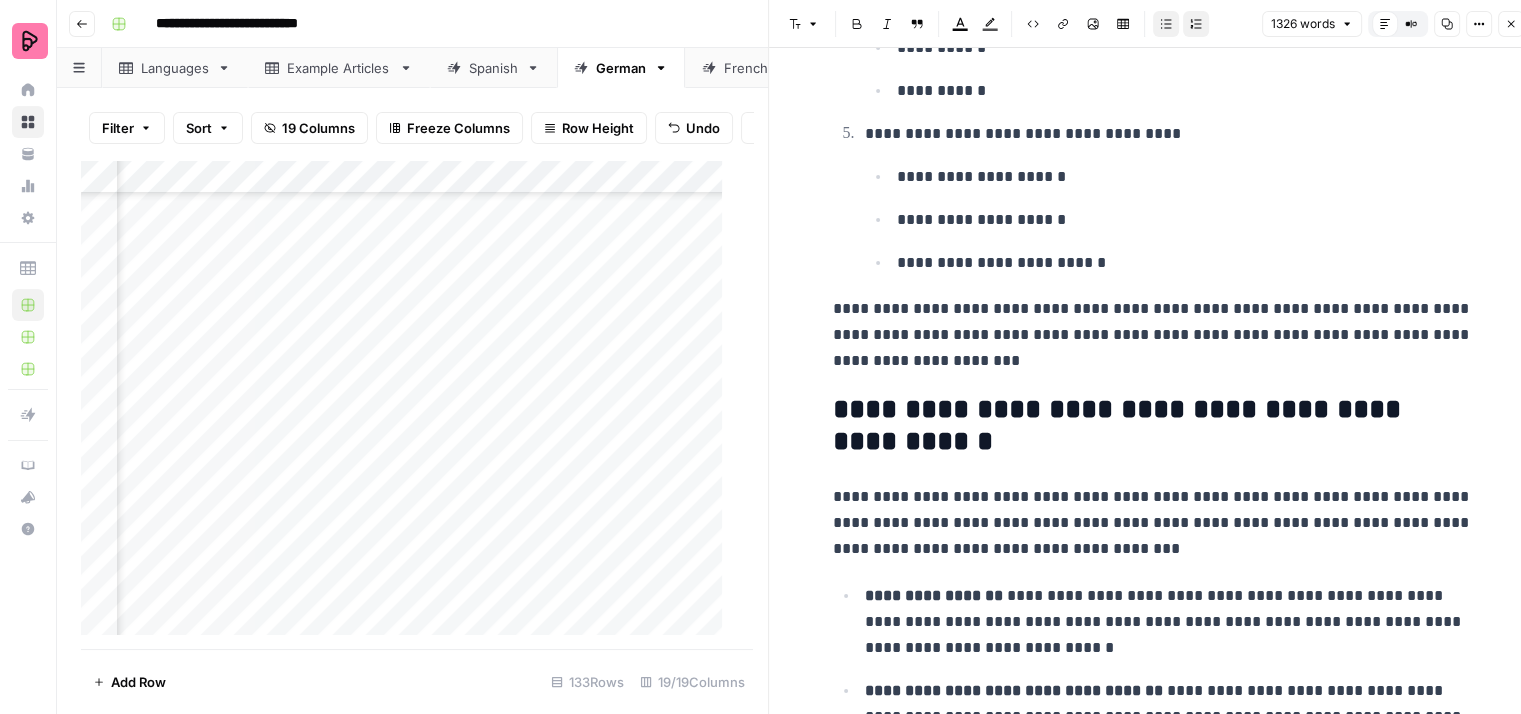 scroll, scrollTop: 4100, scrollLeft: 0, axis: vertical 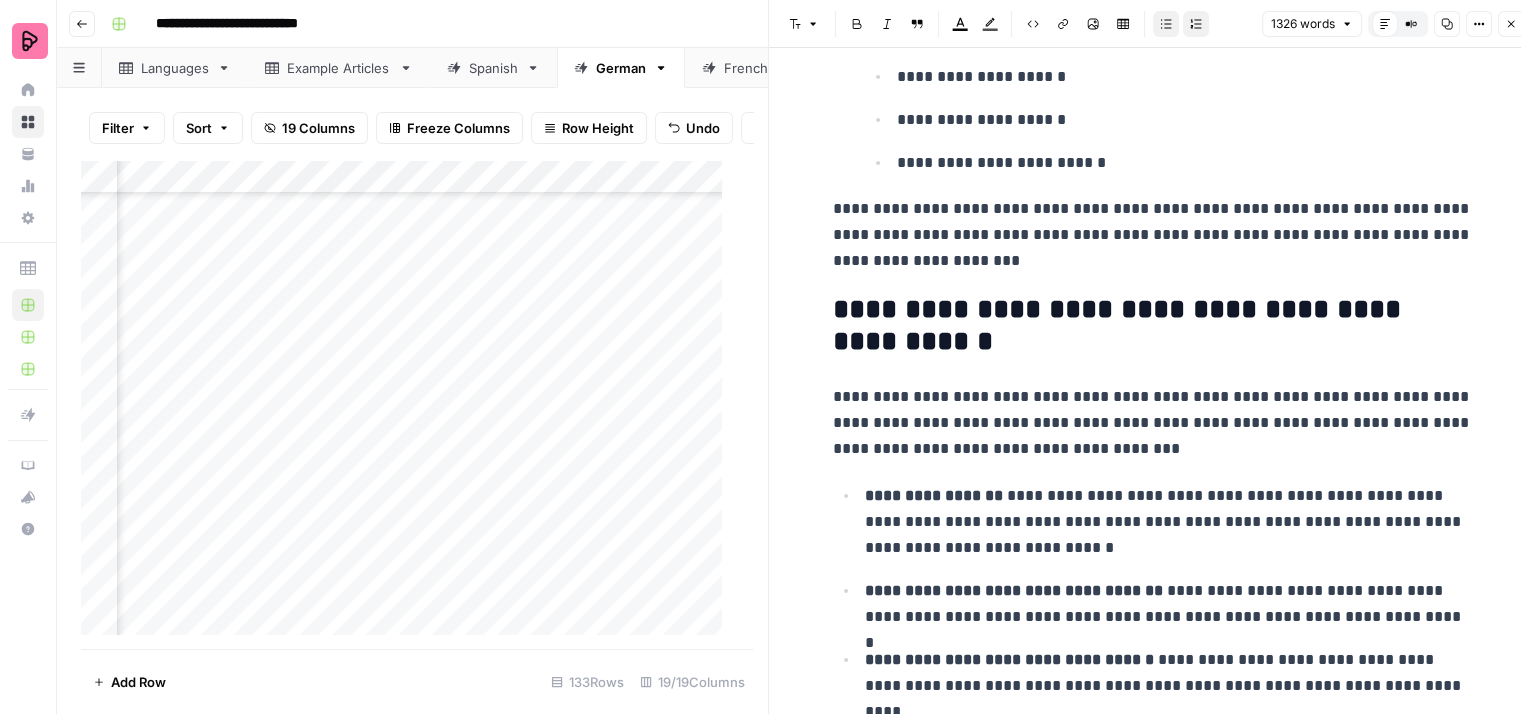 click on "**********" at bounding box center (1153, 235) 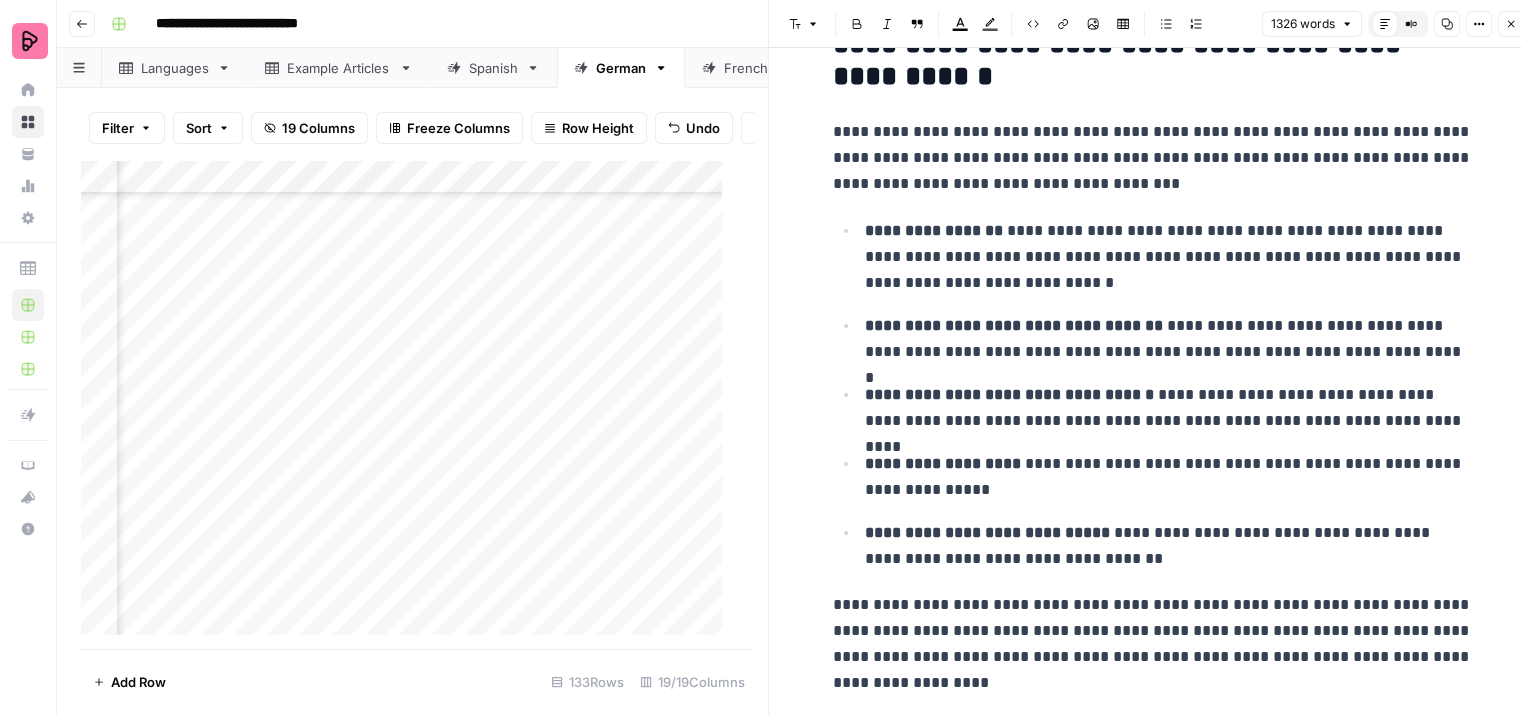 scroll, scrollTop: 4400, scrollLeft: 0, axis: vertical 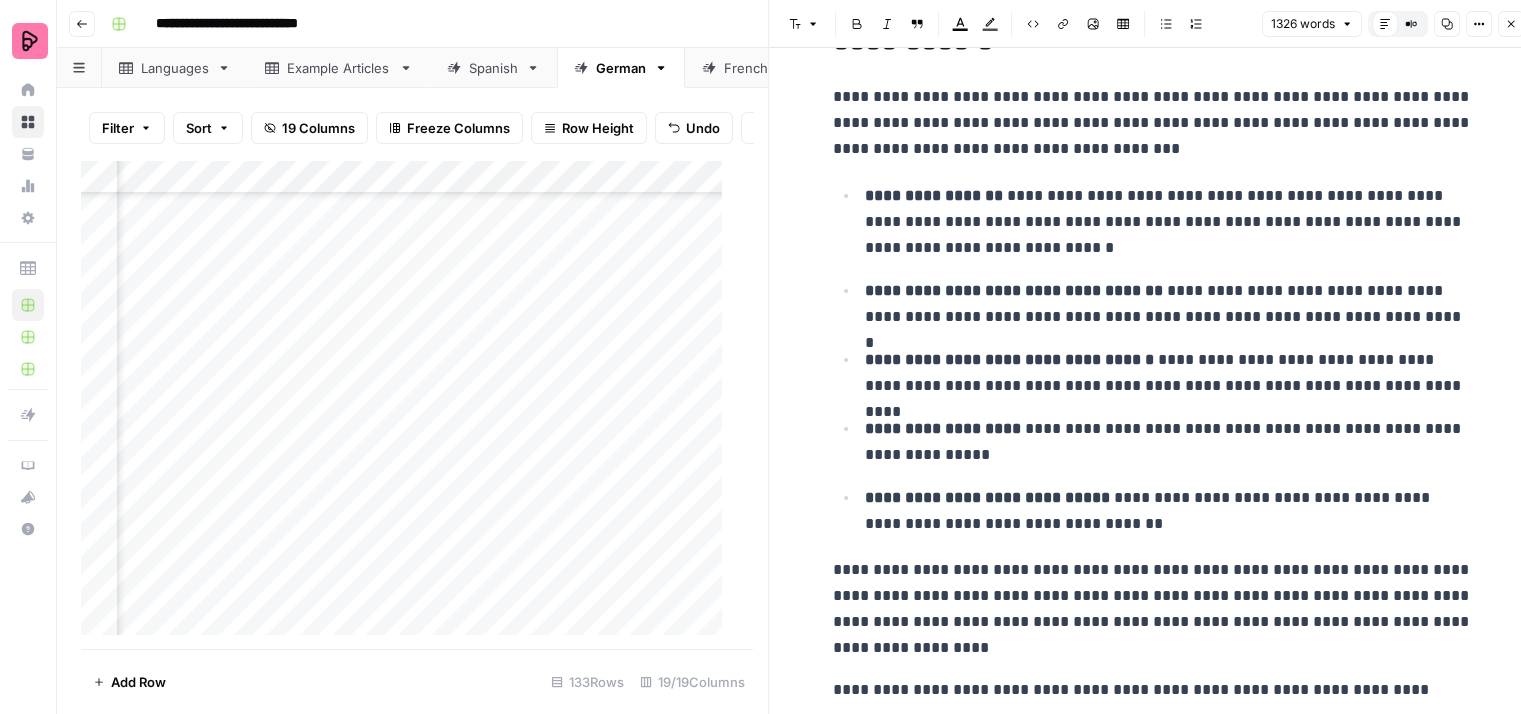 click on "**********" at bounding box center (1169, 222) 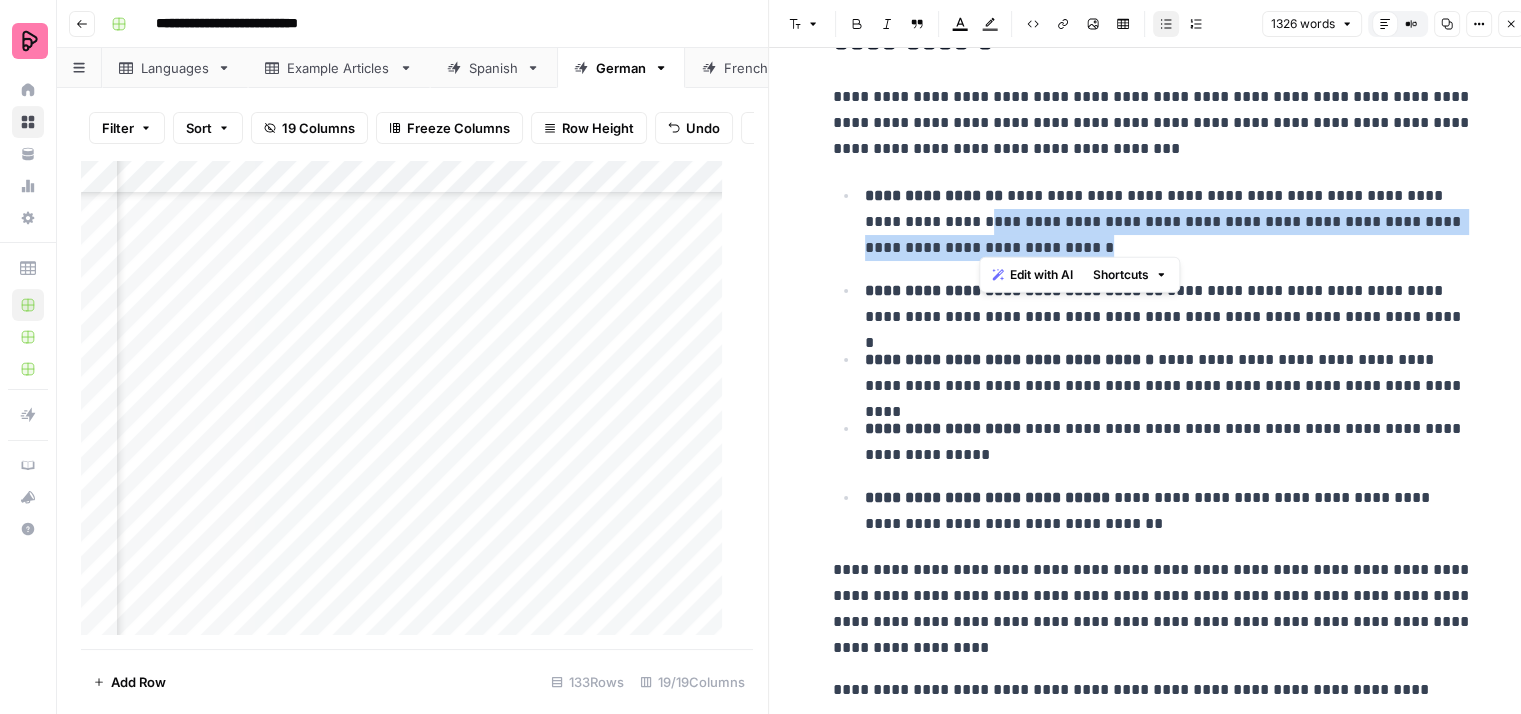 drag, startPoint x: 1113, startPoint y: 234, endPoint x: 982, endPoint y: 209, distance: 133.36417 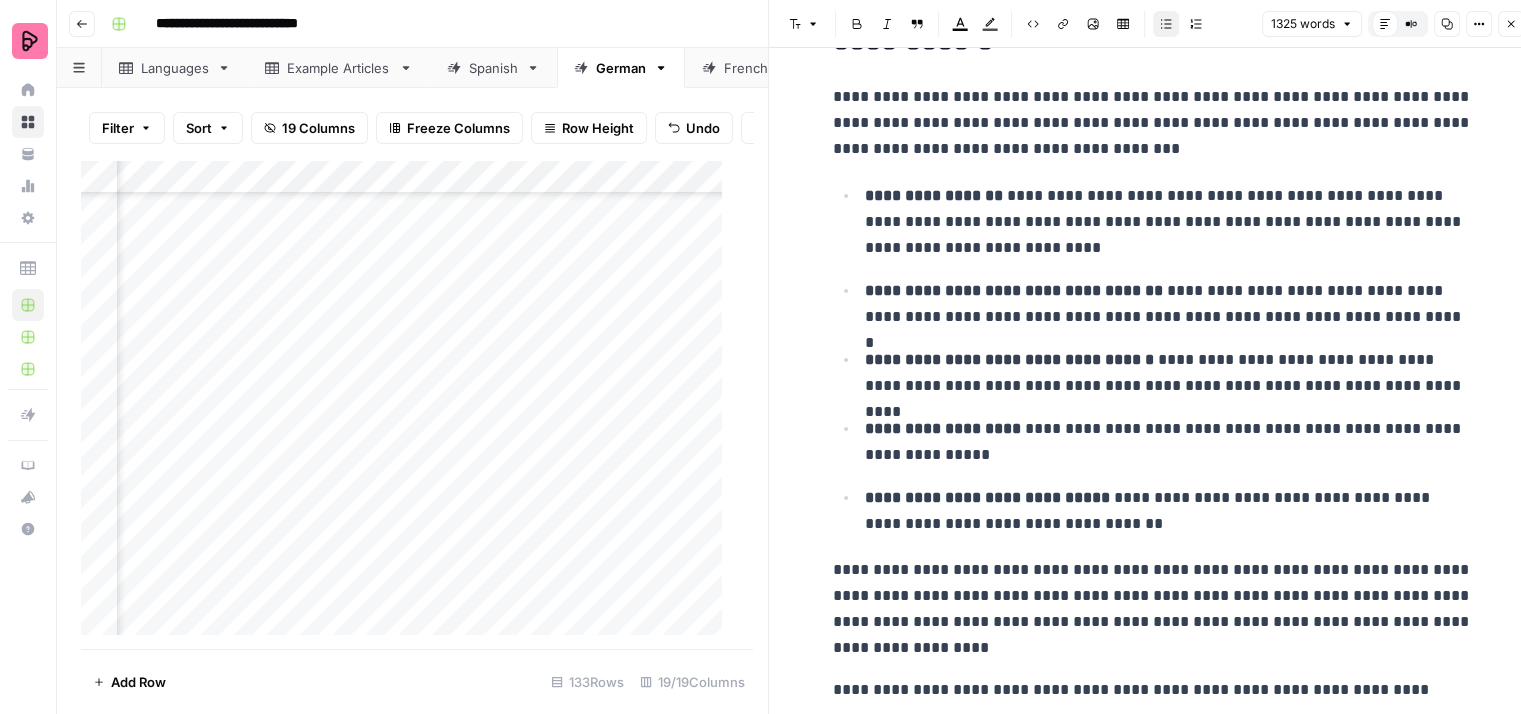 click on "**********" at bounding box center (1169, 304) 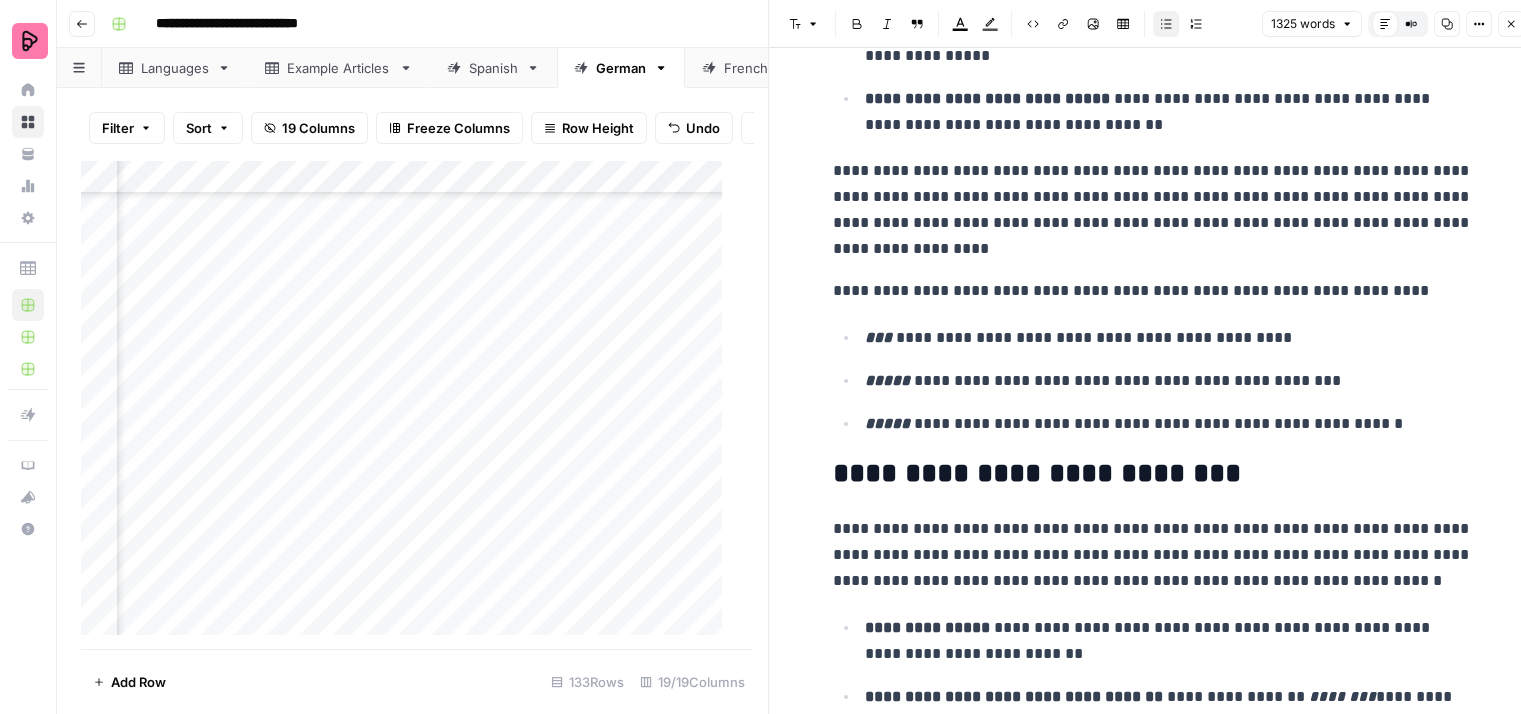 scroll, scrollTop: 4800, scrollLeft: 0, axis: vertical 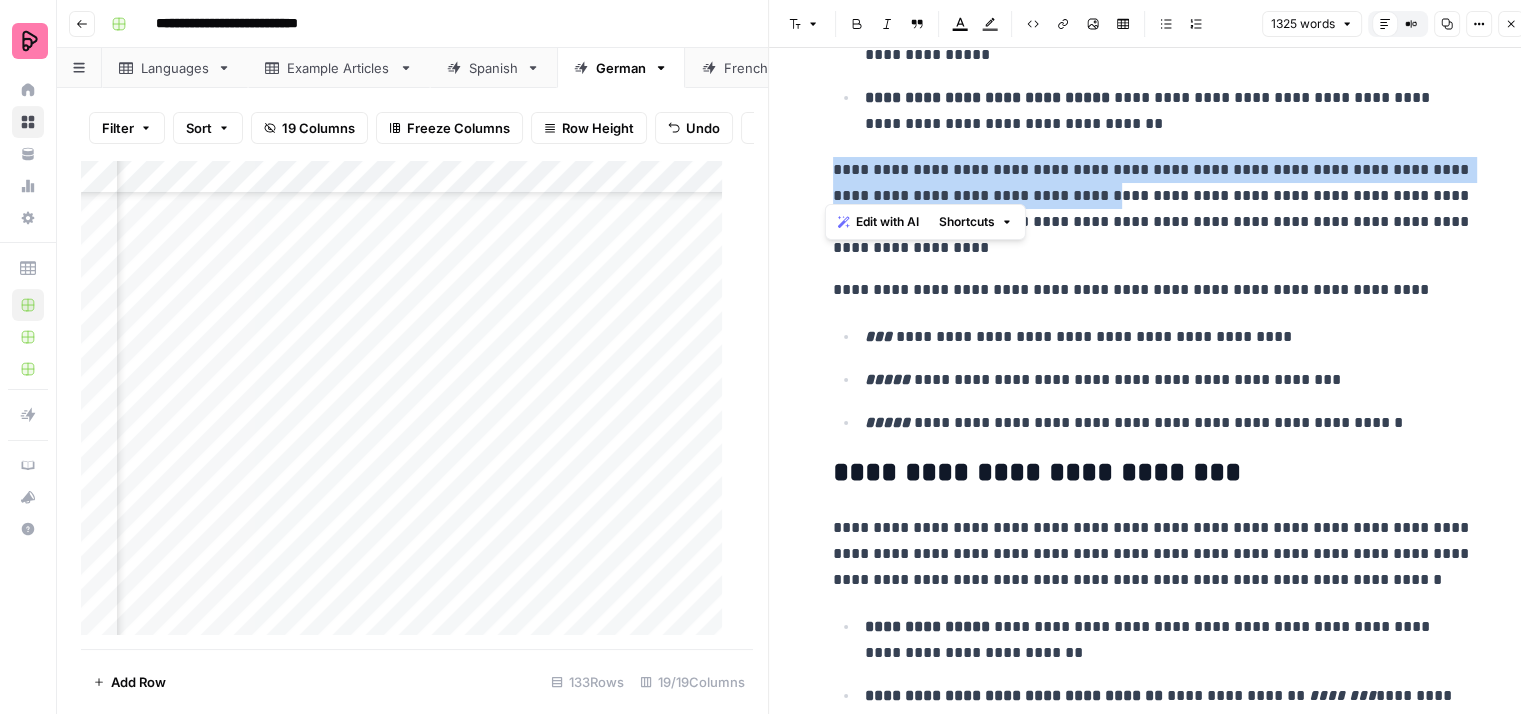 drag, startPoint x: 1081, startPoint y: 180, endPoint x: 826, endPoint y: 162, distance: 255.6345 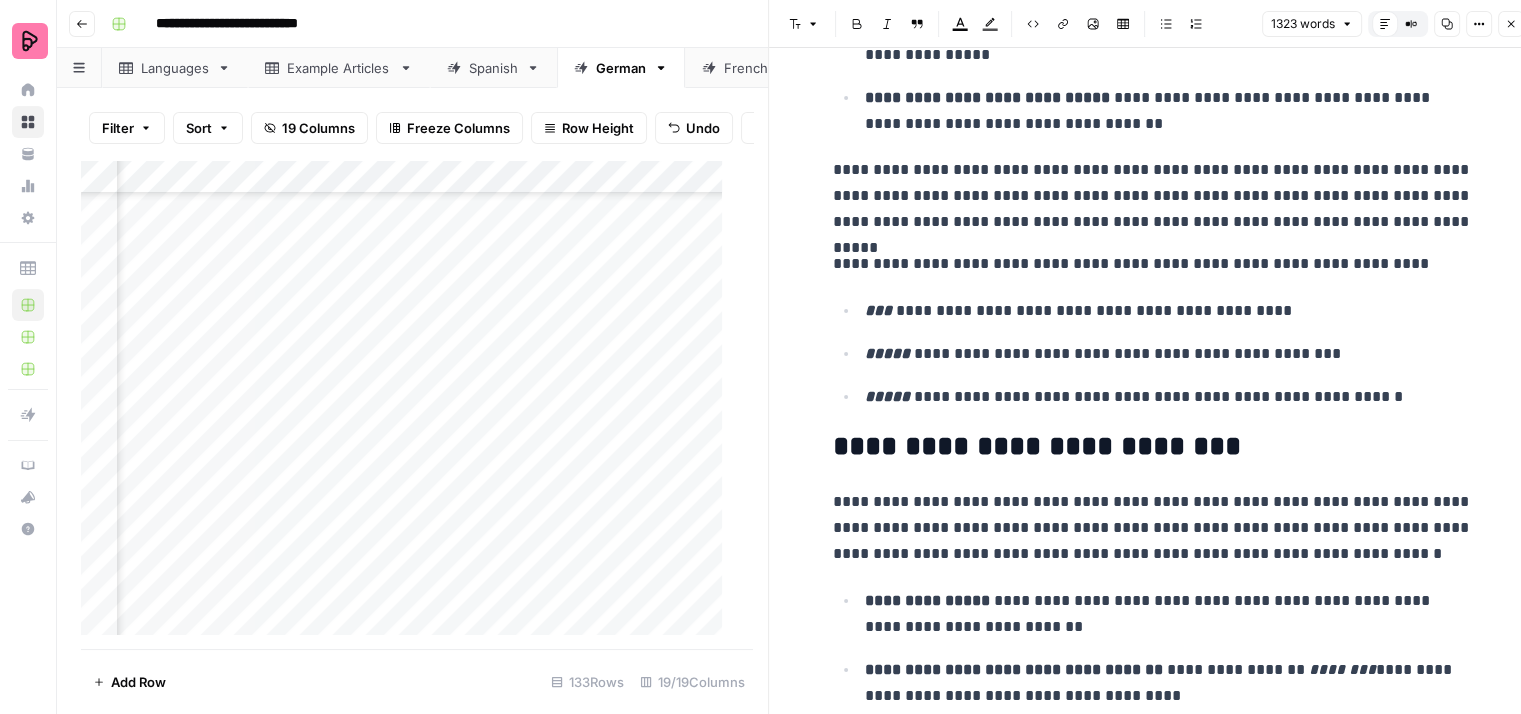 click on "**********" at bounding box center (1153, 196) 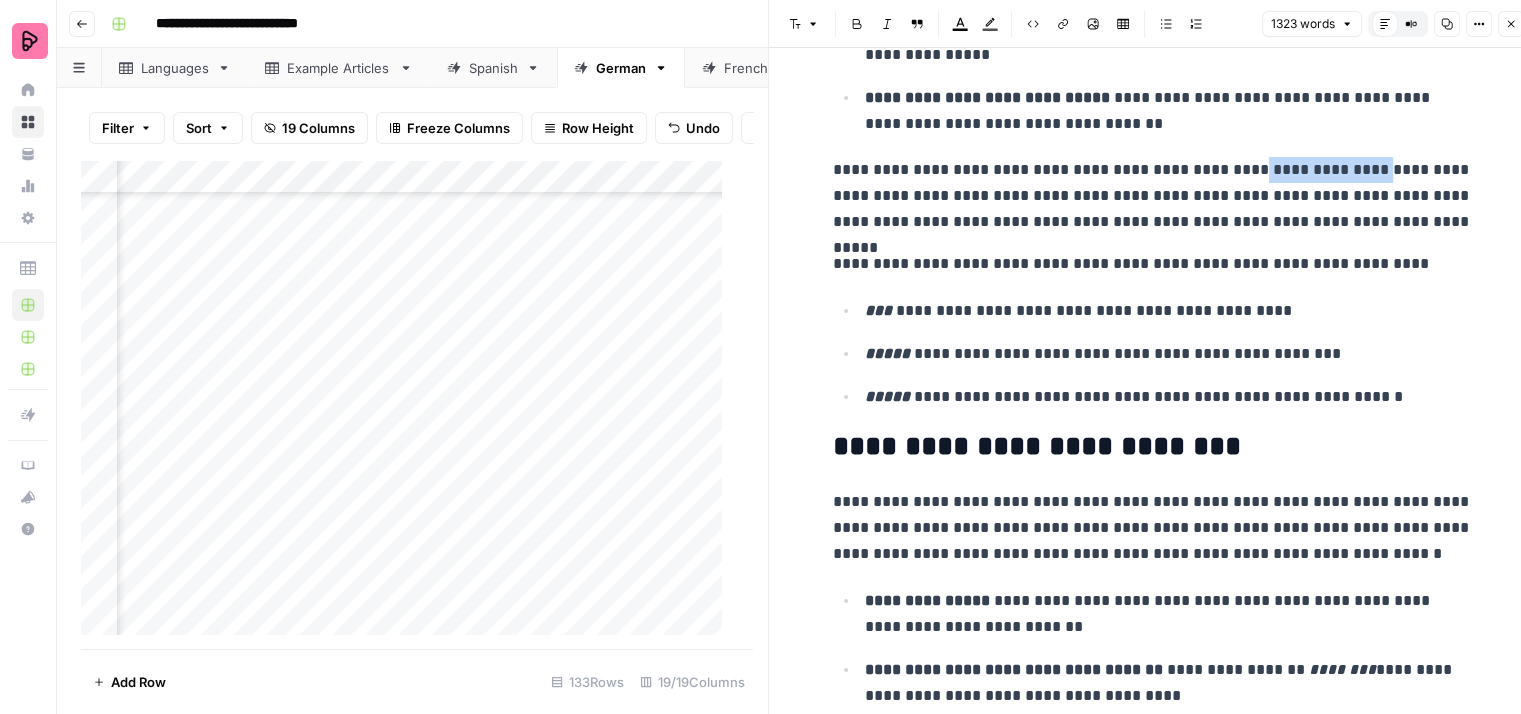 click on "**********" at bounding box center [1153, 196] 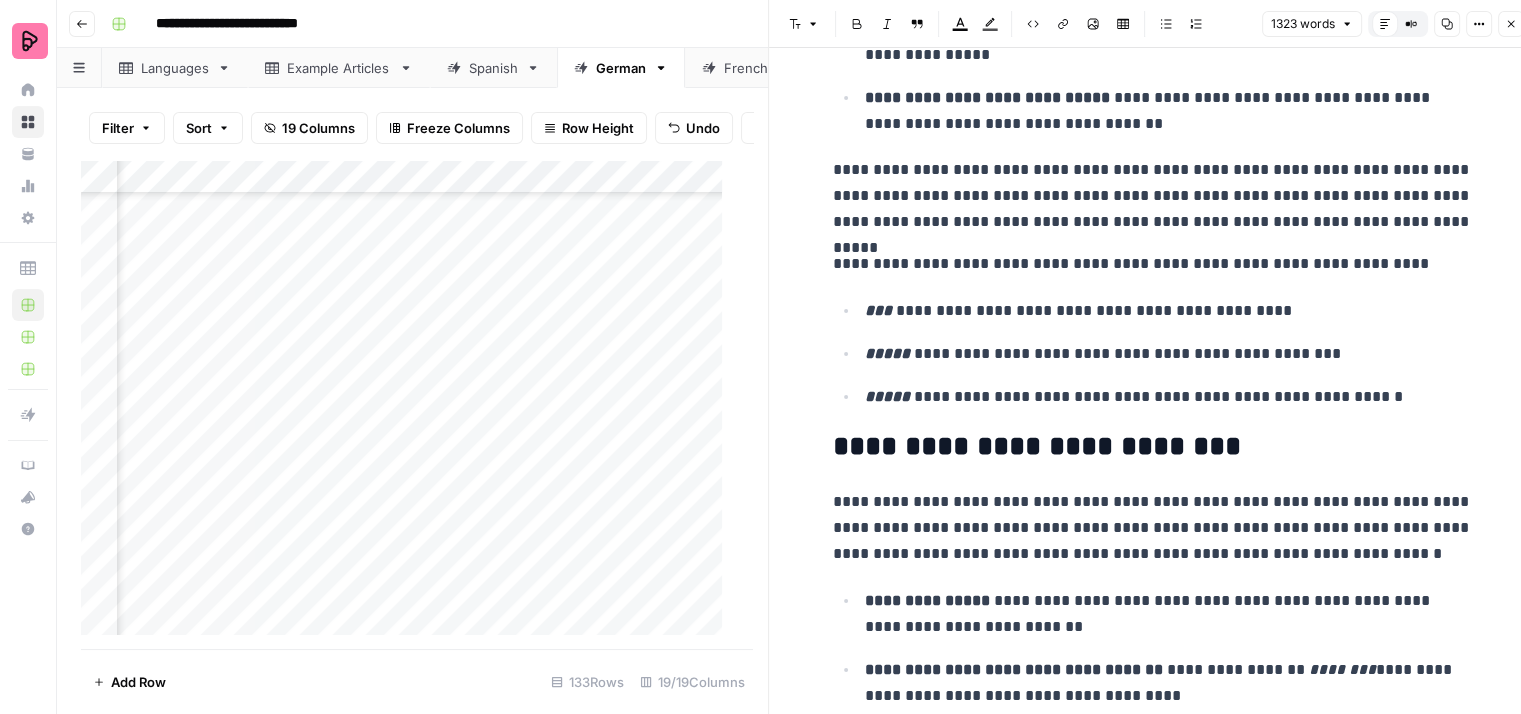 click on "**********" at bounding box center (1153, 196) 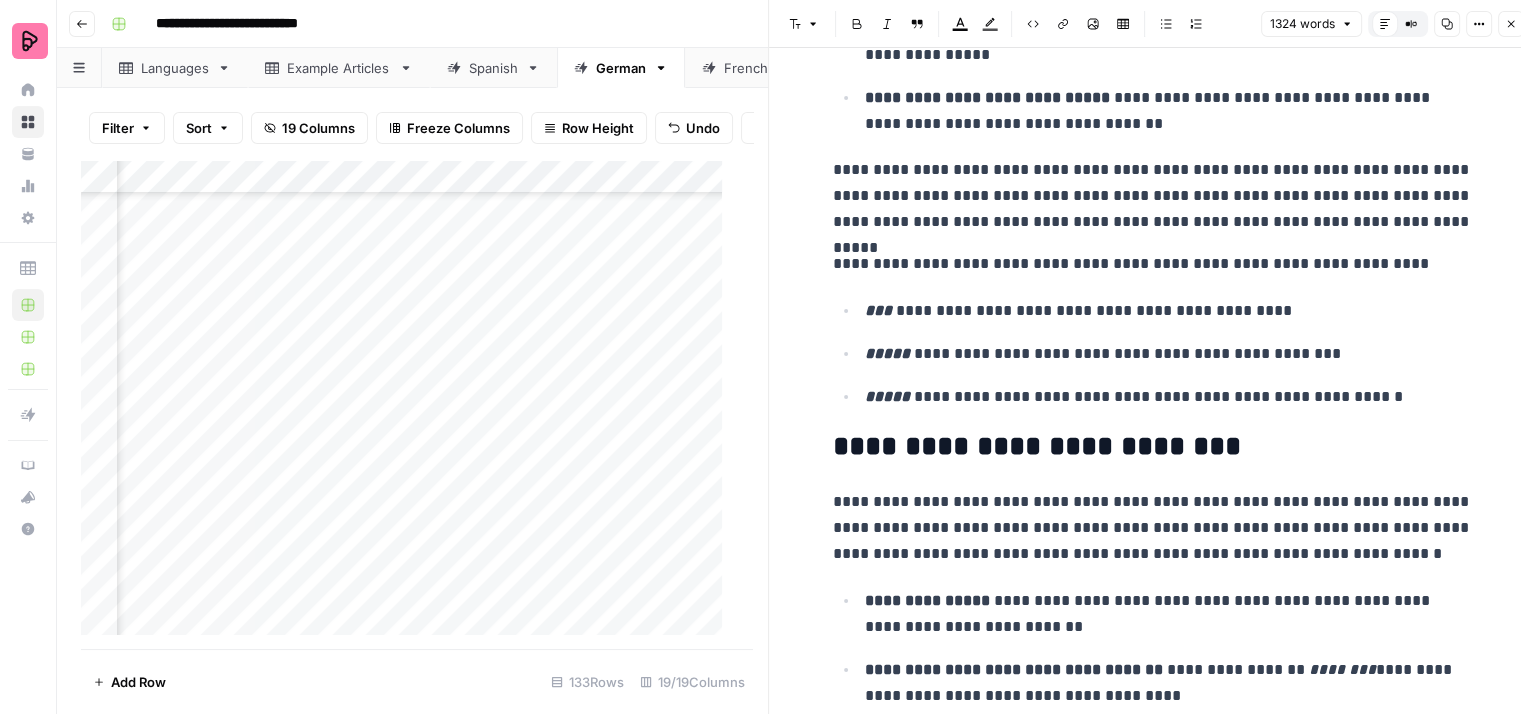 click on "**********" at bounding box center [1153, 196] 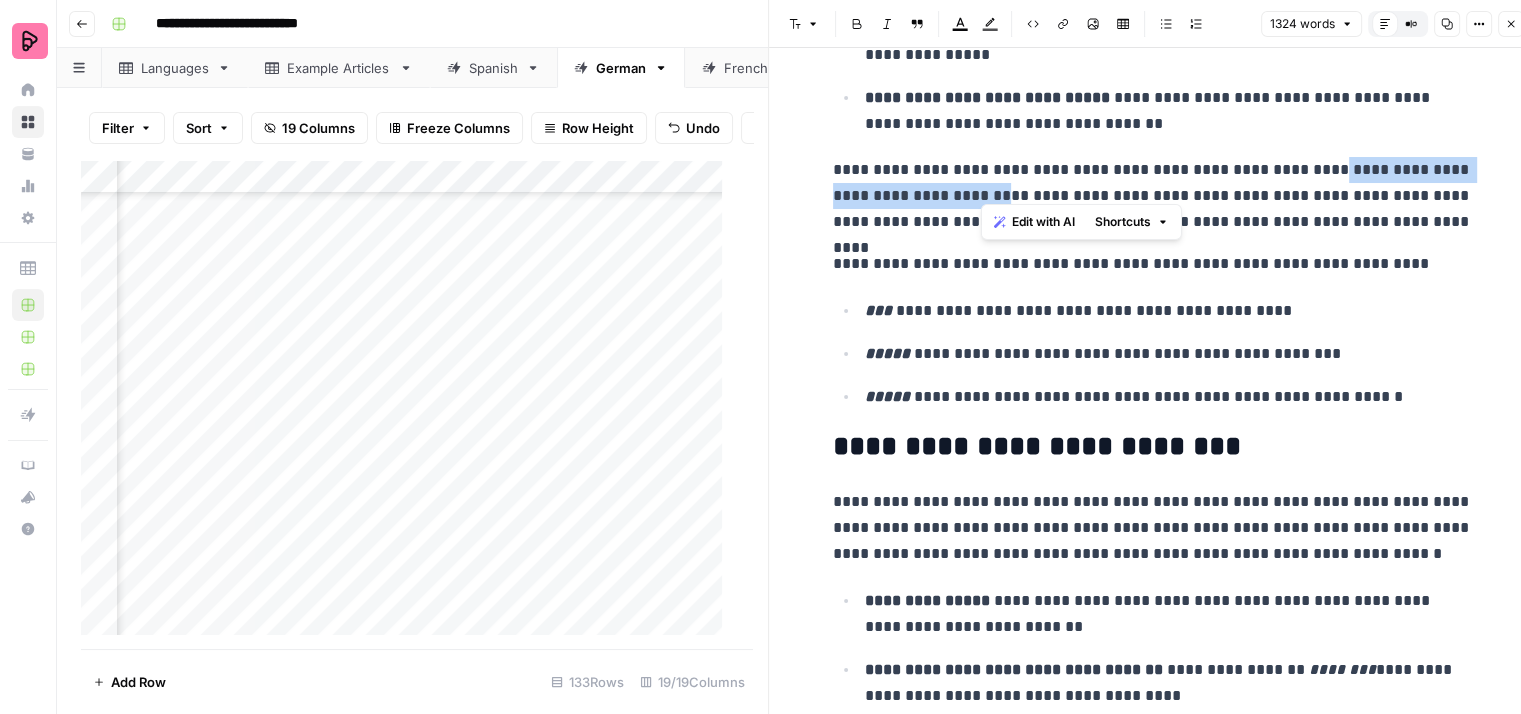 drag, startPoint x: 986, startPoint y: 179, endPoint x: 1315, endPoint y: 170, distance: 329.12308 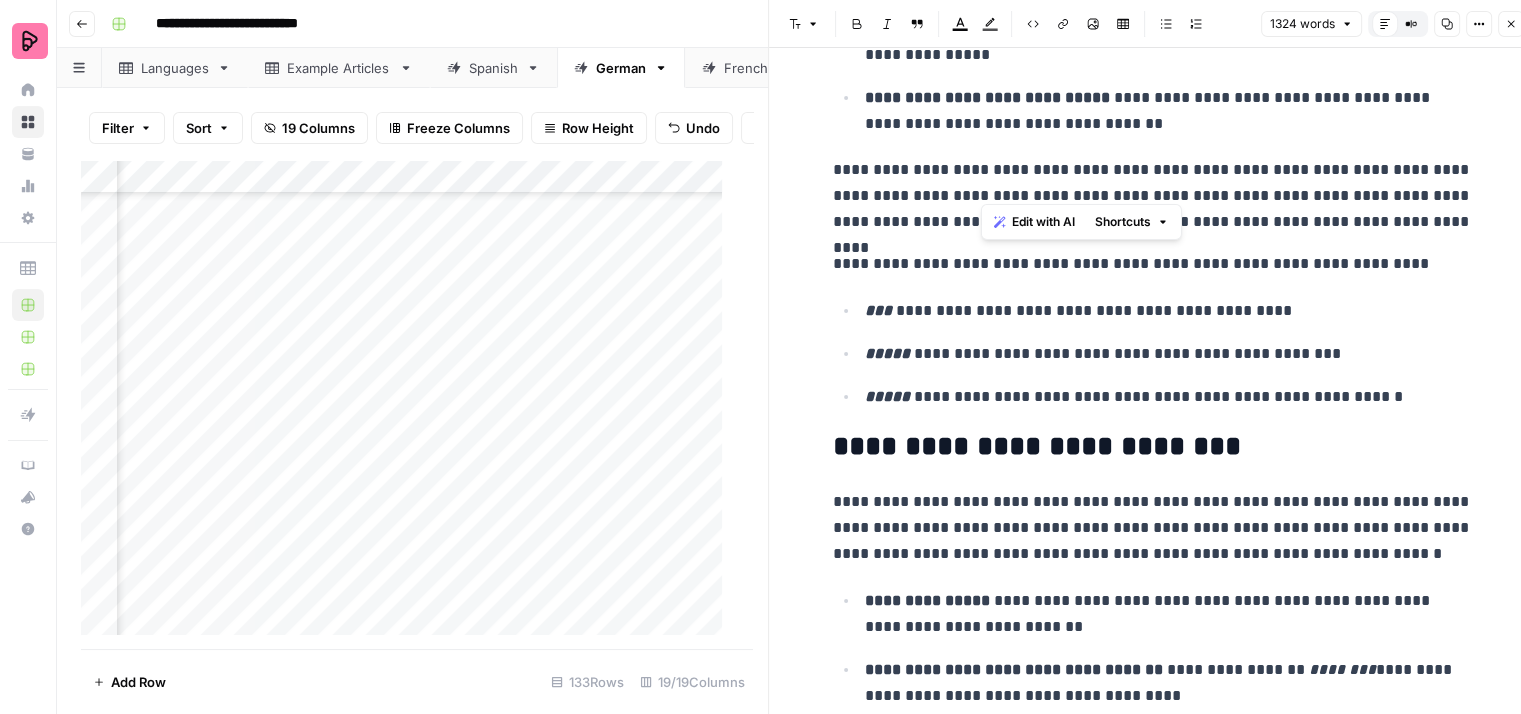 click on "**********" at bounding box center [1153, 196] 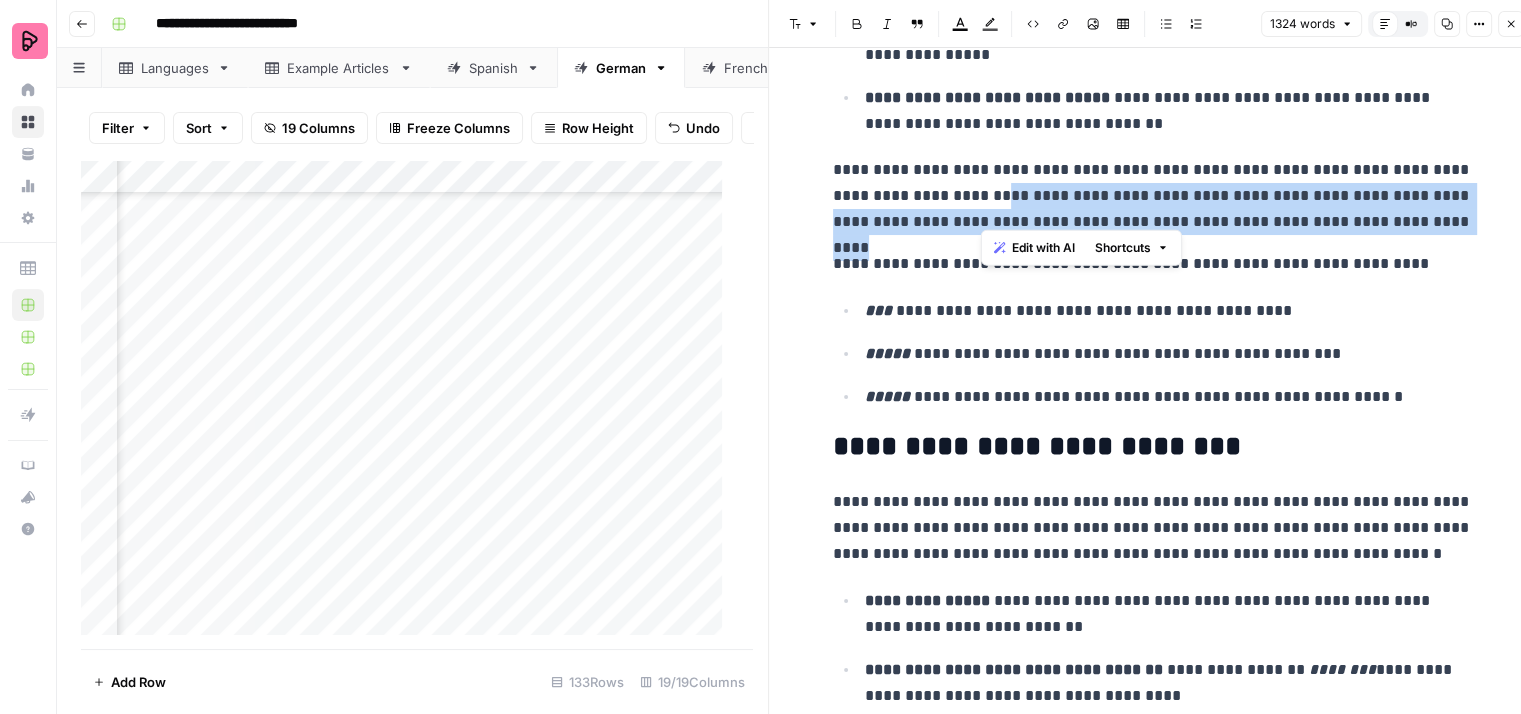 drag, startPoint x: 1410, startPoint y: 208, endPoint x: 984, endPoint y: 182, distance: 426.7927 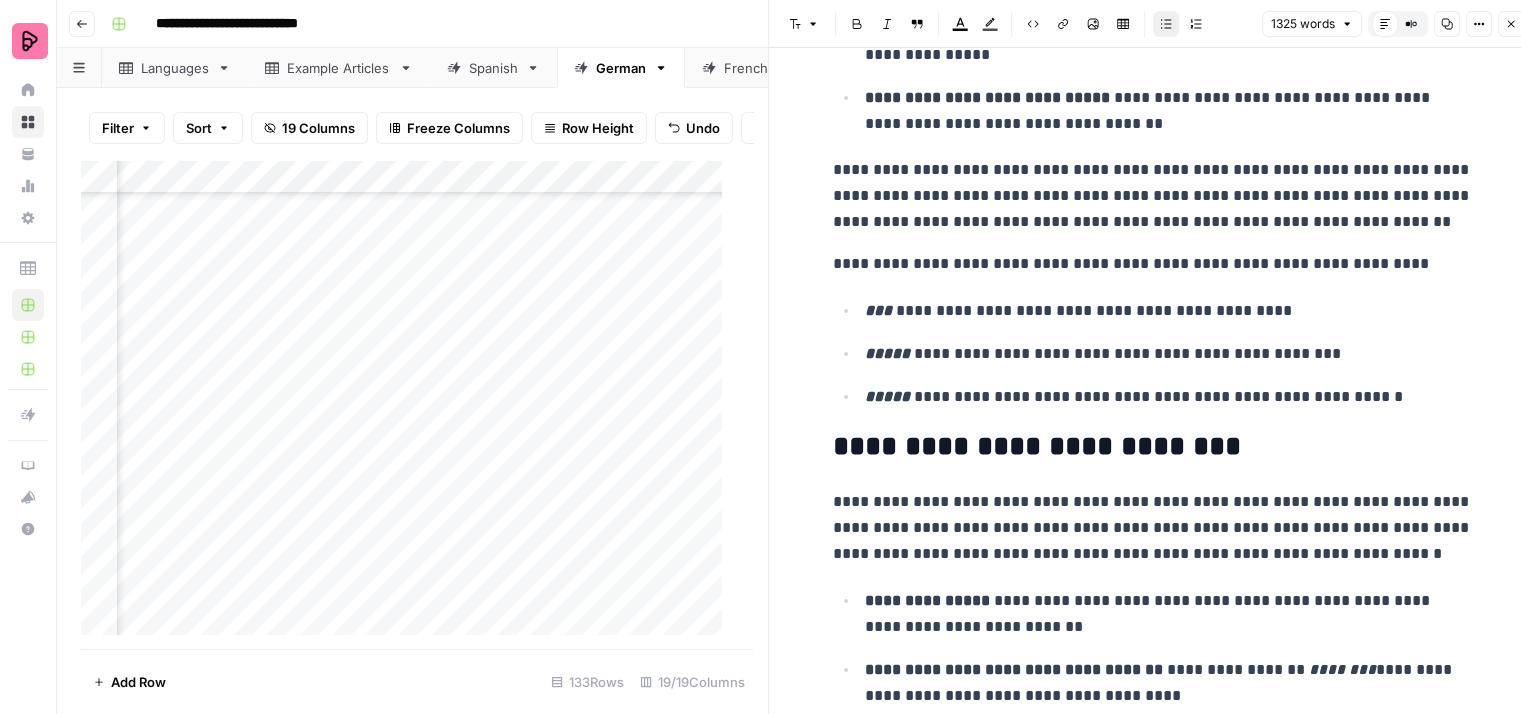 click on "**********" at bounding box center [1169, 311] 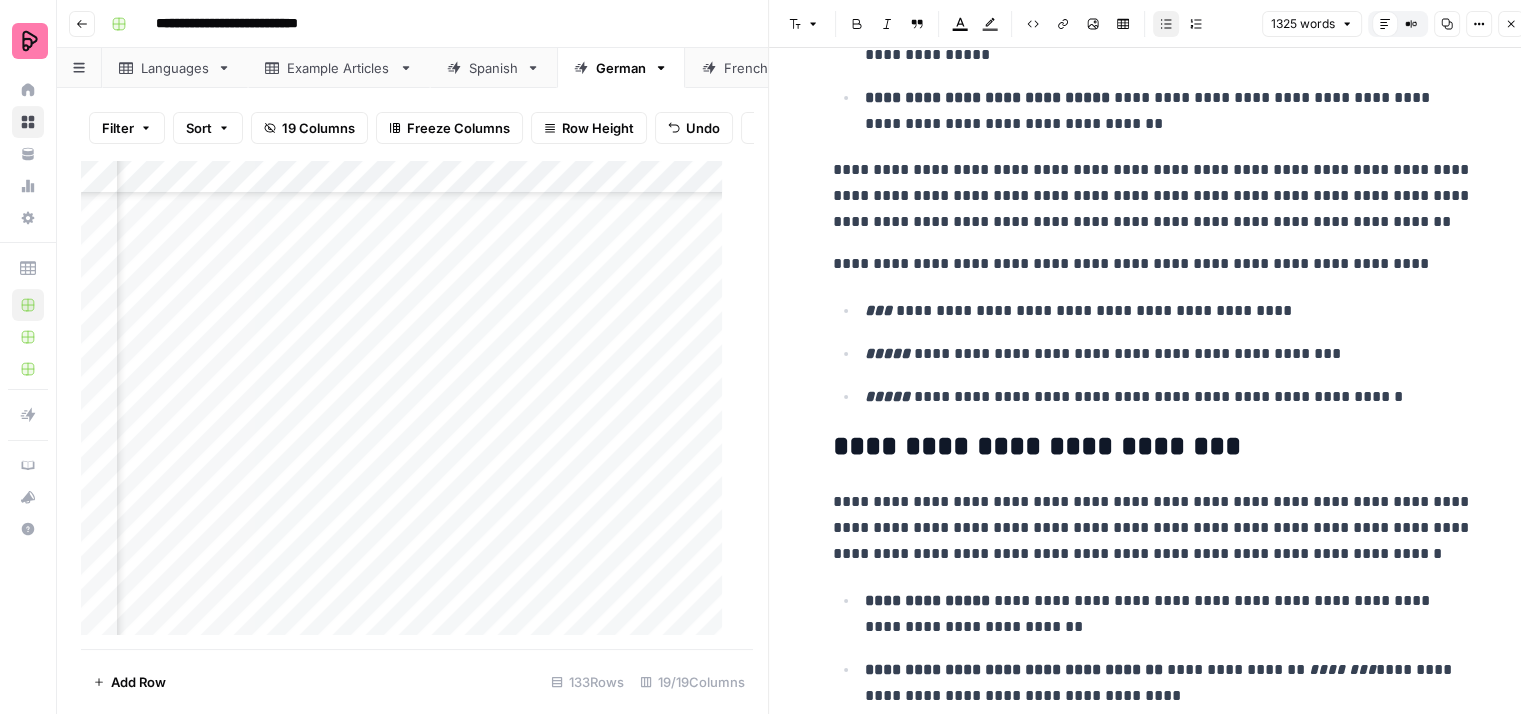 click on "**********" at bounding box center [1169, 354] 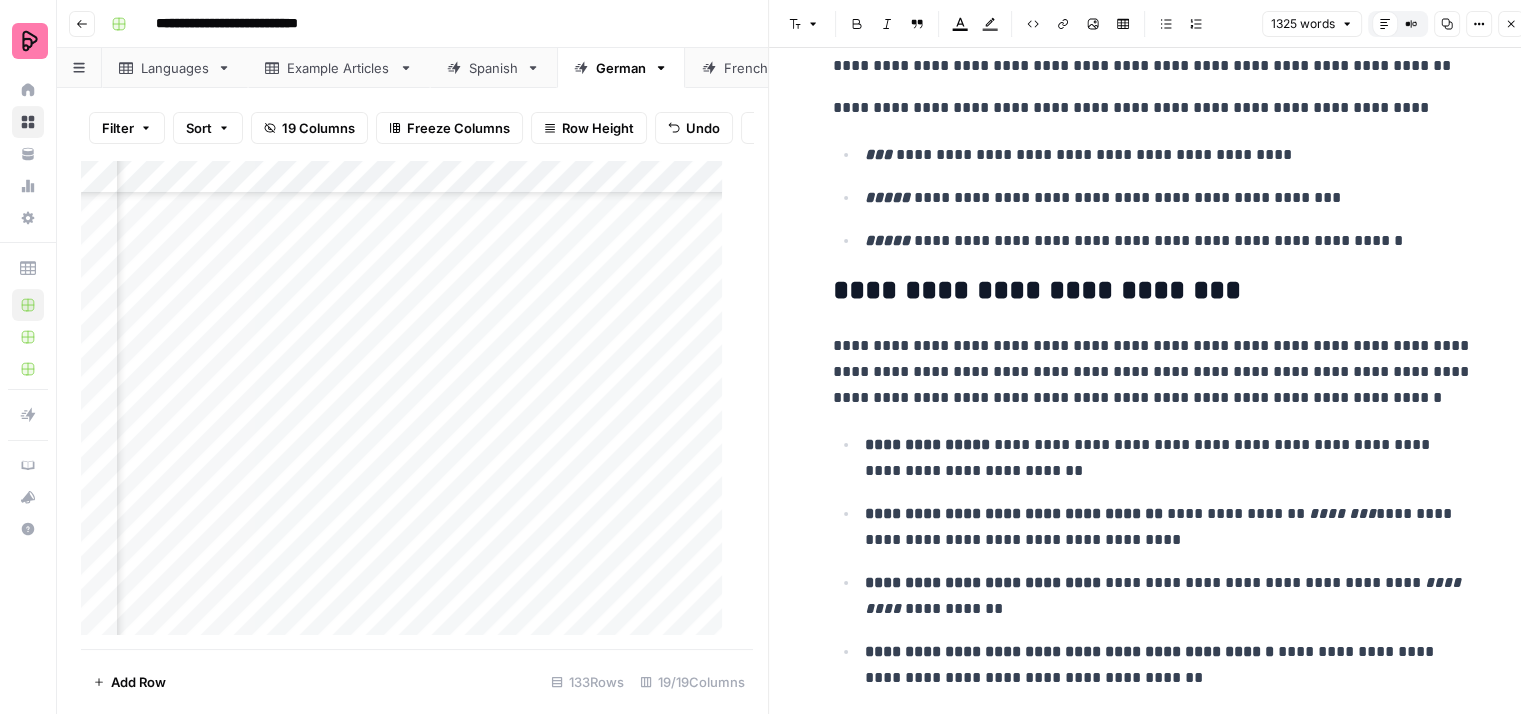 scroll, scrollTop: 5000, scrollLeft: 0, axis: vertical 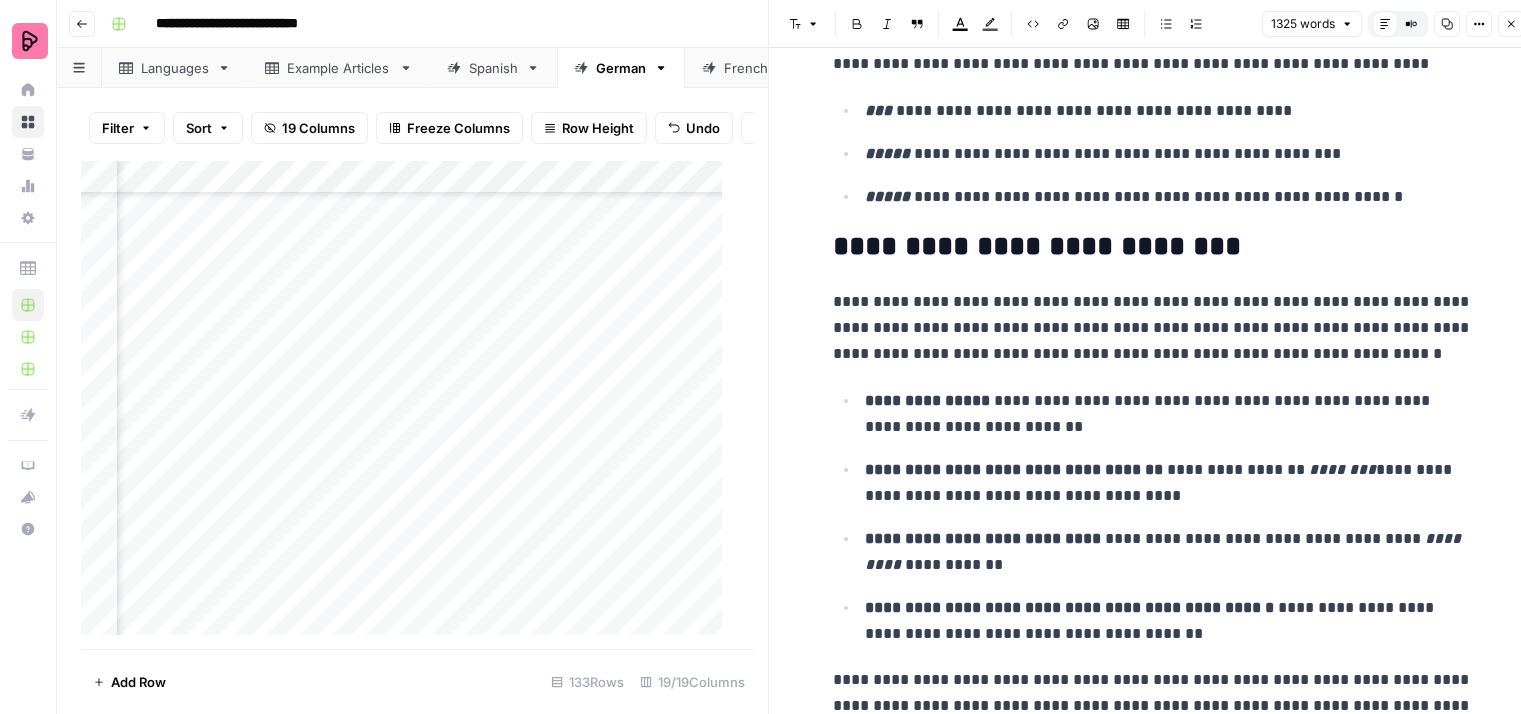 click on "**********" at bounding box center (1153, 328) 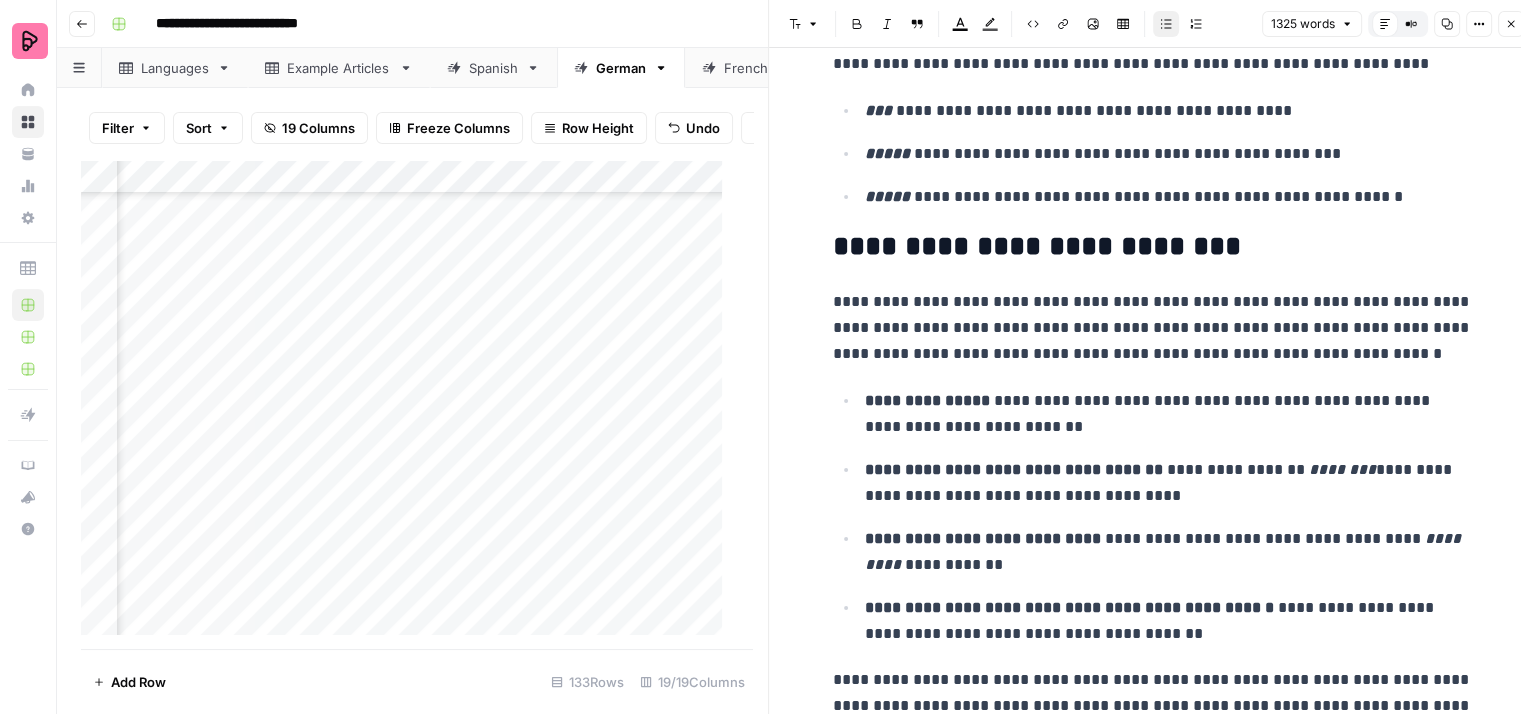 click on "**********" at bounding box center (1169, 414) 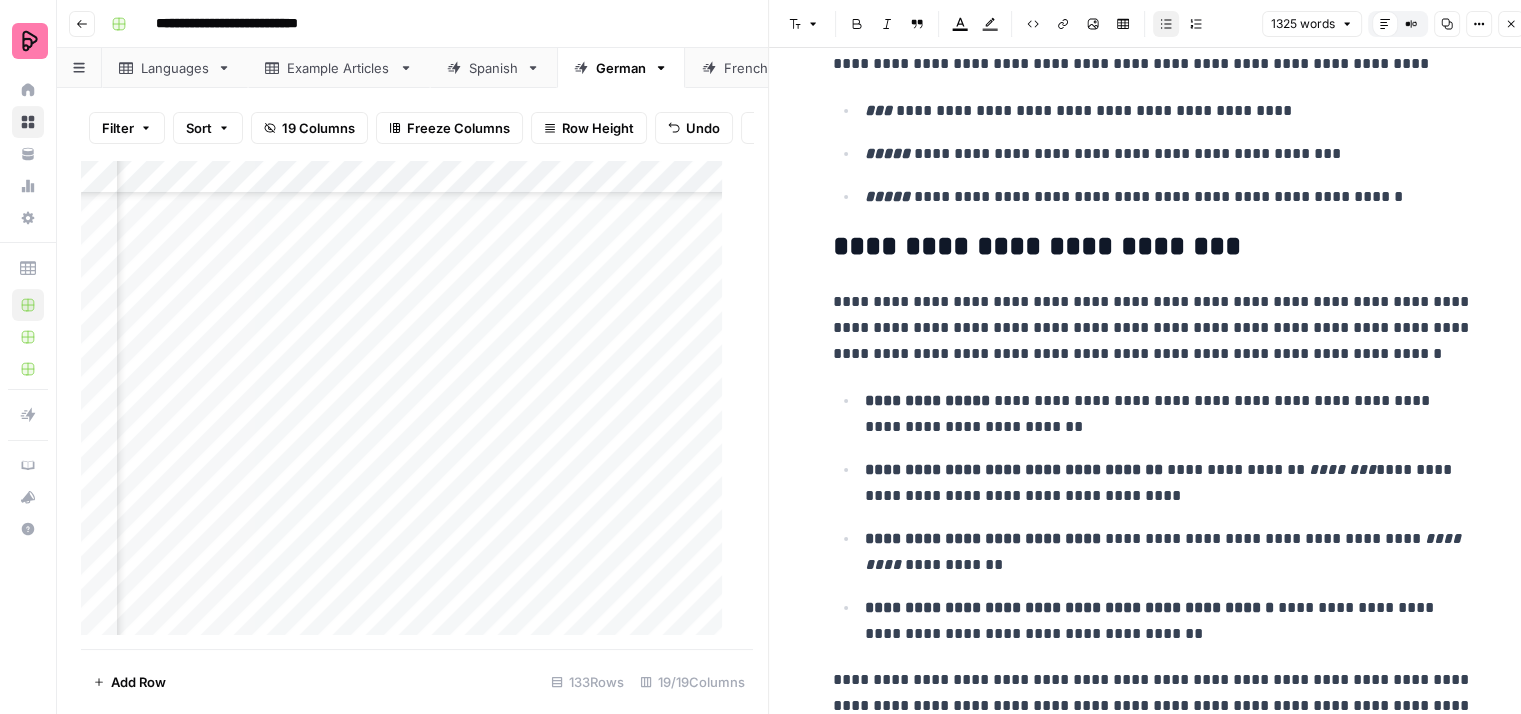 click on "**********" at bounding box center (1169, 414) 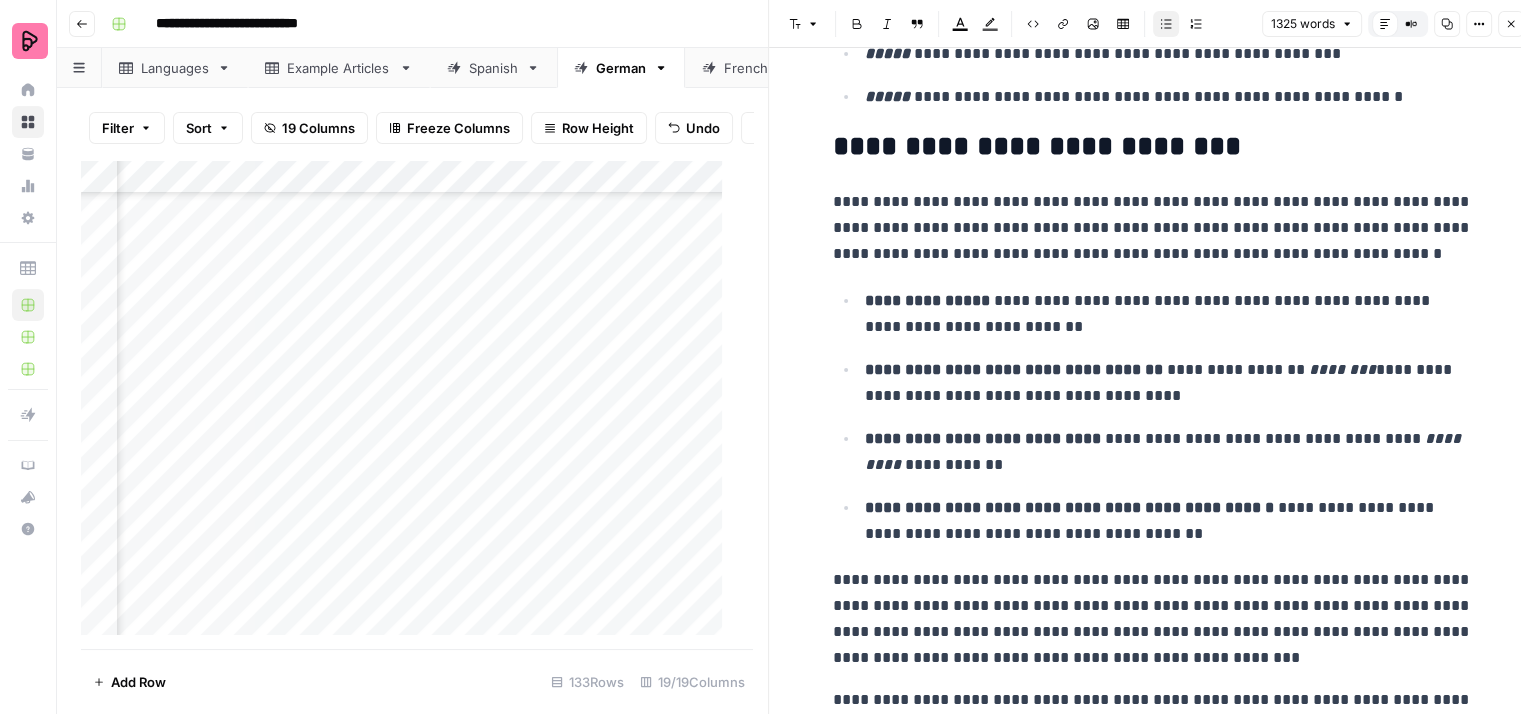 scroll, scrollTop: 5200, scrollLeft: 0, axis: vertical 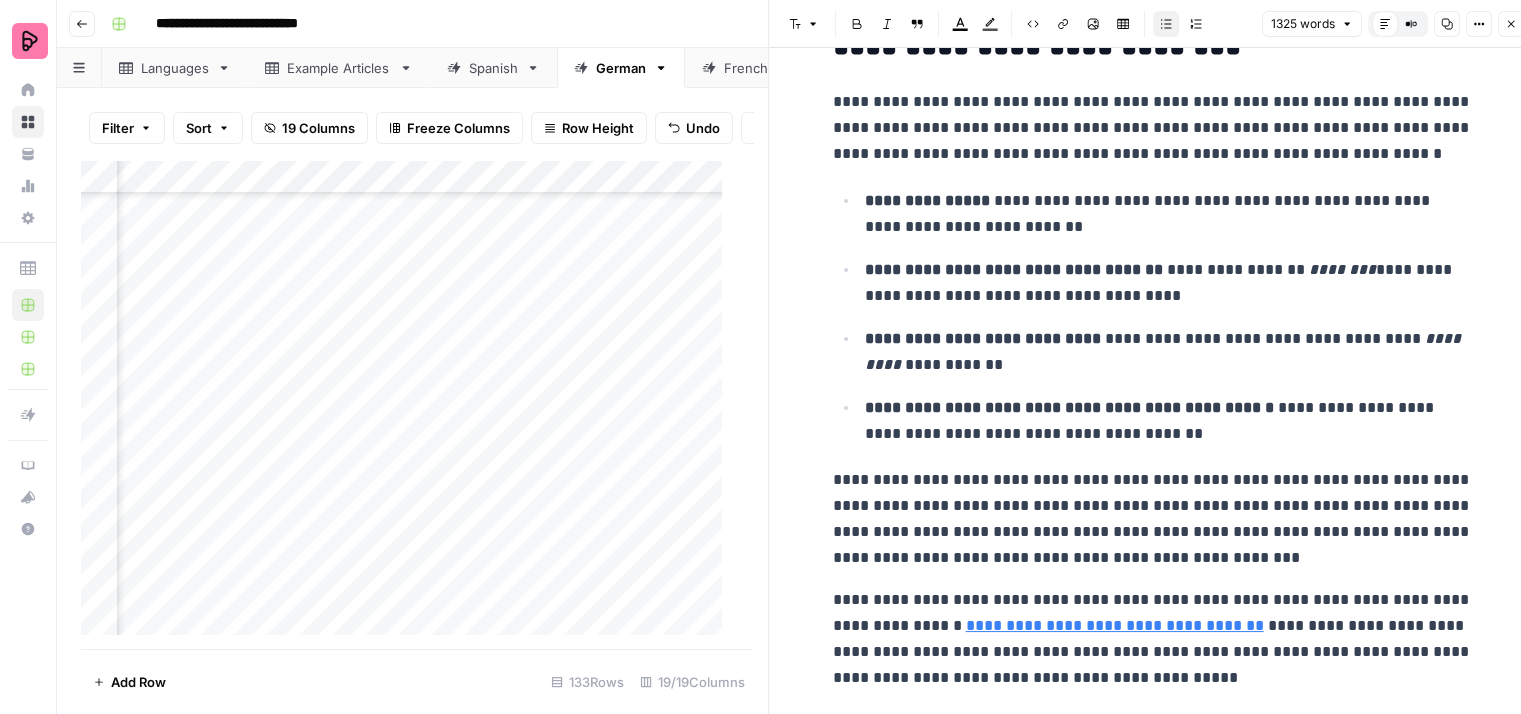 click on "**********" at bounding box center (1169, 283) 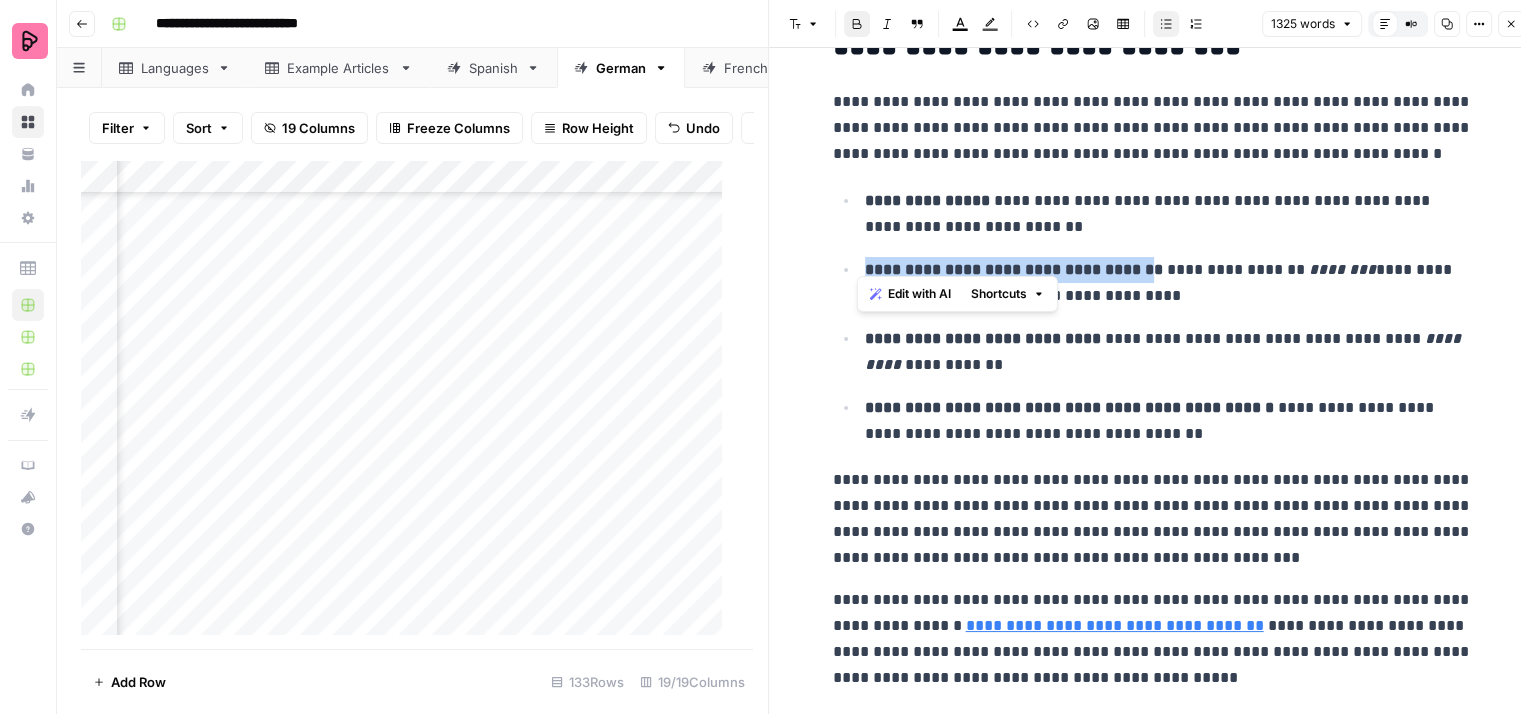 drag, startPoint x: 1152, startPoint y: 257, endPoint x: 856, endPoint y: 255, distance: 296.00674 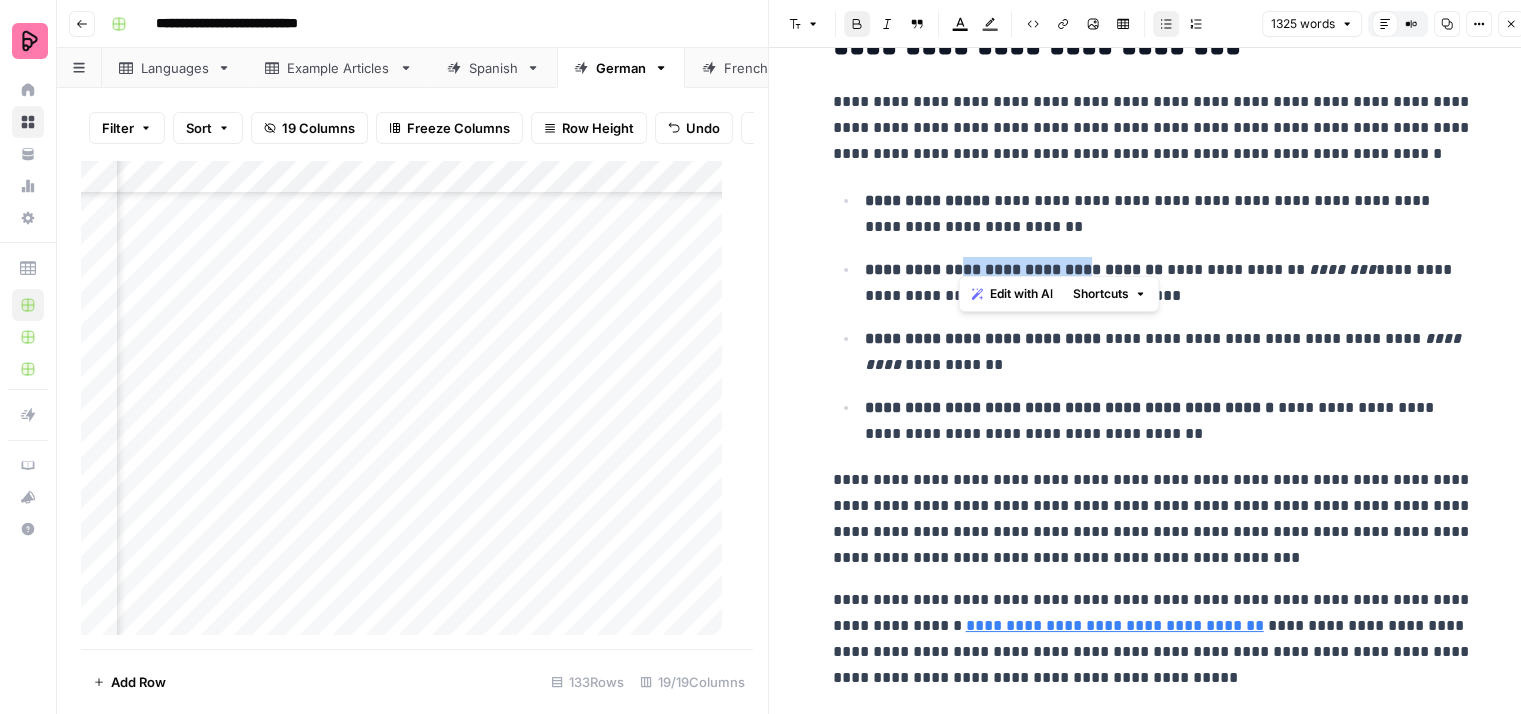 drag, startPoint x: 1088, startPoint y: 252, endPoint x: 956, endPoint y: 254, distance: 132.01515 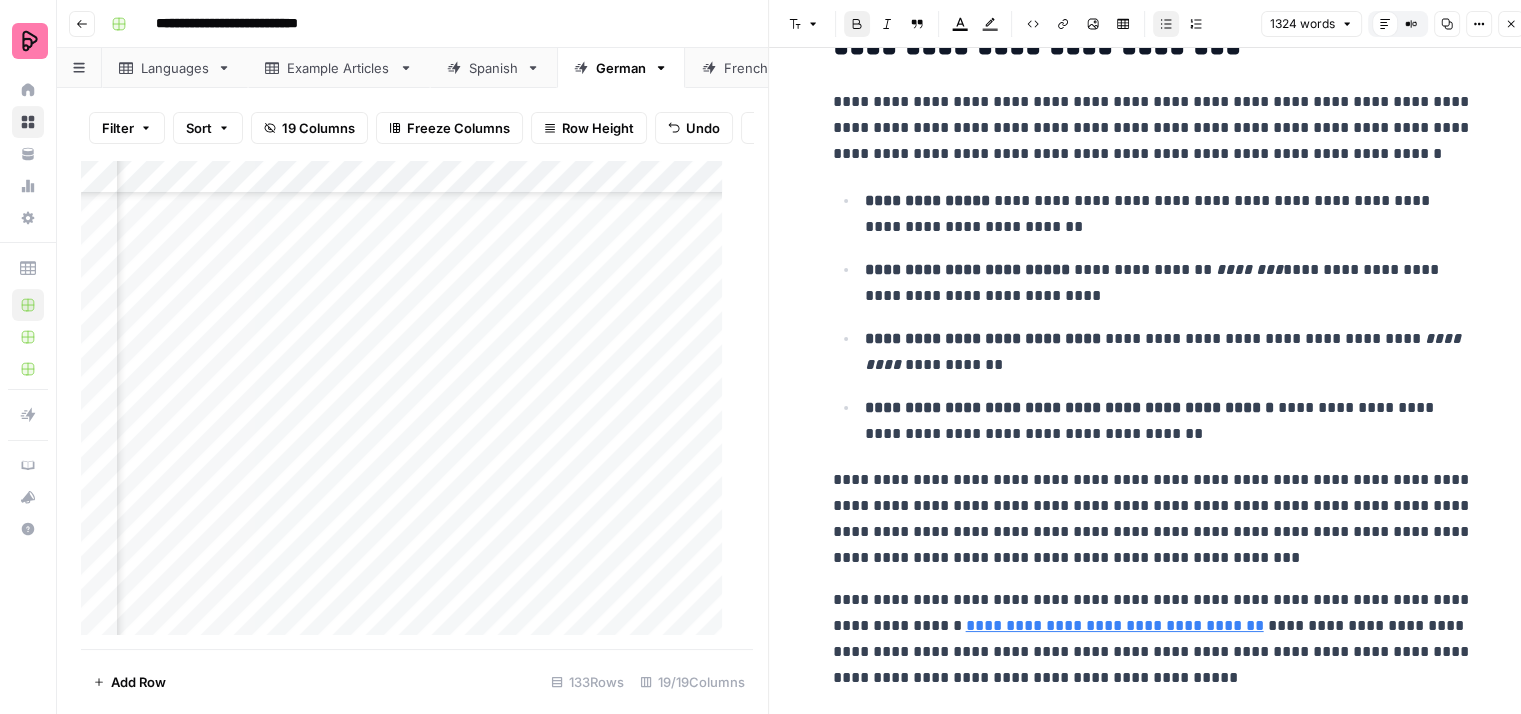 click on "**********" at bounding box center [1153, 317] 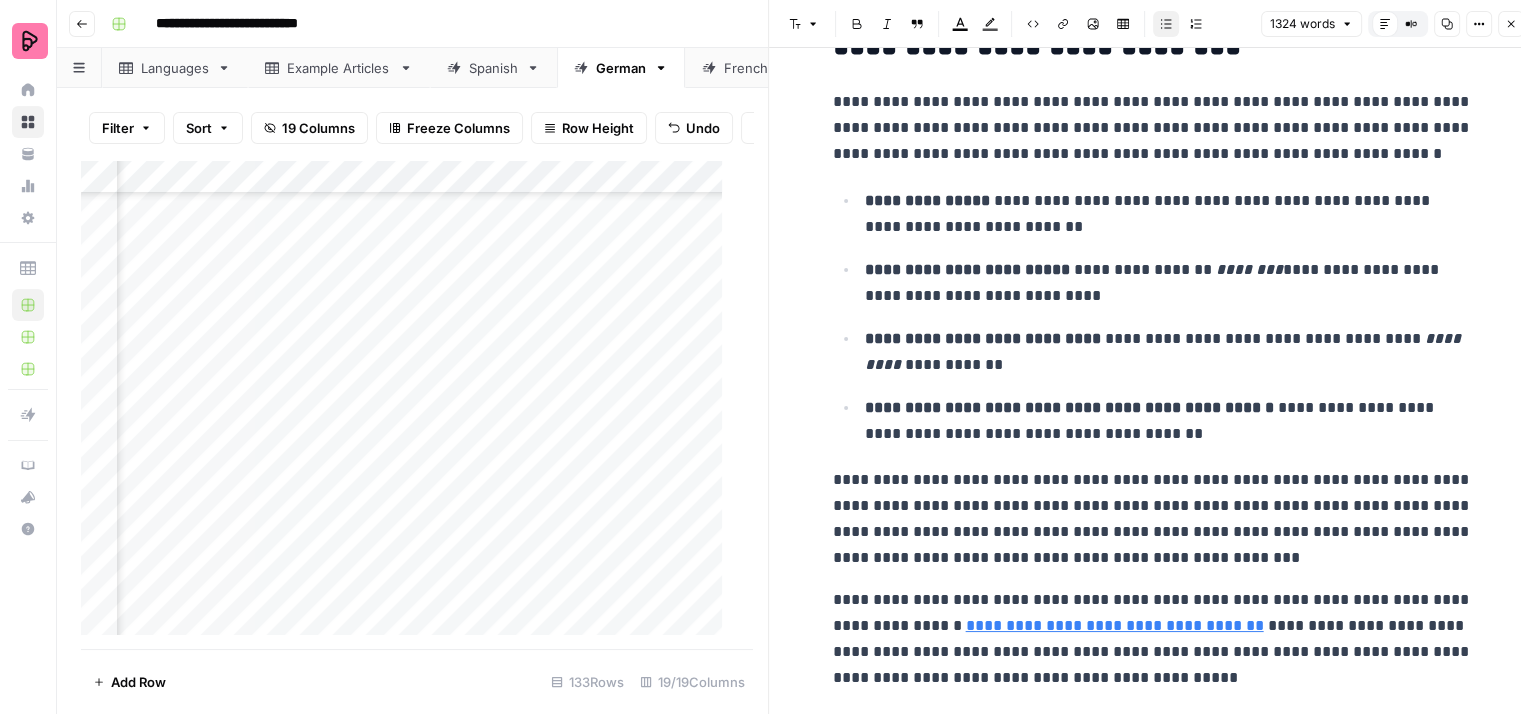 click on "**********" at bounding box center [1169, 352] 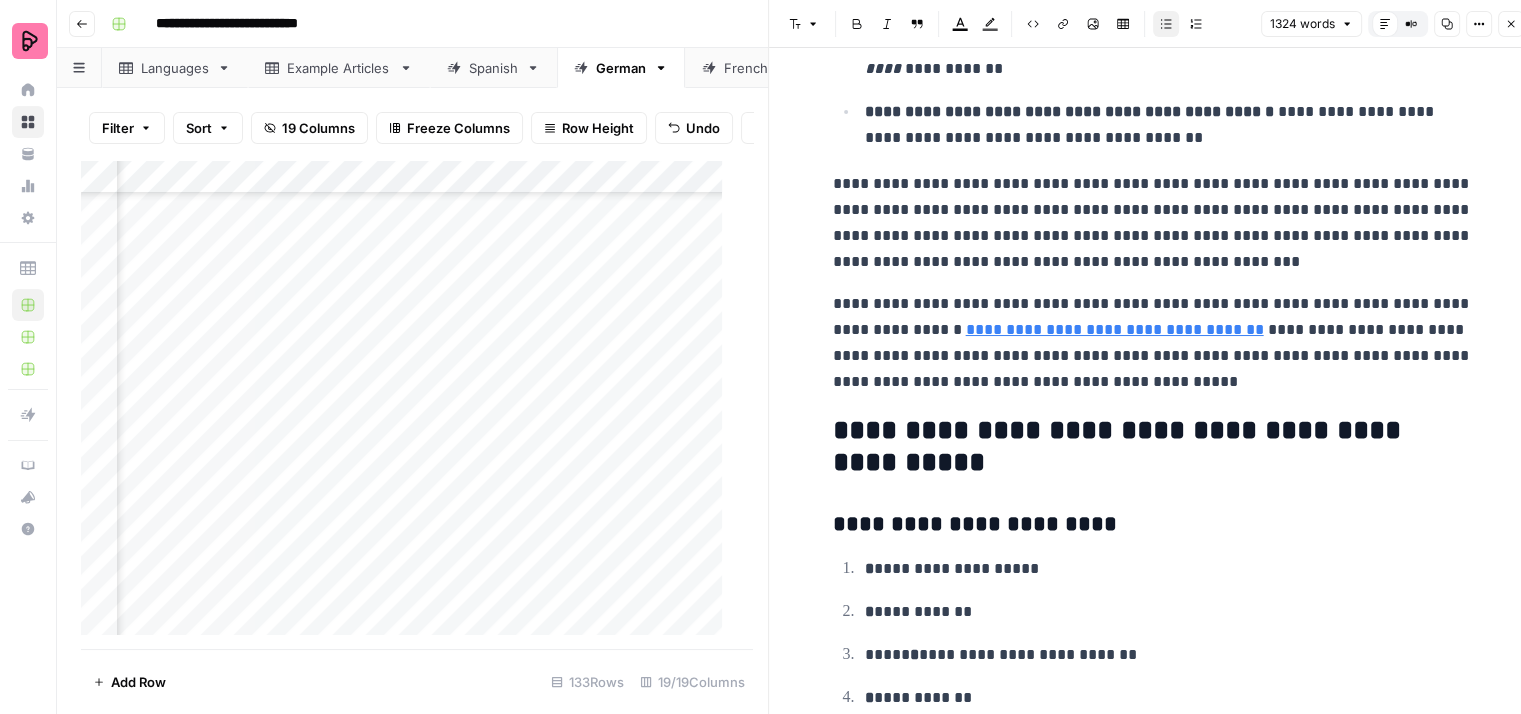 scroll, scrollTop: 5500, scrollLeft: 0, axis: vertical 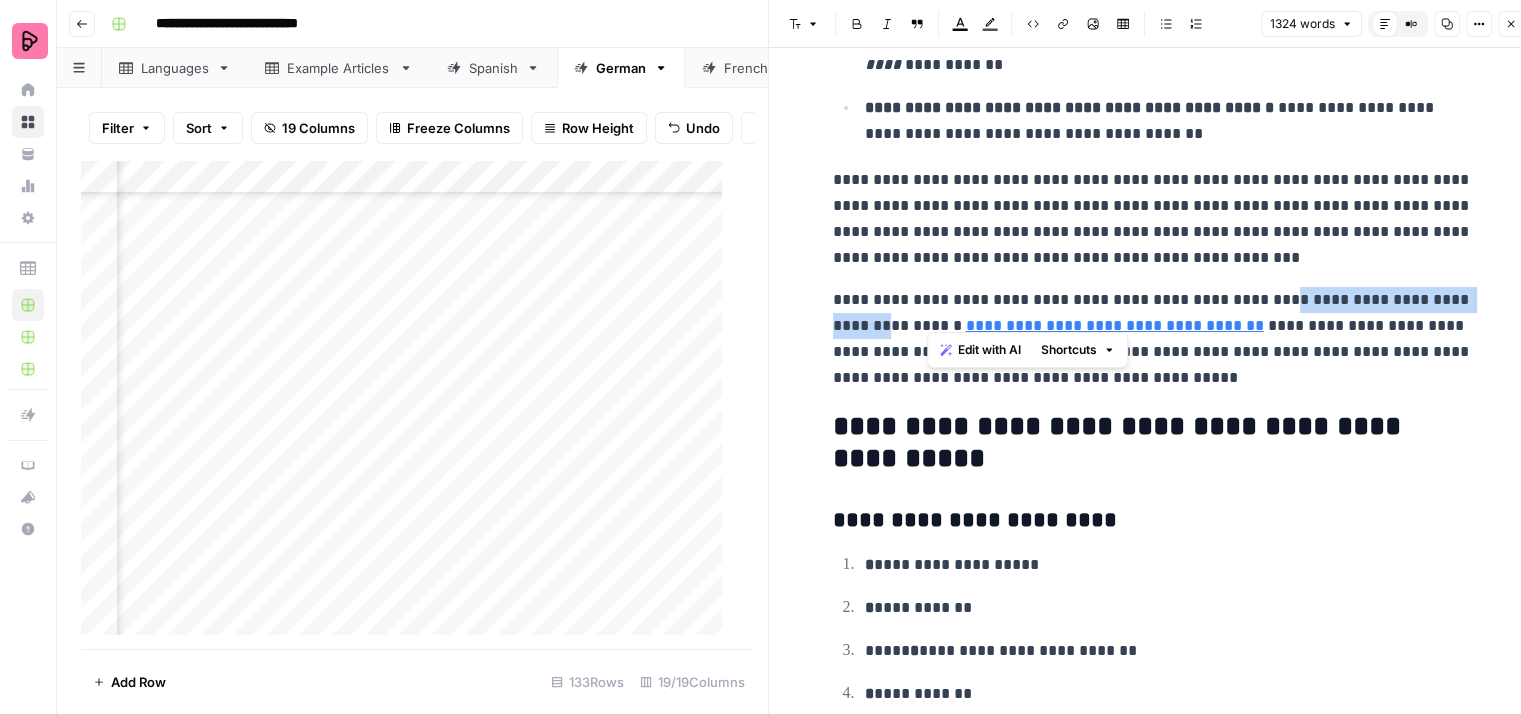 drag, startPoint x: 1264, startPoint y: 284, endPoint x: 926, endPoint y: 306, distance: 338.7152 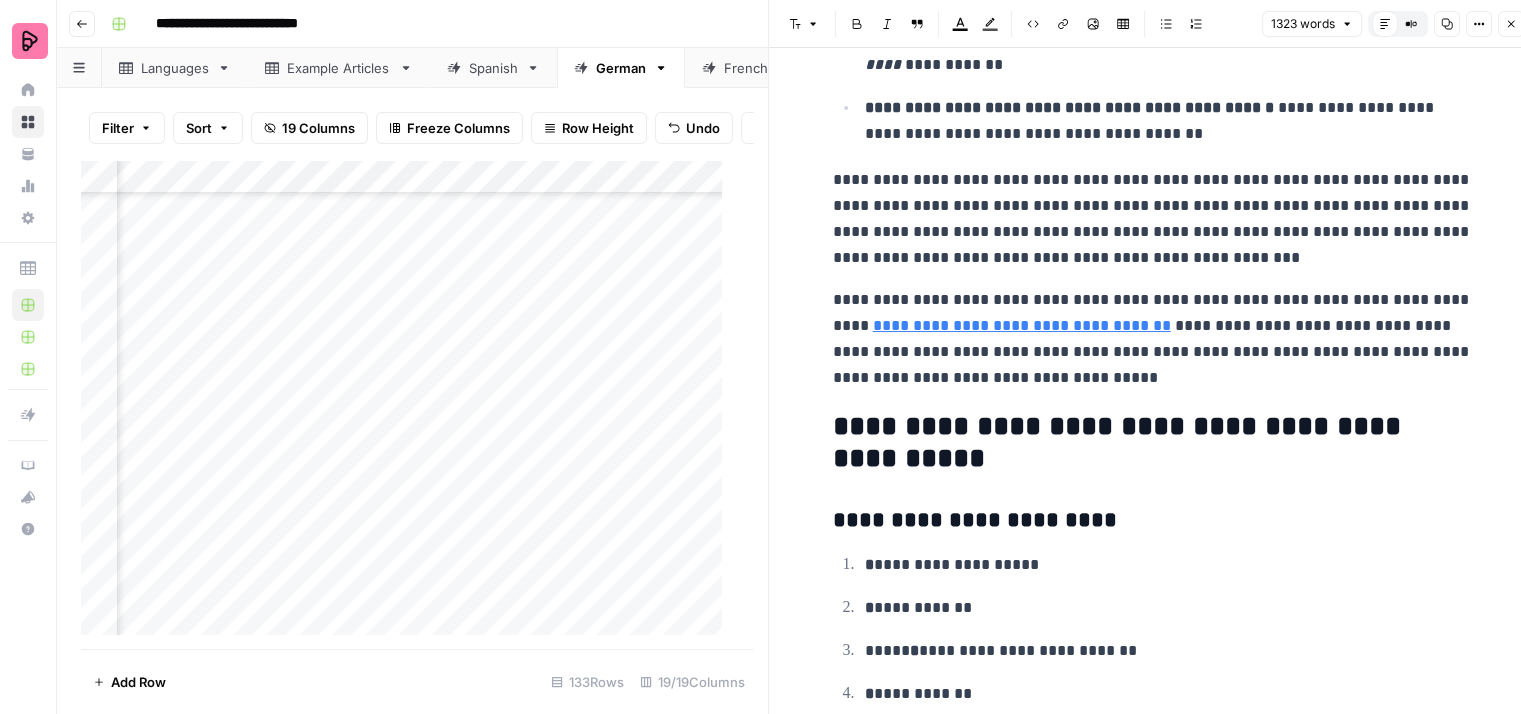 click on "**********" at bounding box center (1153, 339) 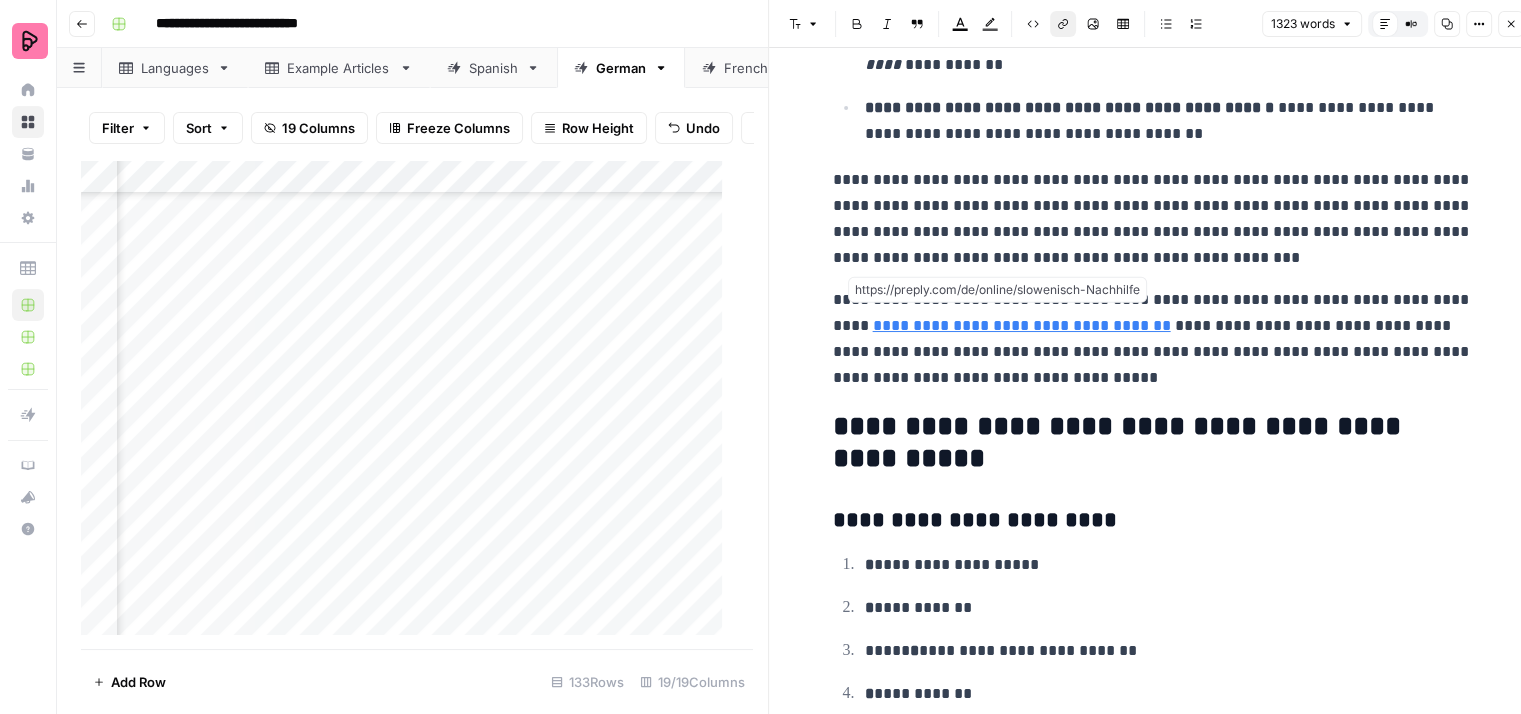 click on "**********" at bounding box center (1022, 325) 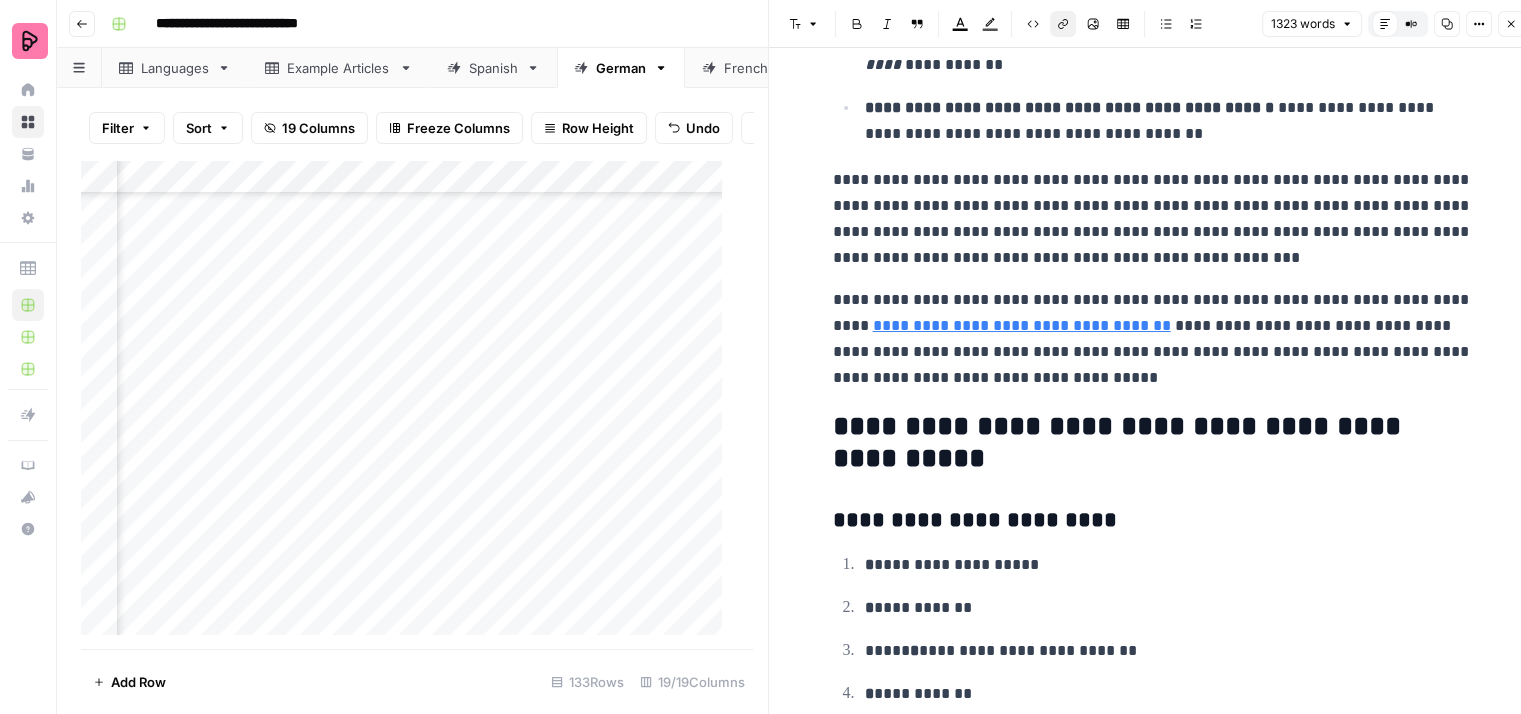 click on "**********" at bounding box center [1153, 339] 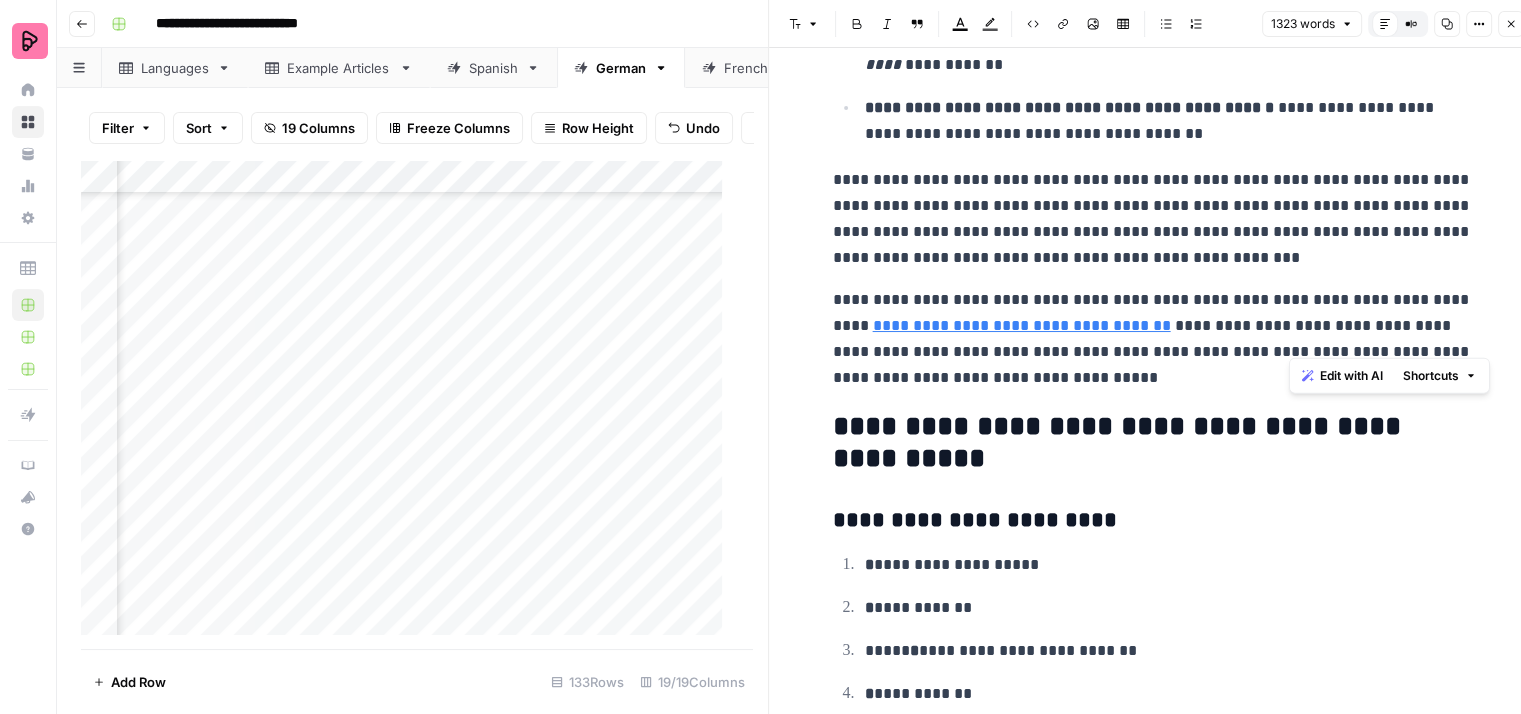 click on "**********" at bounding box center [1153, 339] 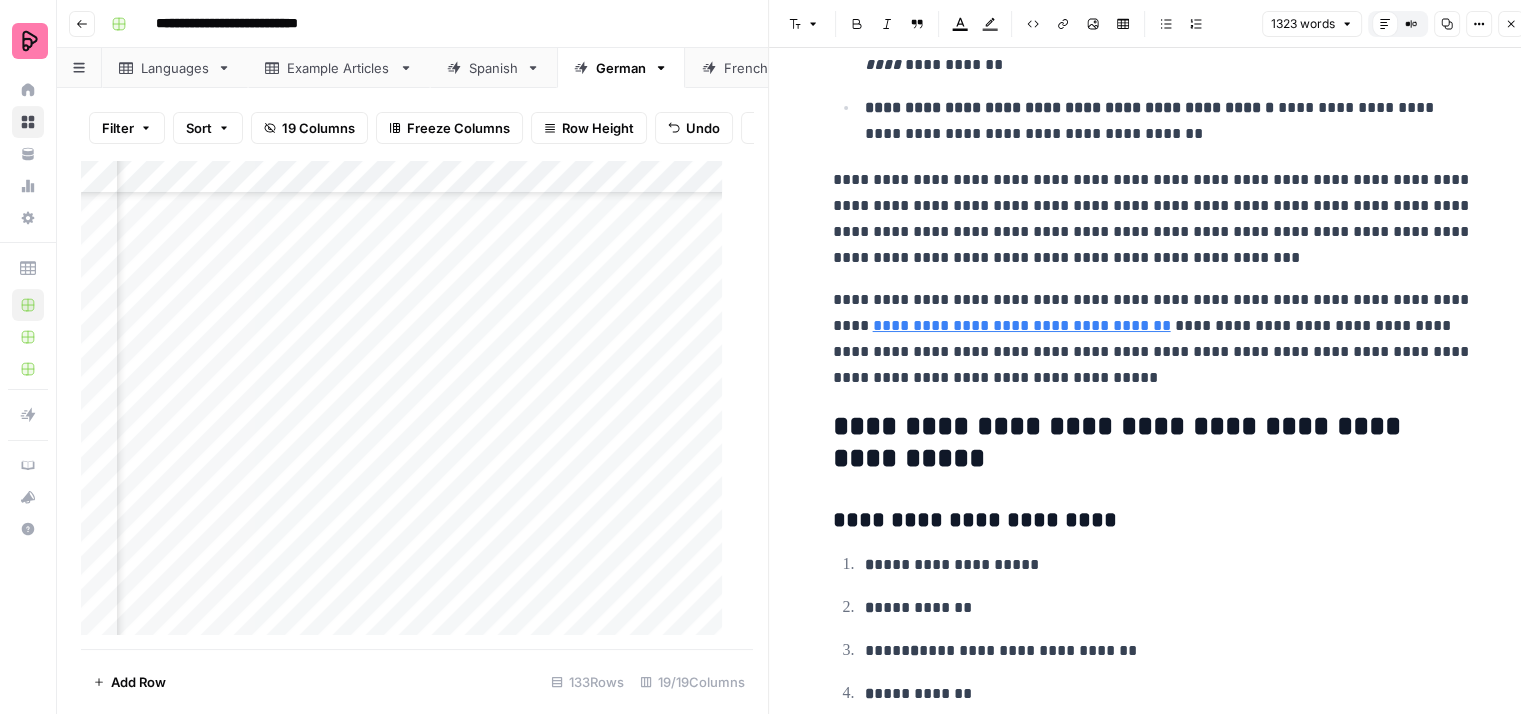 click on "**********" at bounding box center [1153, 339] 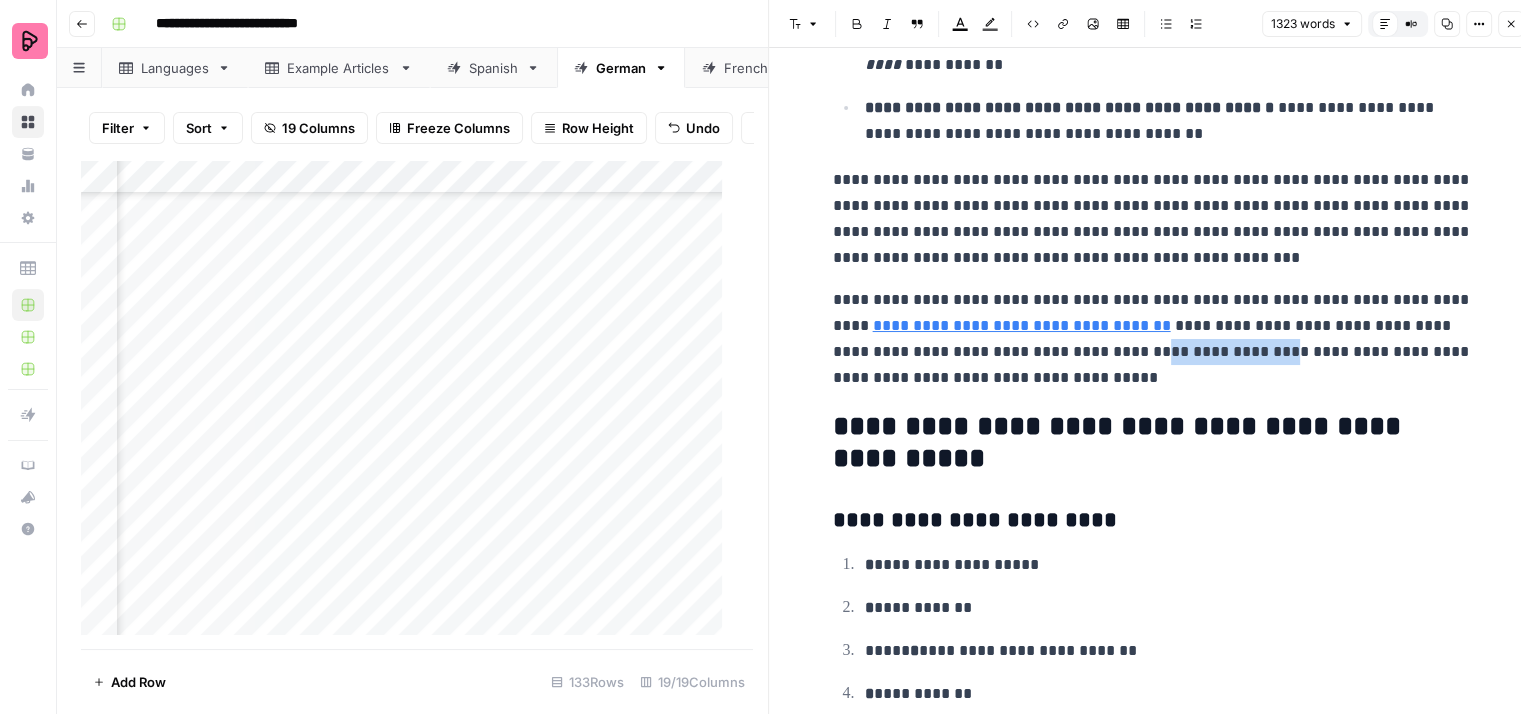 click on "**********" at bounding box center (1153, 339) 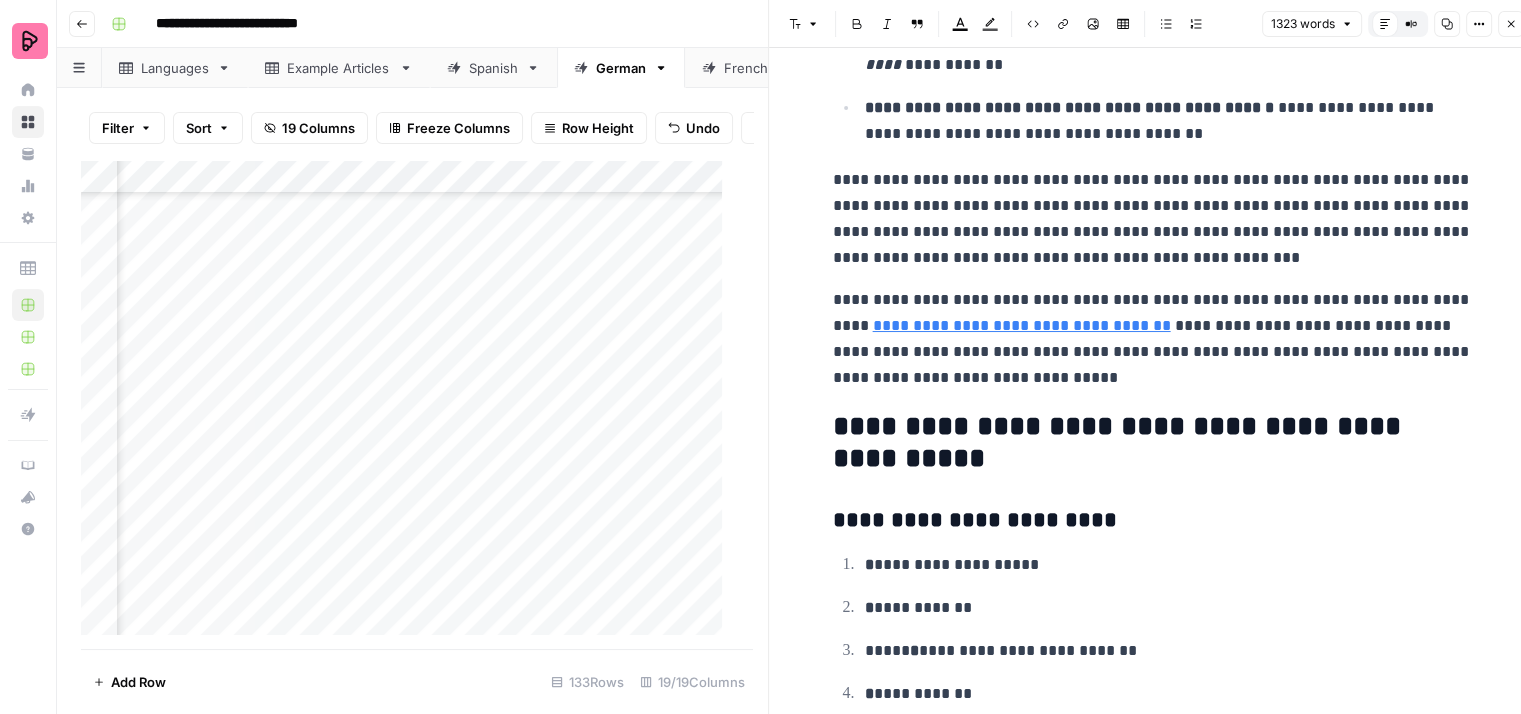 click on "**********" at bounding box center [1153, 339] 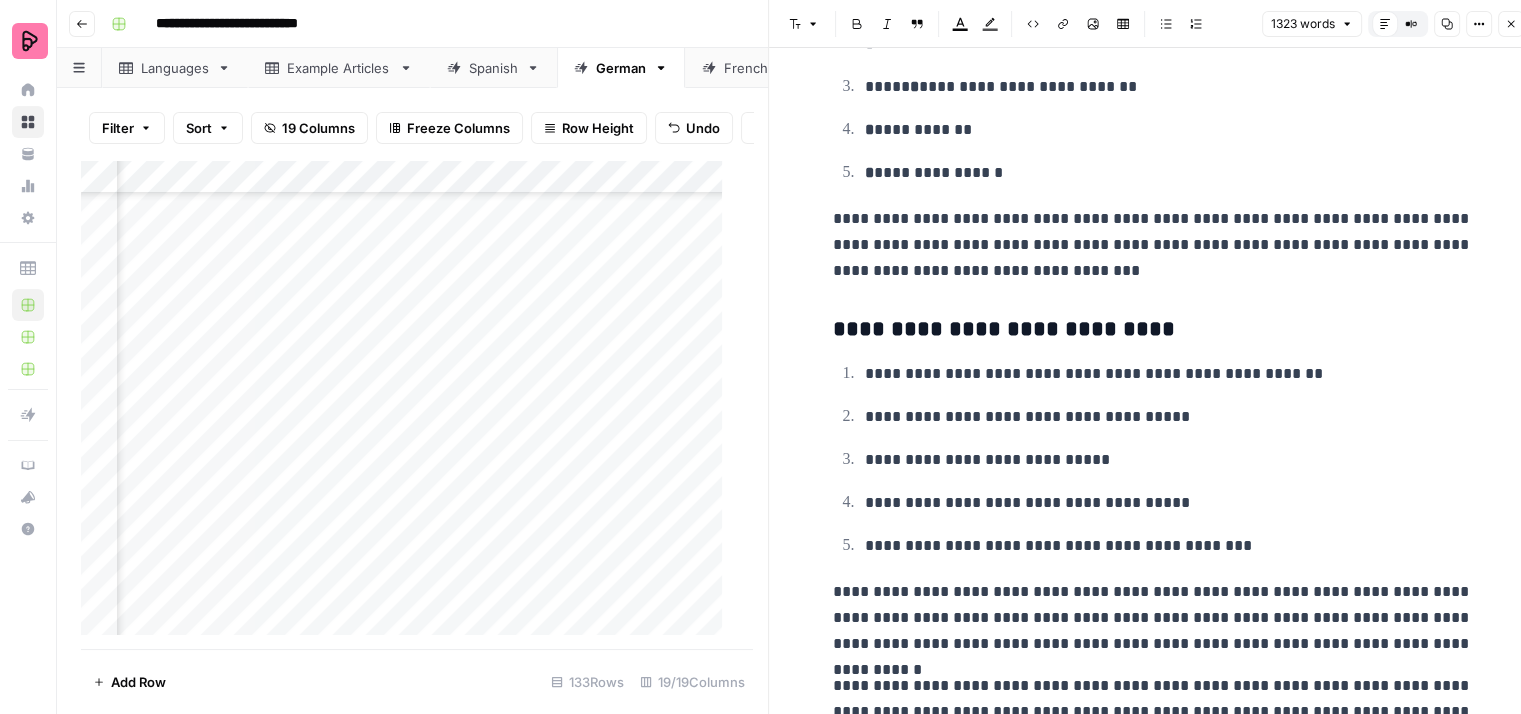 scroll, scrollTop: 6076, scrollLeft: 0, axis: vertical 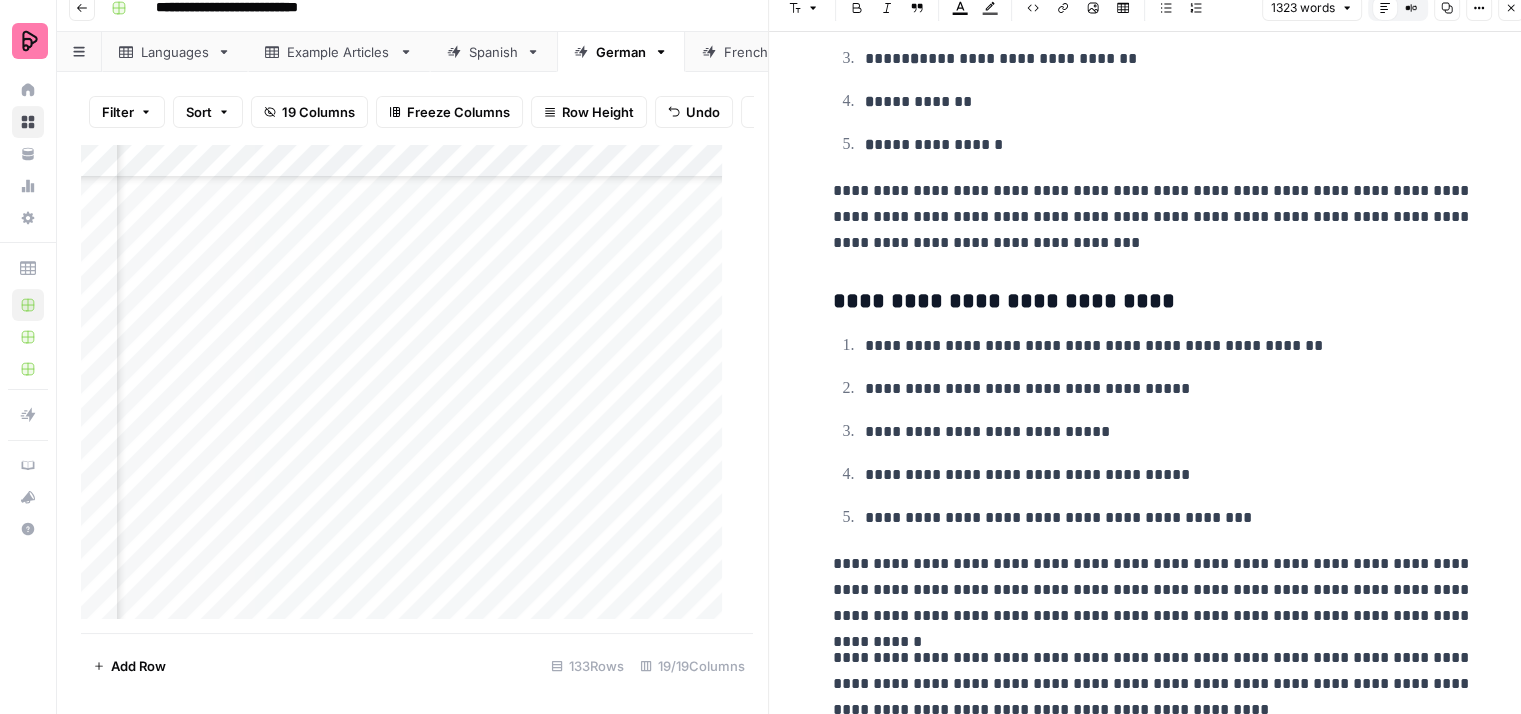 click on "**********" at bounding box center (1169, 518) 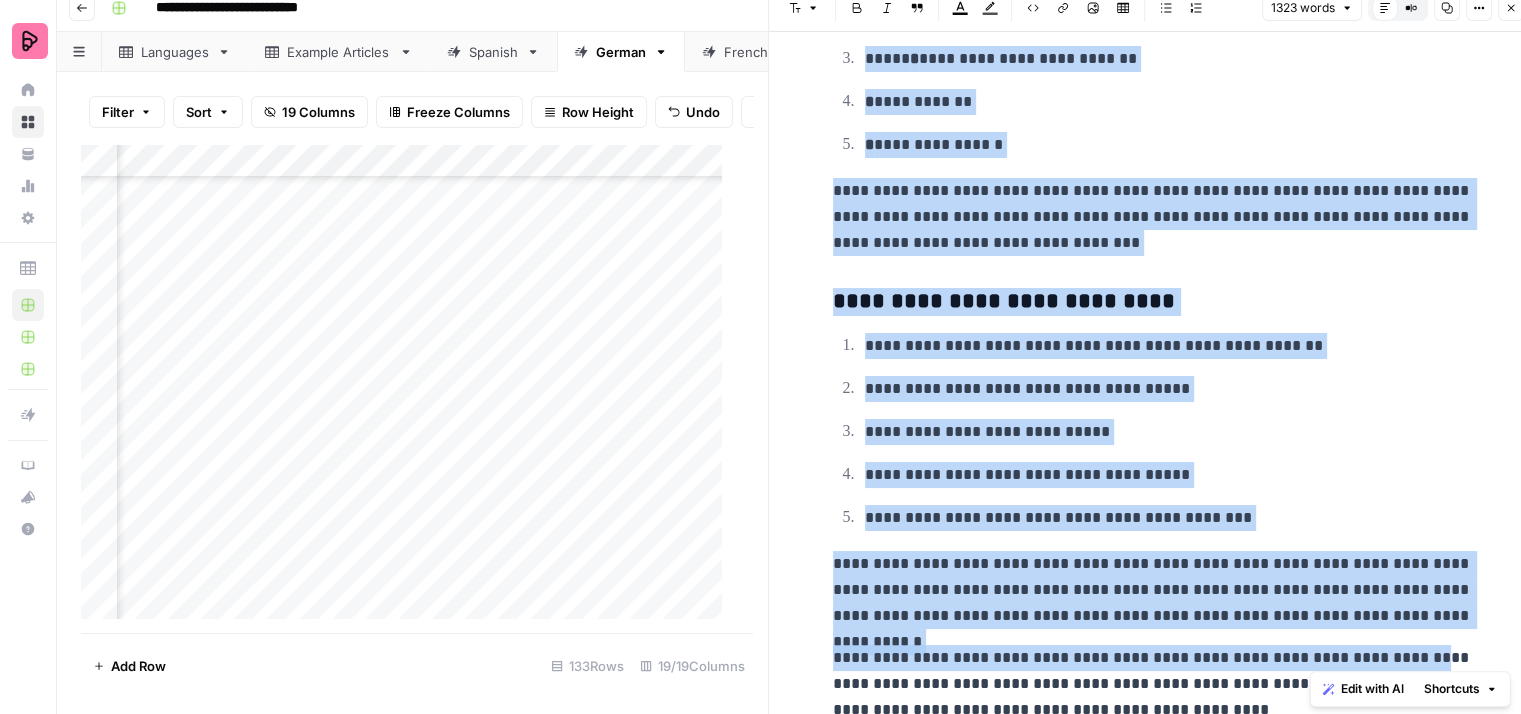 drag, startPoint x: 1402, startPoint y: 642, endPoint x: 1403, endPoint y: 680, distance: 38.013157 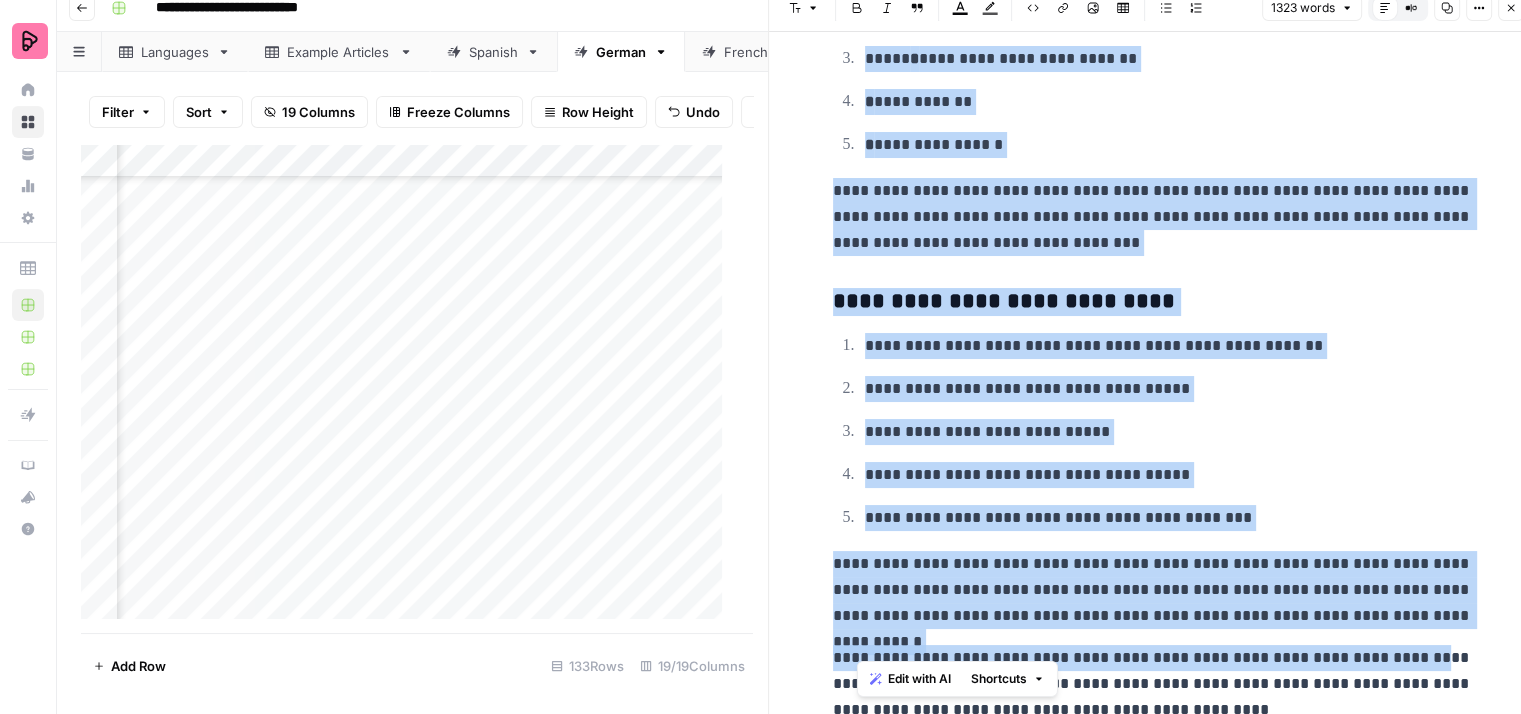 click on "**********" at bounding box center [1153, 684] 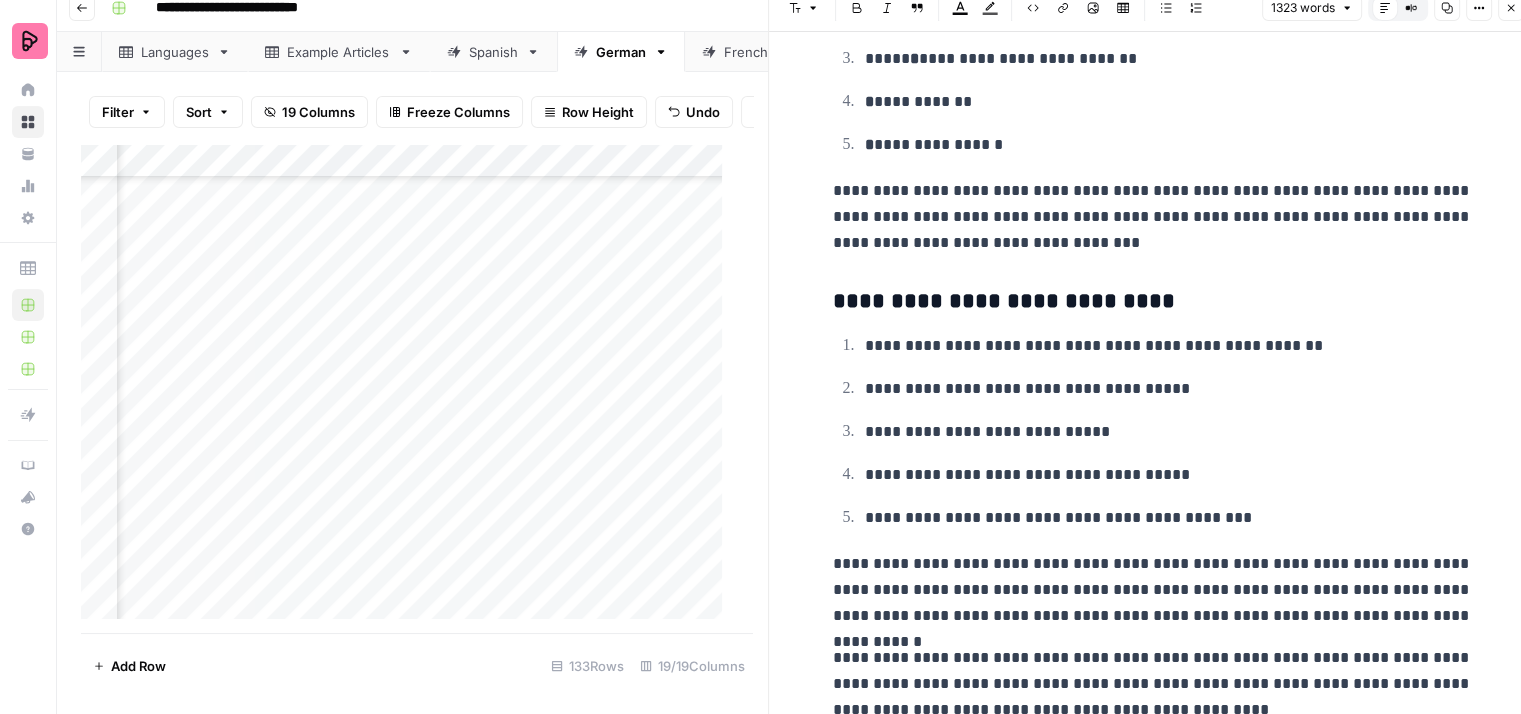 click on "**********" at bounding box center [1153, 684] 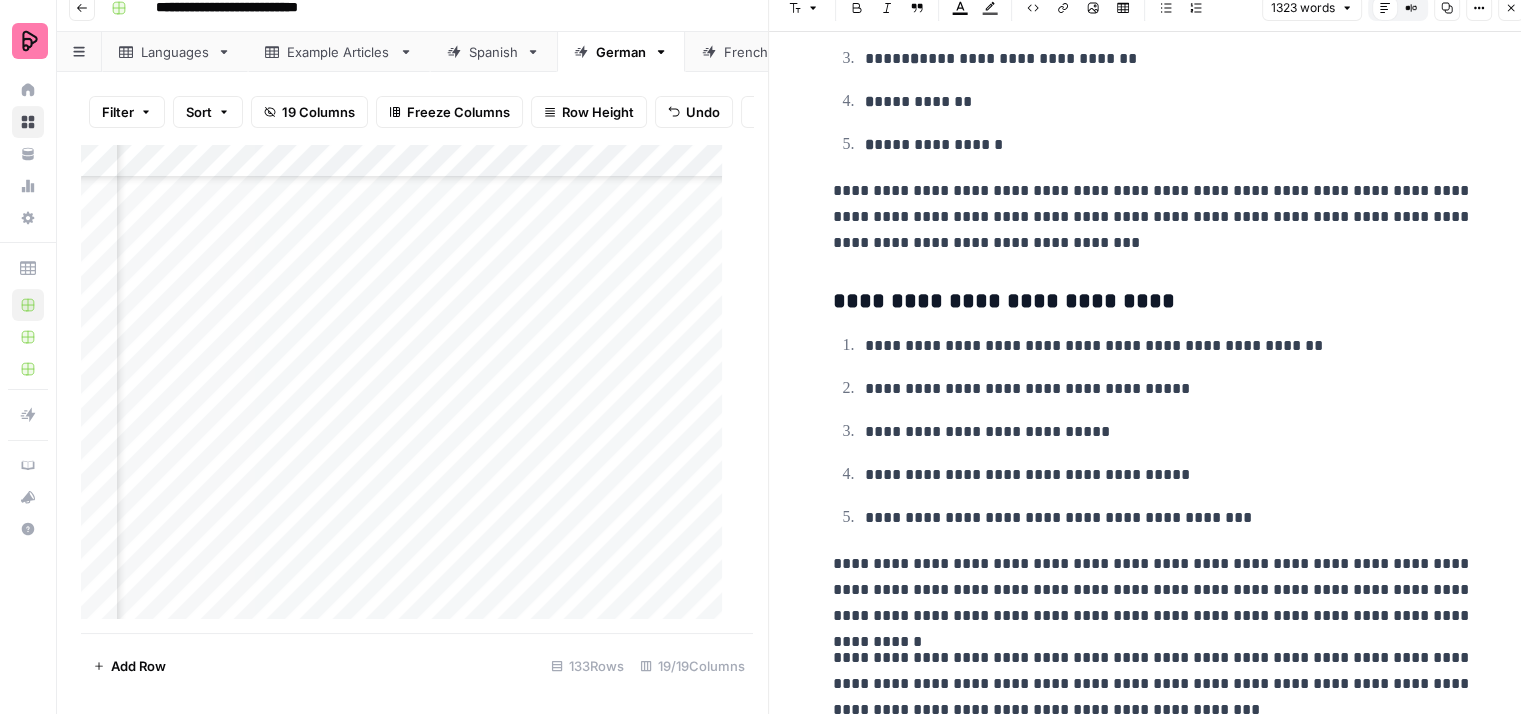 click on "**********" at bounding box center (1153, 684) 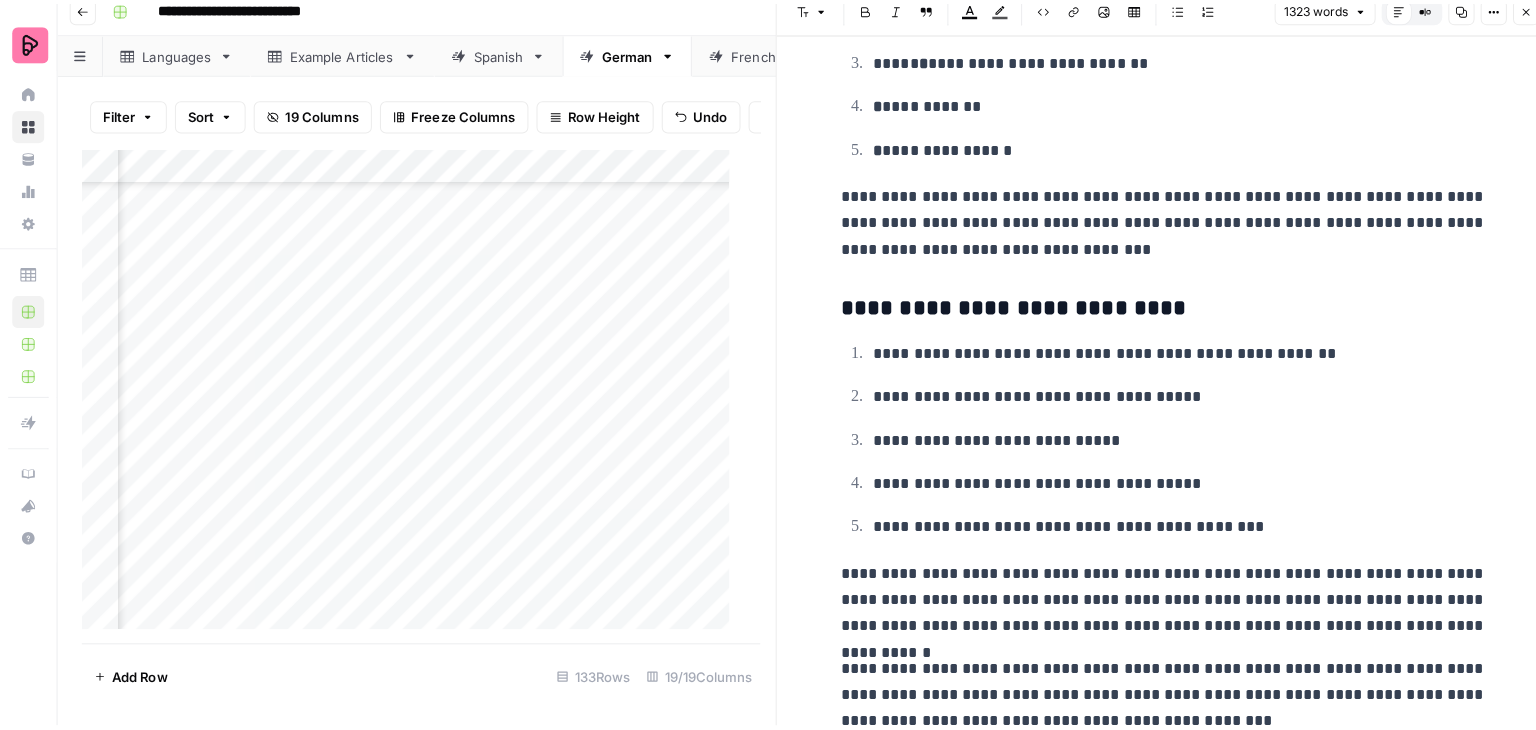 scroll, scrollTop: 0, scrollLeft: 0, axis: both 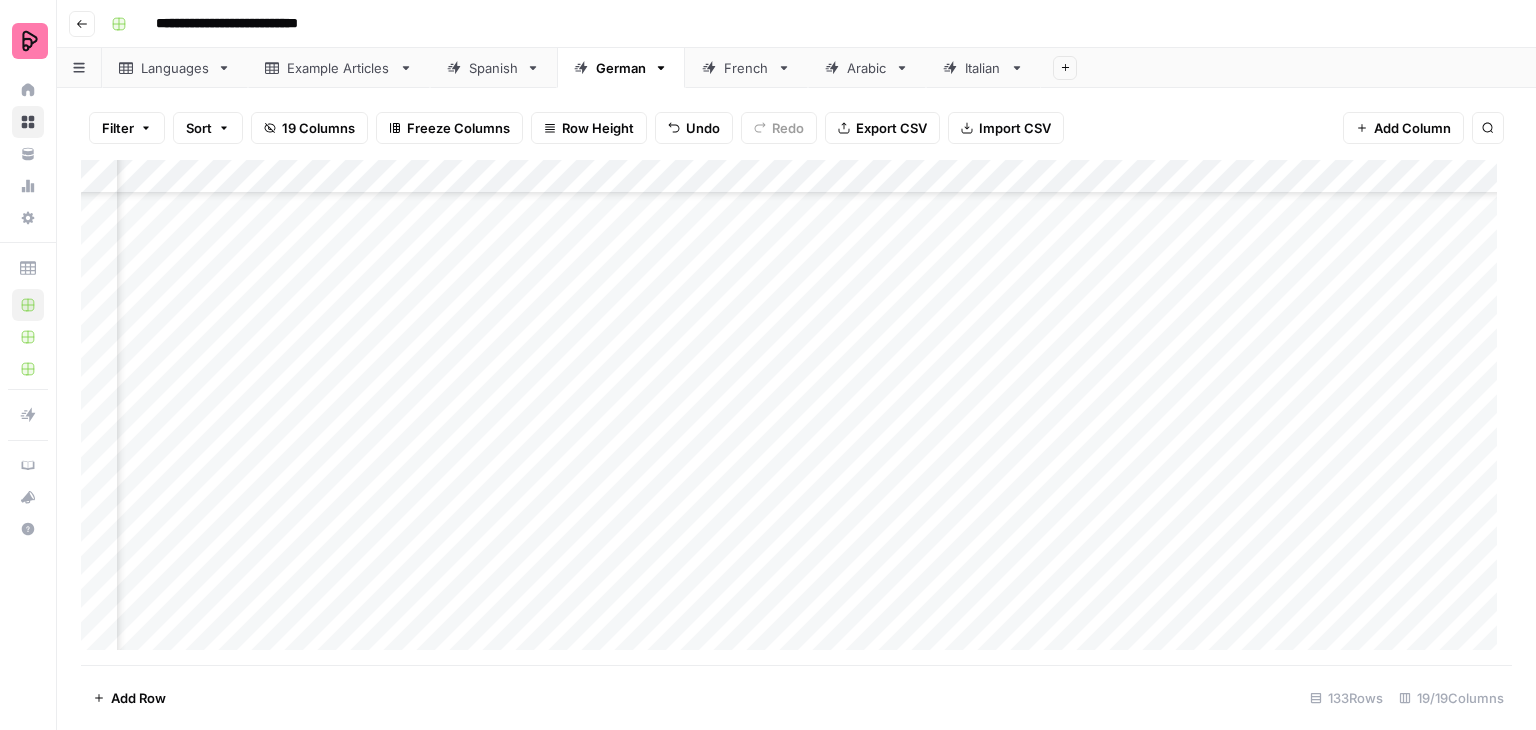 click on "Add Column" at bounding box center (796, 412) 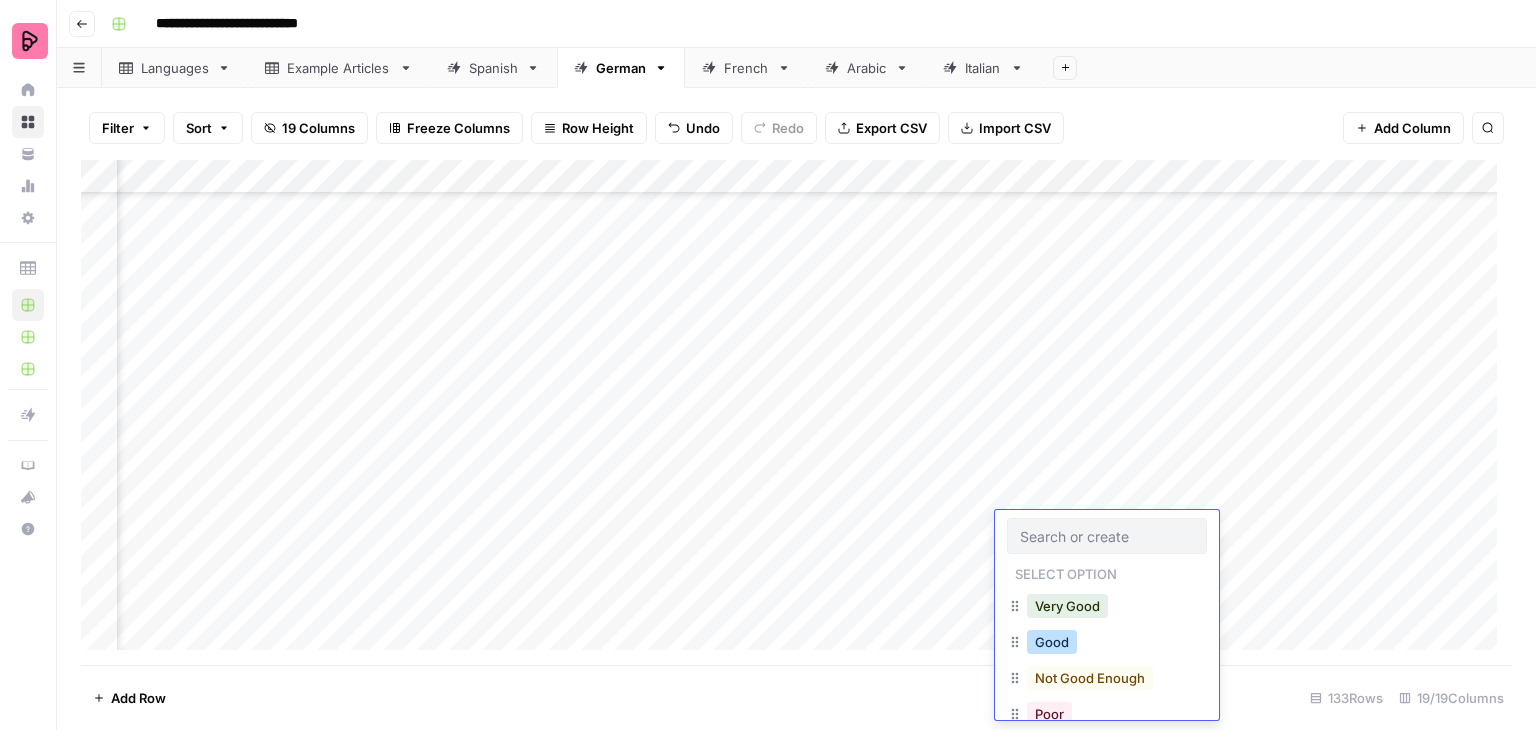click on "Good" at bounding box center [1052, 642] 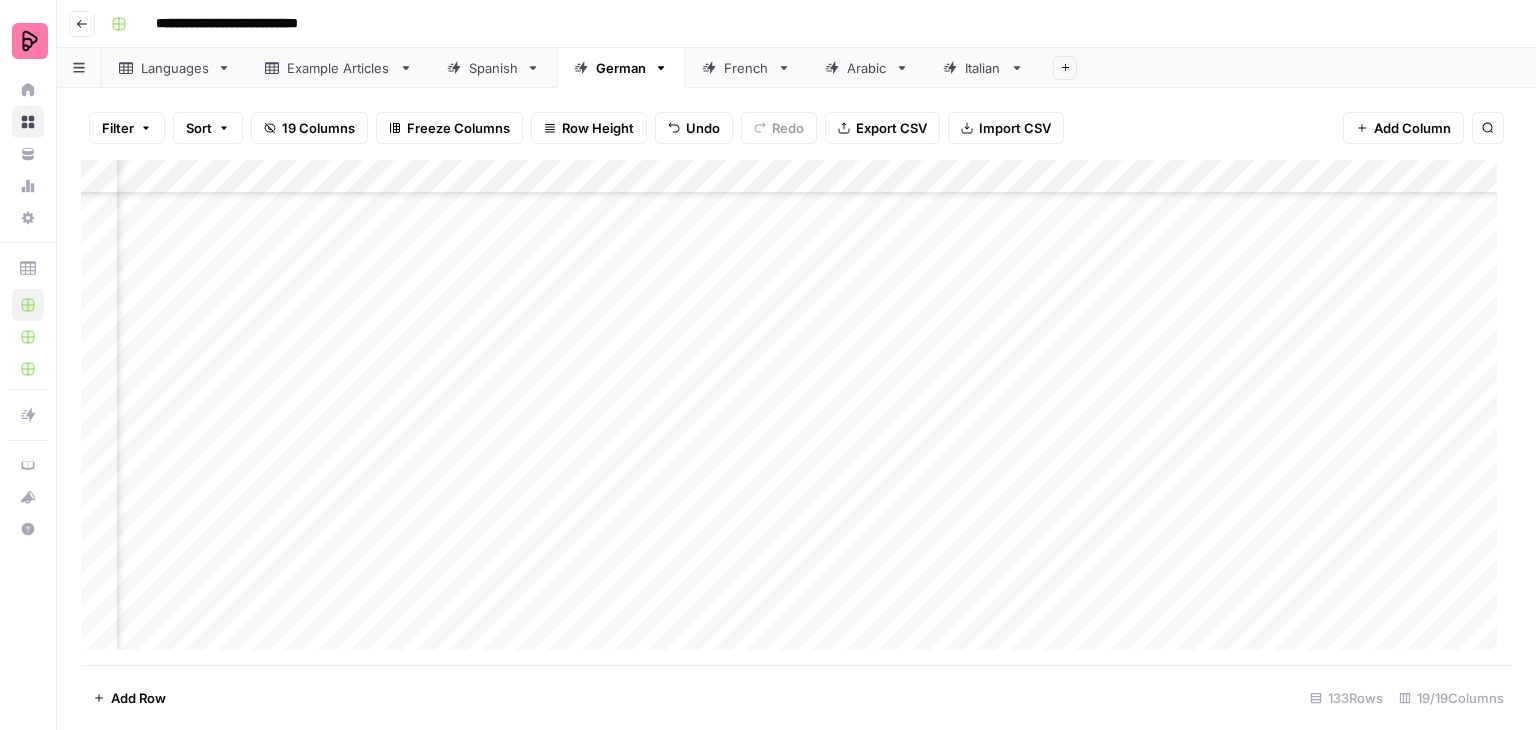 click on "Add Column" at bounding box center (796, 412) 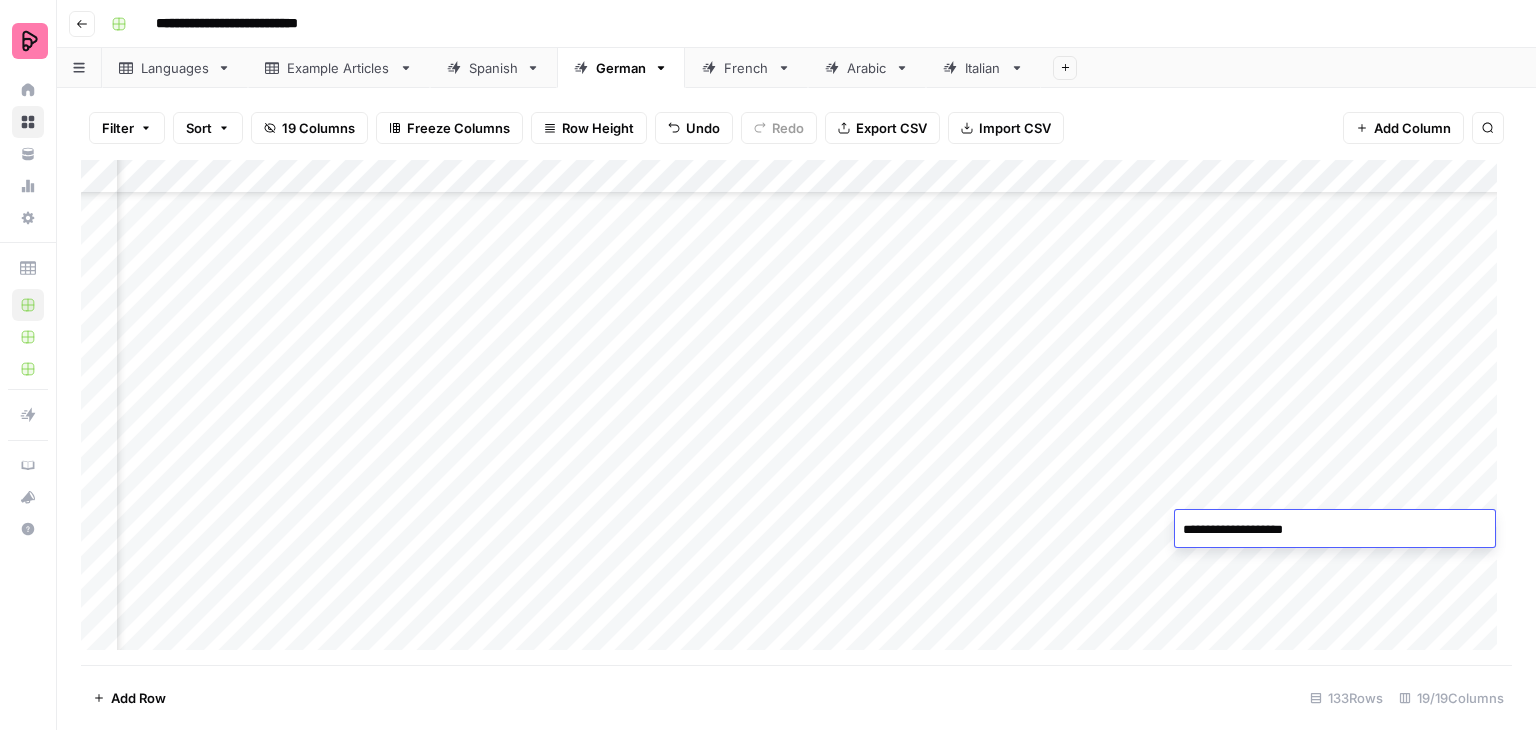 type on "**********" 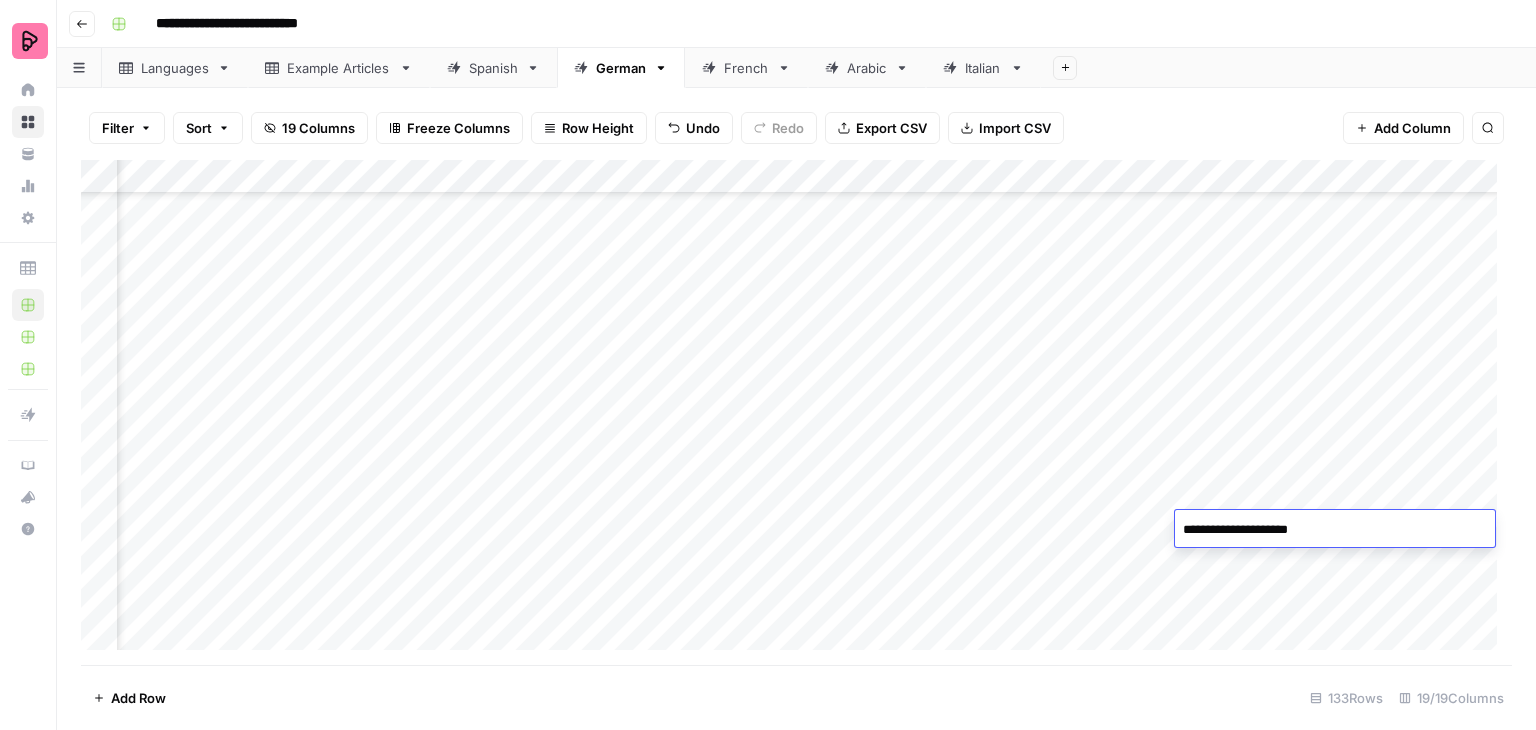 click on "**********" at bounding box center [1335, 530] 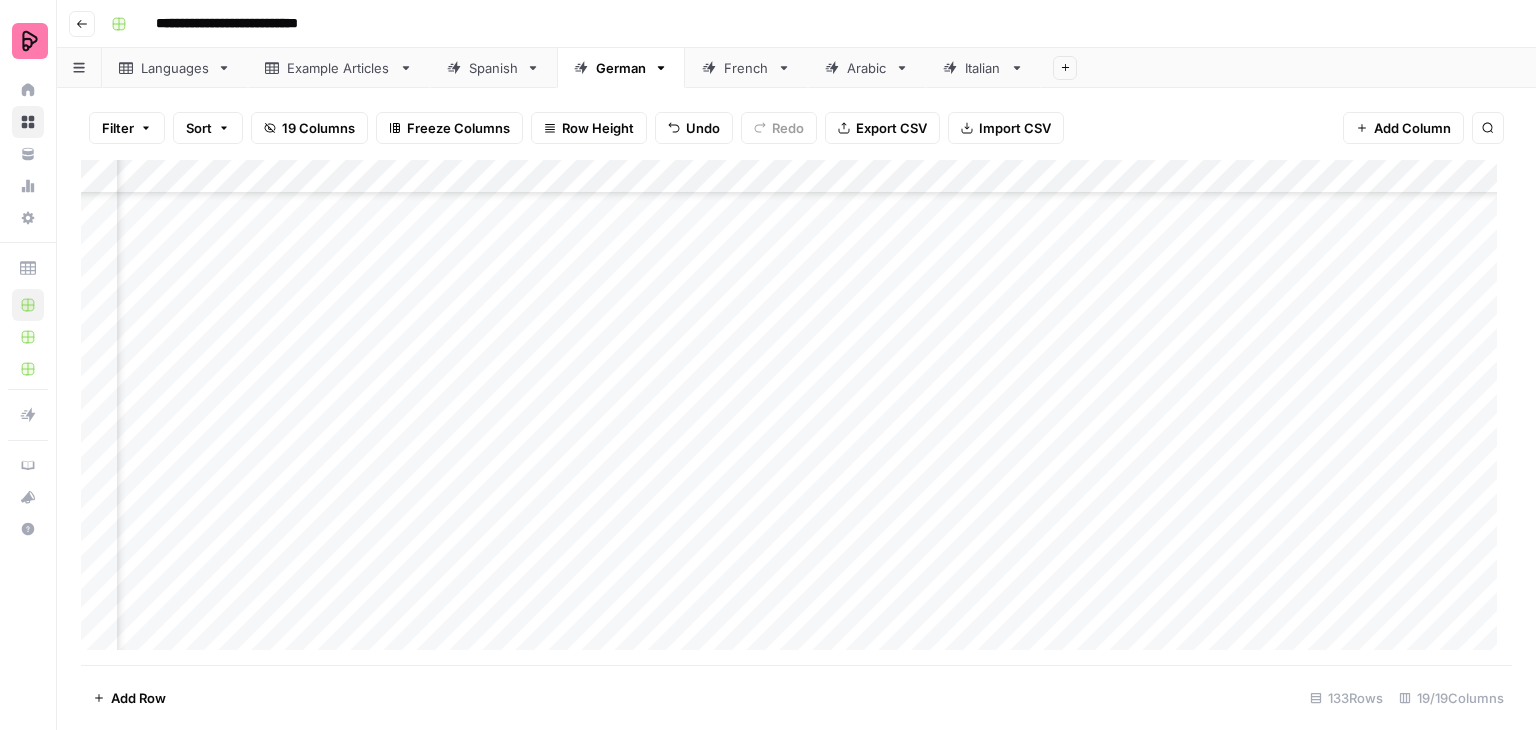 click on "Add Column" at bounding box center (796, 412) 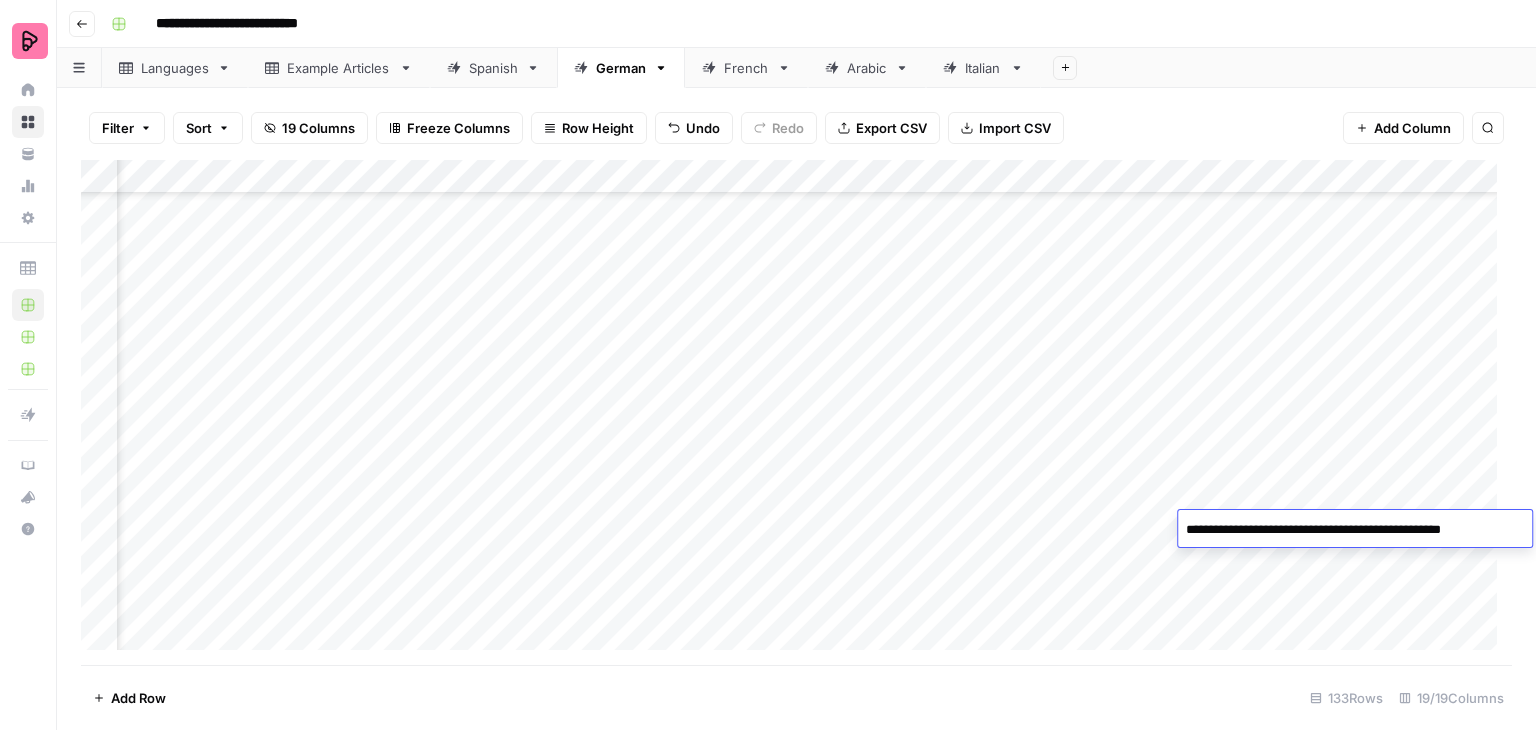 click on "Add Column" at bounding box center [796, 412] 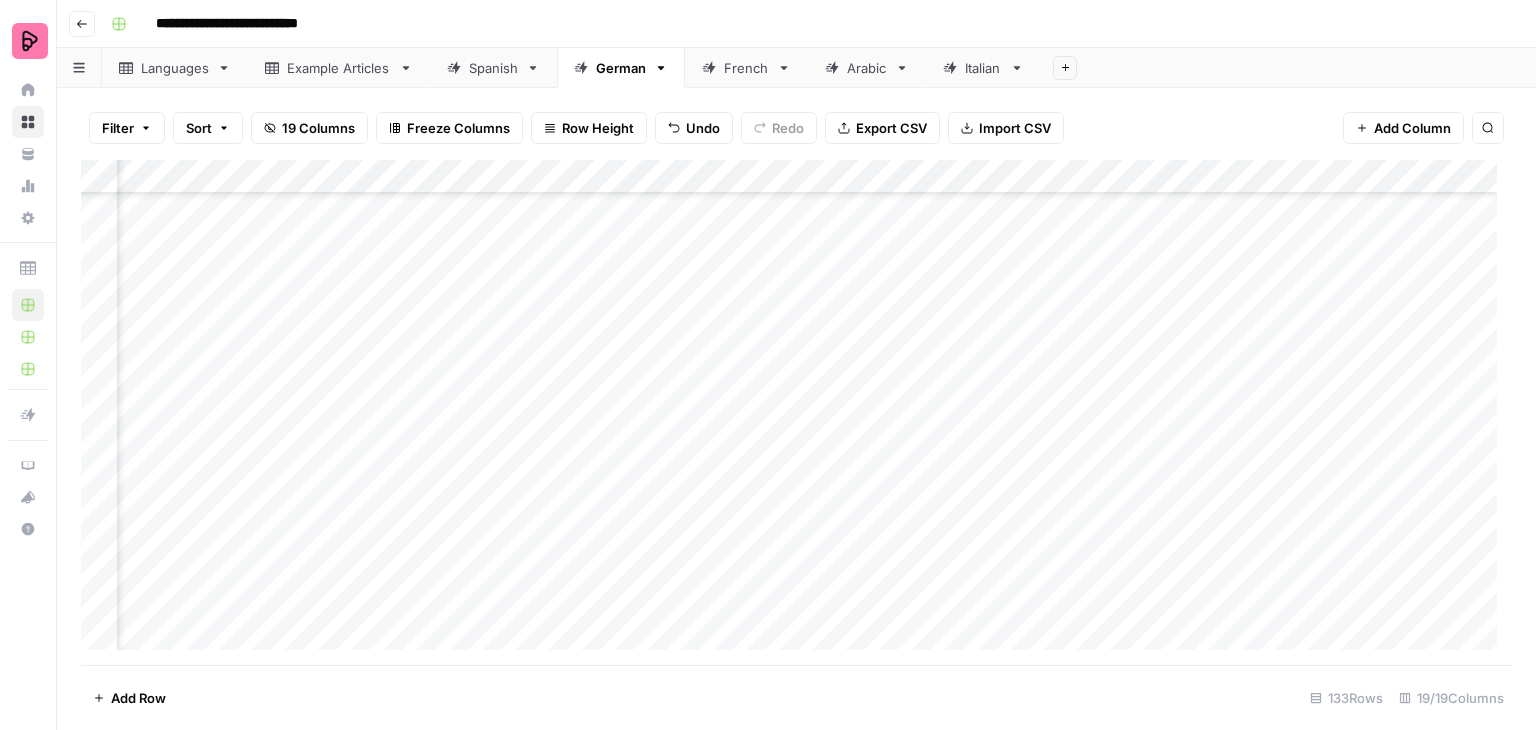 scroll, scrollTop: 3998, scrollLeft: 1358, axis: both 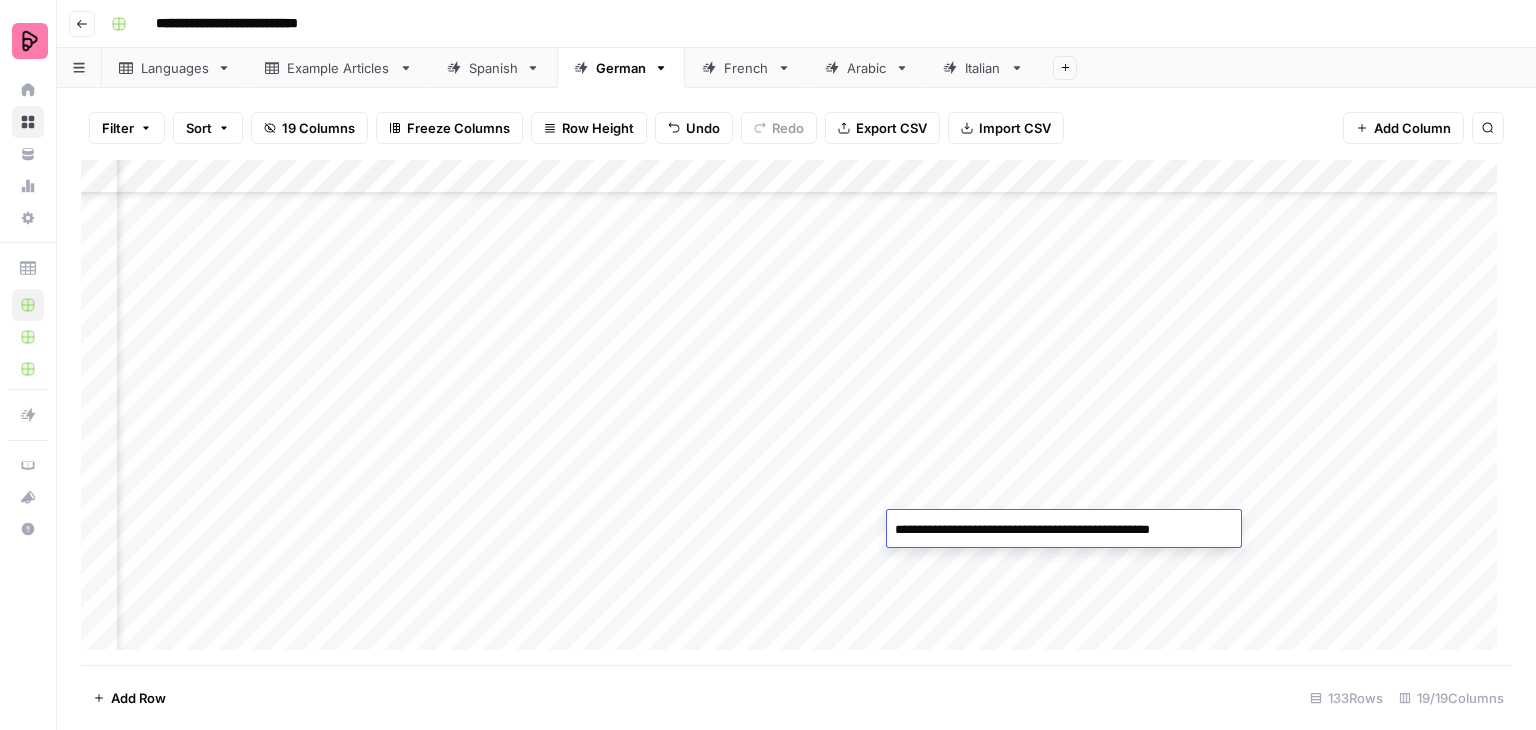 click on "Add Column" at bounding box center [796, 412] 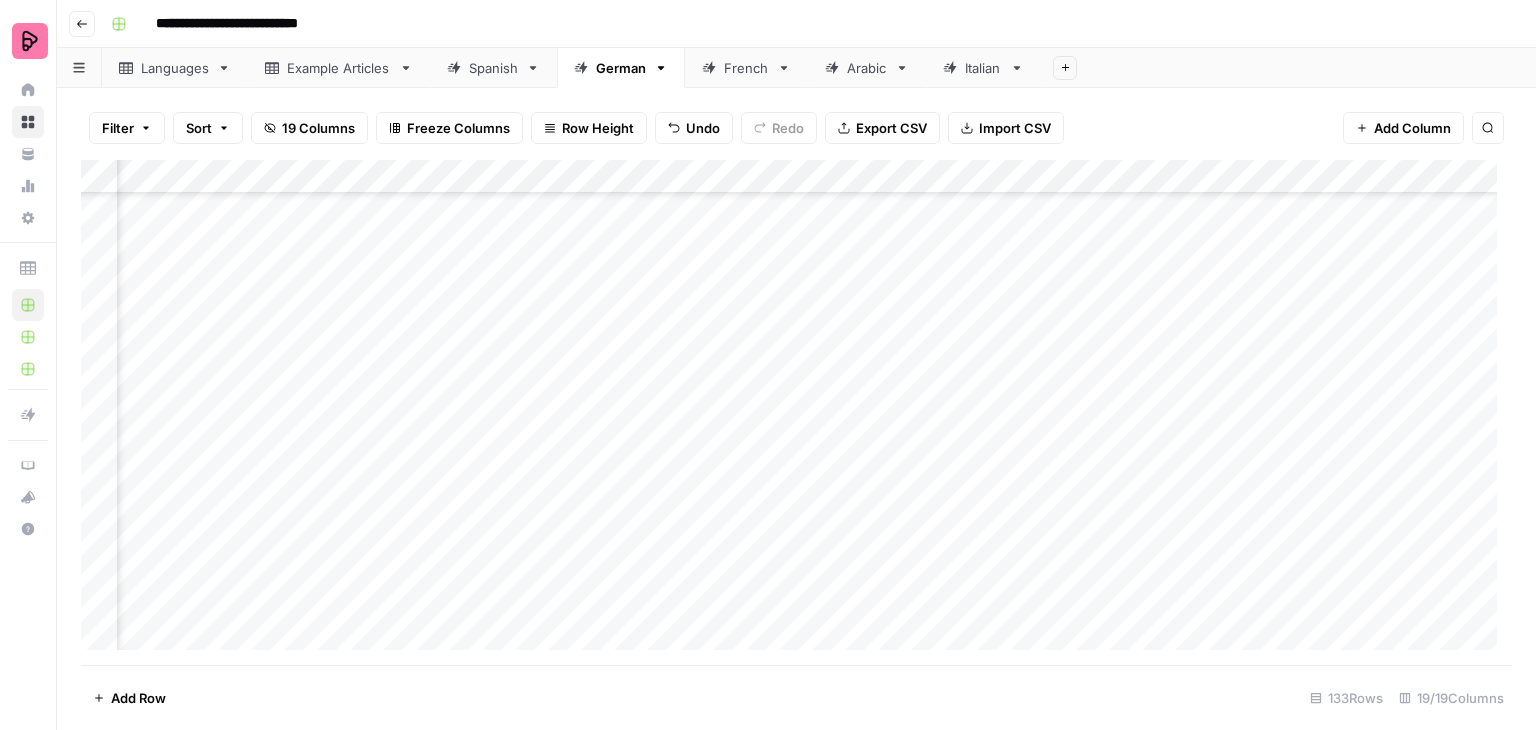 click on "Add Column" at bounding box center (796, 412) 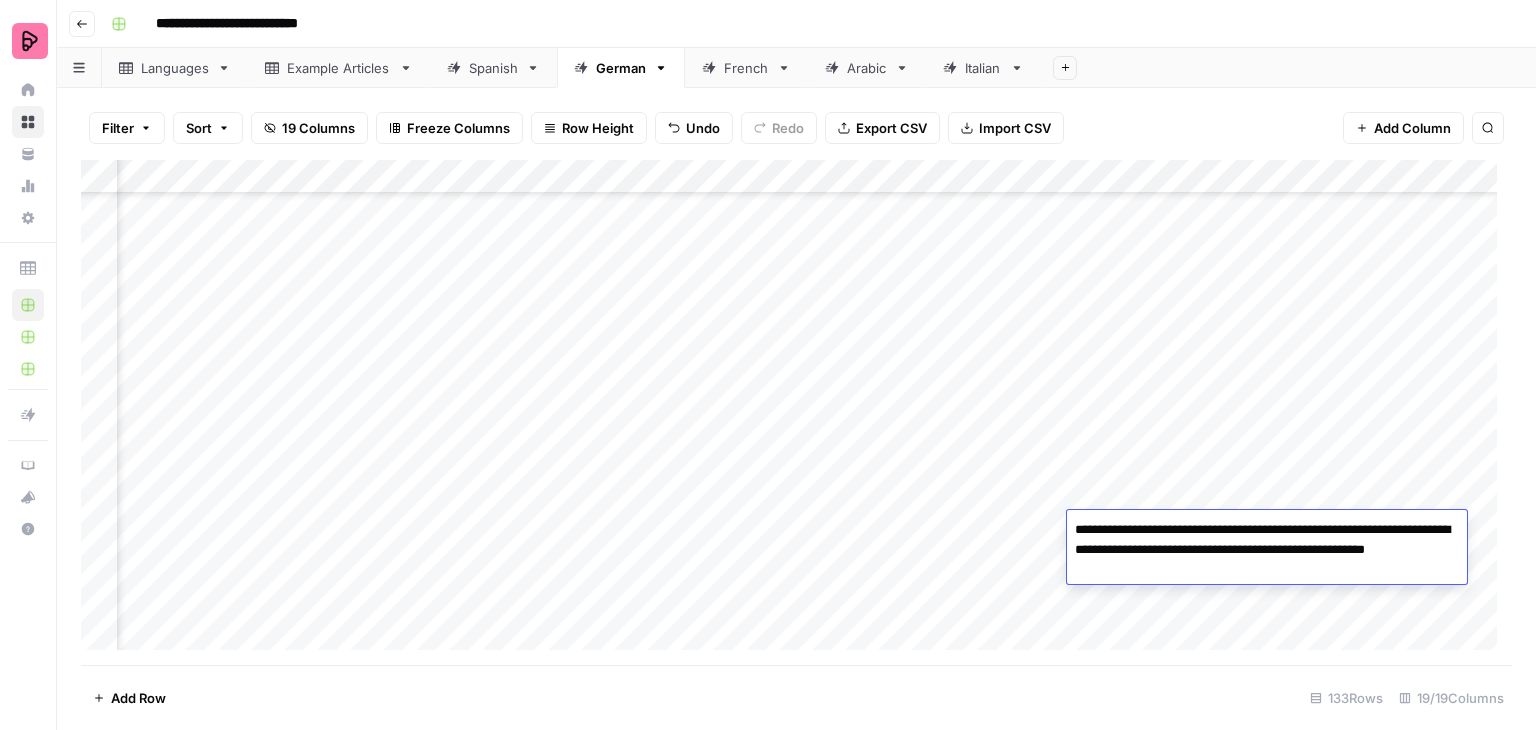 click on "**********" at bounding box center (1267, 550) 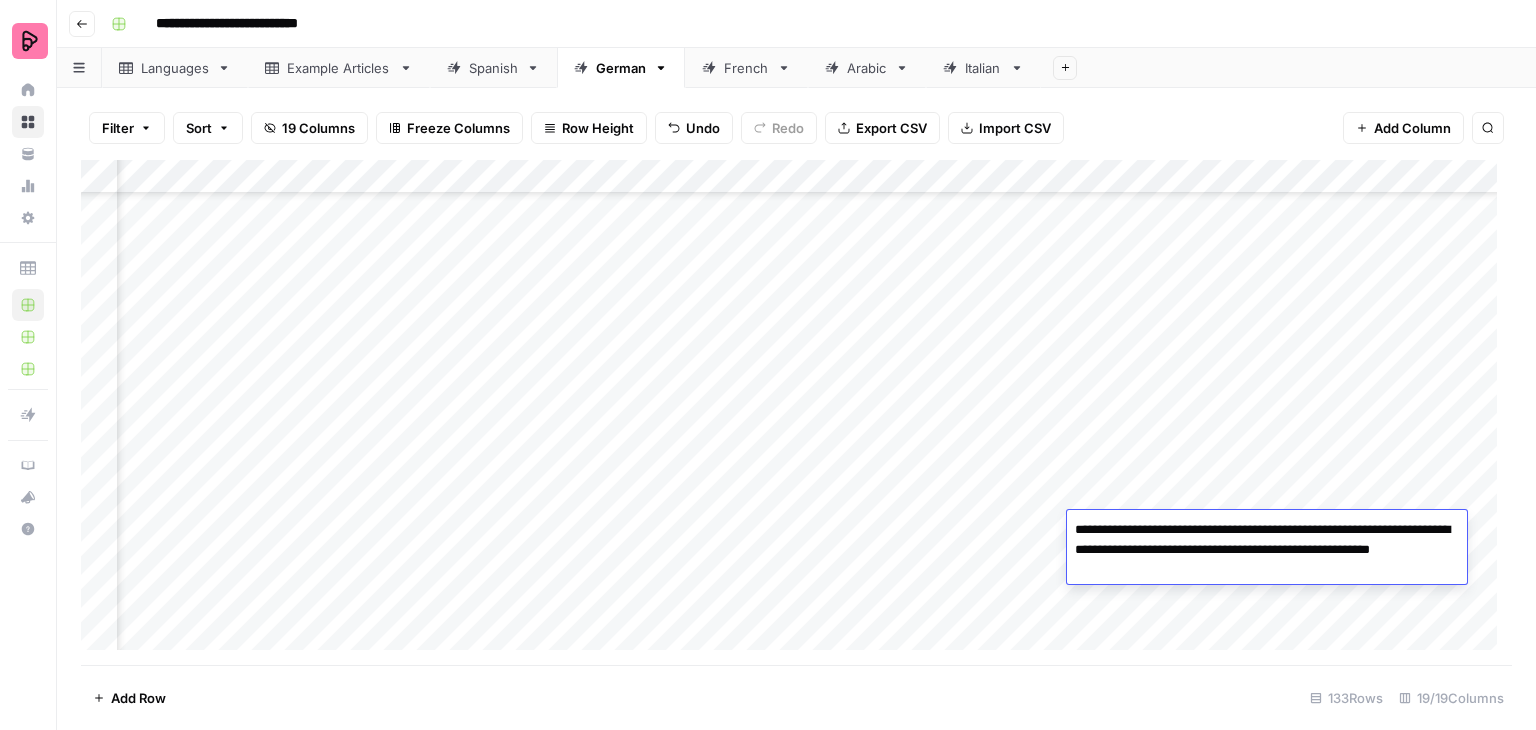 type on "**********" 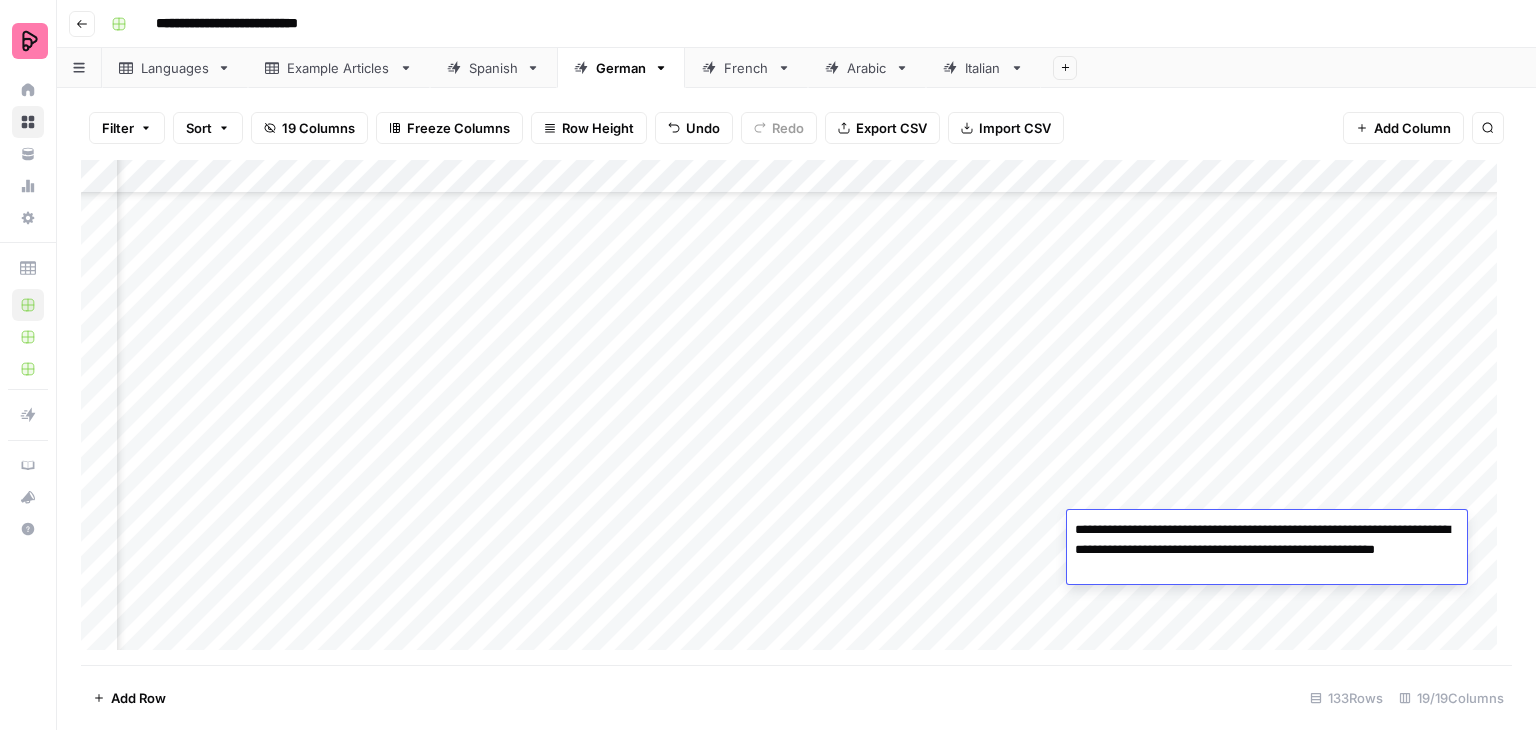click on "Add Column" at bounding box center (796, 412) 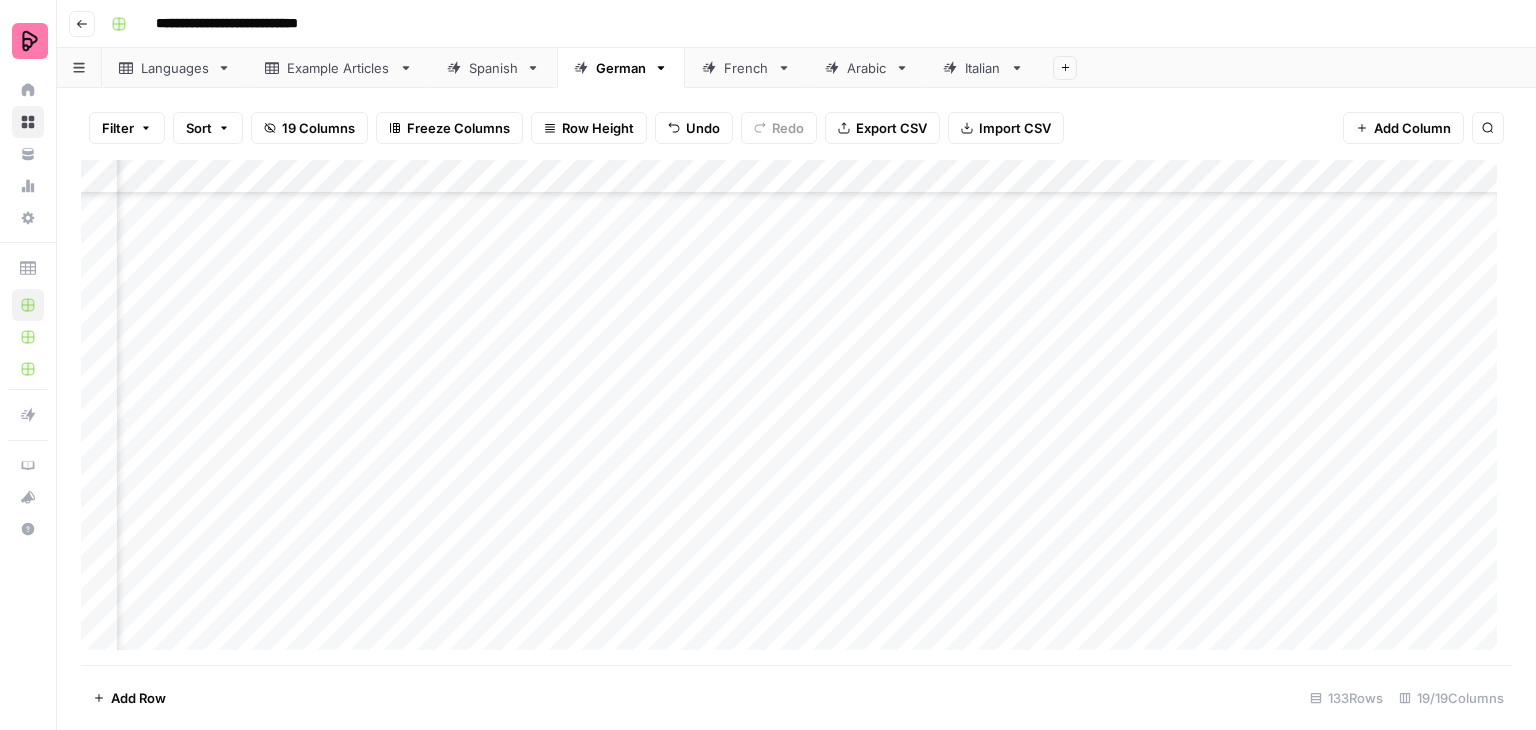 click on "Add Column" at bounding box center (796, 412) 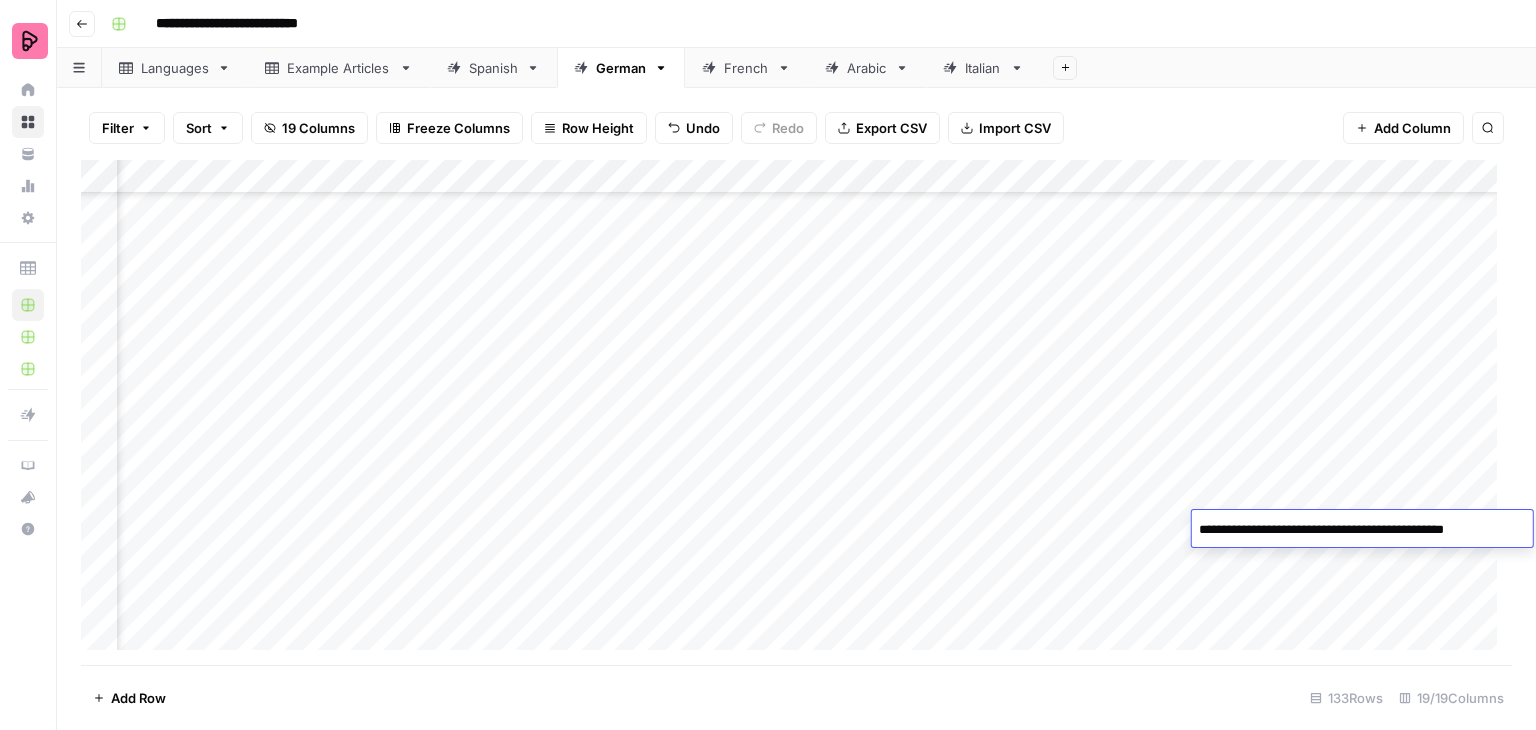 click on "Add Column" at bounding box center [796, 412] 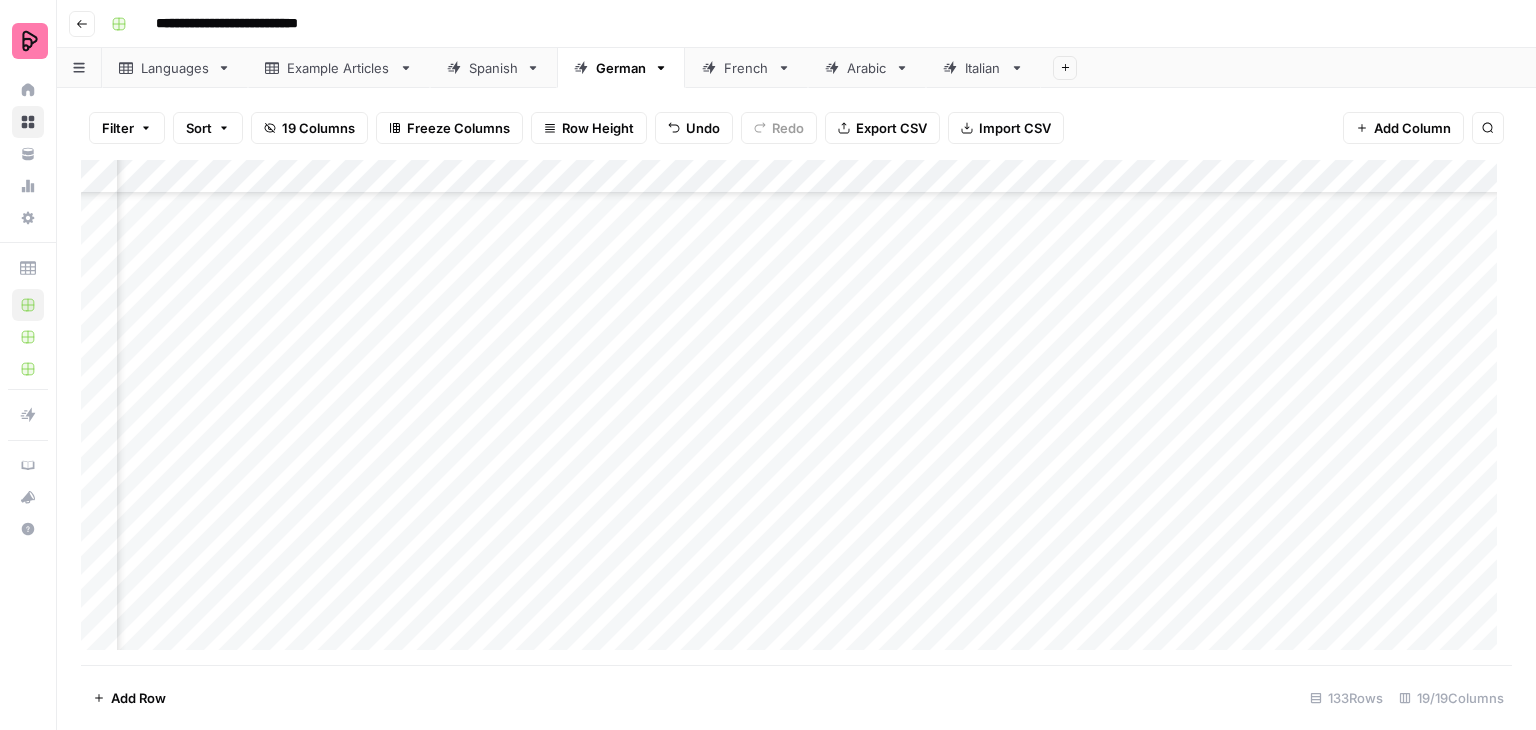 click on "Add Column" at bounding box center [796, 412] 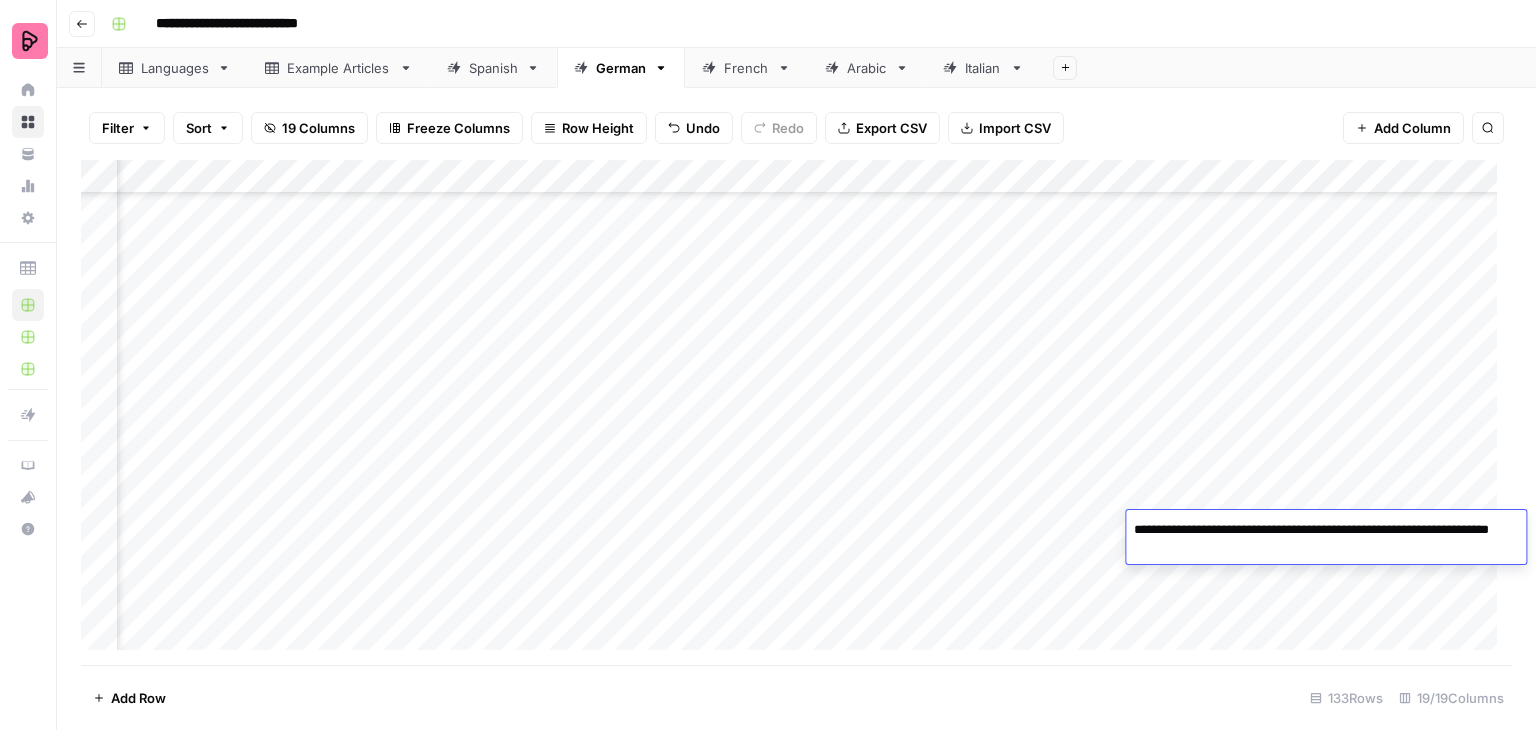 click on "Add Column" at bounding box center (796, 412) 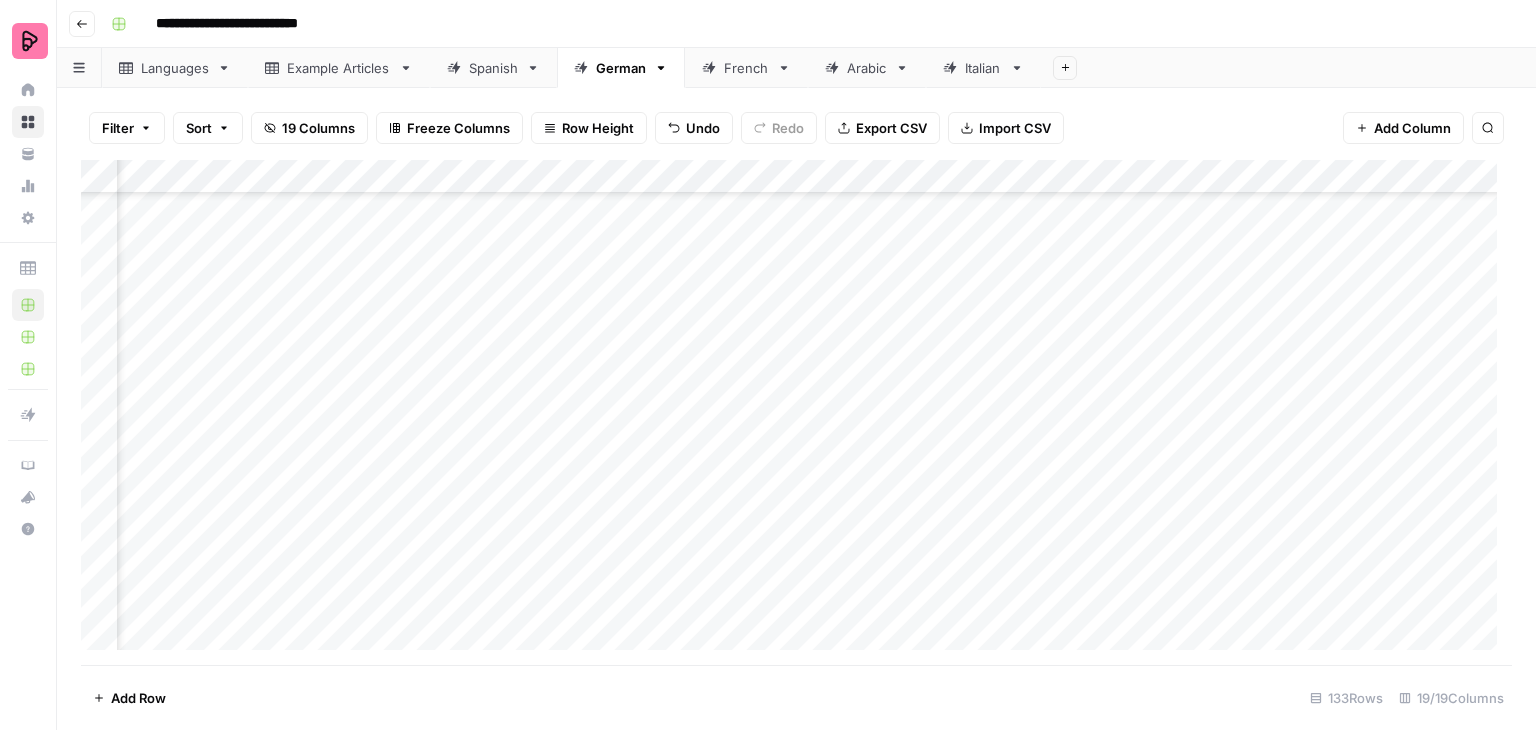 scroll, scrollTop: 3998, scrollLeft: 2284, axis: both 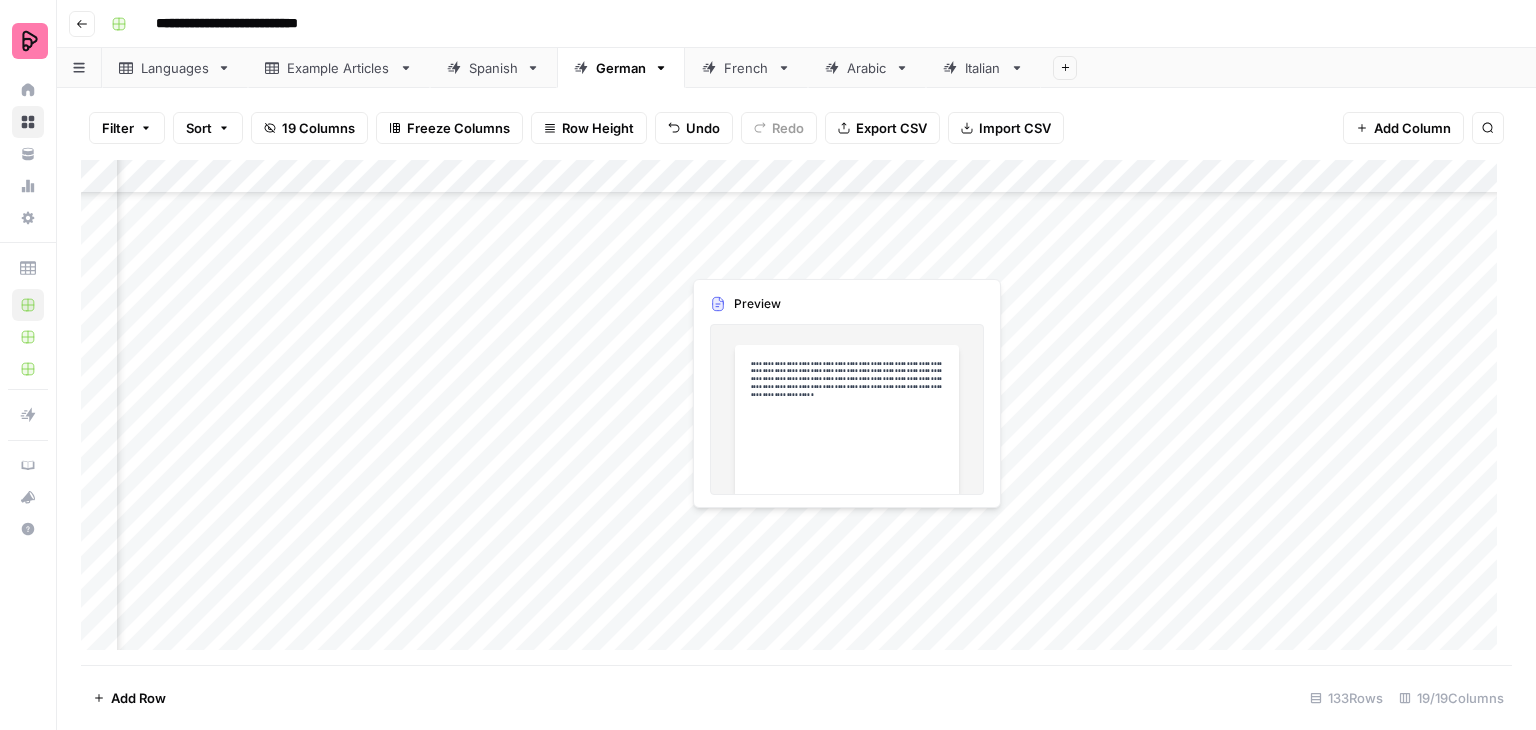 click on "Add Column" at bounding box center (796, 412) 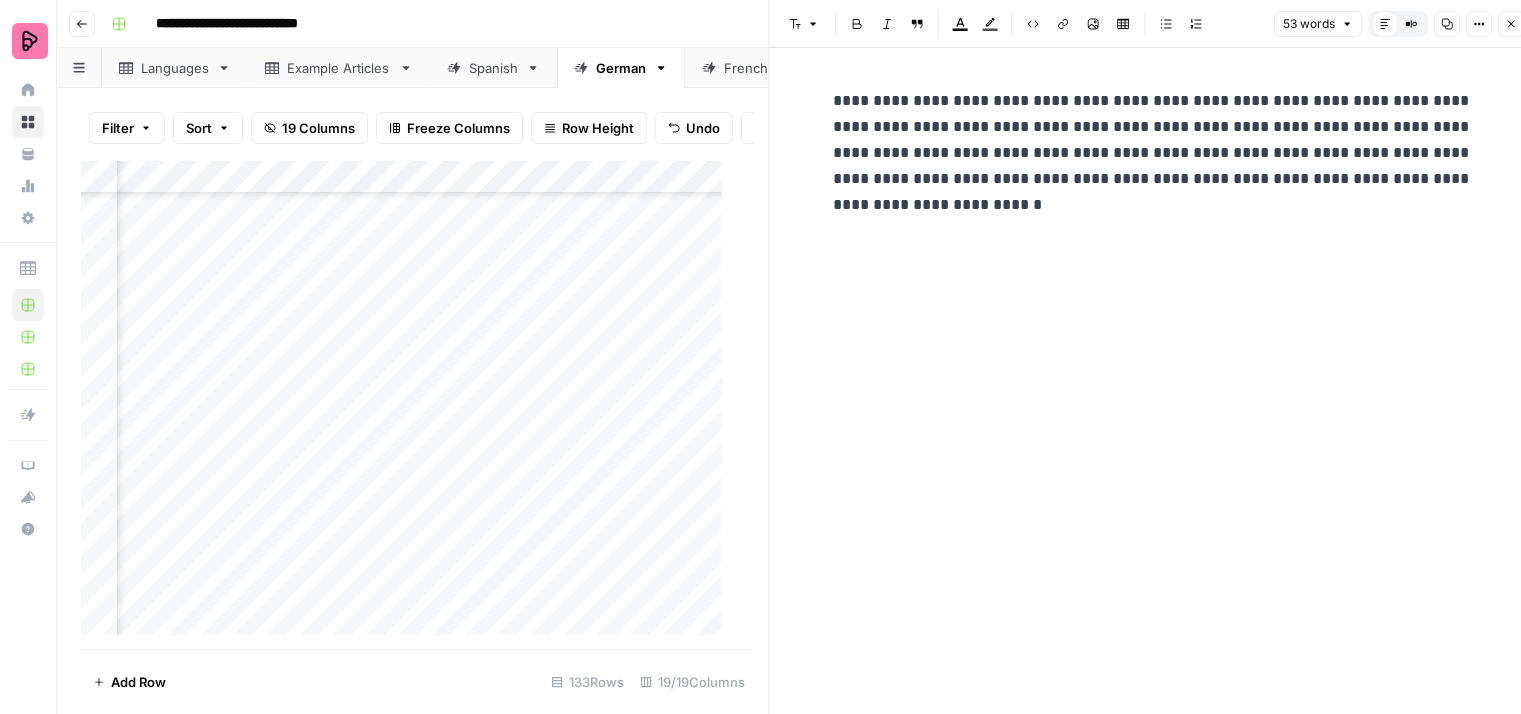 click on "Close" at bounding box center (1511, 24) 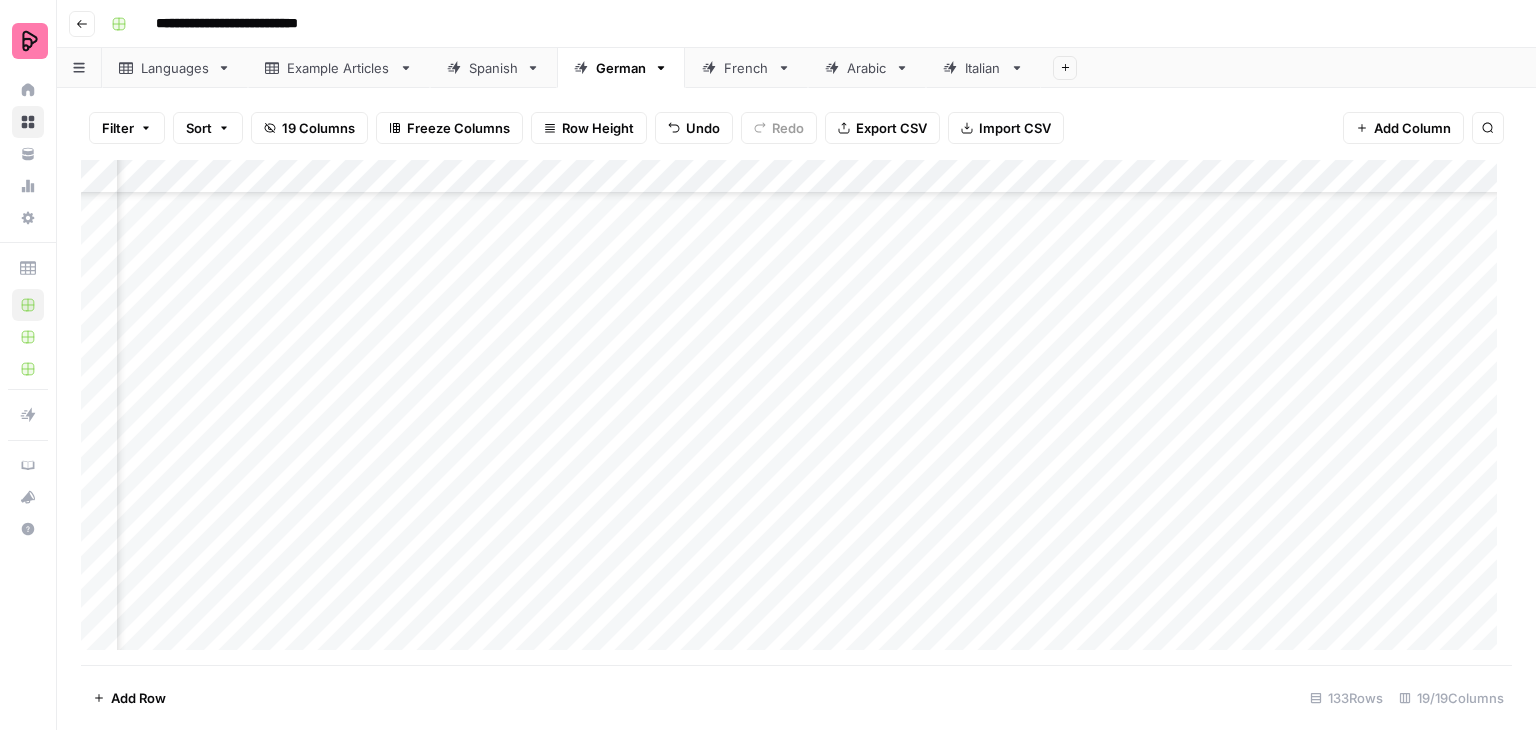 click on "Add Column" at bounding box center [796, 412] 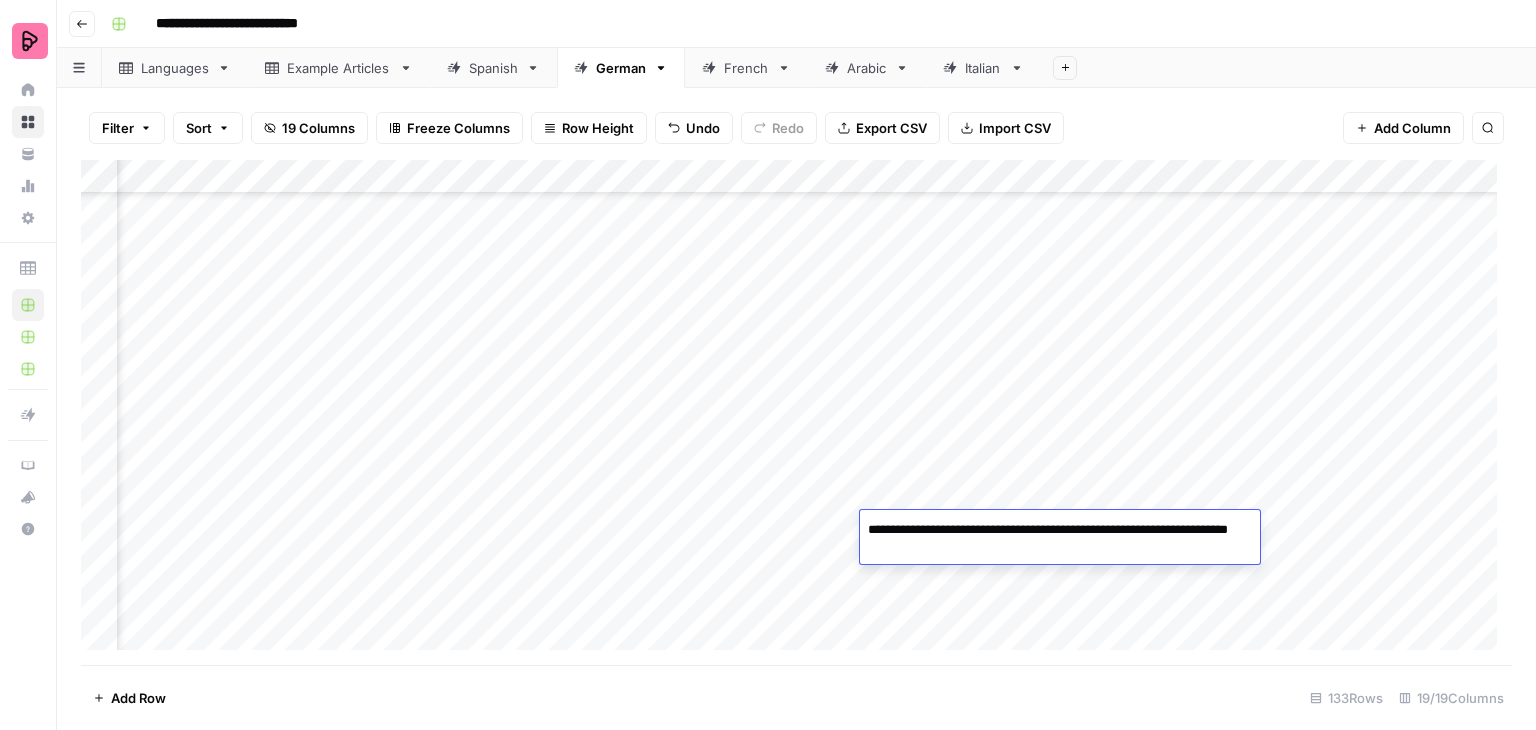 click on "Add Column" at bounding box center (796, 412) 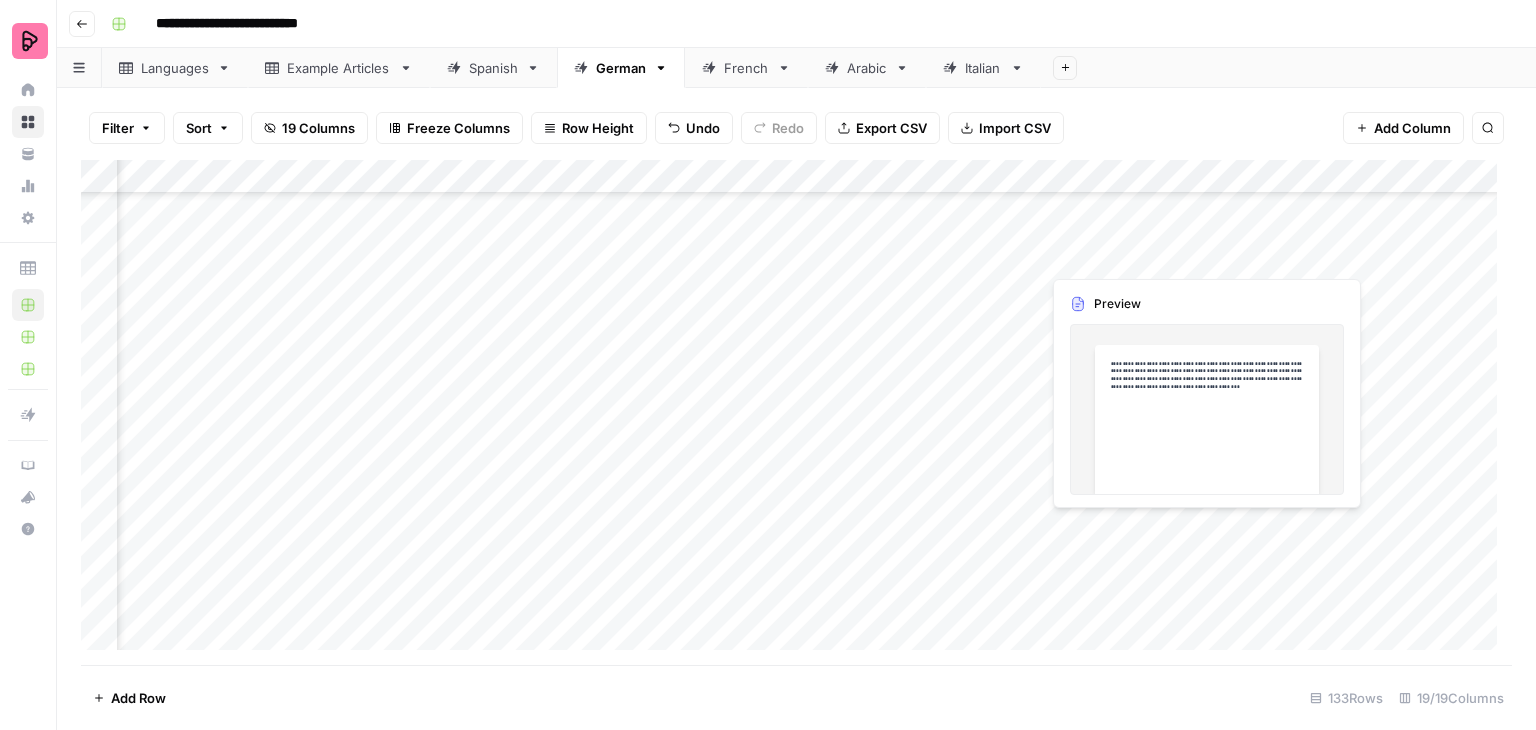 click on "Add Column" at bounding box center [796, 412] 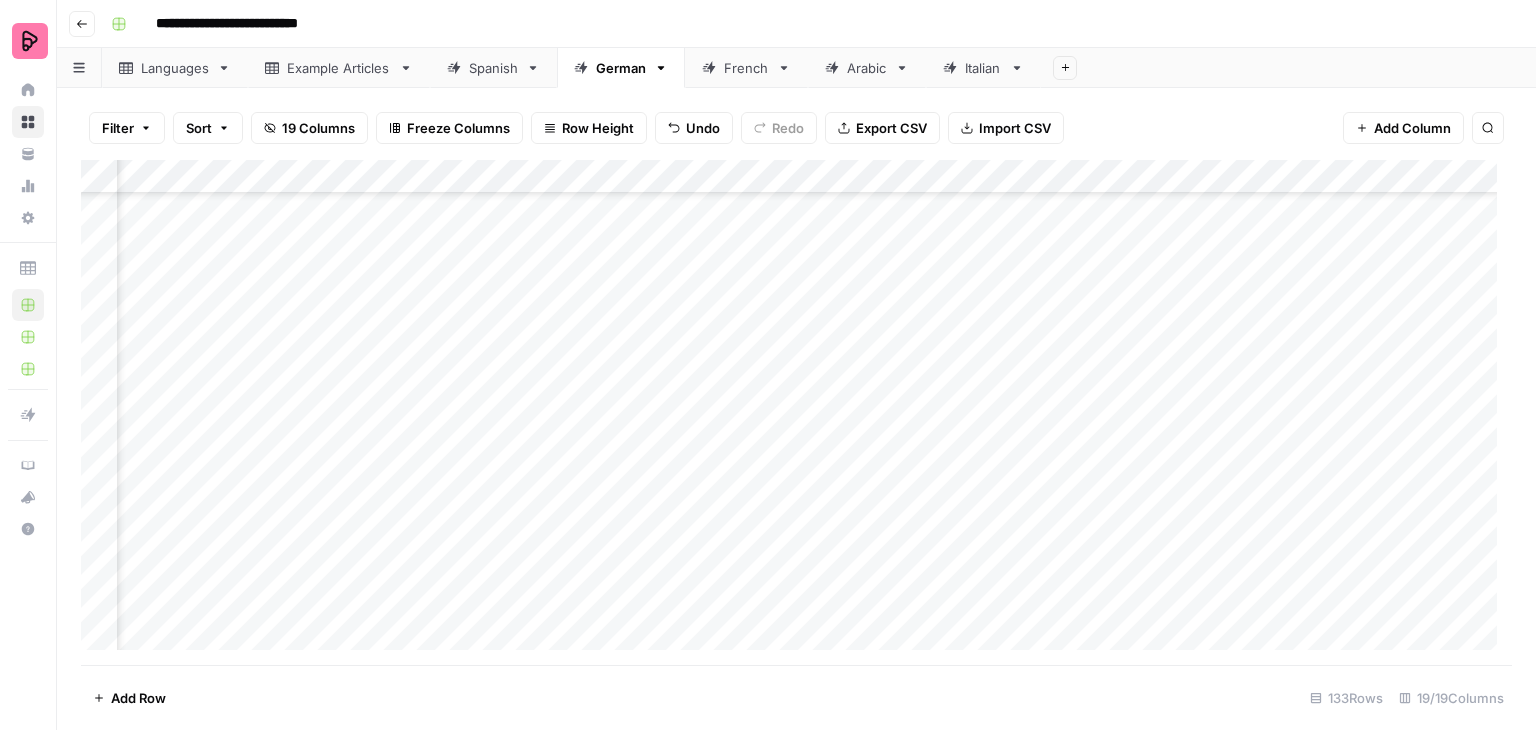 click on "Add Column" at bounding box center [796, 412] 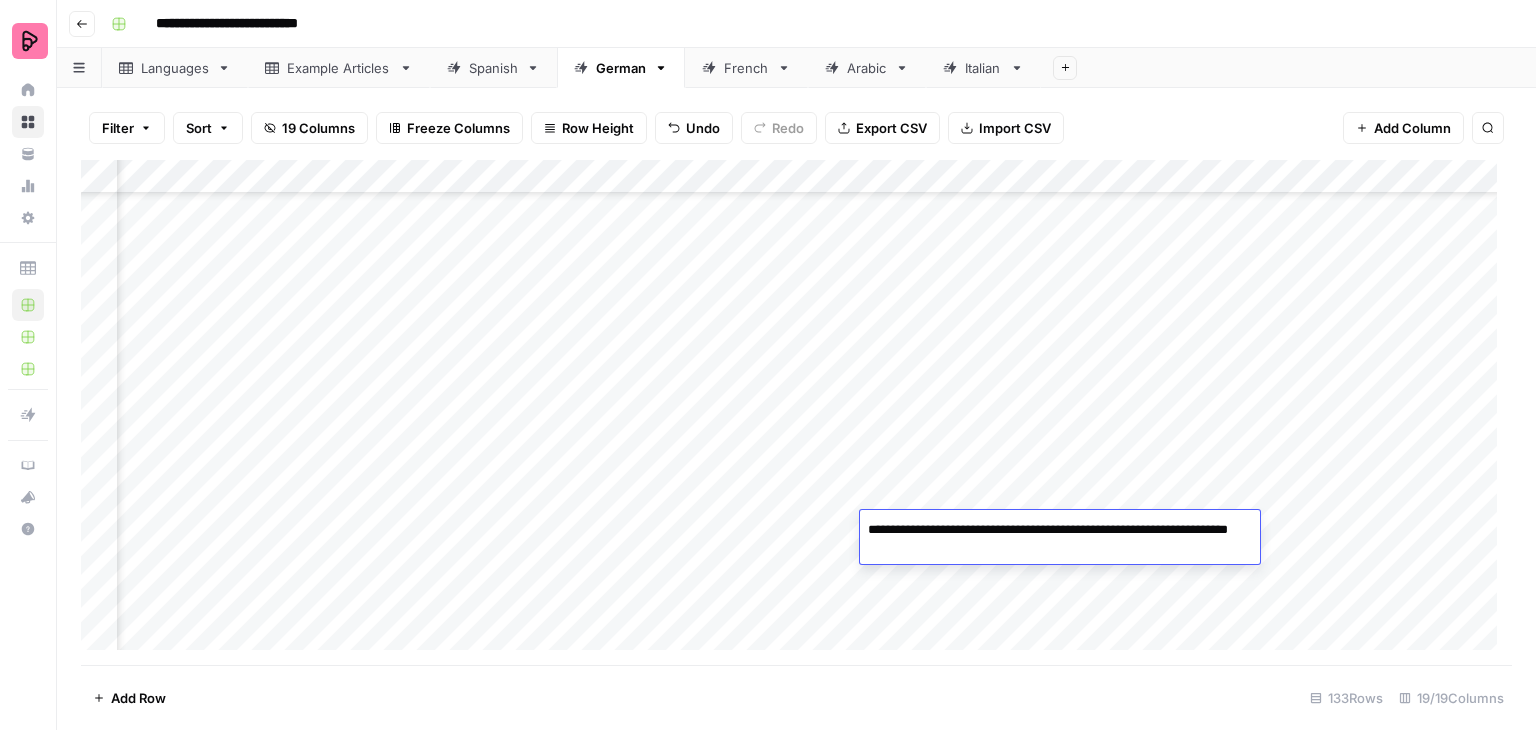 click on "Add Column" at bounding box center (796, 412) 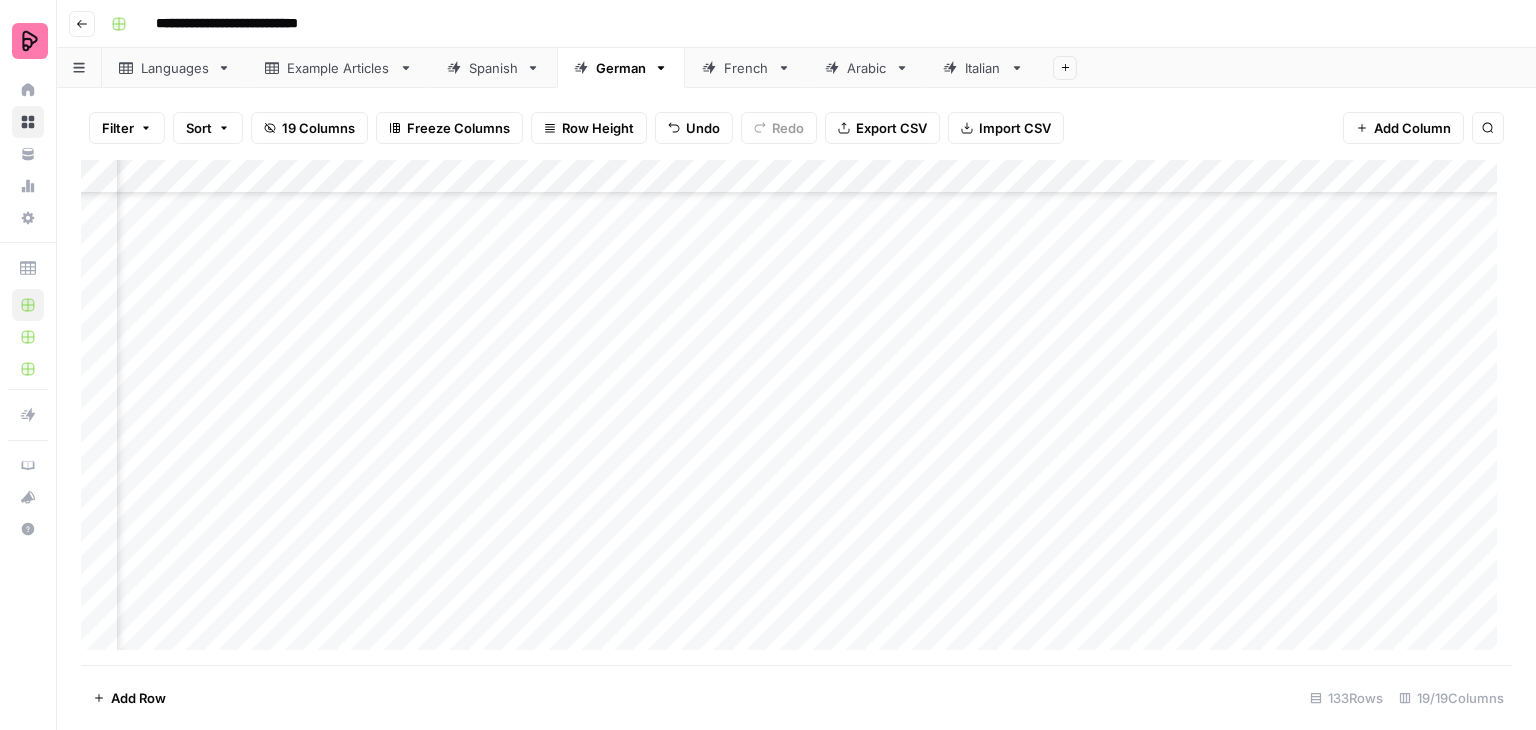 click on "Add Column" at bounding box center [796, 412] 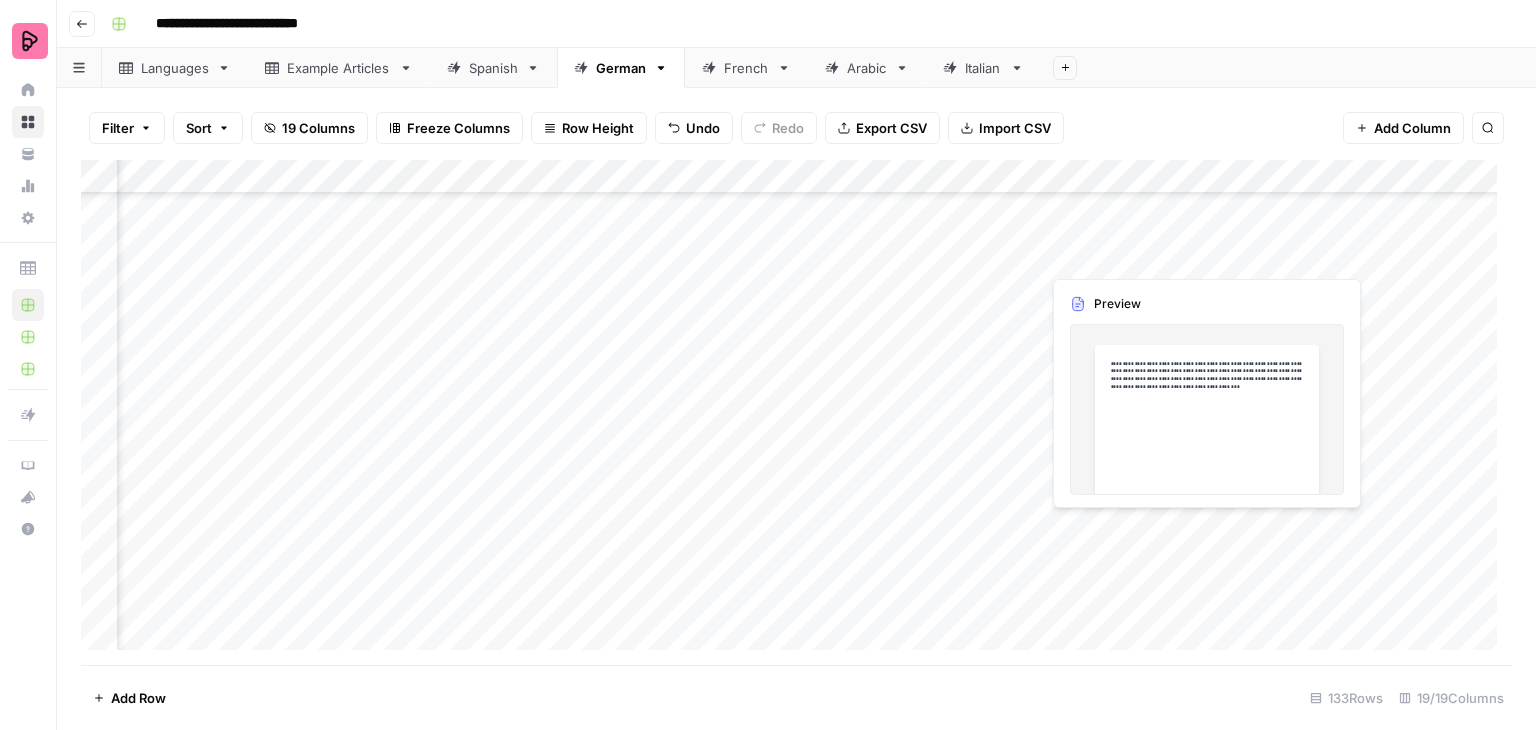 click on "Add Column" at bounding box center [796, 412] 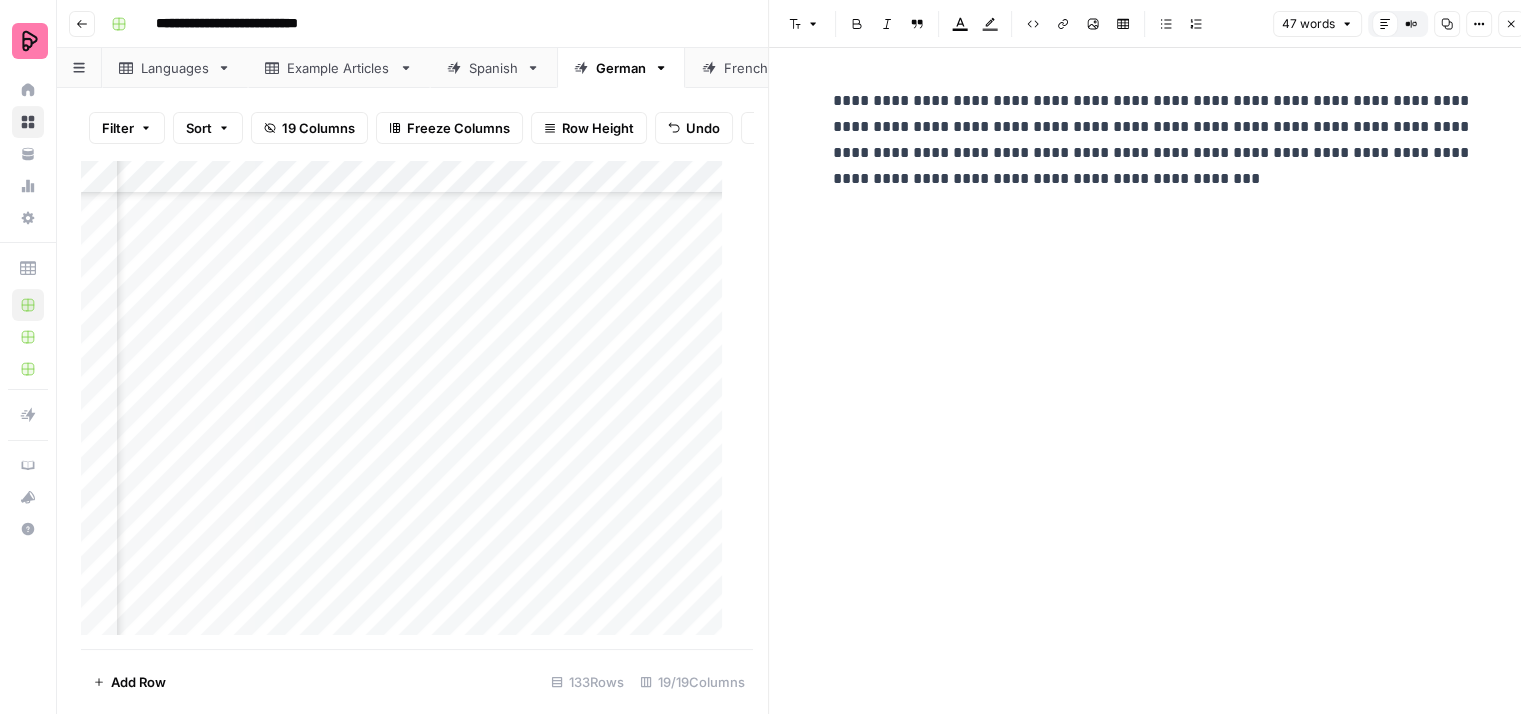 click on "**********" at bounding box center [1153, 140] 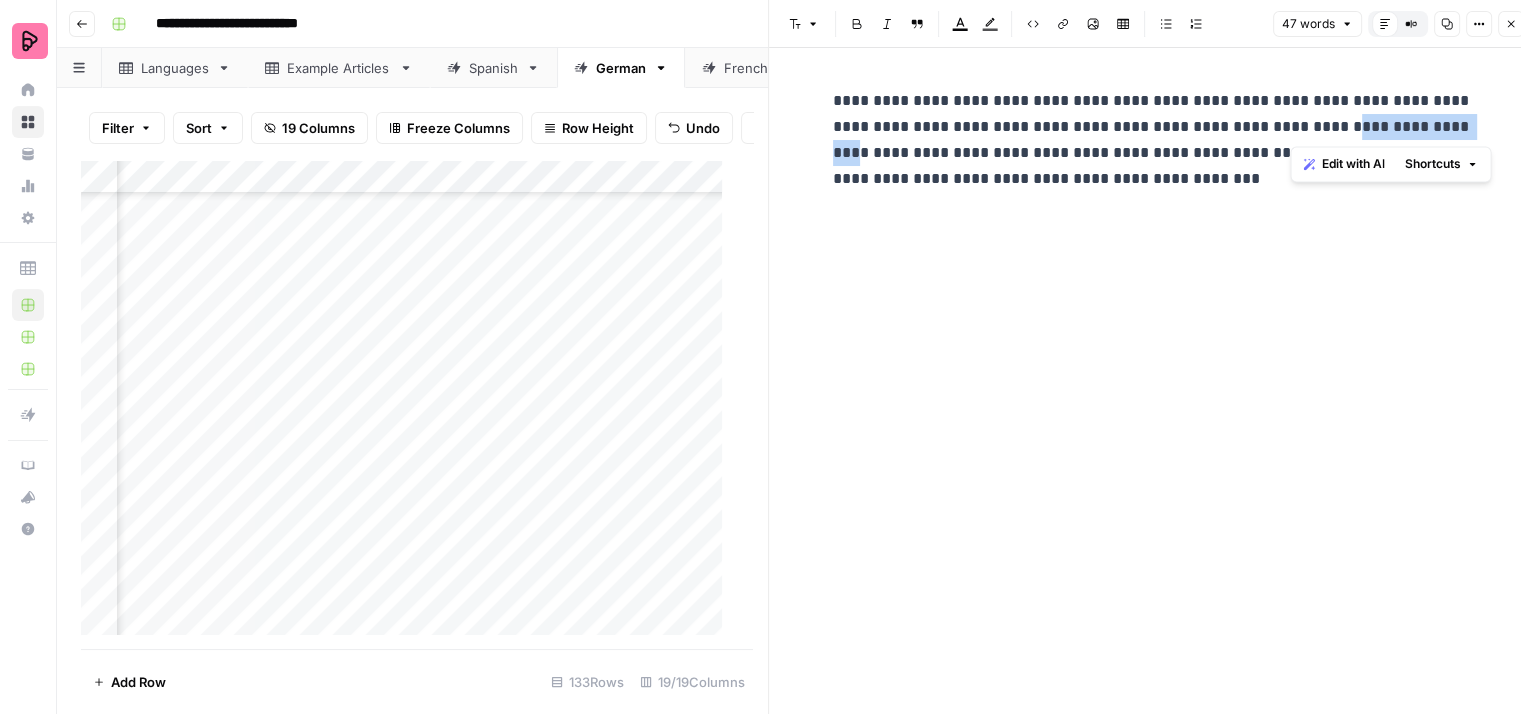 click on "**********" at bounding box center [1153, 140] 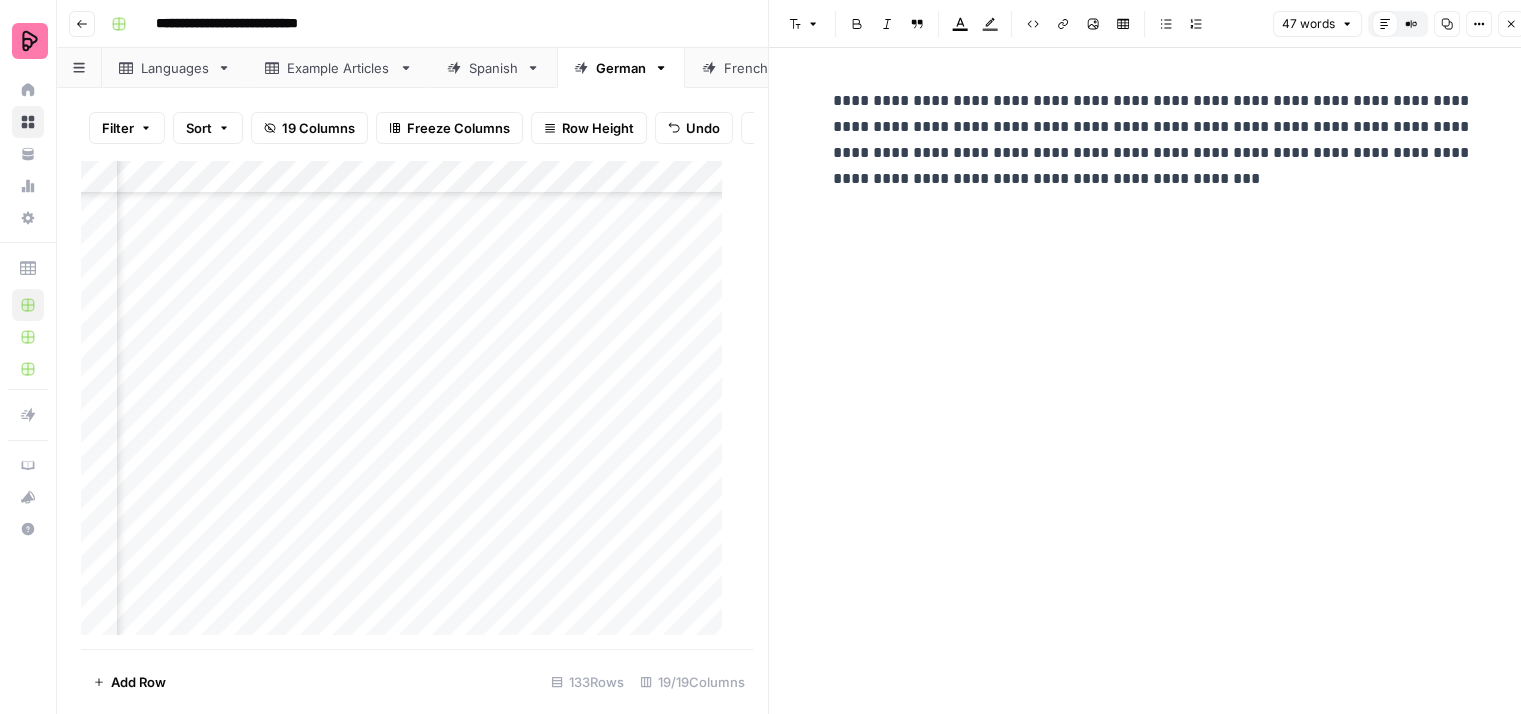 click on "**********" at bounding box center [1153, 140] 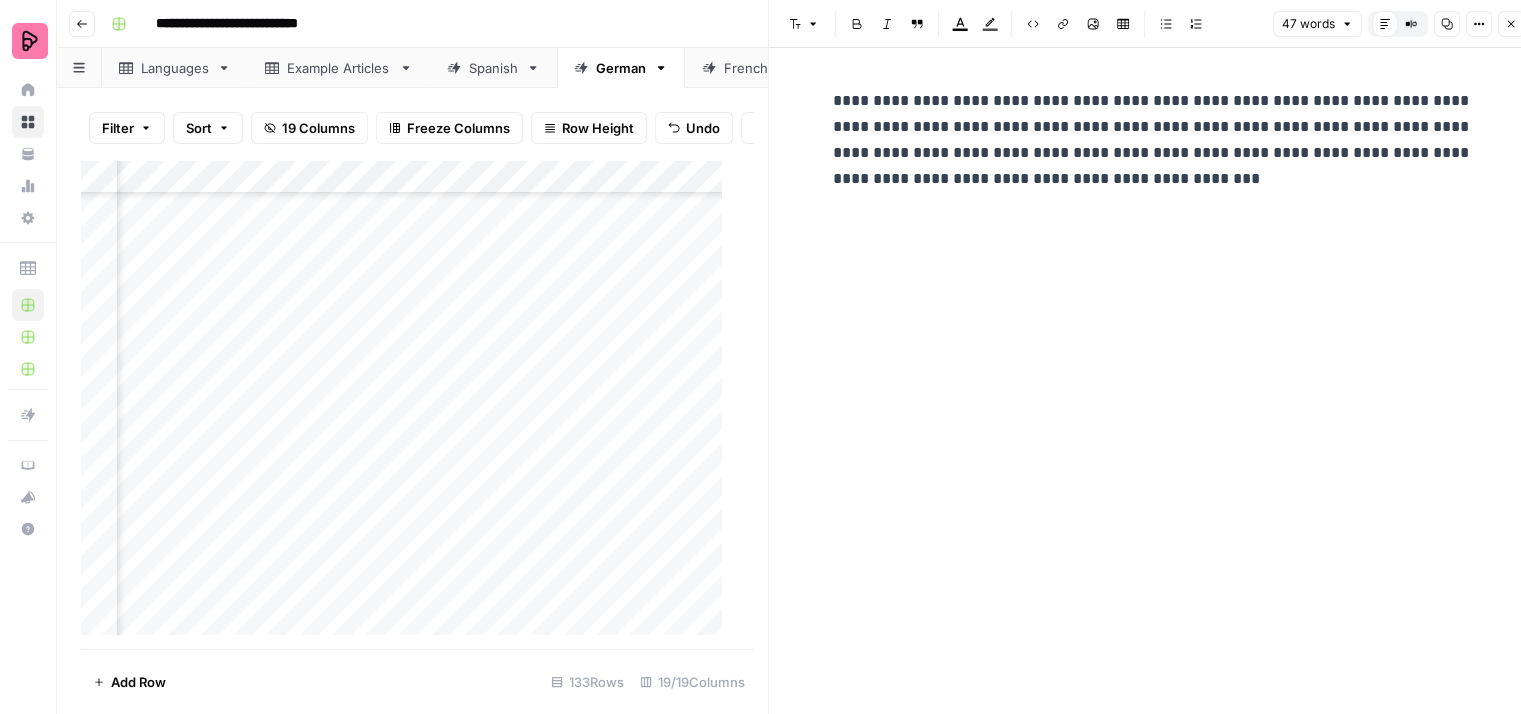 click 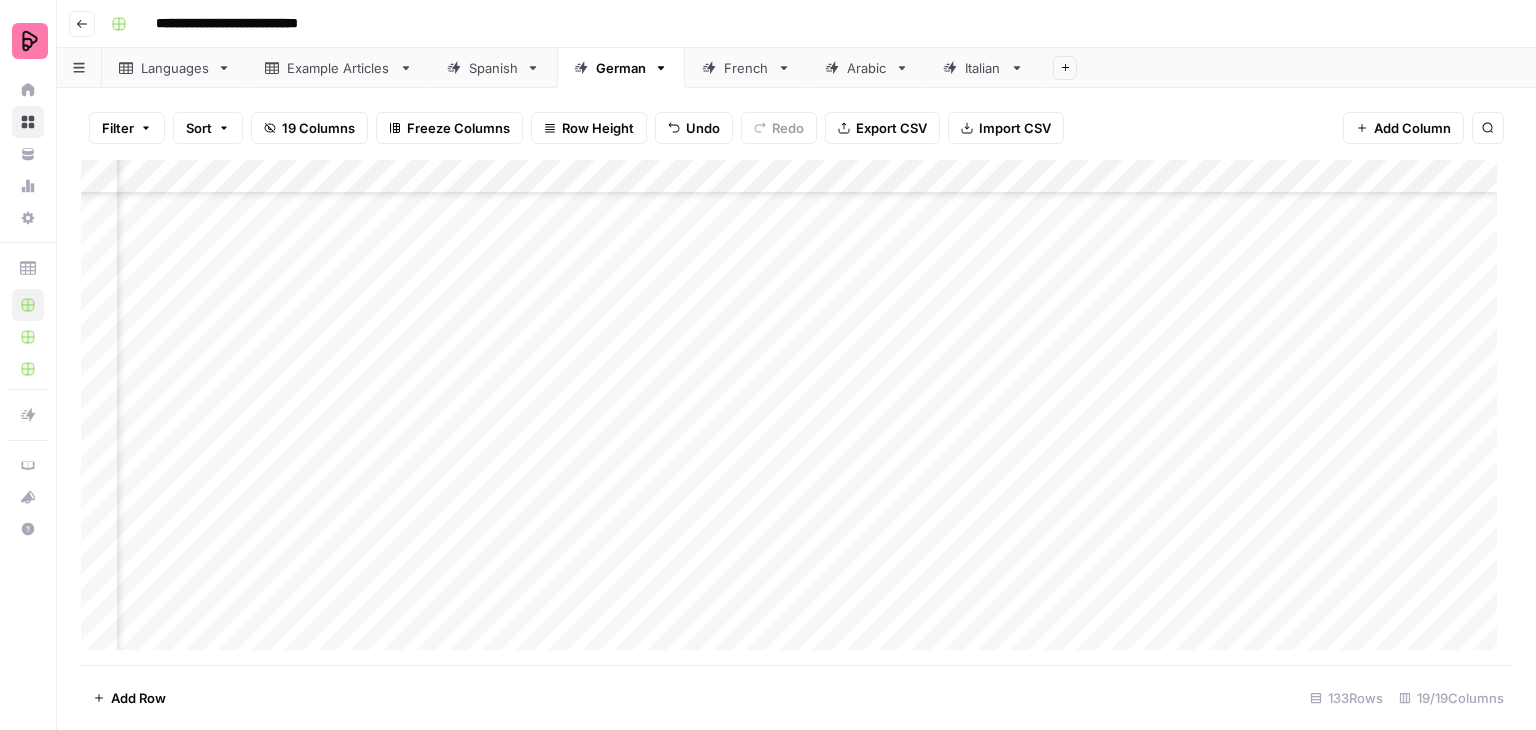 click on "Add Column" at bounding box center [796, 412] 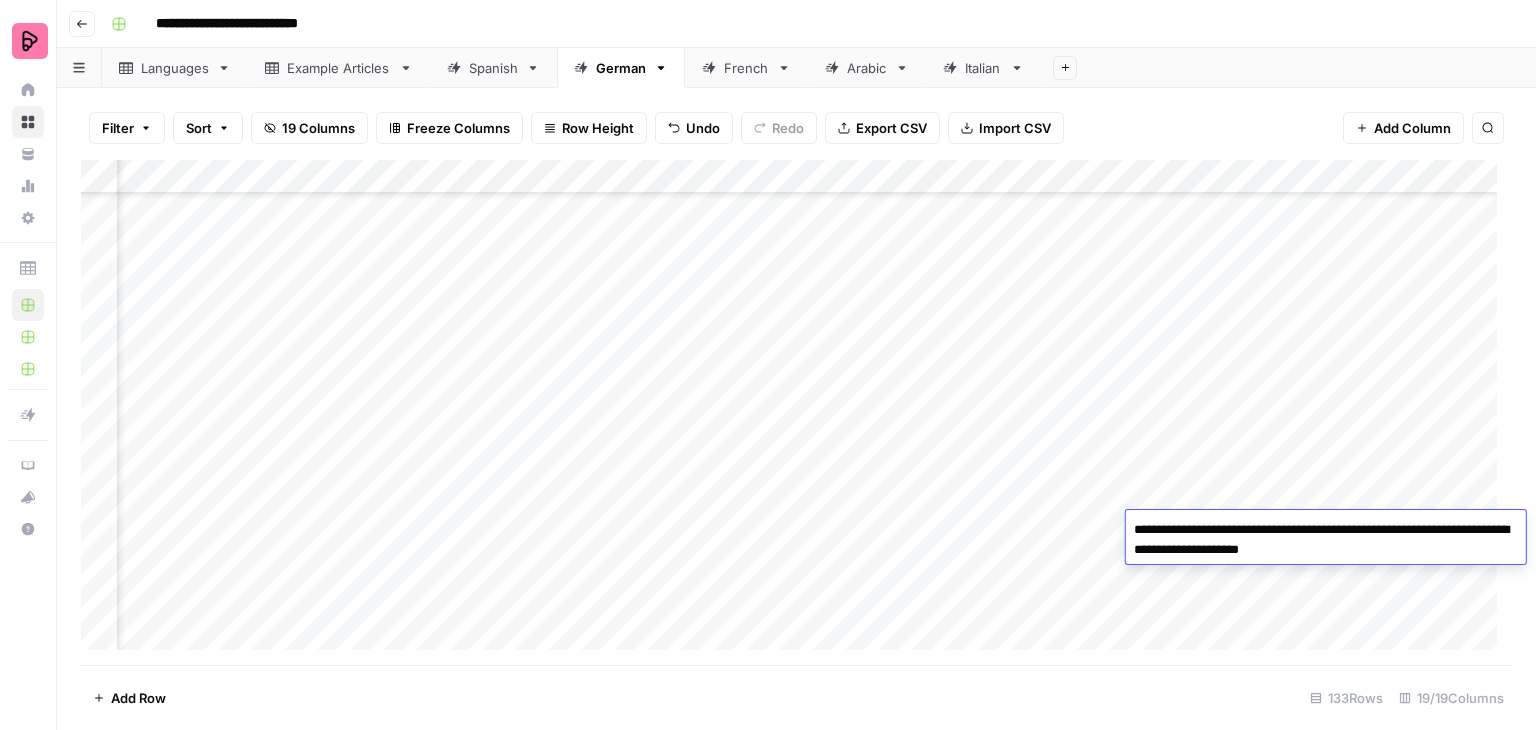 click on "Add Column" at bounding box center [796, 412] 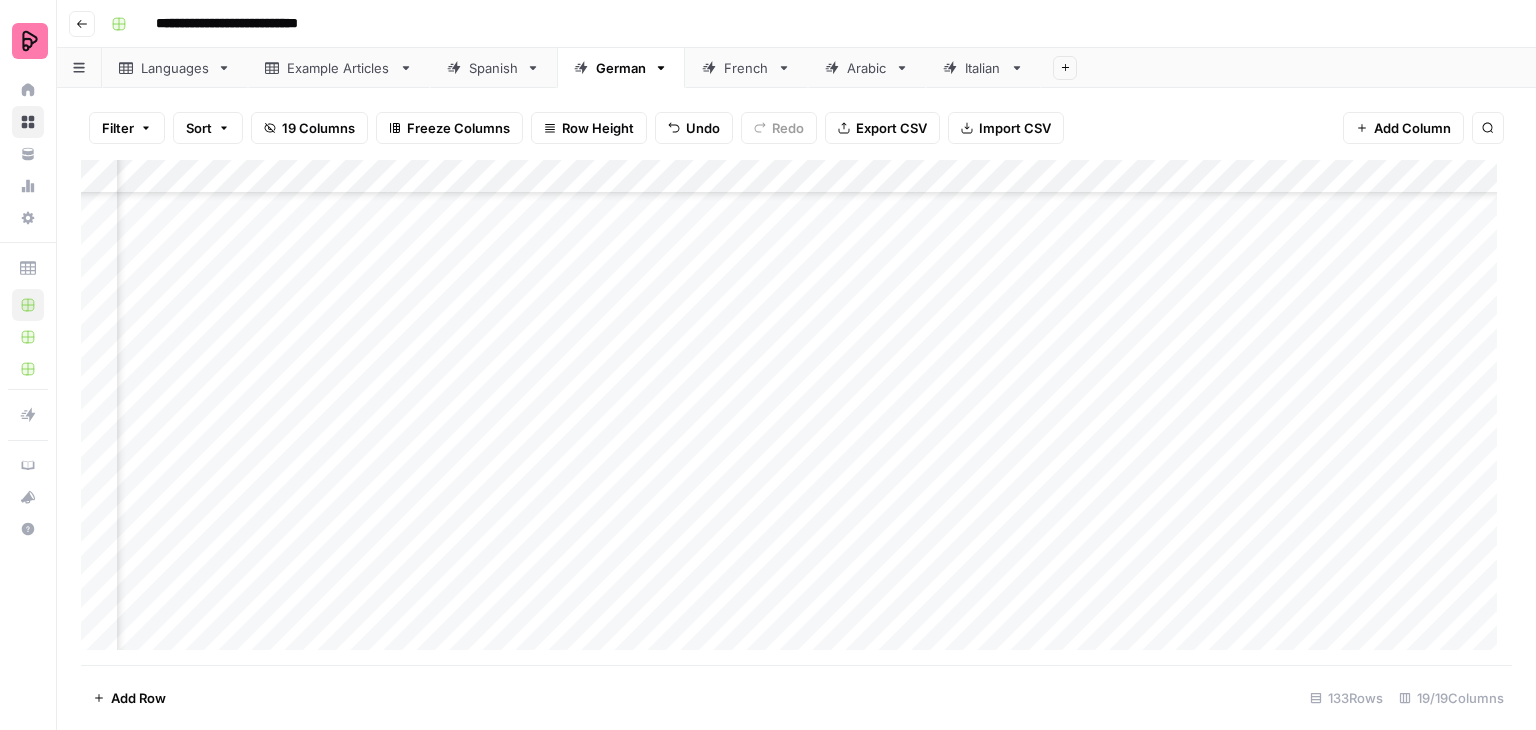 click on "Add Column" at bounding box center (796, 412) 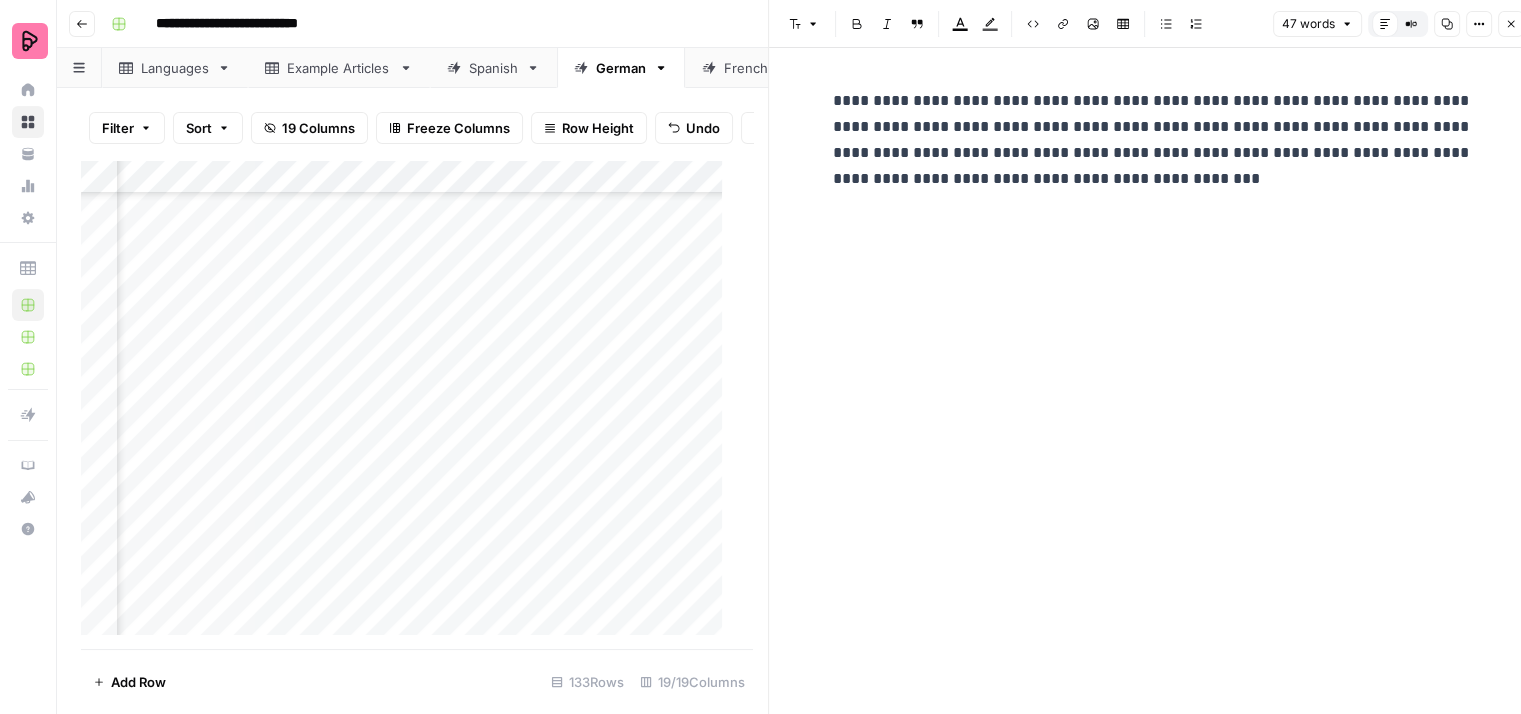 click on "Close" at bounding box center (1511, 24) 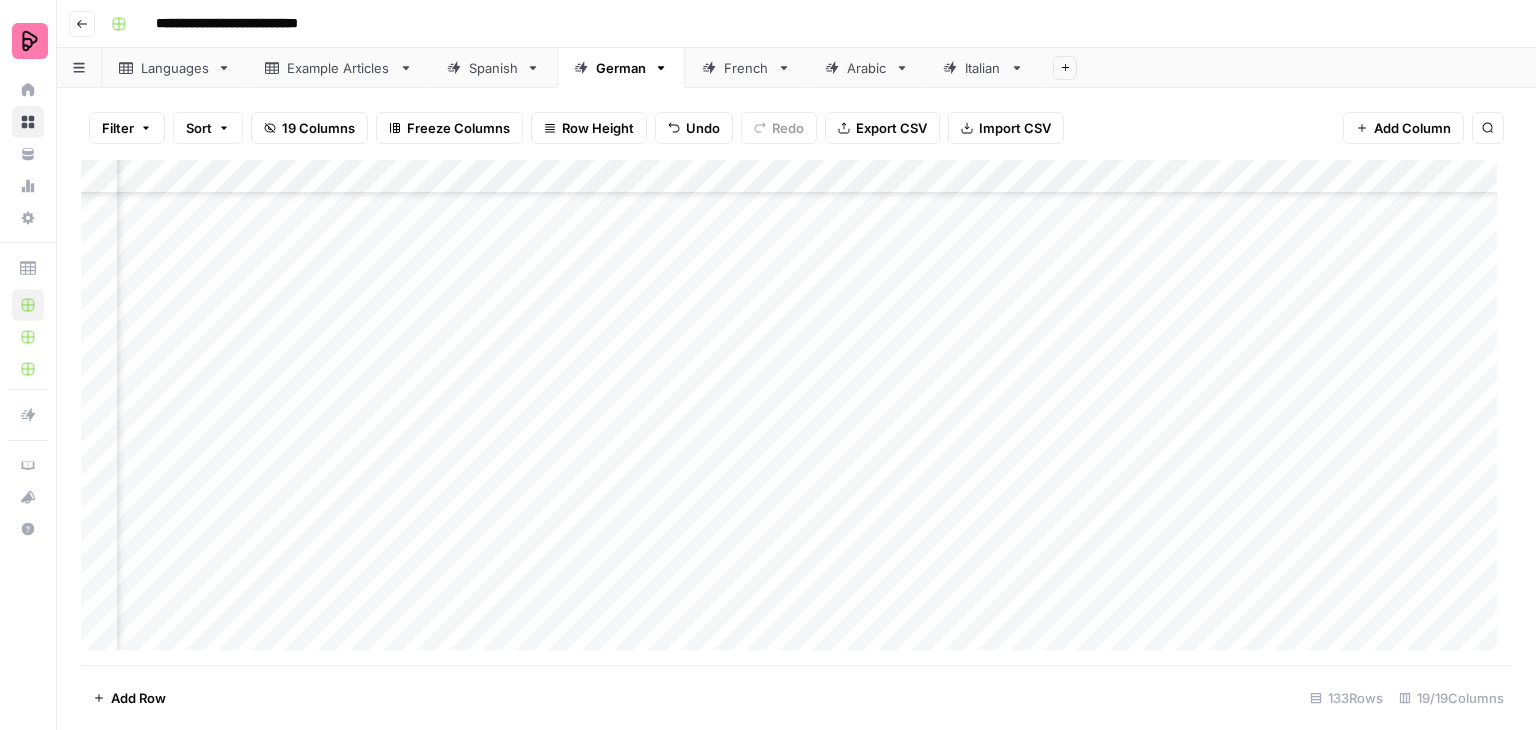 click on "Add Column" at bounding box center [796, 412] 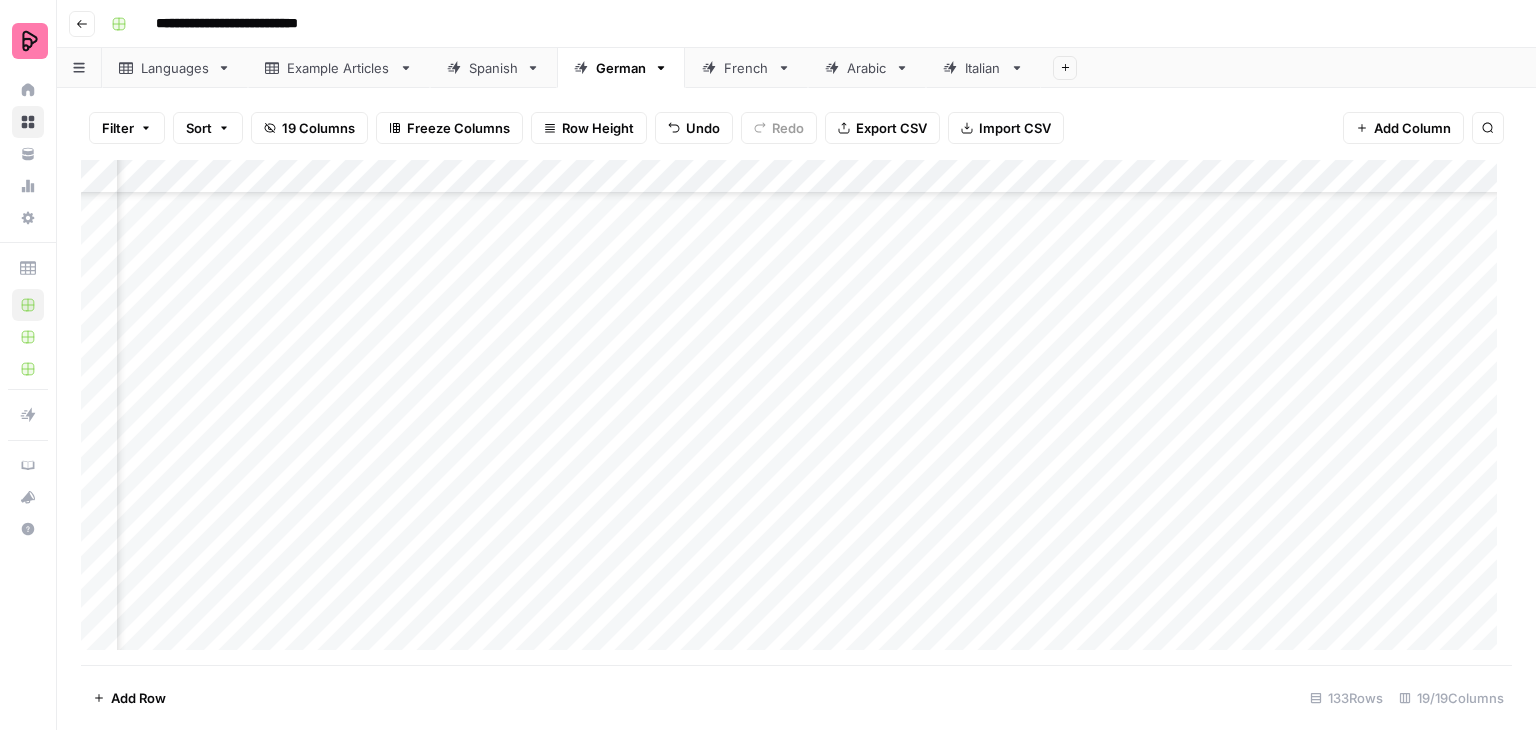 click on "Add Column" at bounding box center [796, 412] 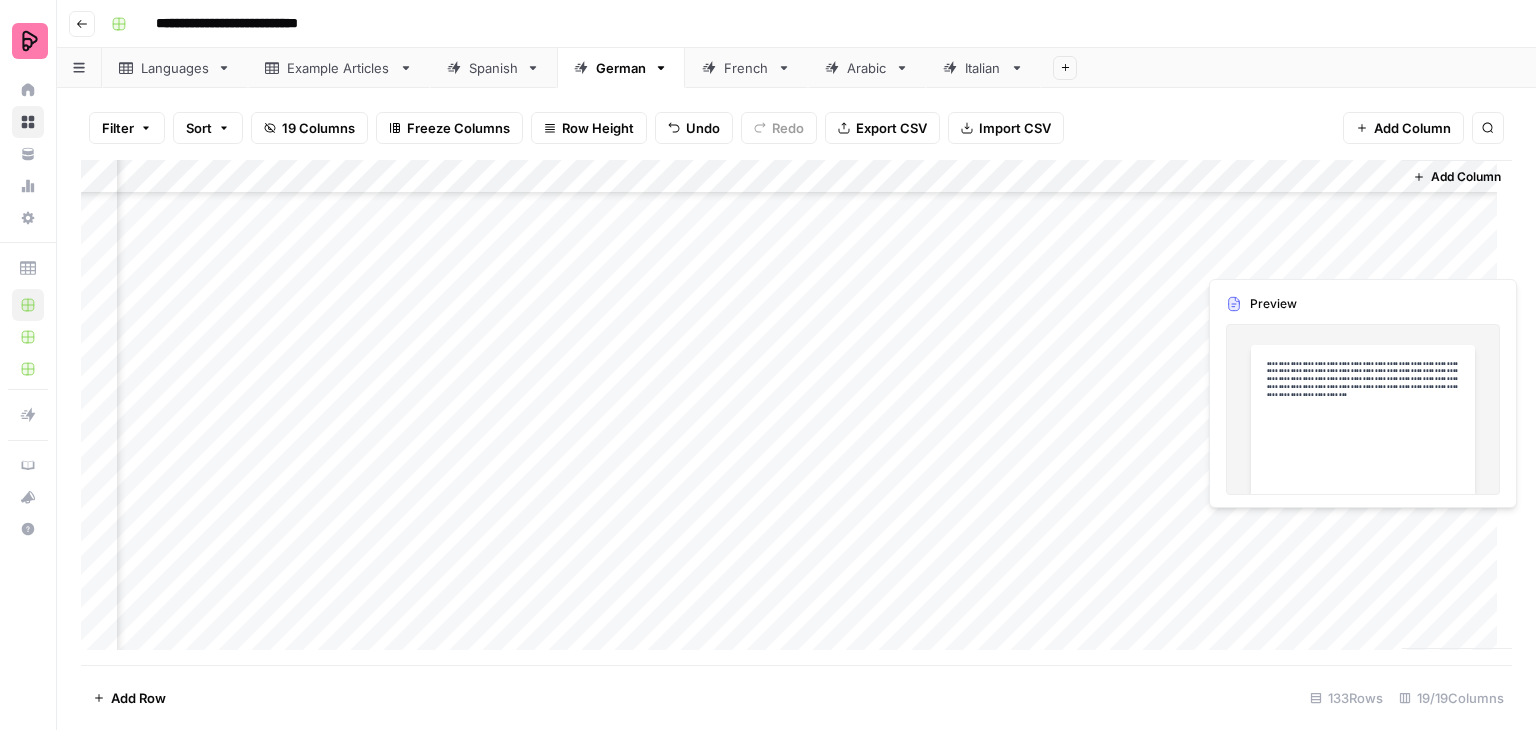 click on "Add Column" at bounding box center (796, 412) 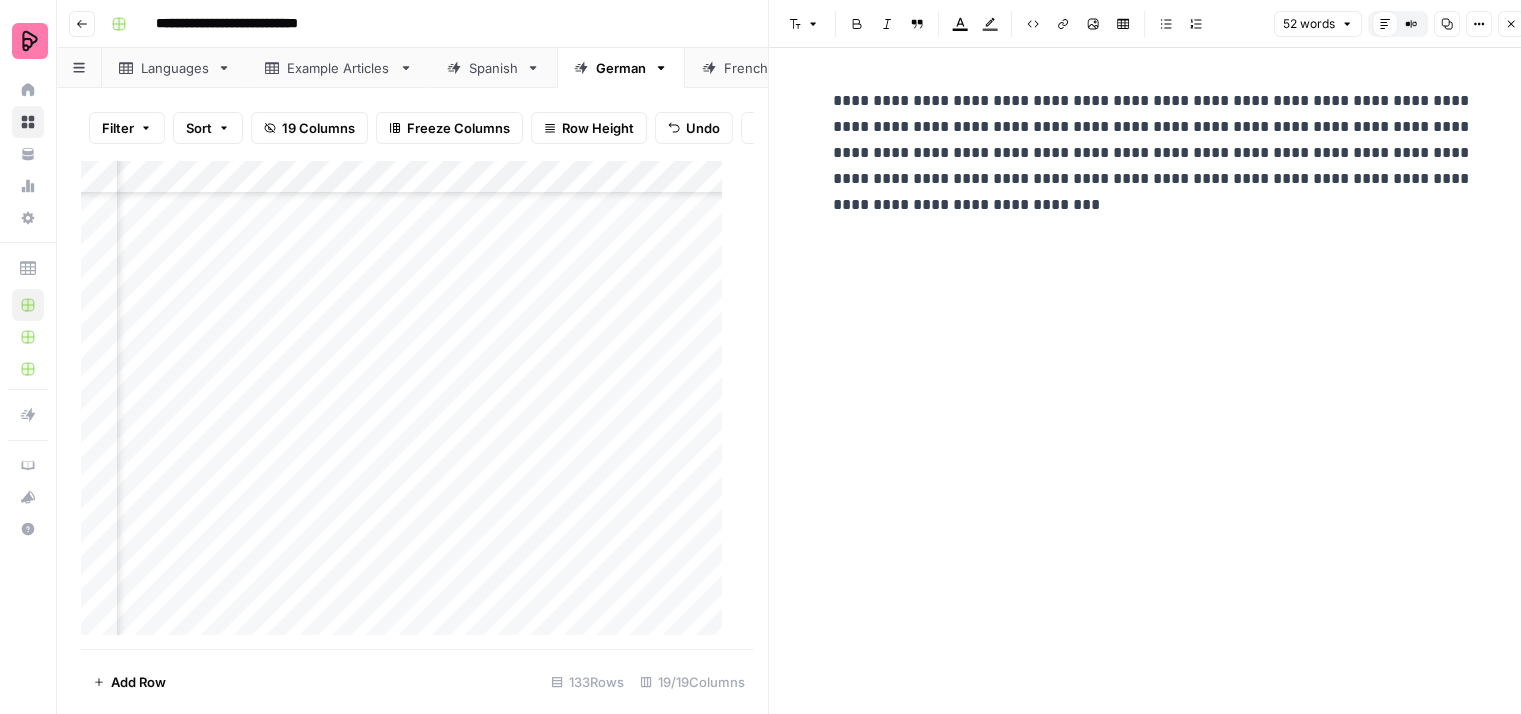 click on "**********" at bounding box center (1153, 153) 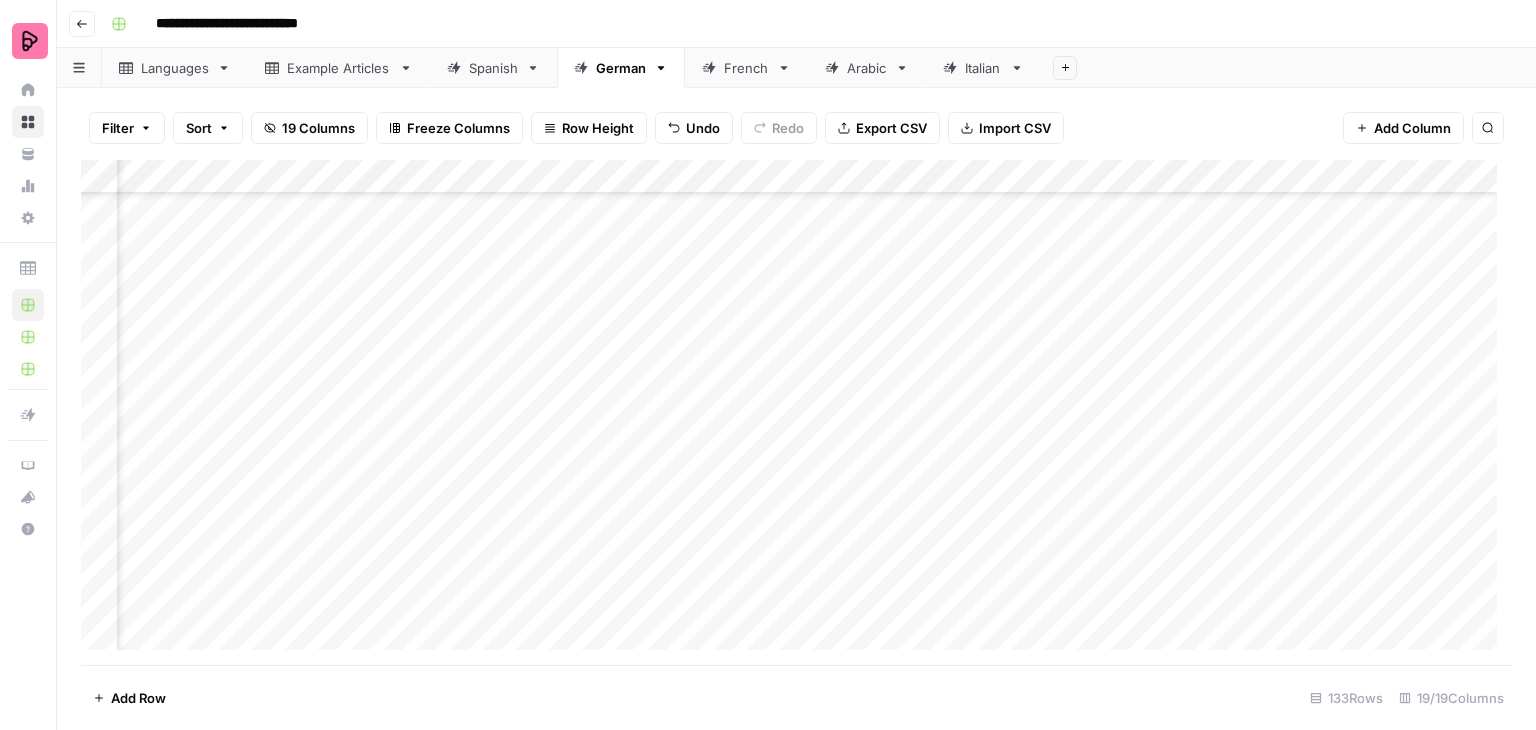 scroll, scrollTop: 3998, scrollLeft: 2316, axis: both 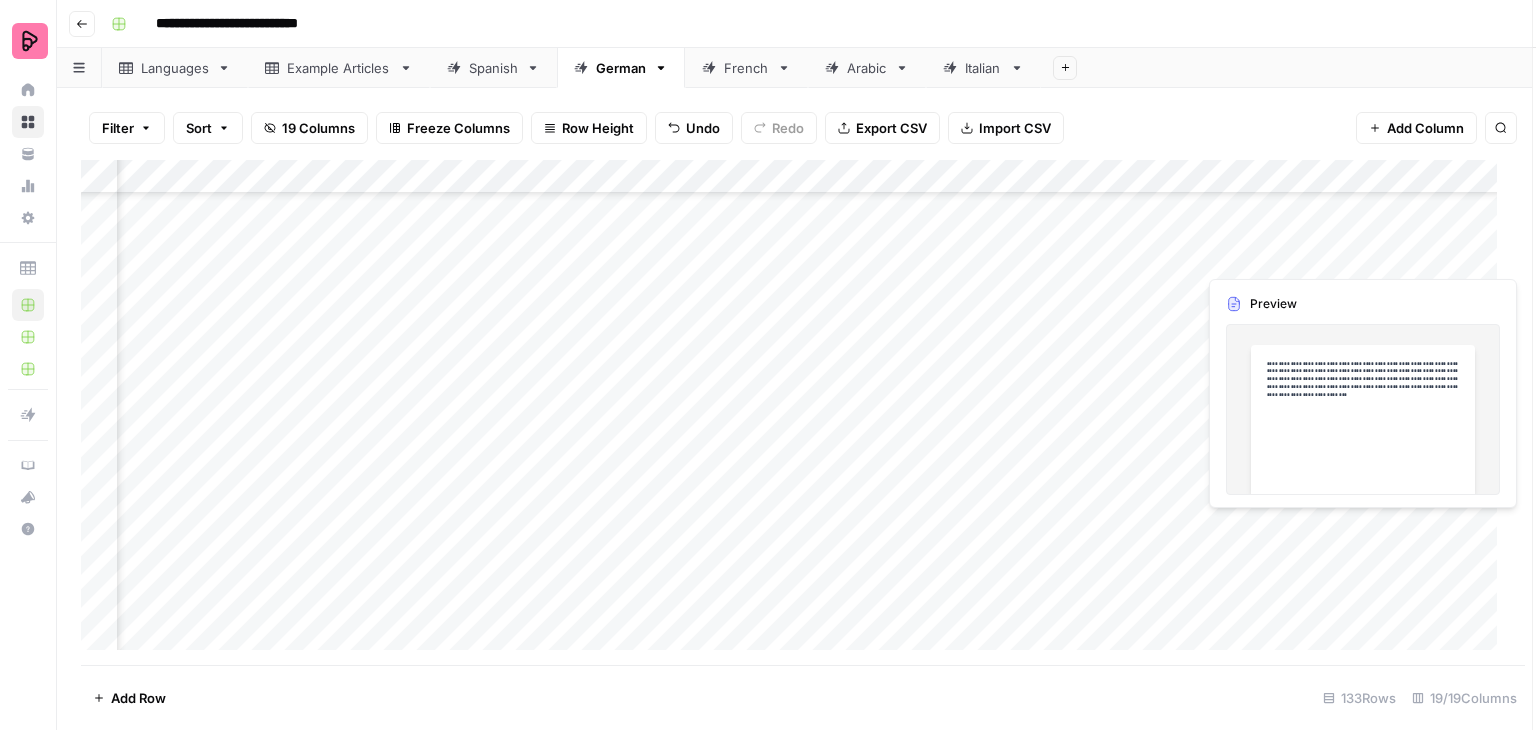 click at bounding box center [1384, 528] 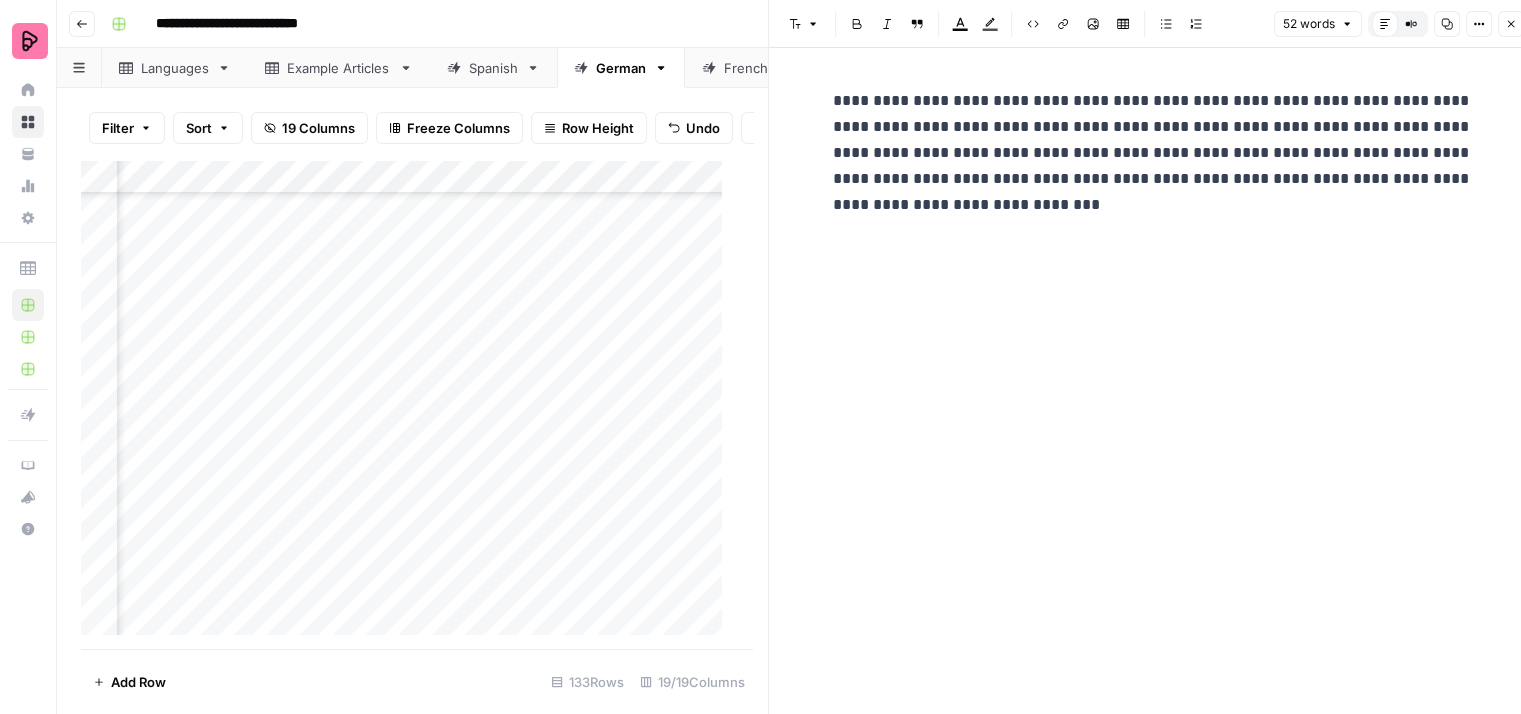 click on "Close" at bounding box center (1511, 24) 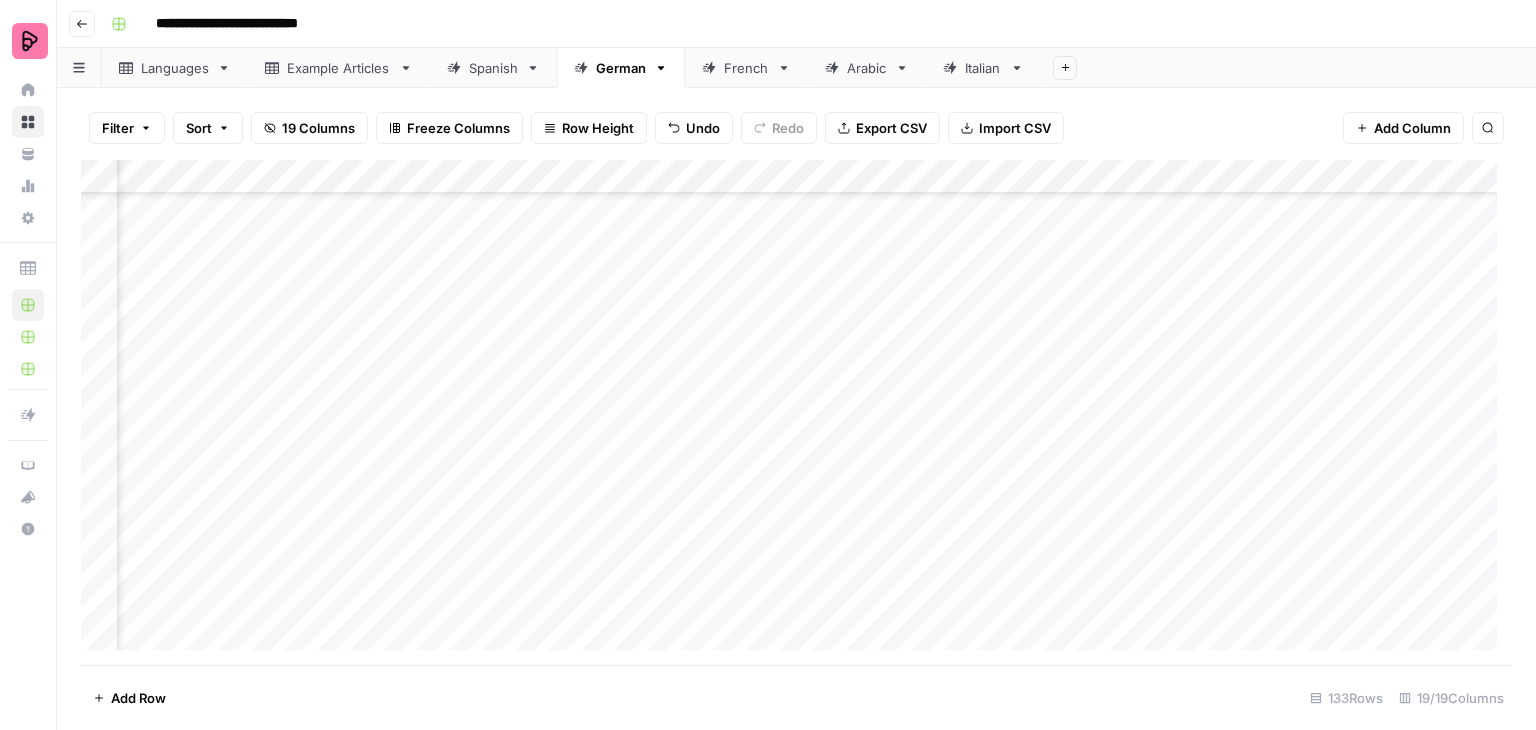 scroll, scrollTop: 3998, scrollLeft: 619, axis: both 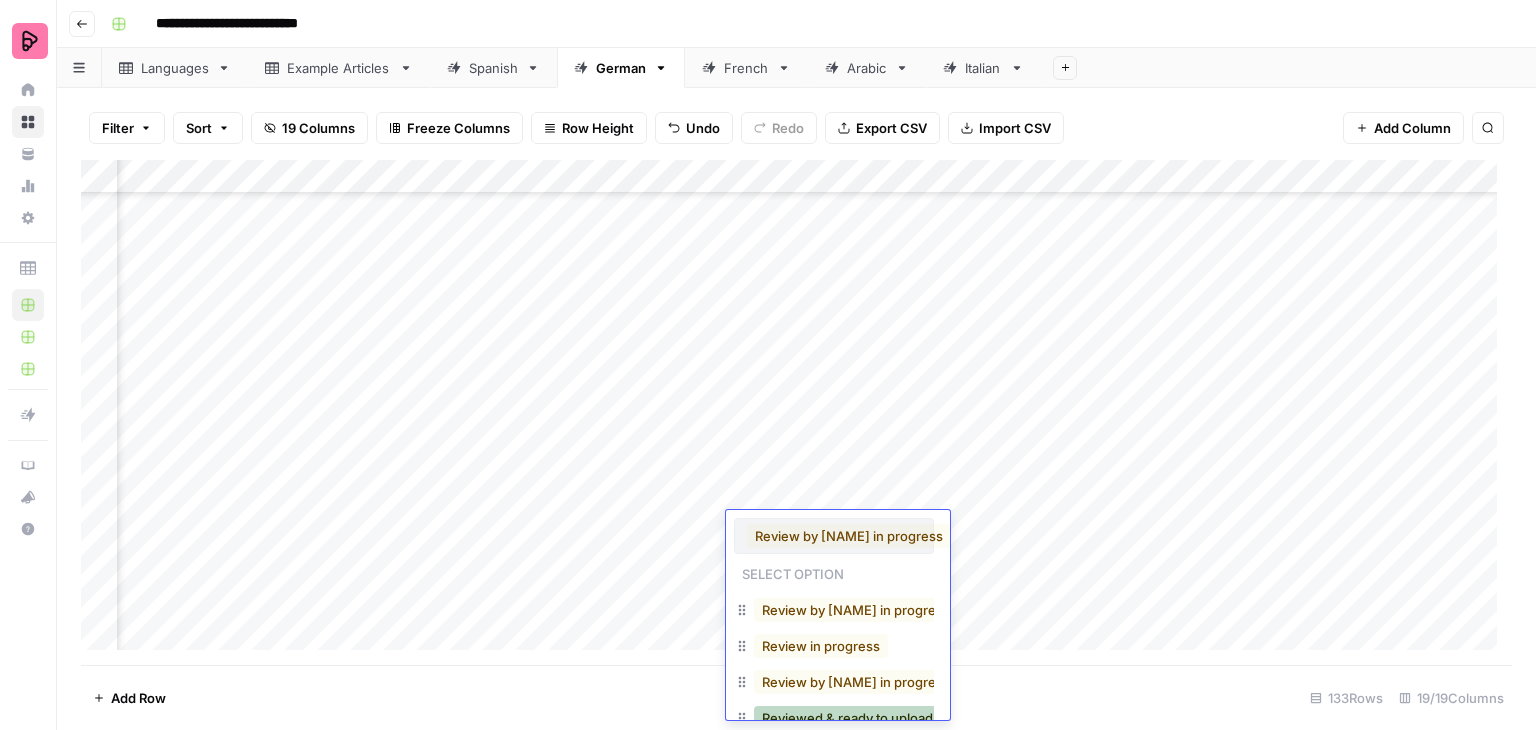 click on "Reviewed & ready to upload" at bounding box center [847, 718] 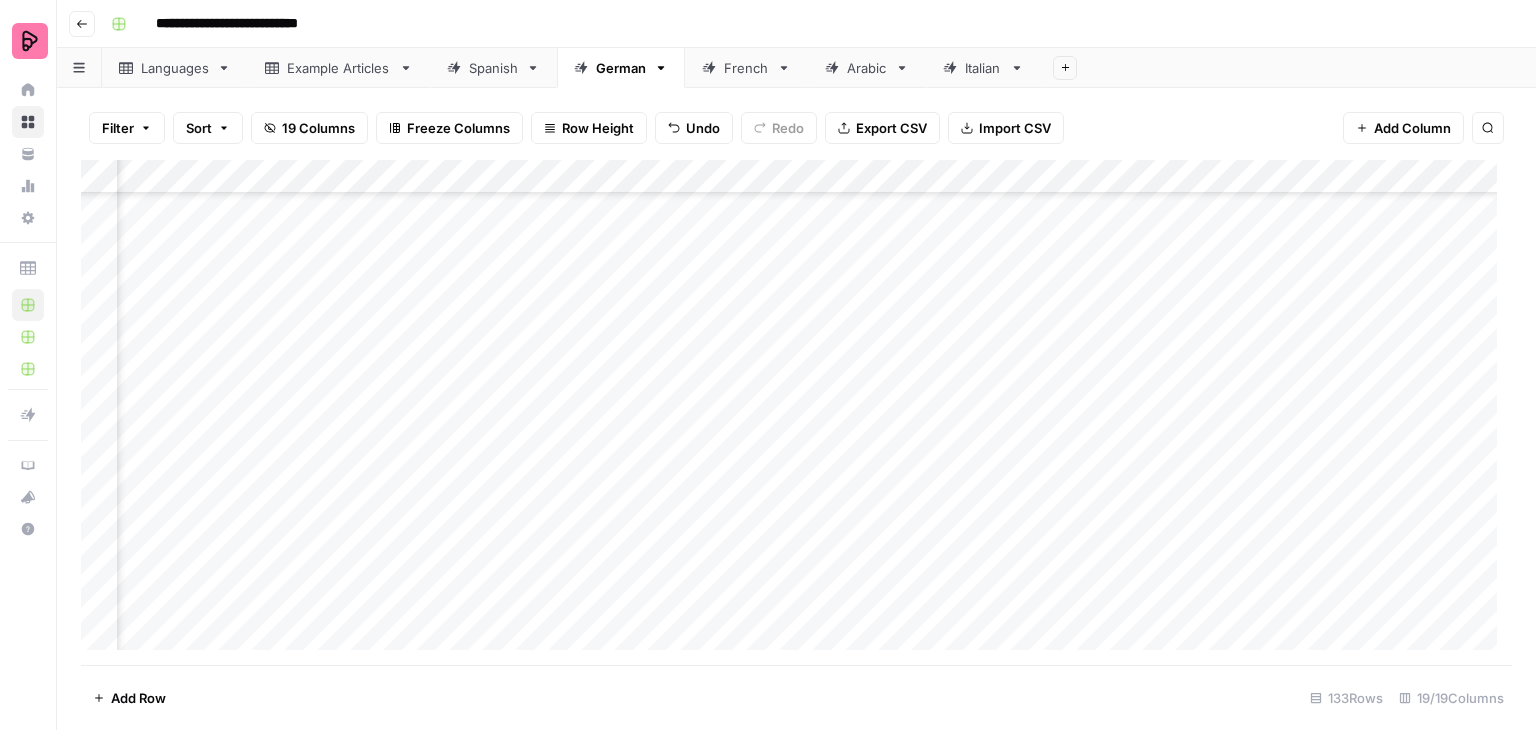 click on "Add Column" at bounding box center [796, 412] 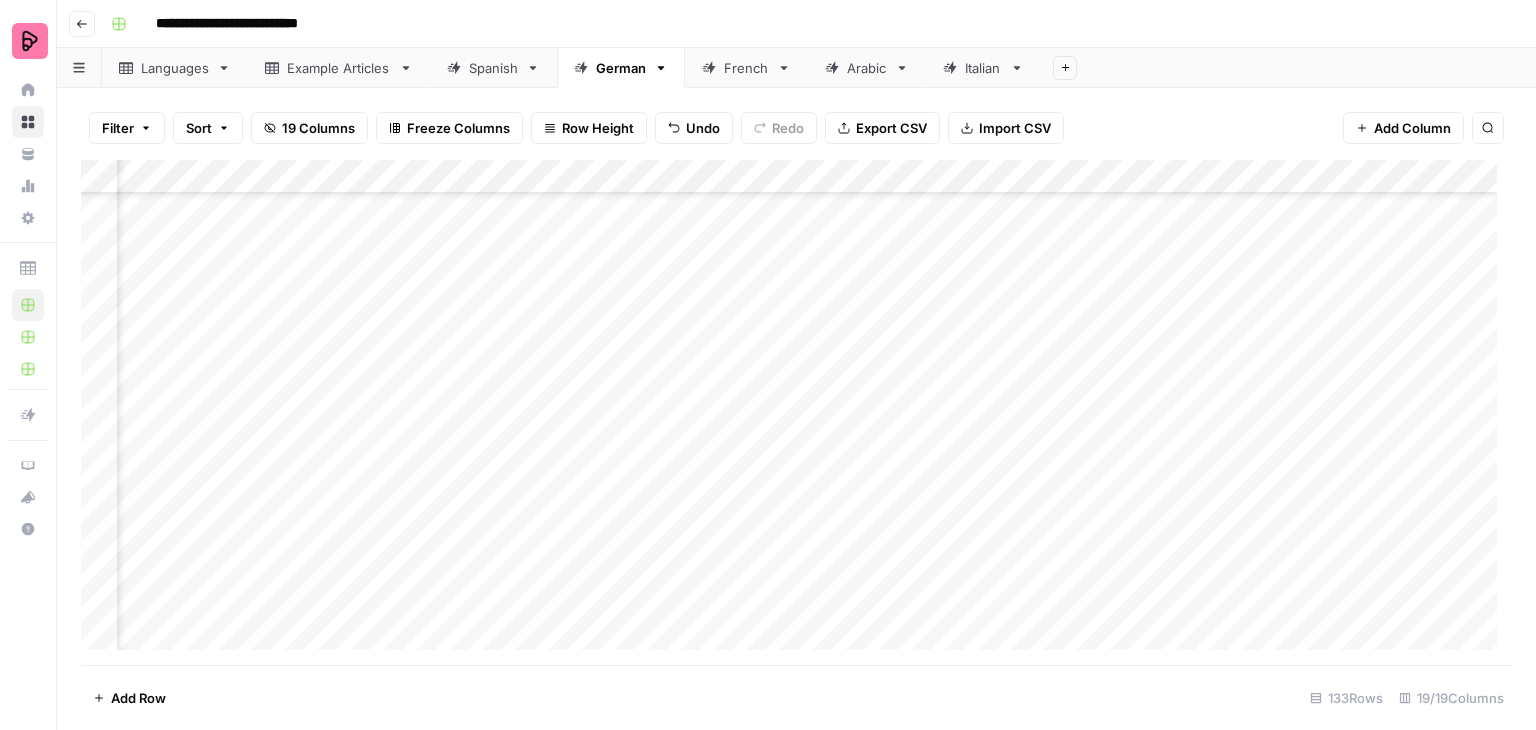 scroll, scrollTop: 4098, scrollLeft: 619, axis: both 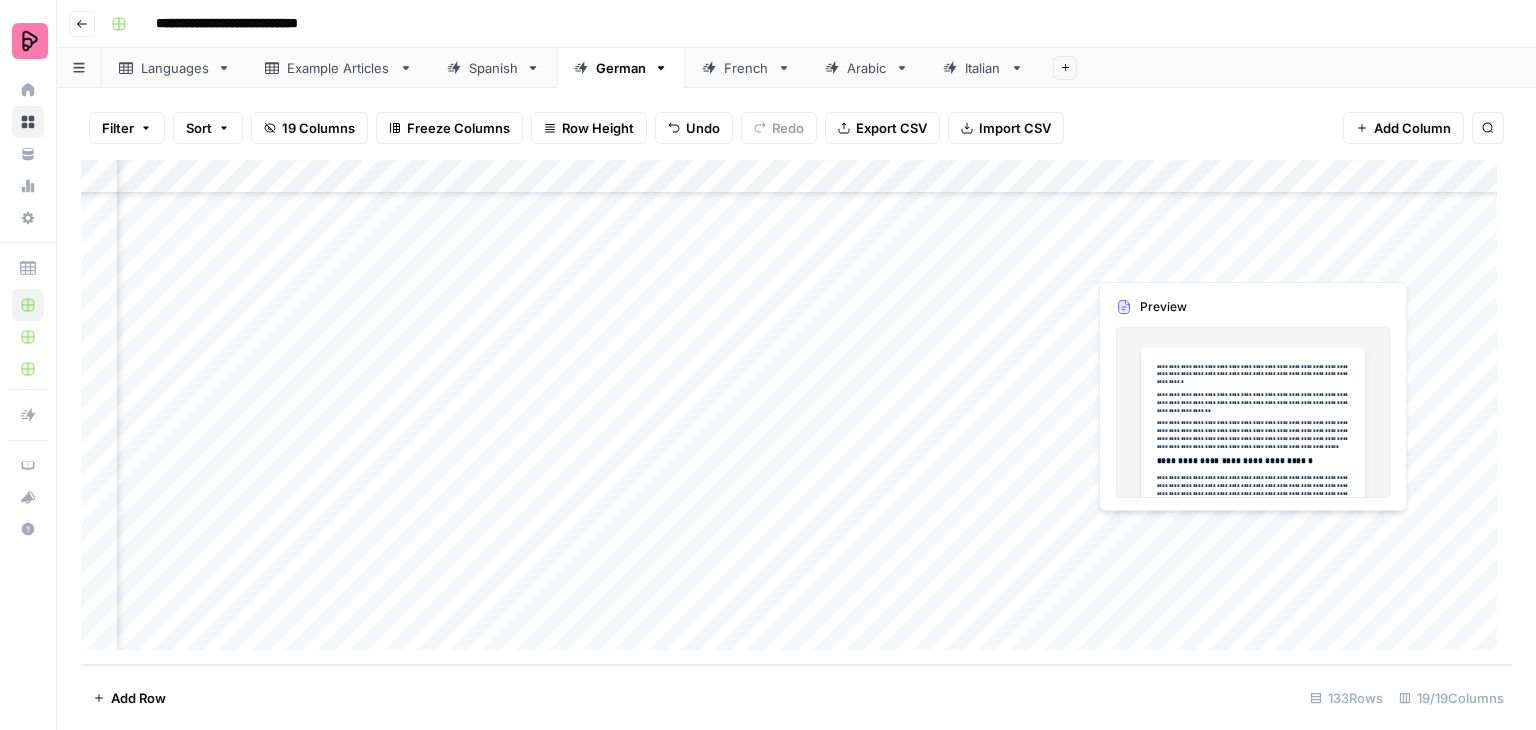 click on "Add Column" at bounding box center (796, 412) 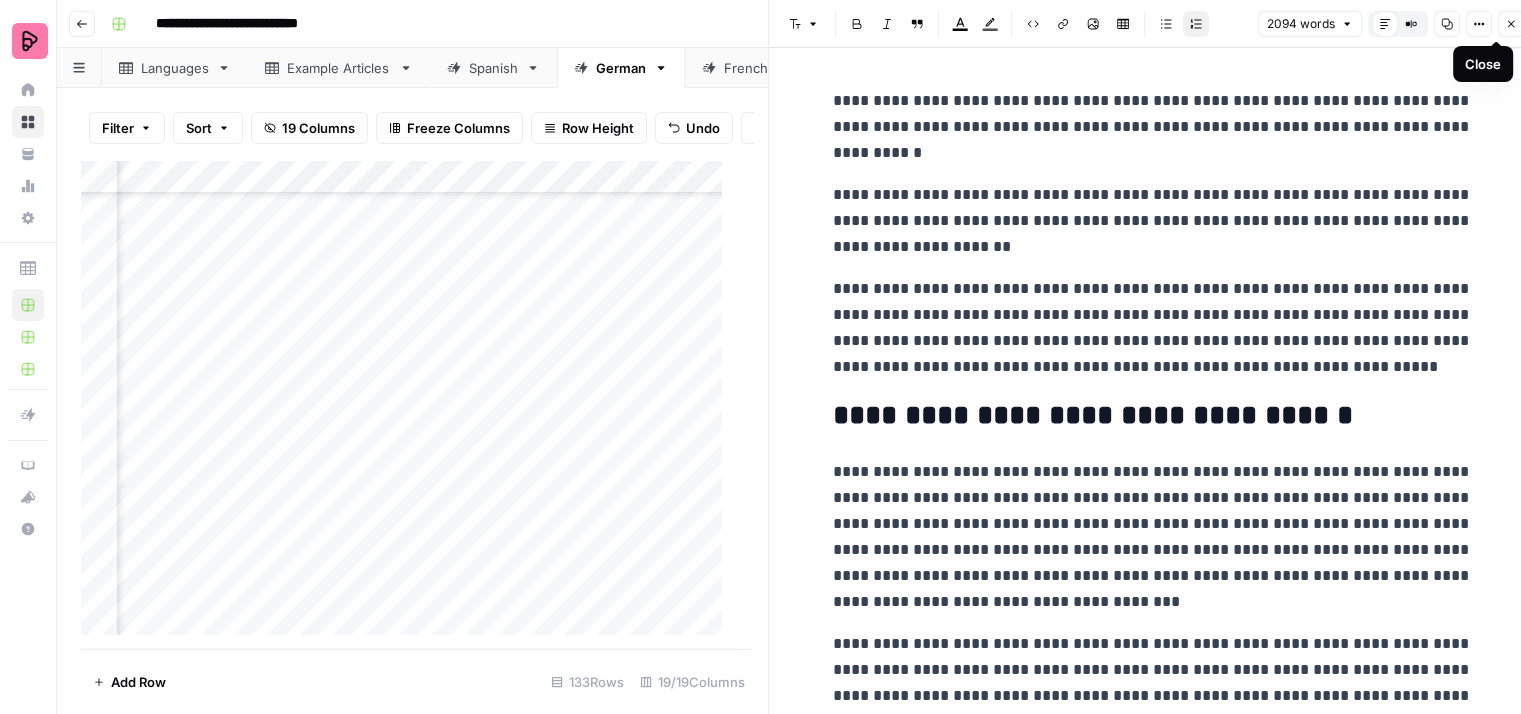 click 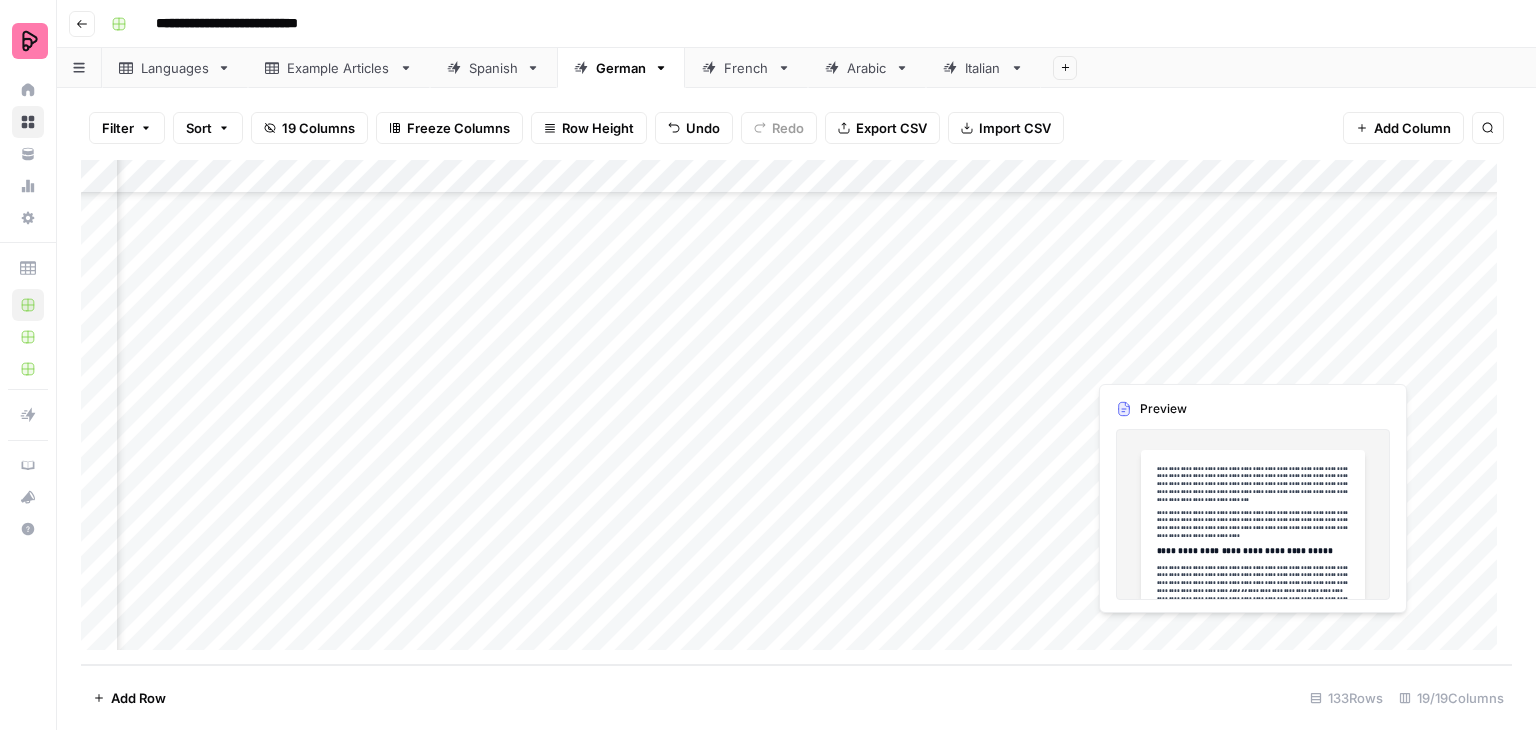 click on "Add Column" at bounding box center (796, 412) 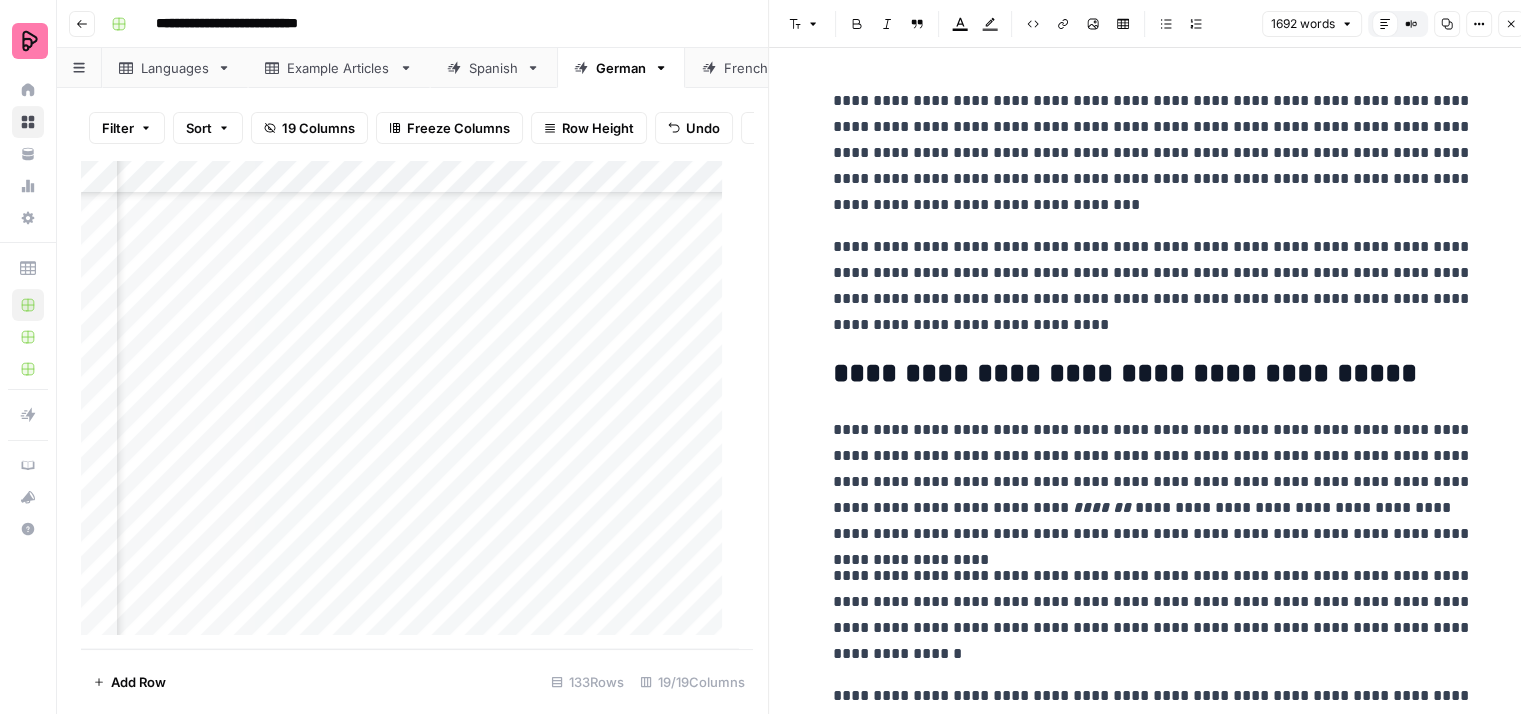 click 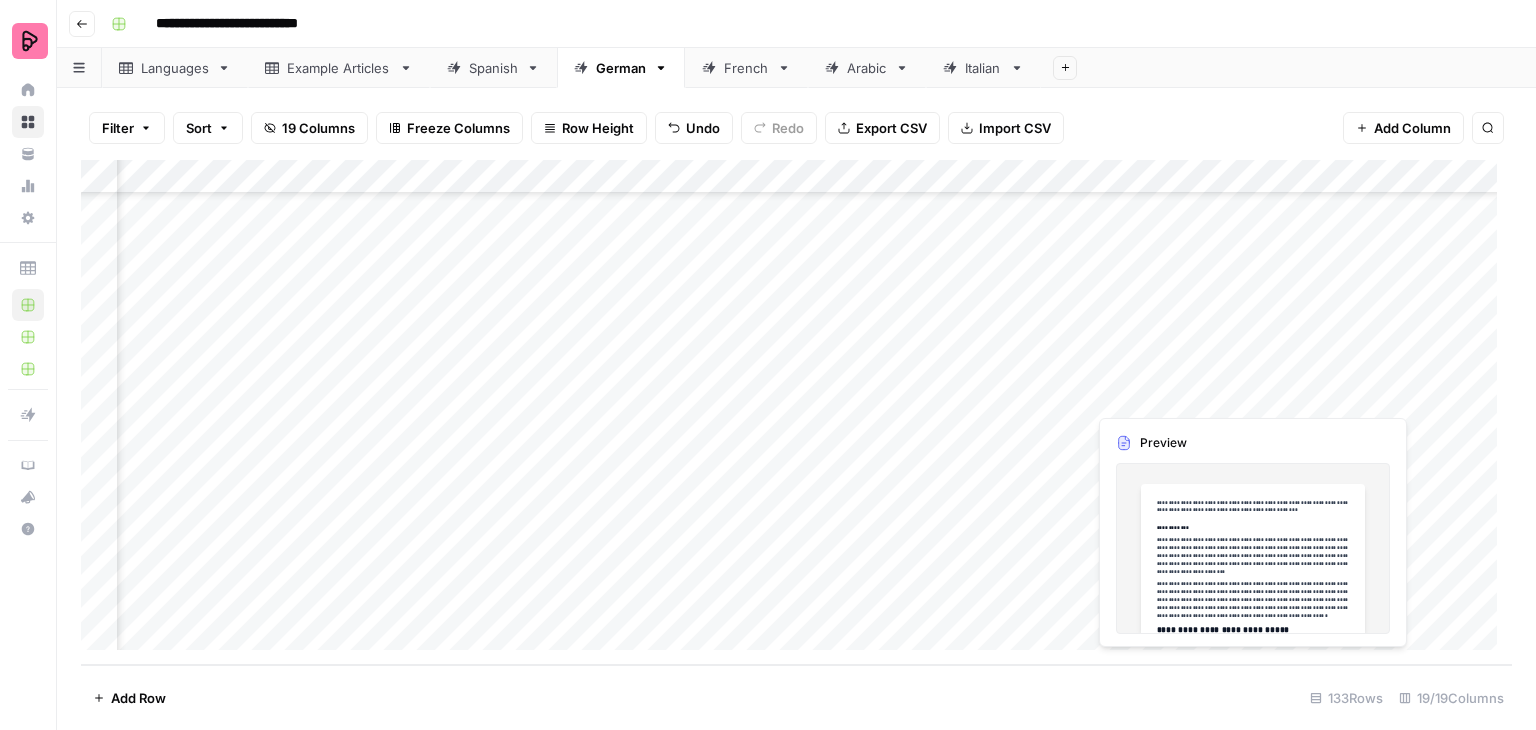 click on "Add Column" at bounding box center (796, 412) 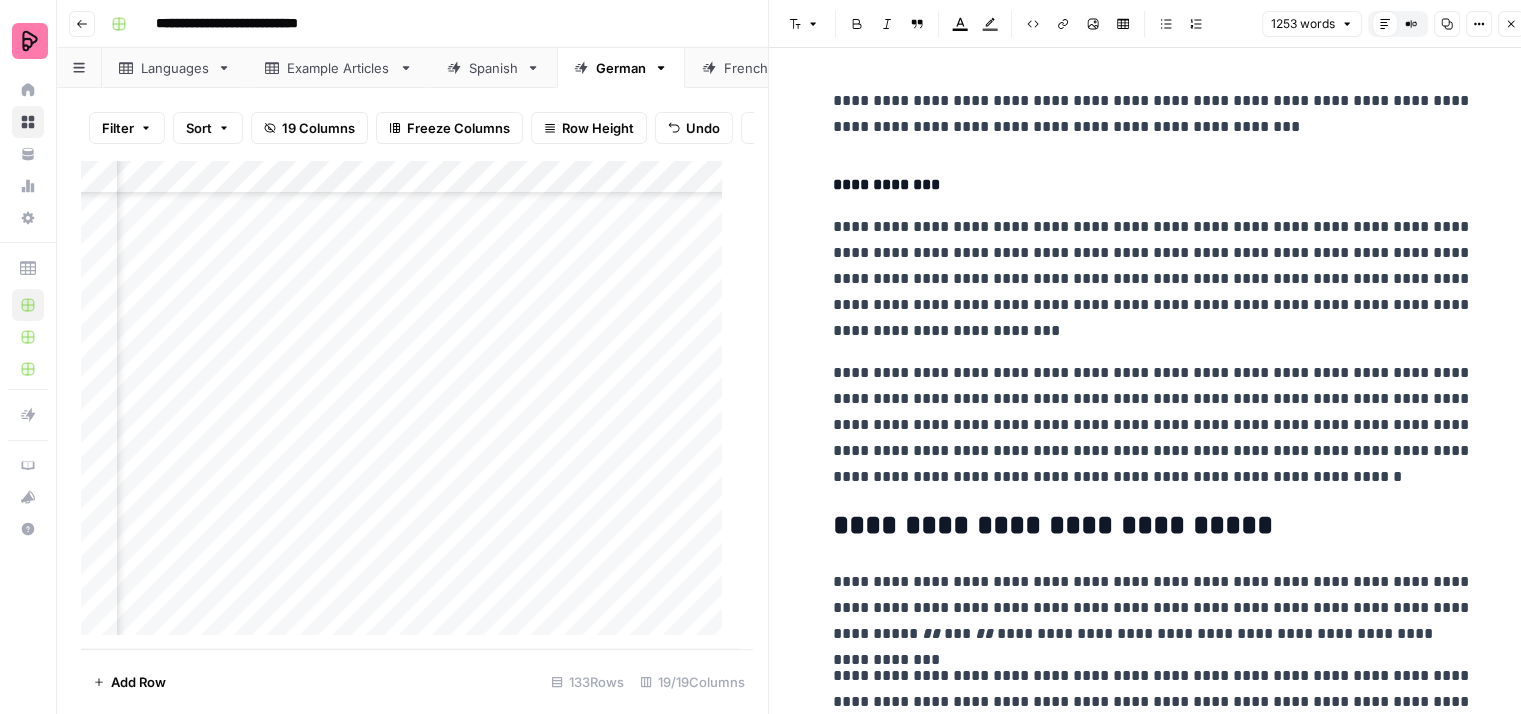 click 